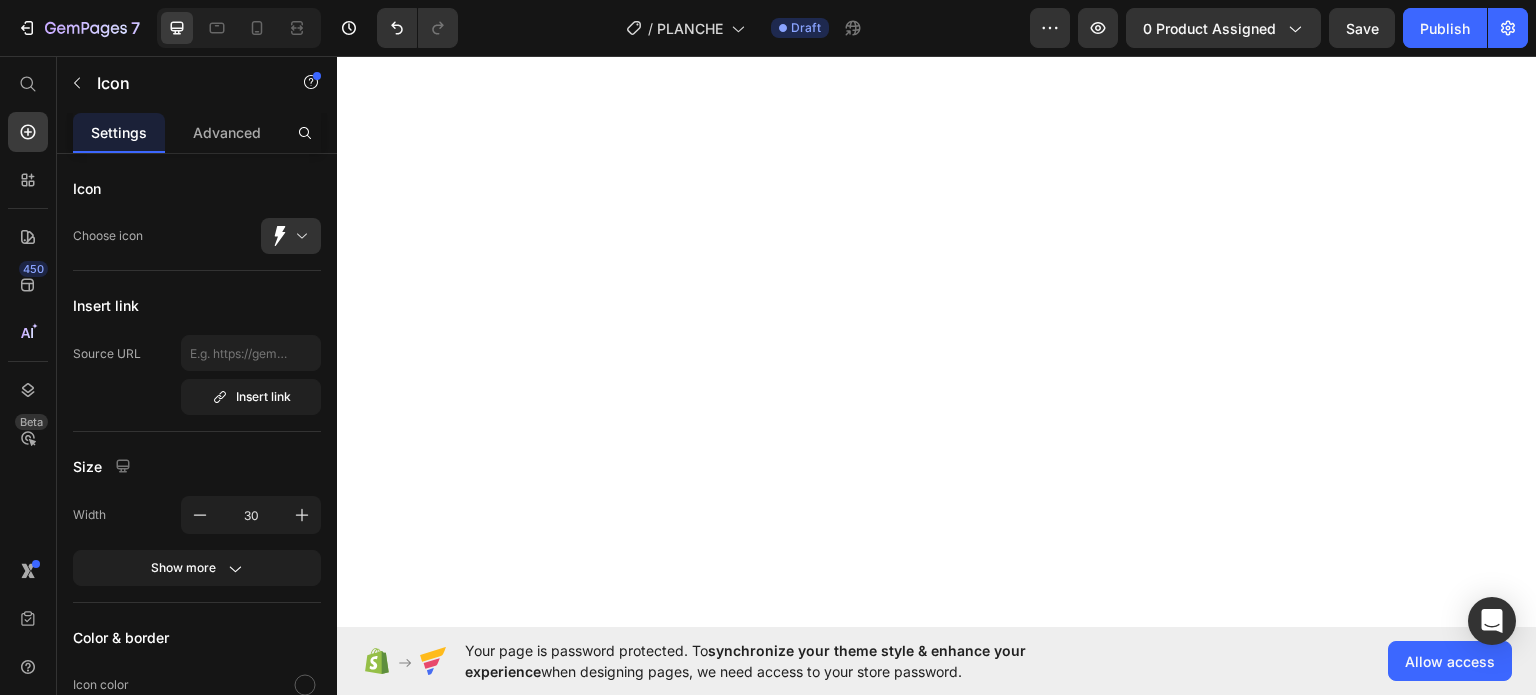 scroll, scrollTop: 0, scrollLeft: 0, axis: both 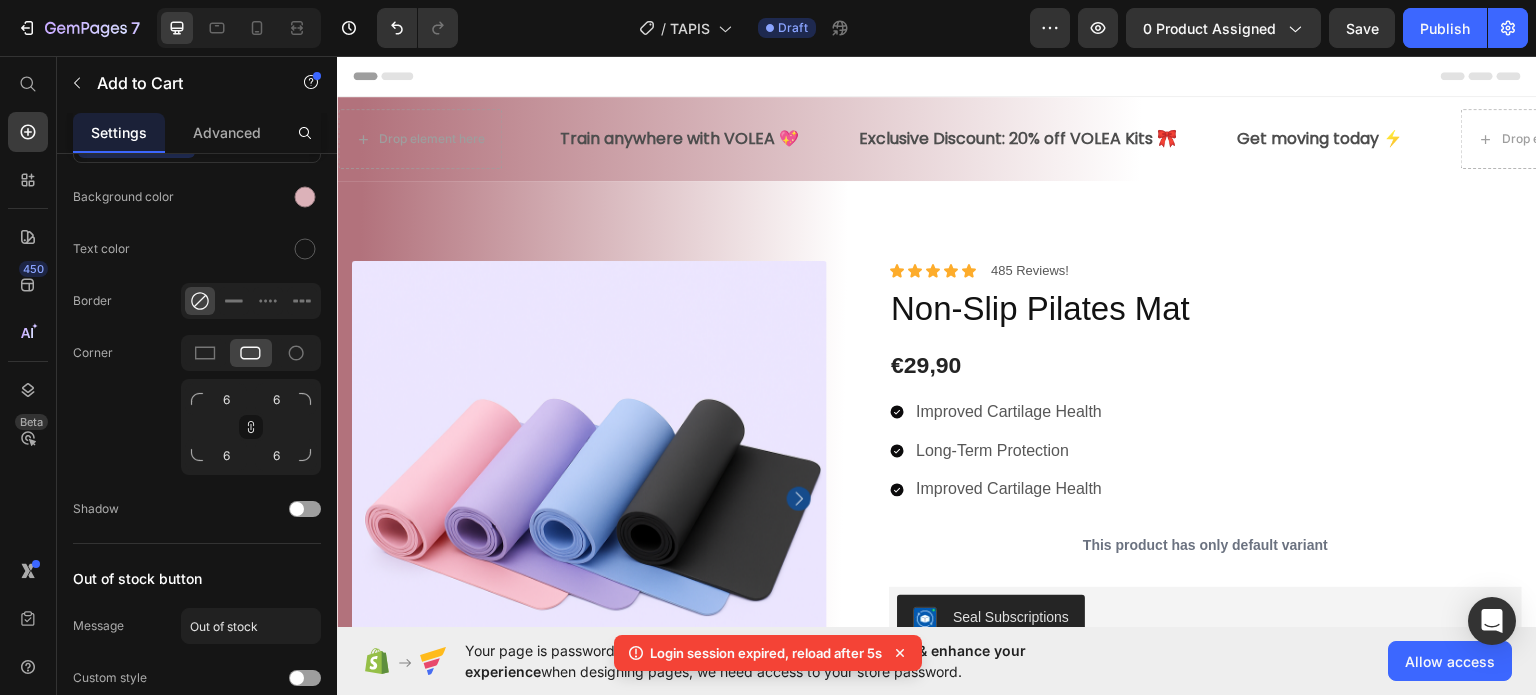 click on "Login session expired, reload after 5s" at bounding box center [766, 653] 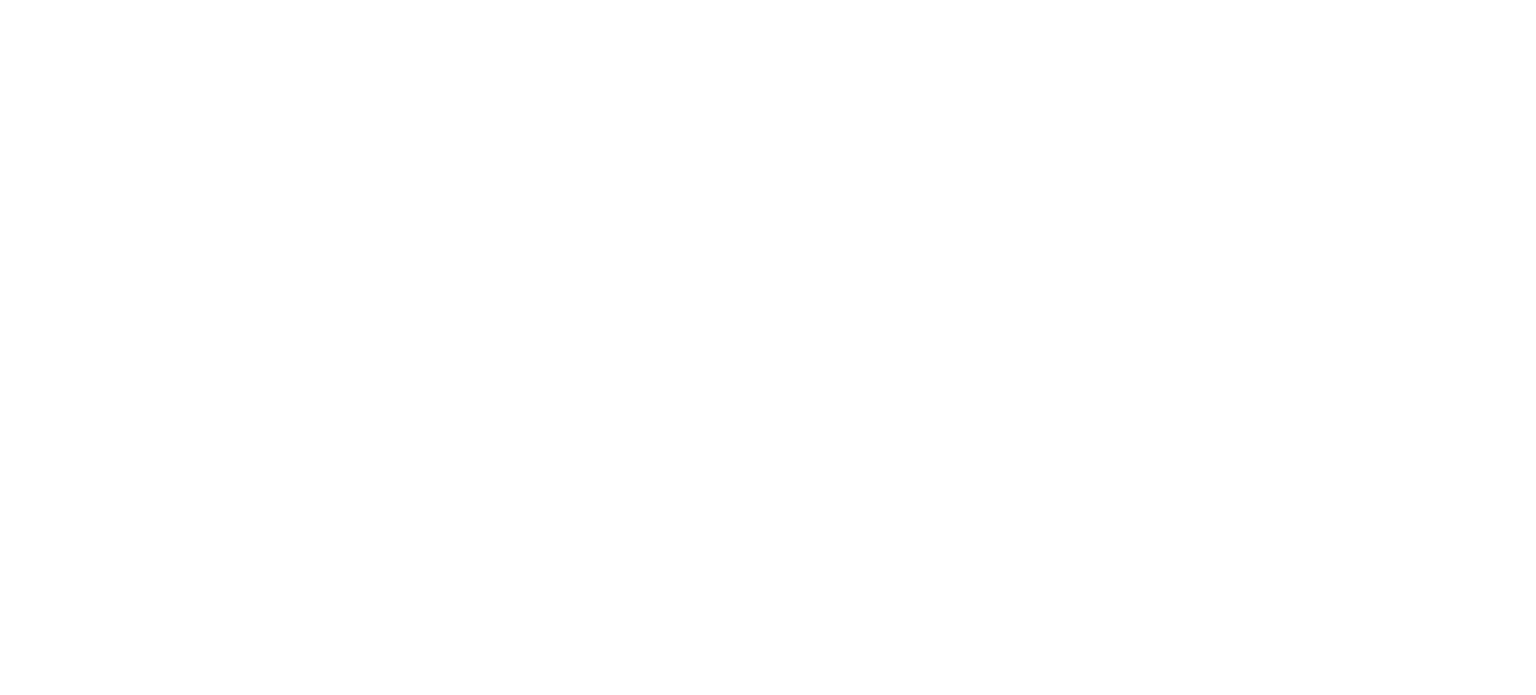scroll, scrollTop: 0, scrollLeft: 0, axis: both 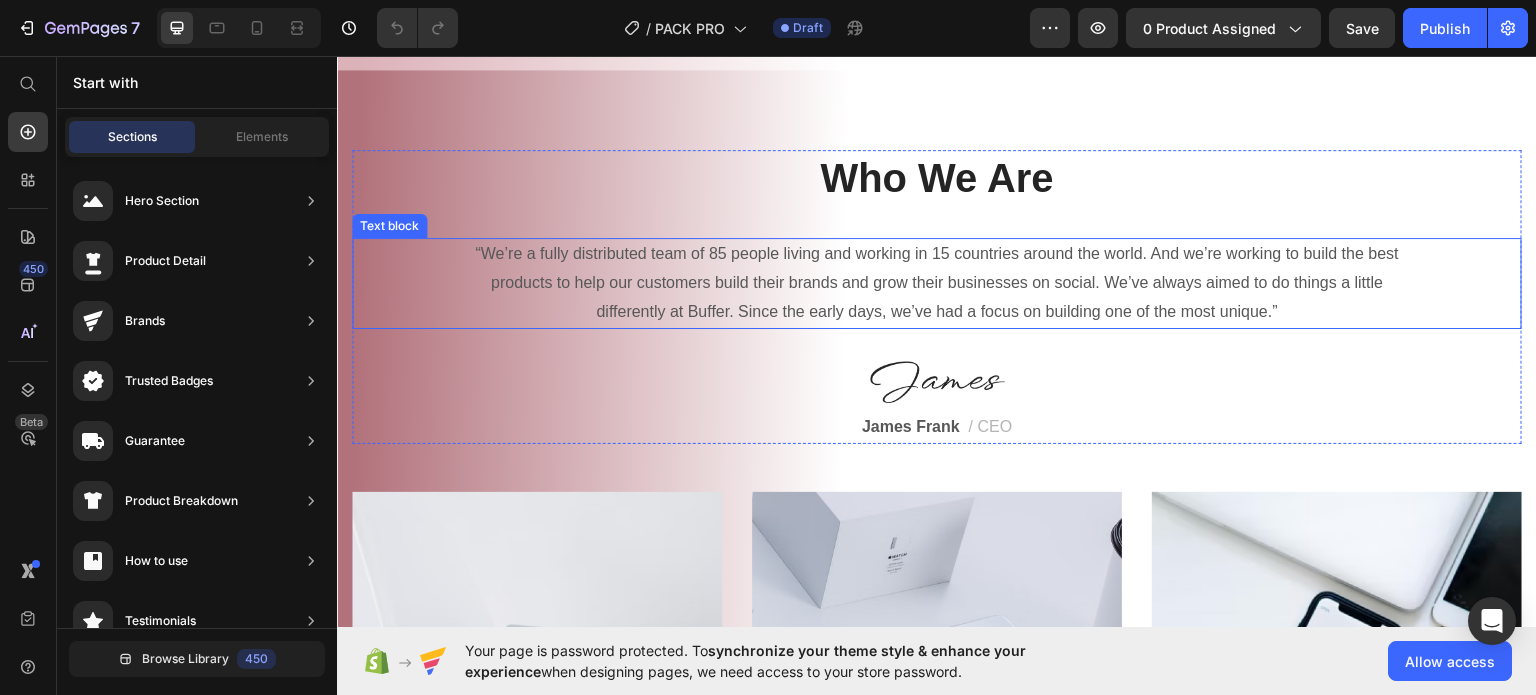 click on "“We’re a fully distributed team of 85 people living and working in 15 countries around the world. And we’re working to build the best products to help our customers build their brands and grow their businesses on social. We’ve always aimed to do things a little differently at Buffer. Since the early days, we’ve had a focus on building one of the most unique.”" at bounding box center [937, 282] 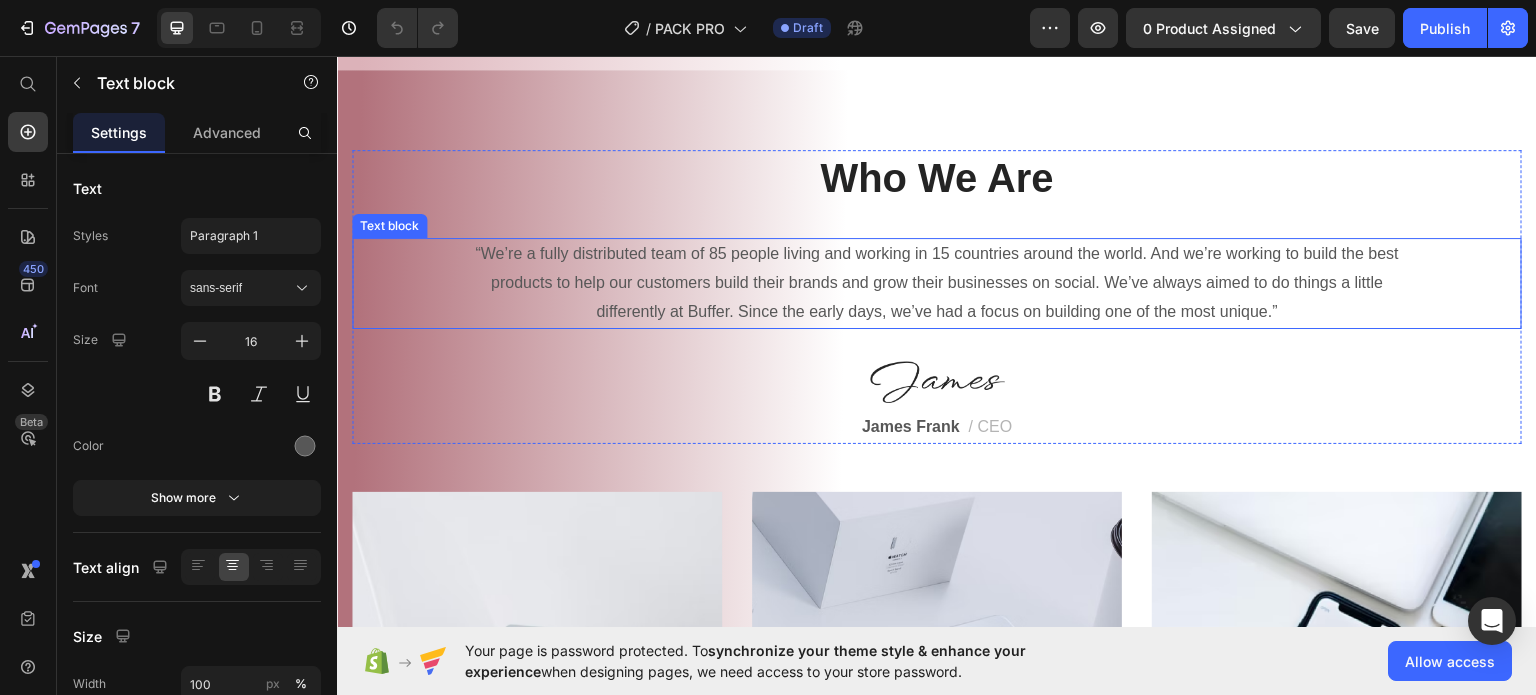 click on "“We’re a fully distributed team of 85 people living and working in 15 countries around the world. And we’re working to build the best products to help our customers build their brands and grow their businesses on social. We’ve always aimed to do things a little differently at Buffer. Since the early days, we’ve had a focus on building one of the most unique.”" at bounding box center (937, 282) 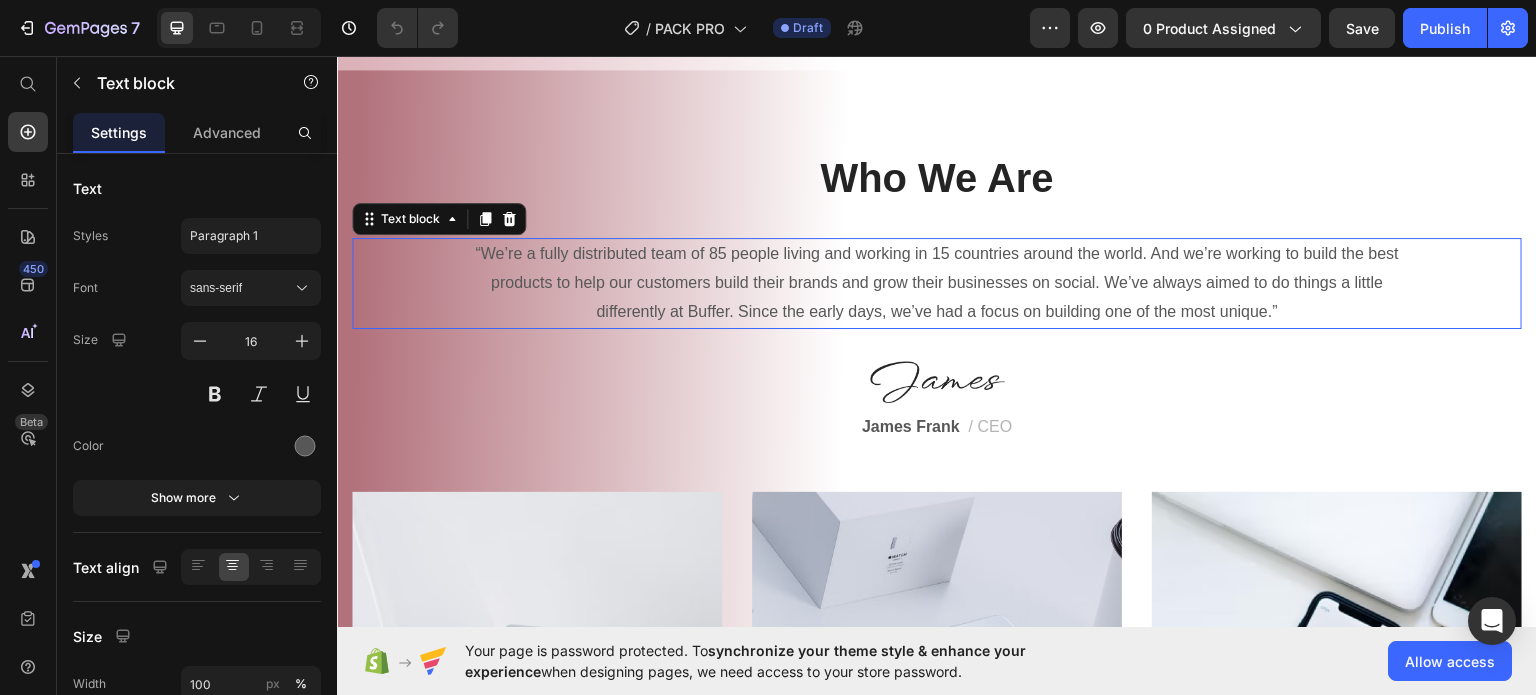 click on "“We’re a fully distributed team of 85 people living and working in 15 countries around the world. And we’re working to build the best products to help our customers build their brands and grow their businesses on social. We’ve always aimed to do things a little differently at Buffer. Since the early days, we’ve had a focus on building one of the most unique.”" at bounding box center [937, 282] 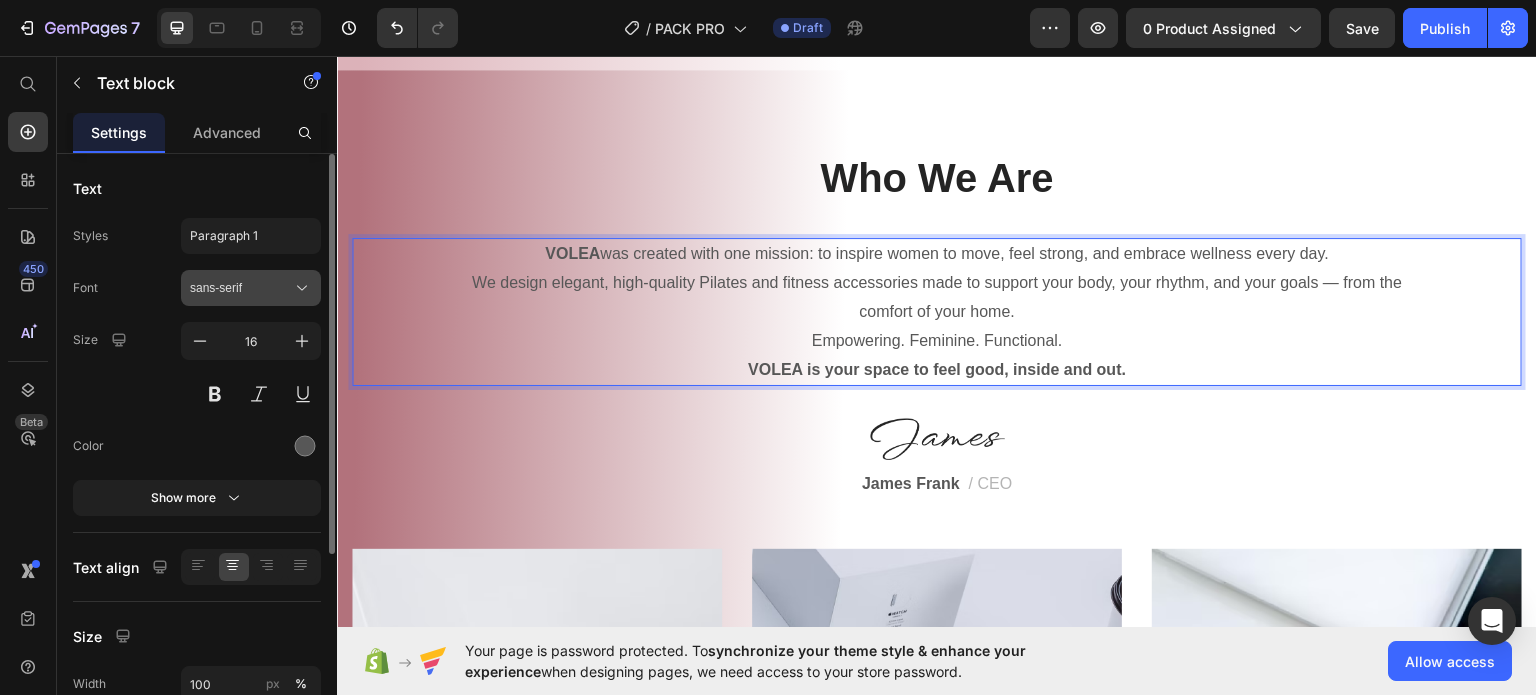 click on "sans-serif" at bounding box center [241, 288] 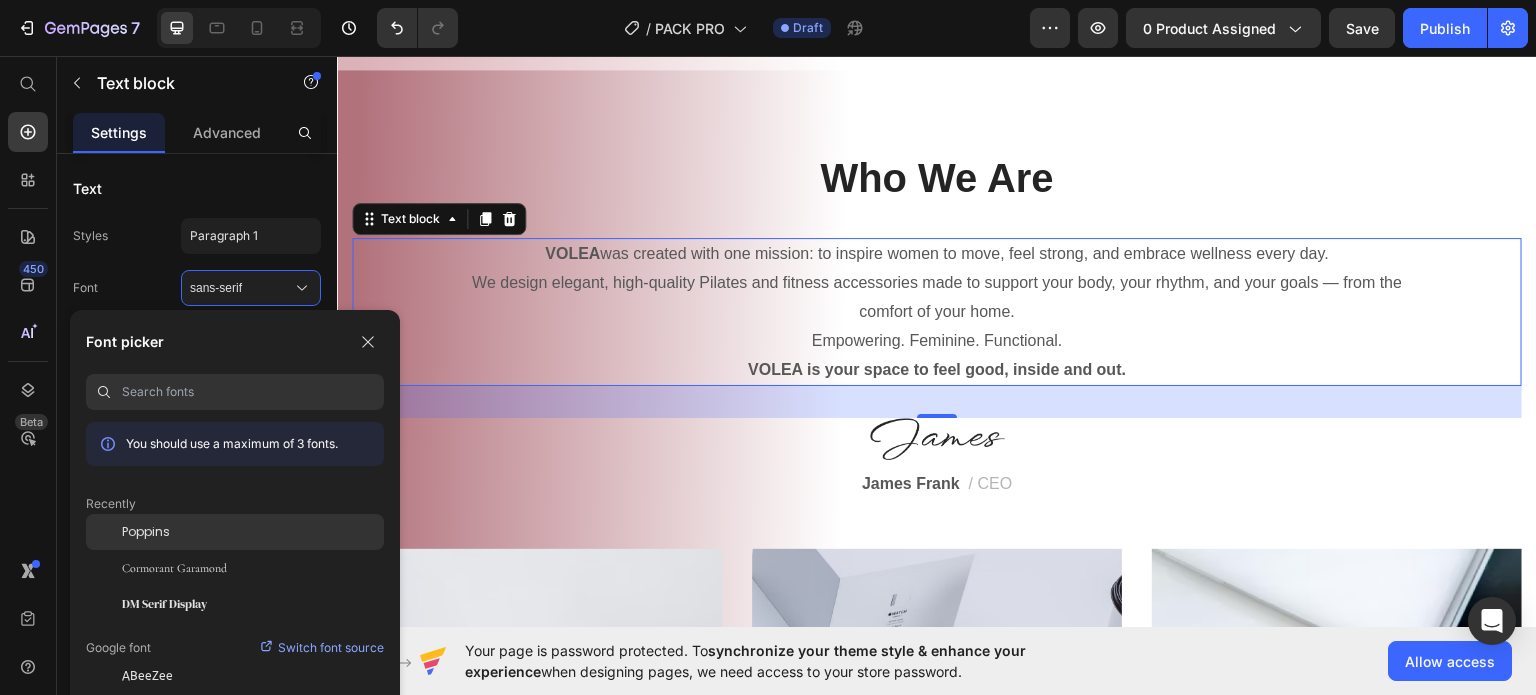 click on "Poppins" at bounding box center (146, 532) 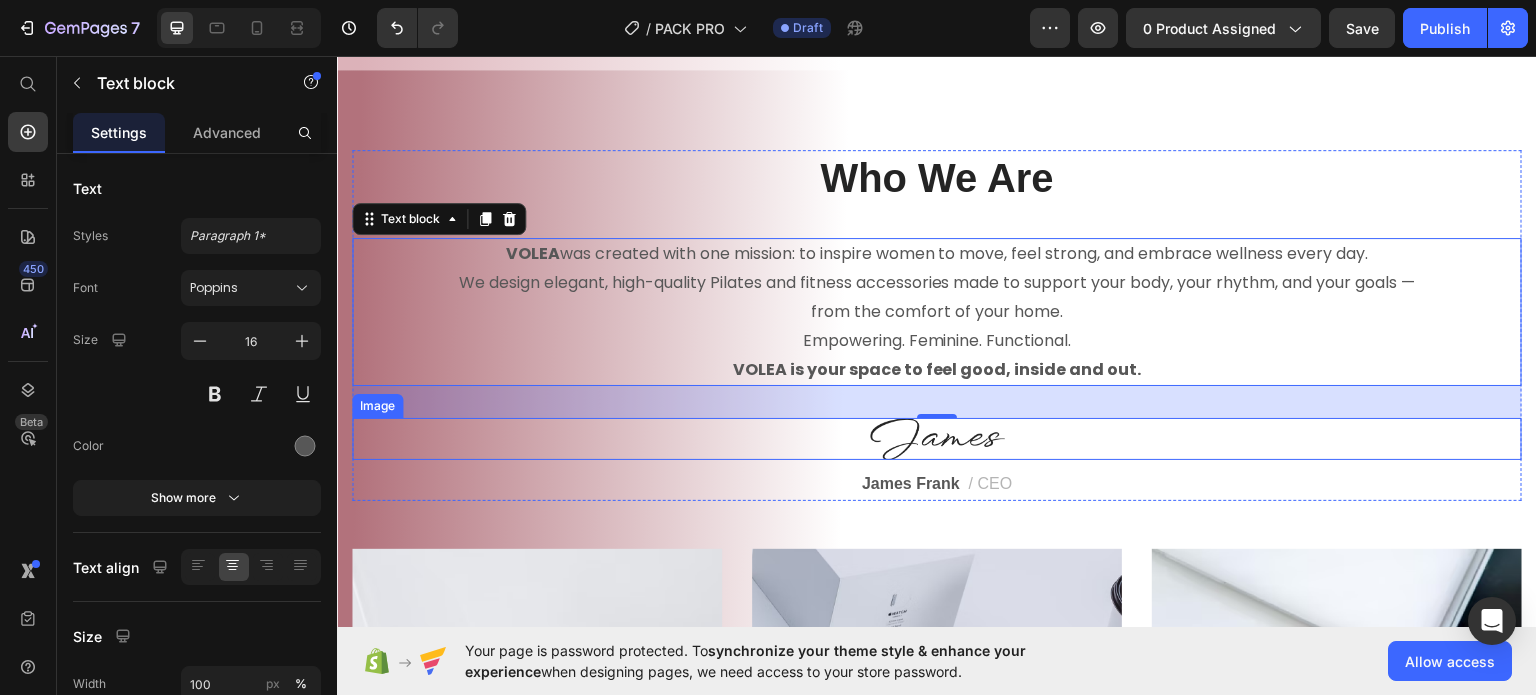 click at bounding box center [937, 438] 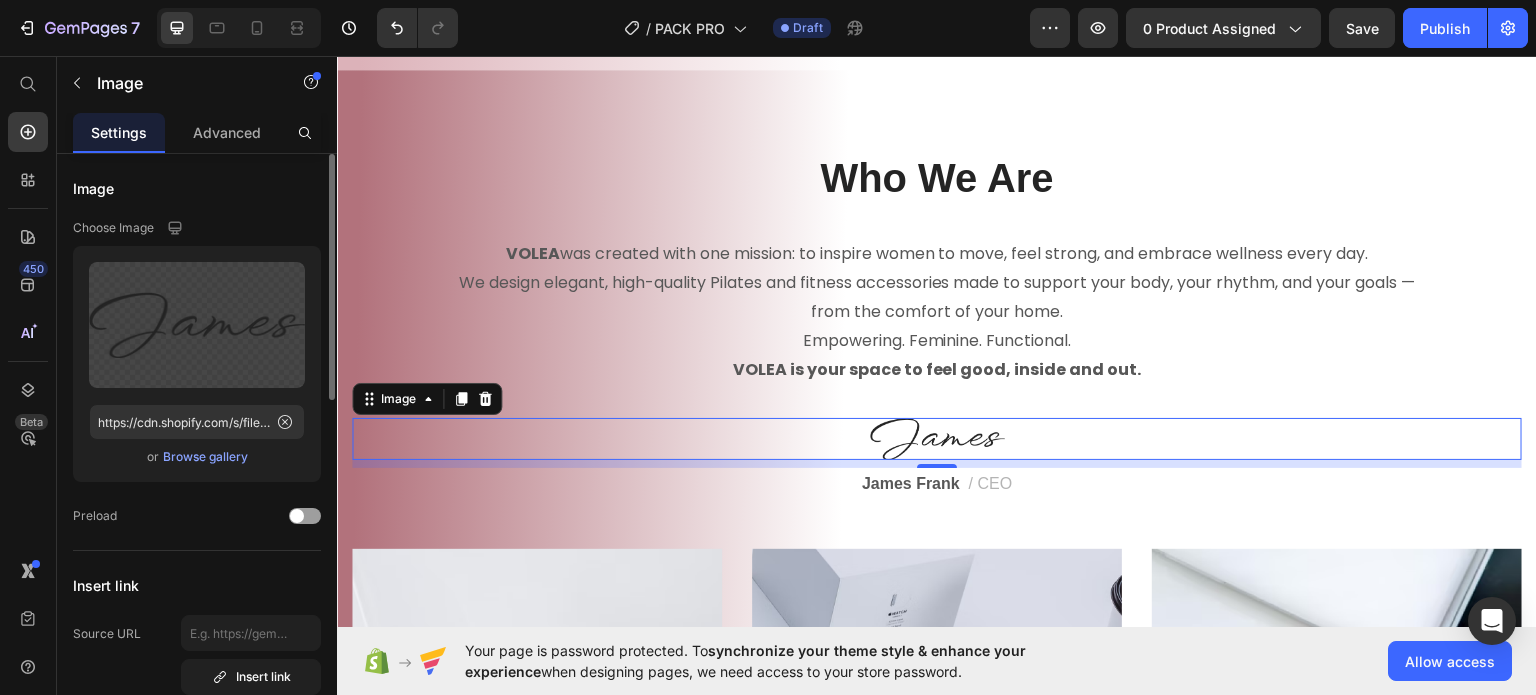 click on "Upload Image https://cdn.shopify.com/s/files/1/0976/4844/3656/files/gempages_574856437667202277-19792dc3-6bcd-4507-9506-d97a8cbd28a5.png  or   Browse gallery" 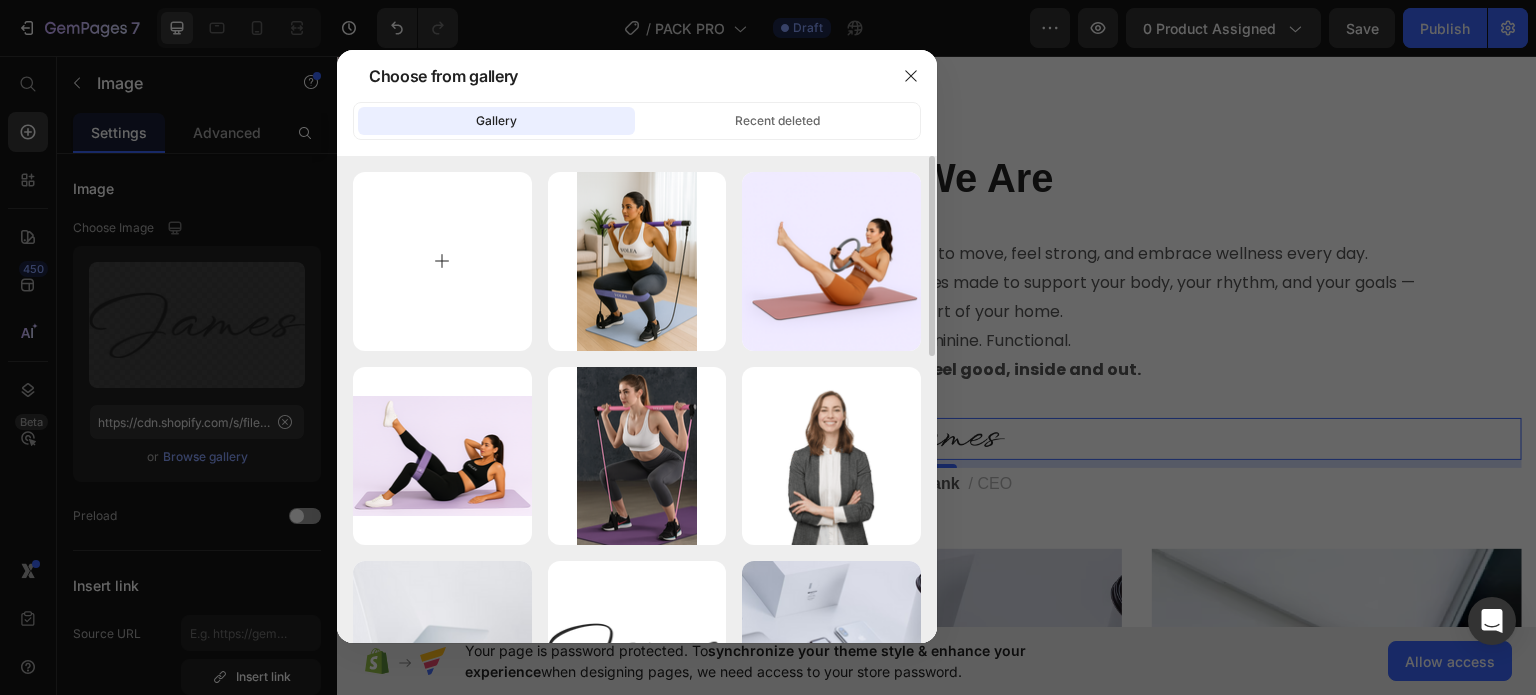 click at bounding box center (442, 261) 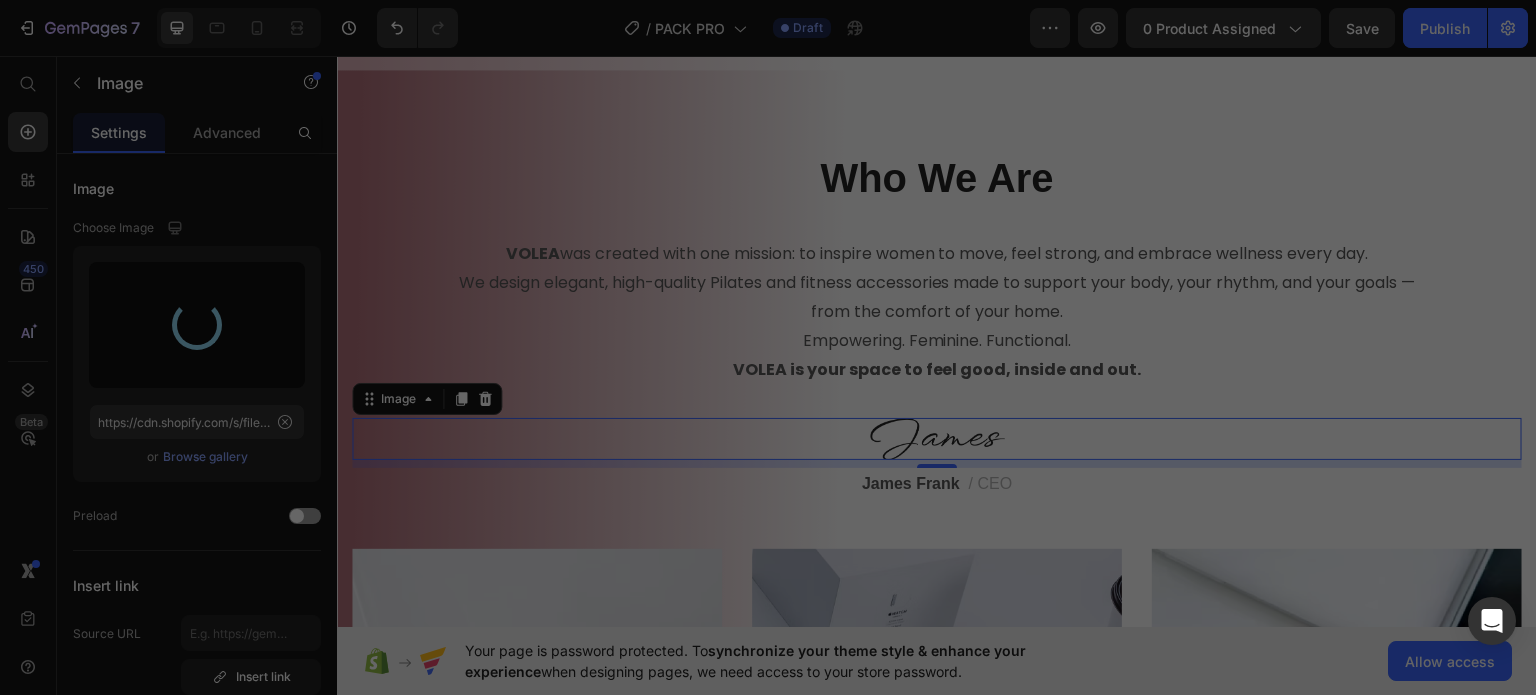 type on "https://cdn.shopify.com/s/files/1/0976/4844/3656/files/gempages_574856437667202277-135a7fdd-6716-4878-af12-7c4ff53a4f41.png" 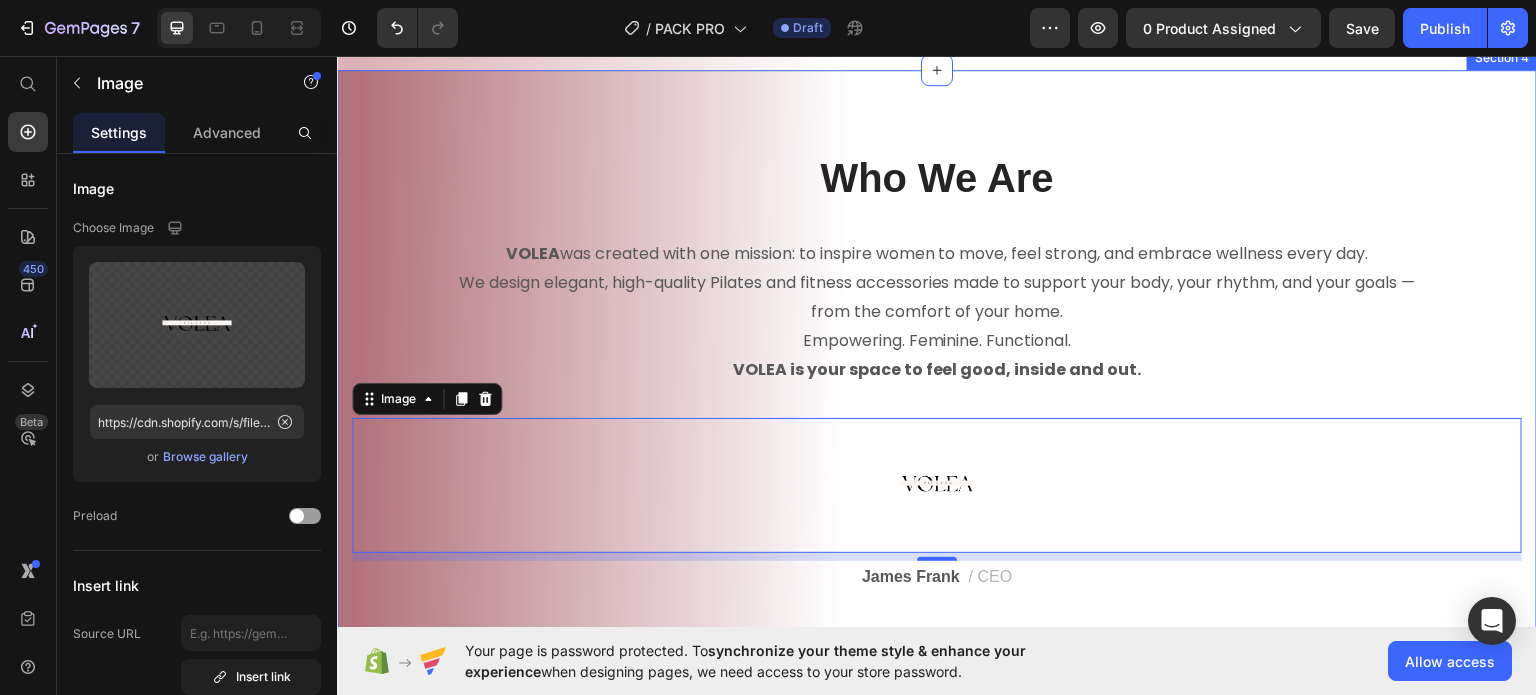 click on "Image 8 [FIRST] [LAST]    / CEO" at bounding box center (937, 678) 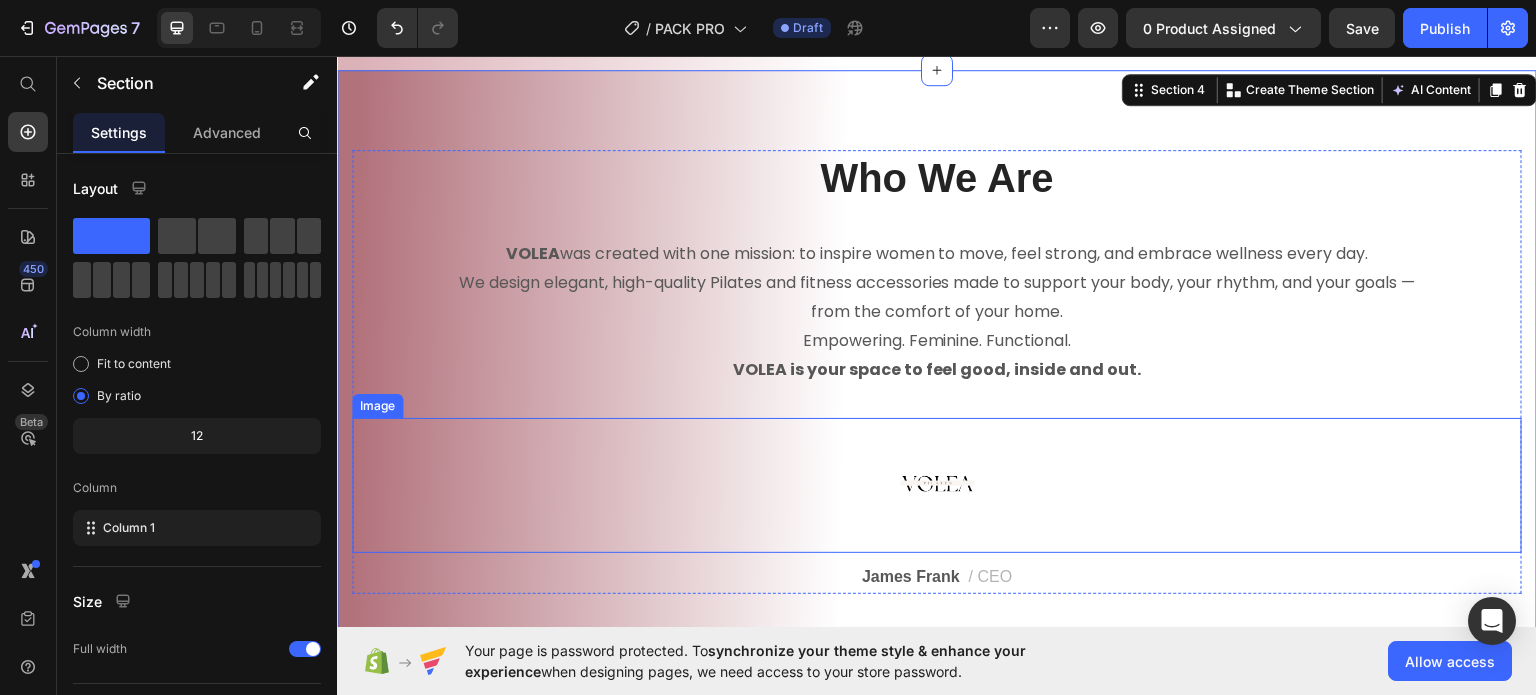 click at bounding box center [937, 484] 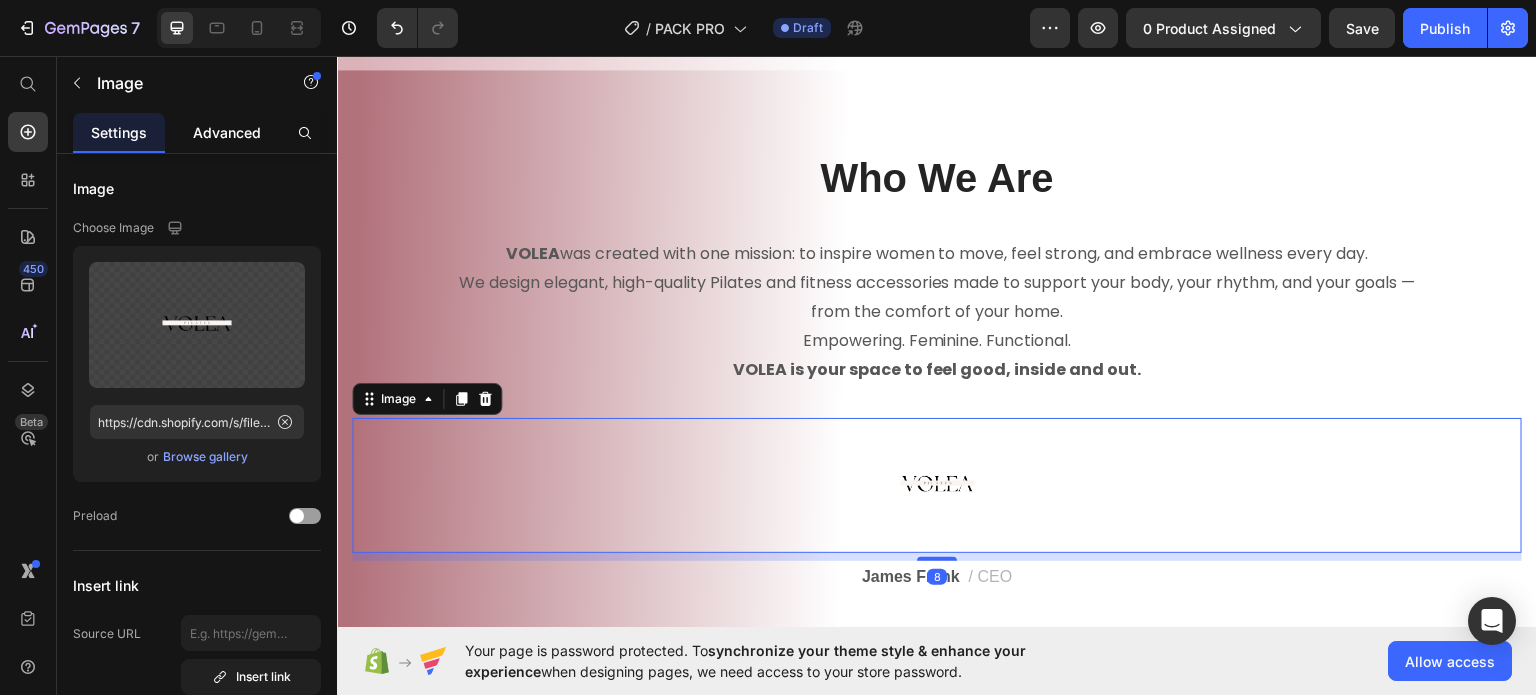 click on "Advanced" at bounding box center (227, 132) 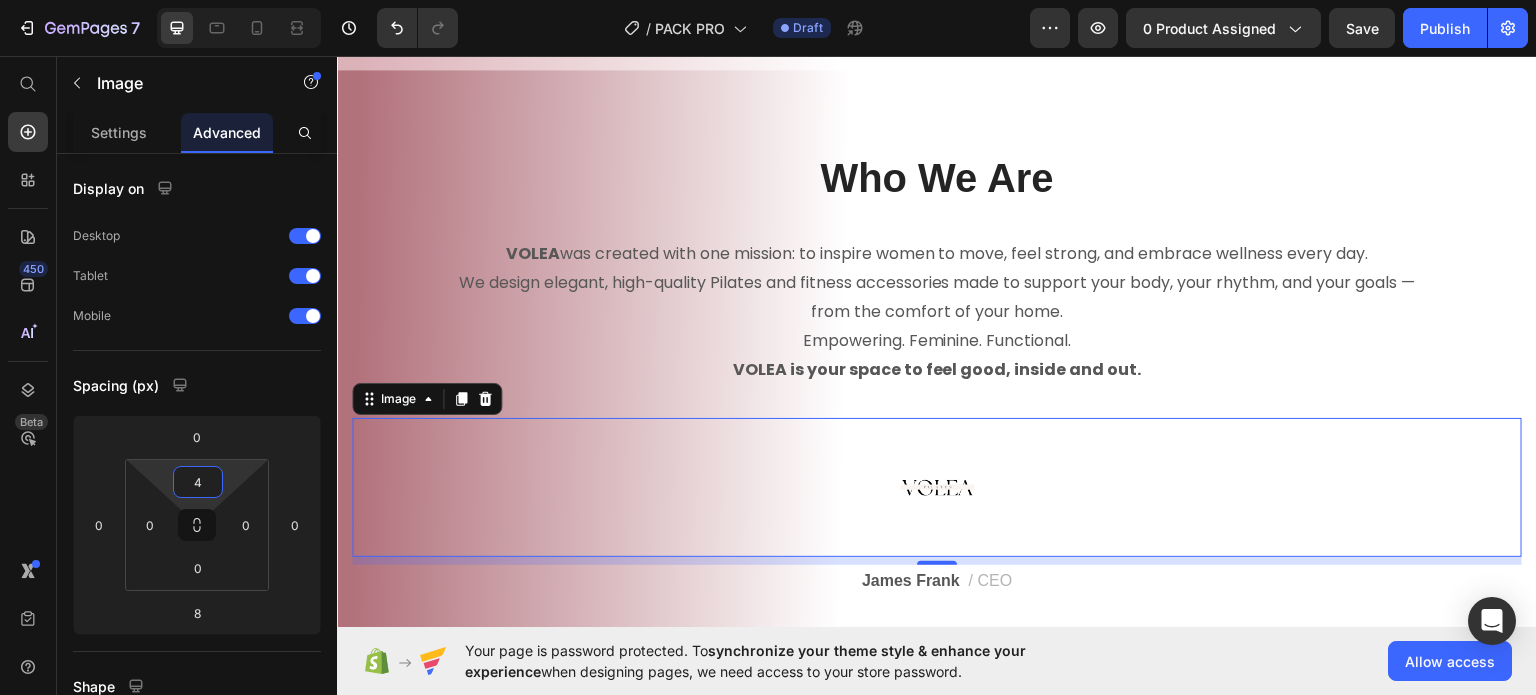 click on "7   /  PACK PRO Draft Preview 0 product assigned  Save   Publish  450 Beta Start with Sections Elements Hero Section Product Detail Brands Trusted Badges Guarantee Product Breakdown How to use Testimonials Compare Bundle FAQs Social Proof Brand Story Product List Collection Blog List Contact Sticky Add to Cart Custom Footer Browse Library 450 Layout
Row
Row
Row
Row Text
Heading
Text Block Button
Button
Button
Sticky Back to top Media
Image
Image" at bounding box center (768, 0) 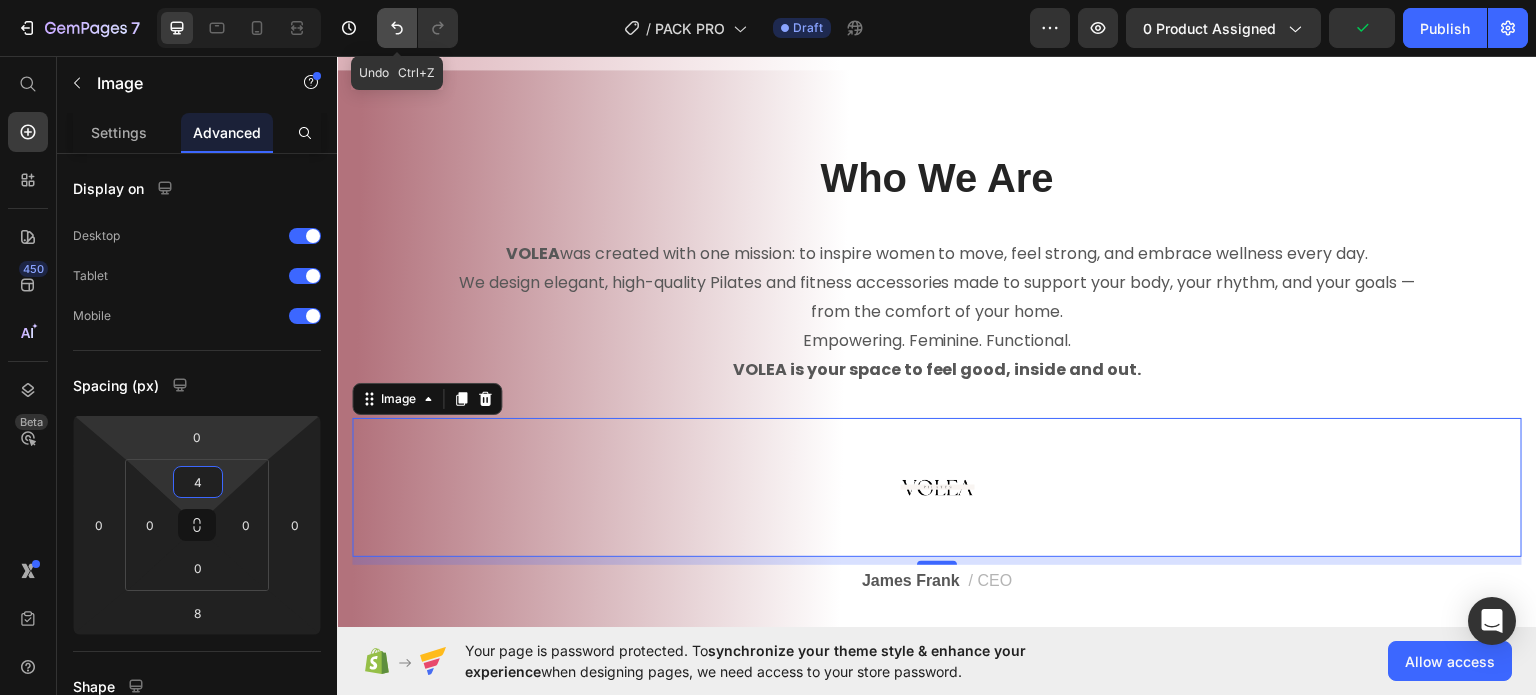 click 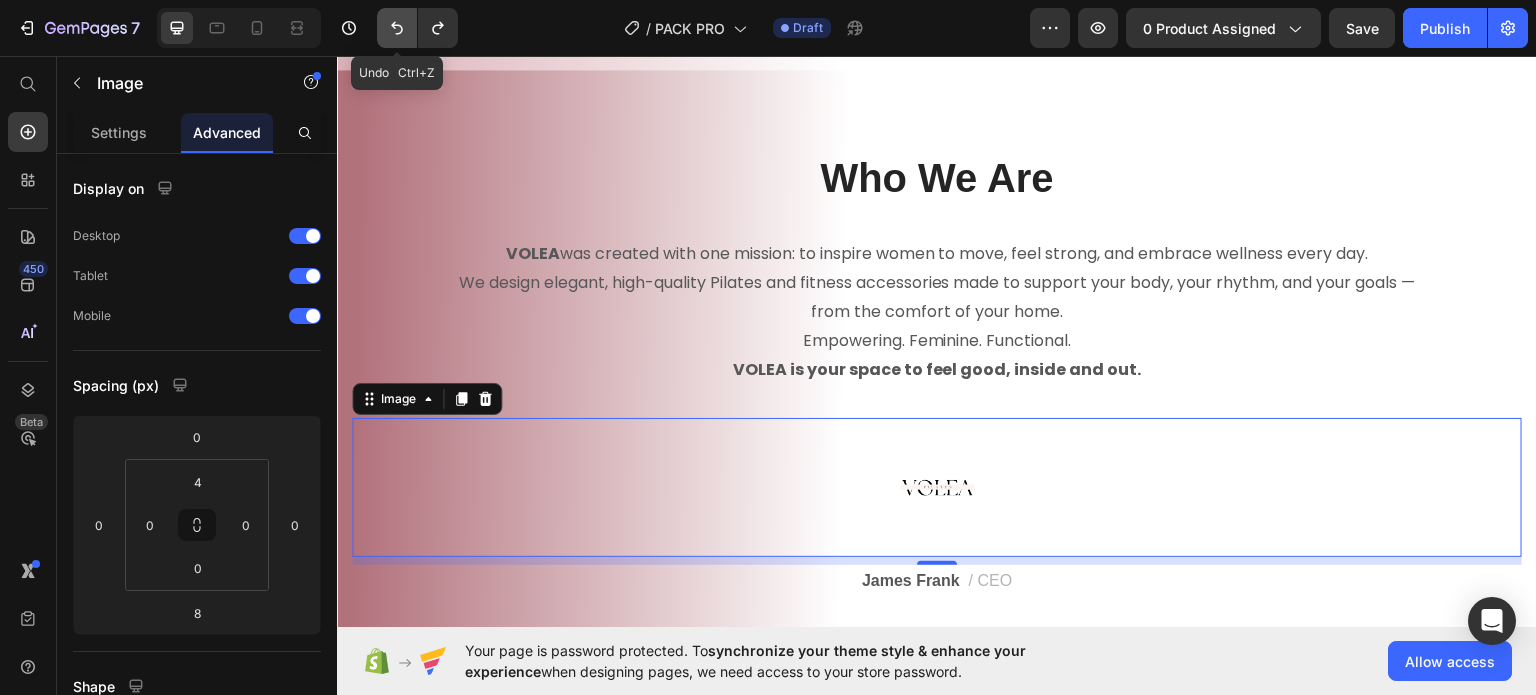 click 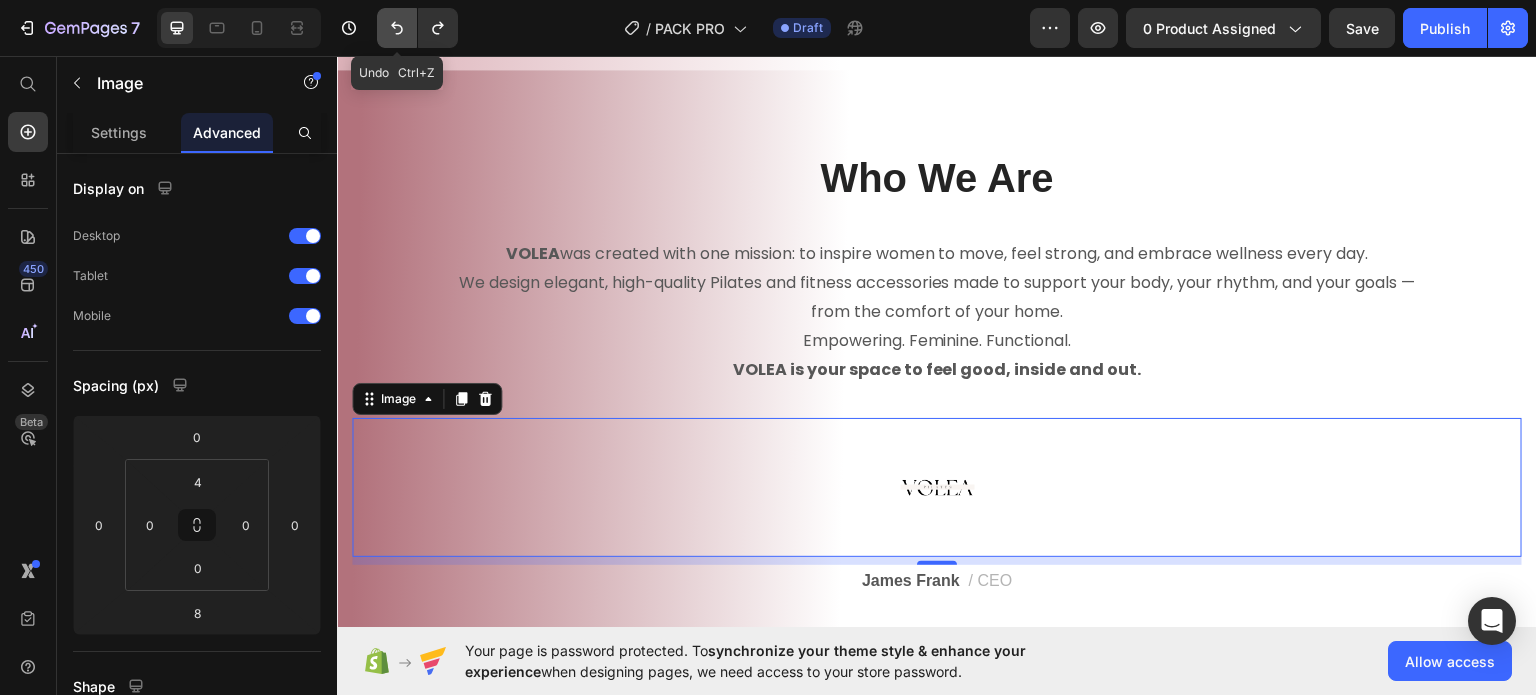 type on "0" 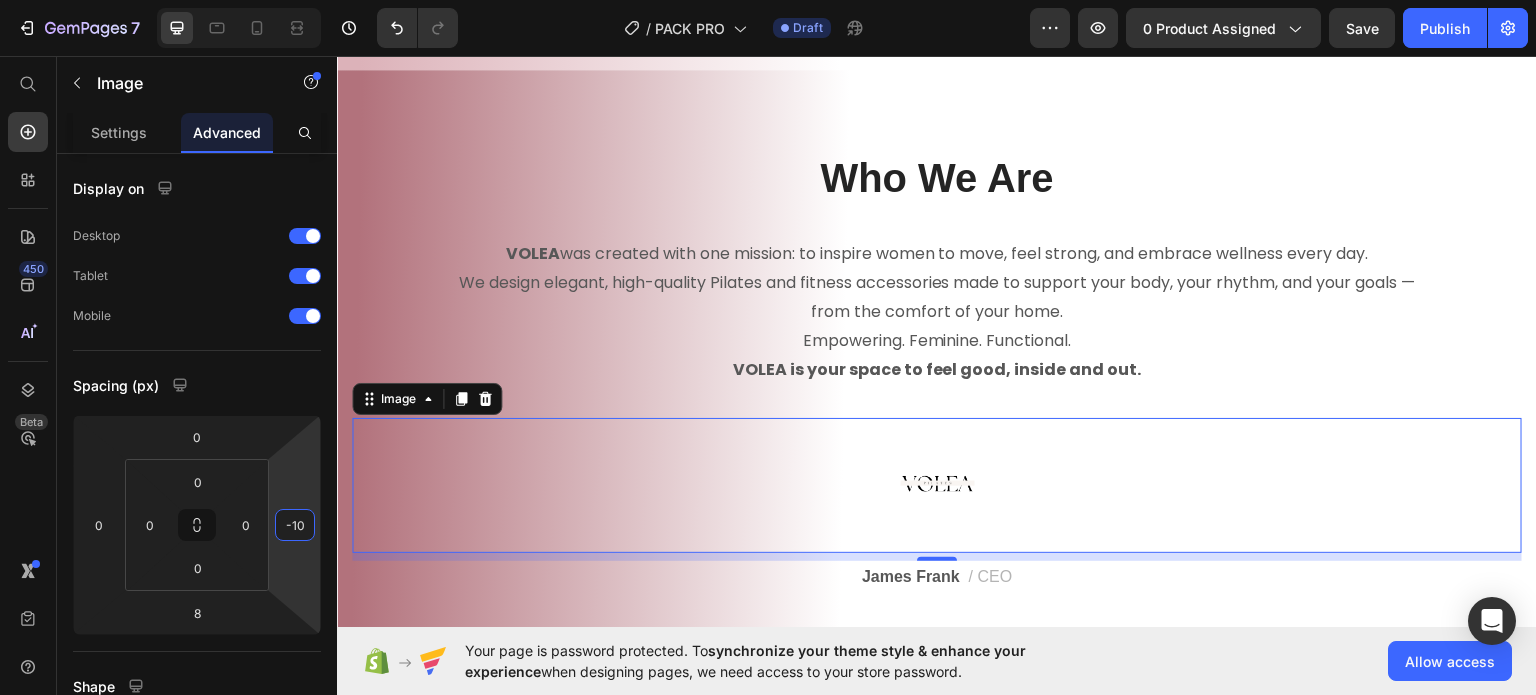 drag, startPoint x: 272, startPoint y: 522, endPoint x: 249, endPoint y: 527, distance: 23.537205 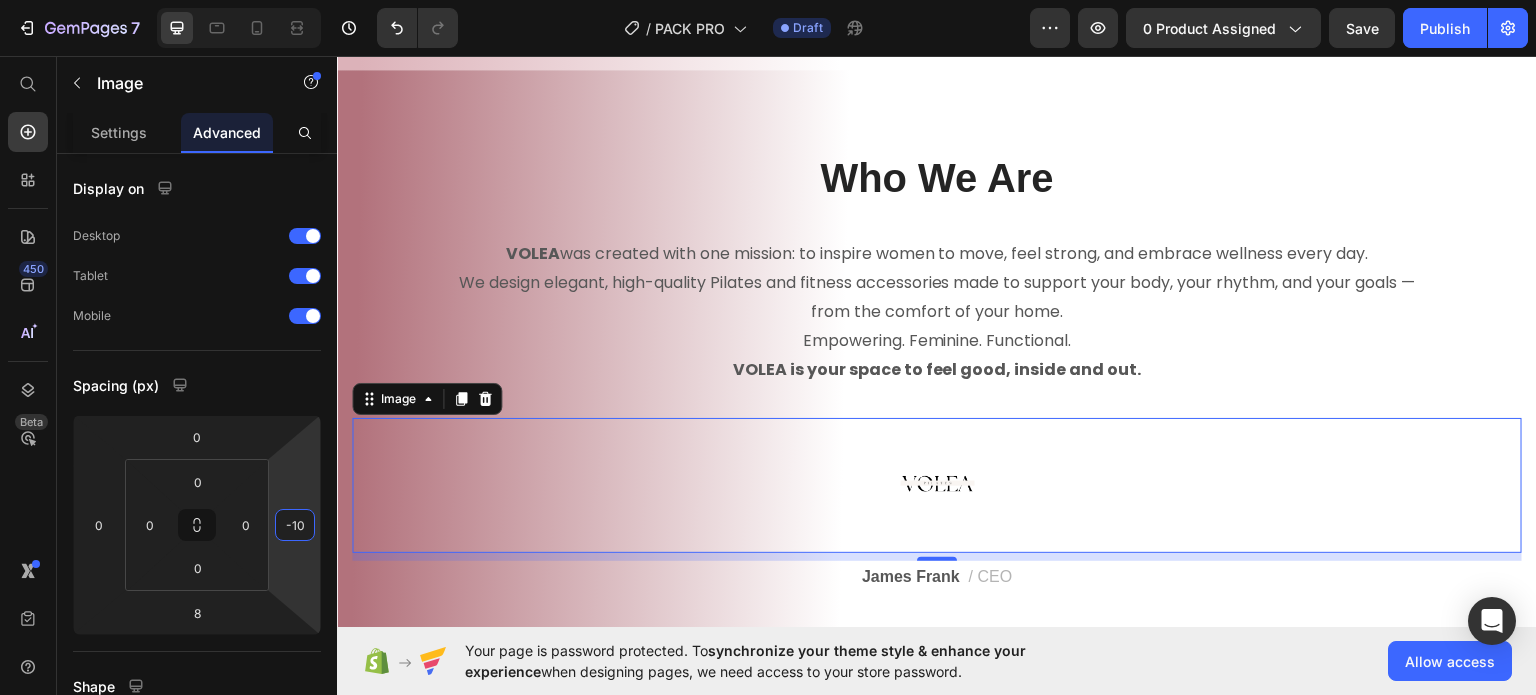 click on "7   /  PACK PRO Draft Preview 0 product assigned  Save   Publish  450 Beta Start with Sections Elements Hero Section Product Detail Brands Trusted Badges Guarantee Product Breakdown How to use Testimonials Compare Bundle FAQs Social Proof Brand Story Product List Collection Blog List Contact Sticky Add to Cart Custom Footer Browse Library 450 Layout
Row
Row
Row
Row Text
Heading
Text Block Button
Button
Button
Sticky Back to top Media
Image
Image" at bounding box center (768, 0) 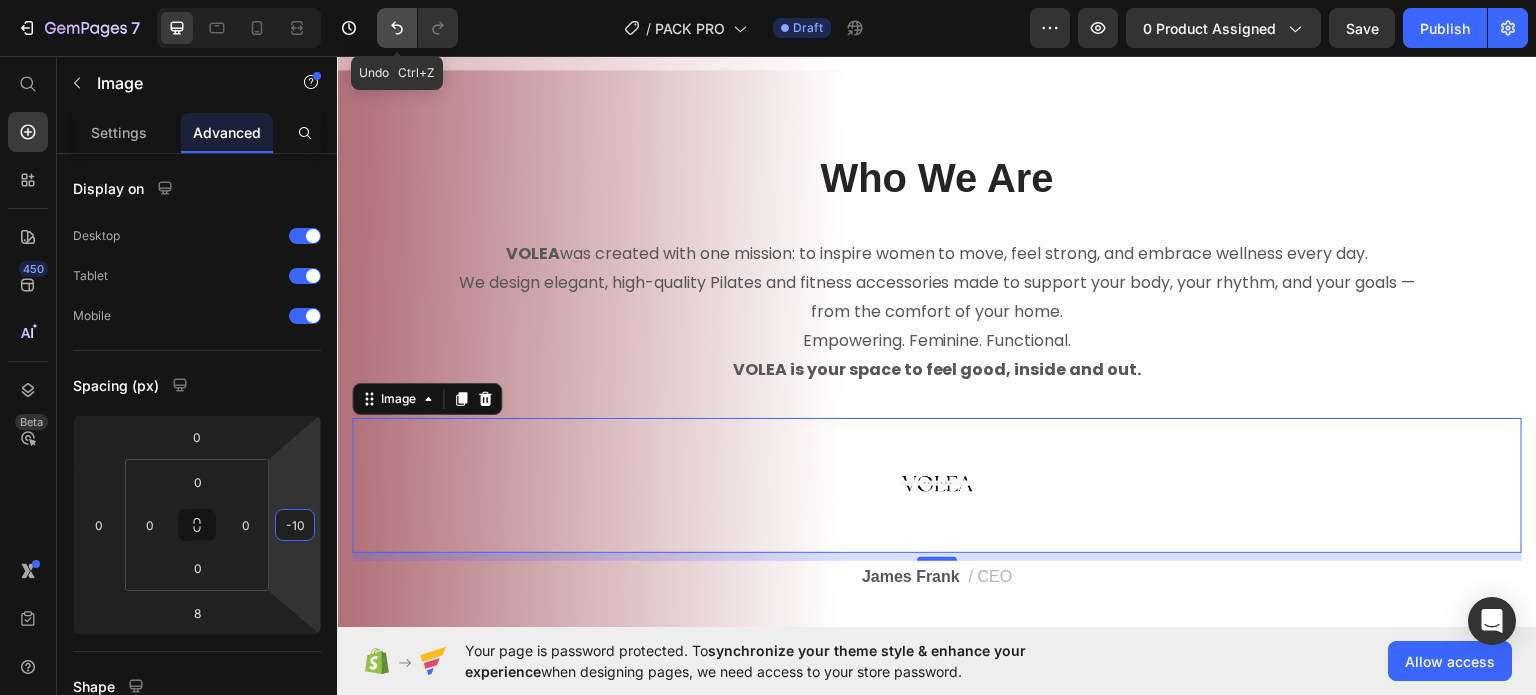 click 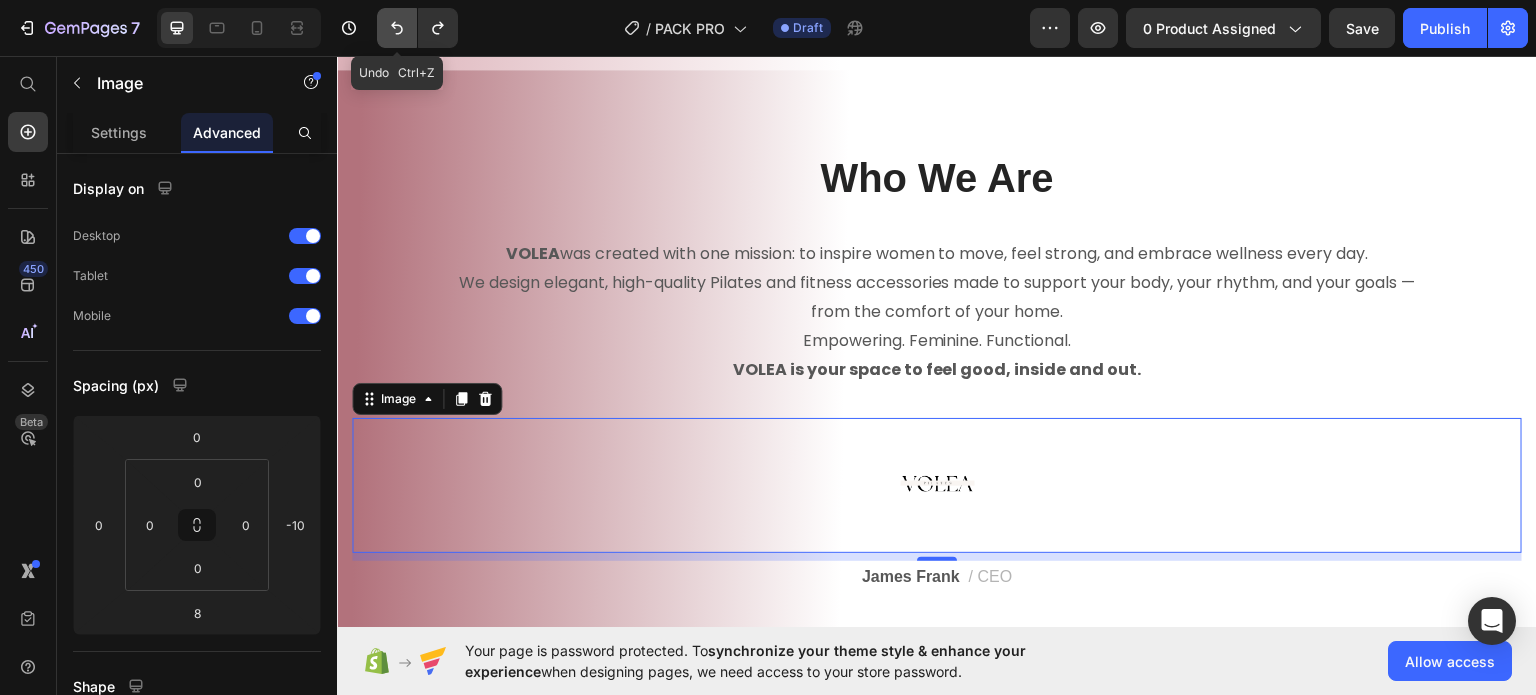 click 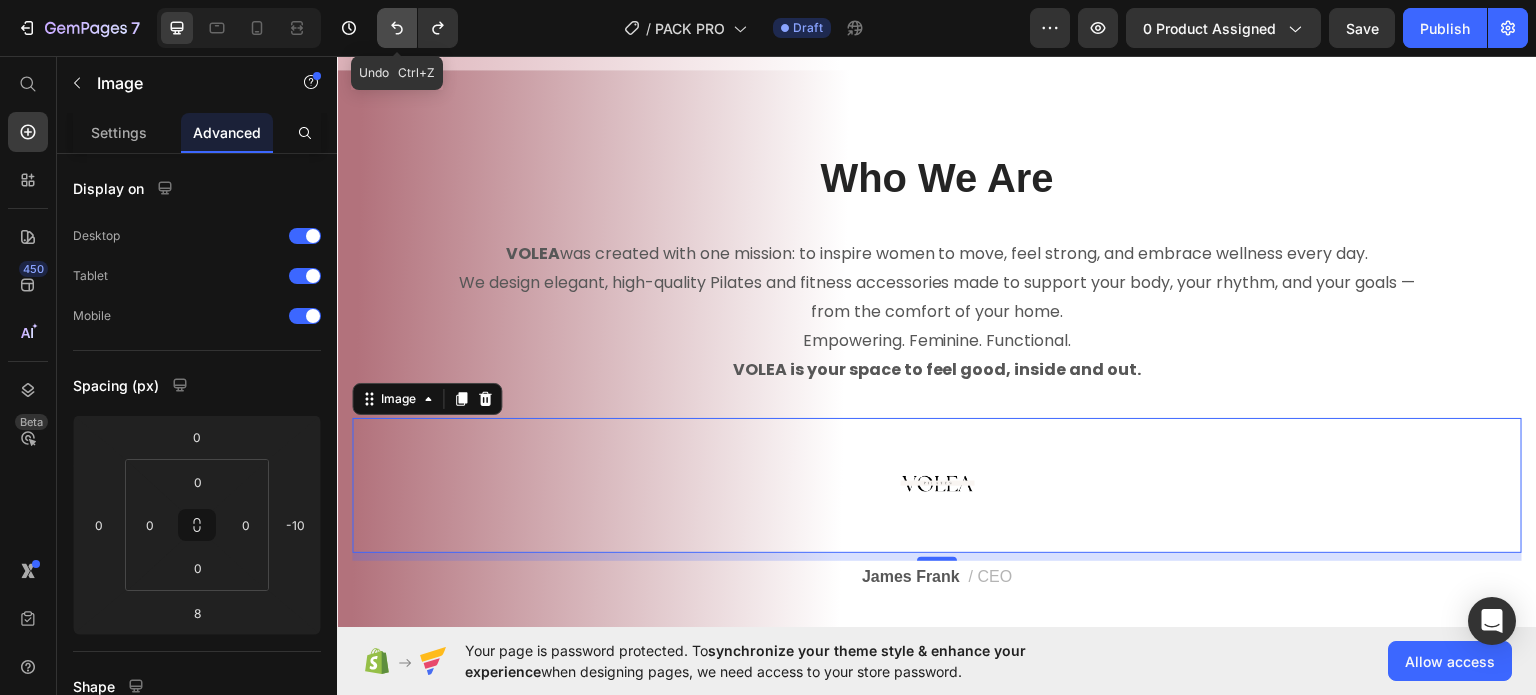 type on "0" 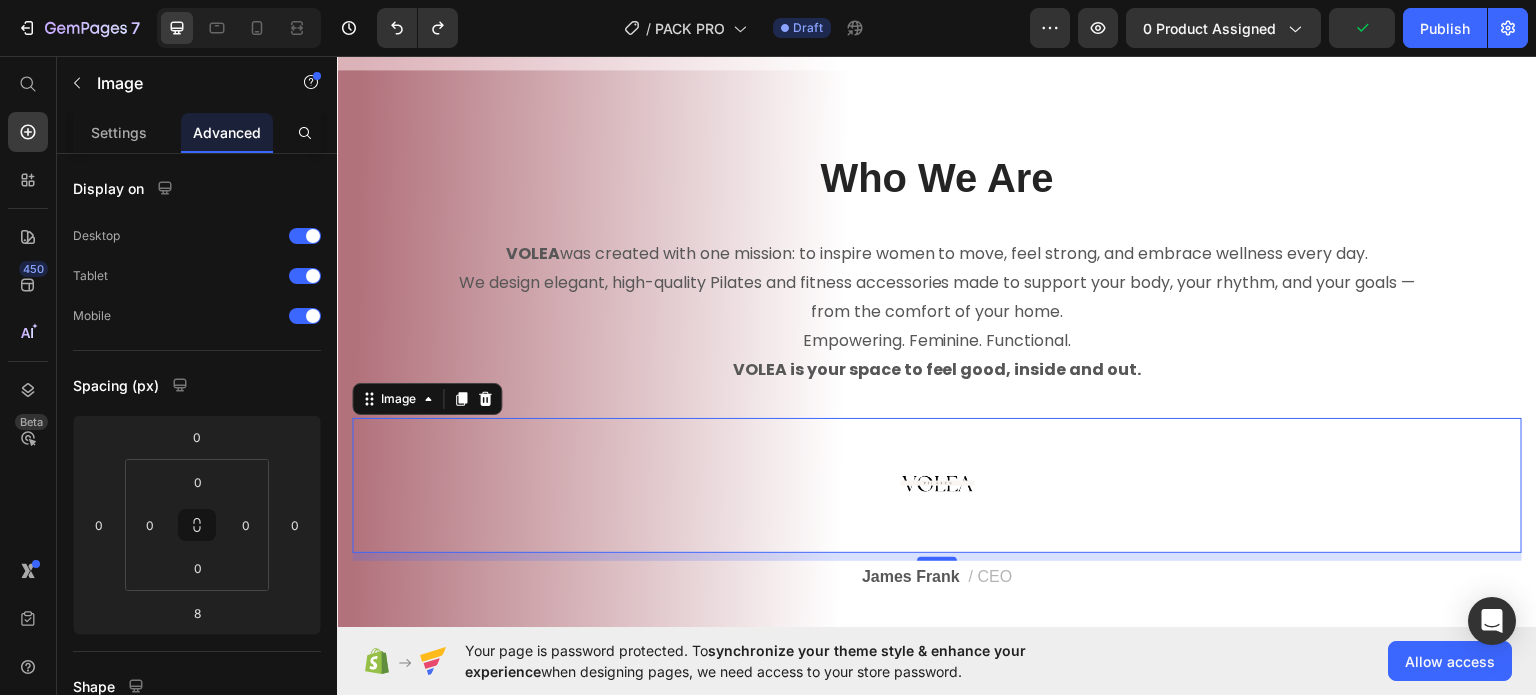 click at bounding box center [937, 484] 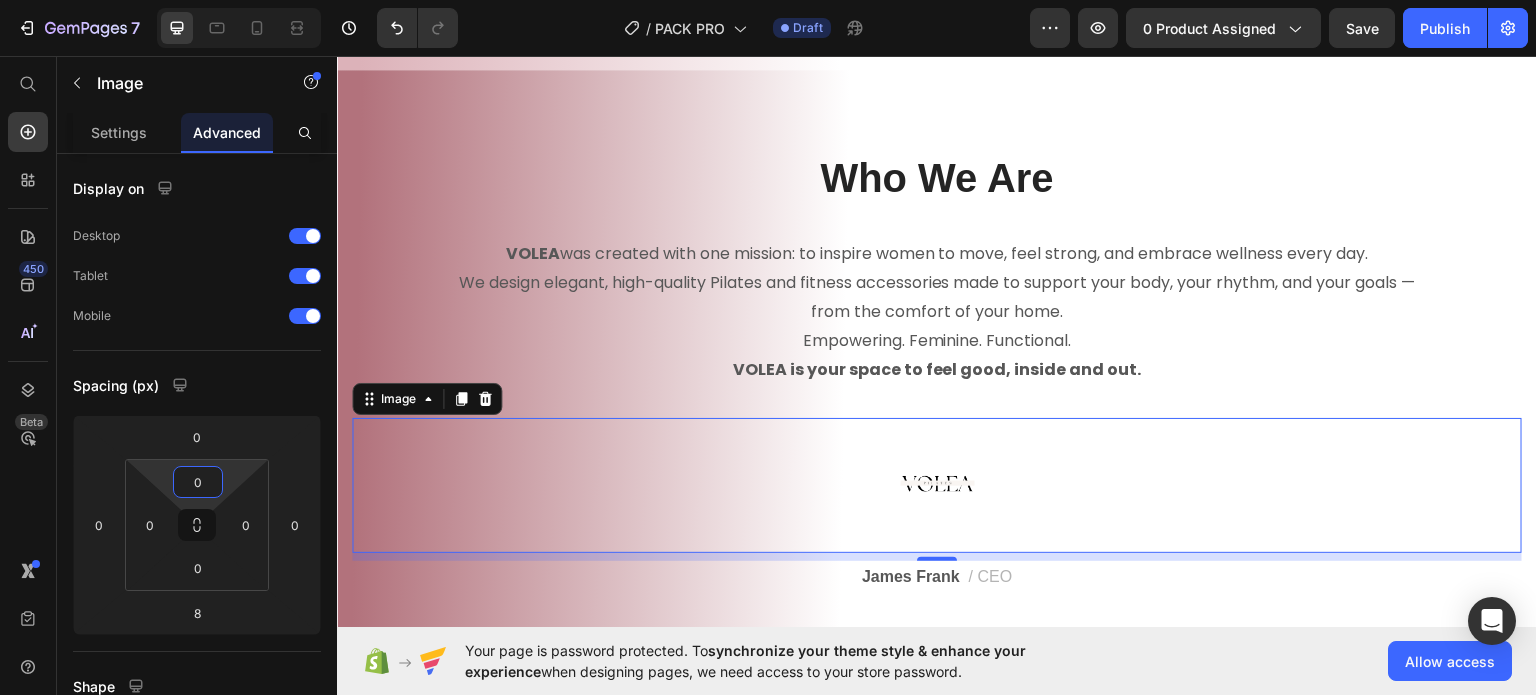 click on "7   /  PACK PRO Draft Preview 0 product assigned  Save   Publish  450 Beta Start with Sections Elements Hero Section Product Detail Brands Trusted Badges Guarantee Product Breakdown How to use Testimonials Compare Bundle FAQs Social Proof Brand Story Product List Collection Blog List Contact Sticky Add to Cart Custom Footer Browse Library 450 Layout
Row
Row
Row
Row Text
Heading
Text Block Button
Button
Button
Sticky Back to top Media
Image
Image" at bounding box center [768, 0] 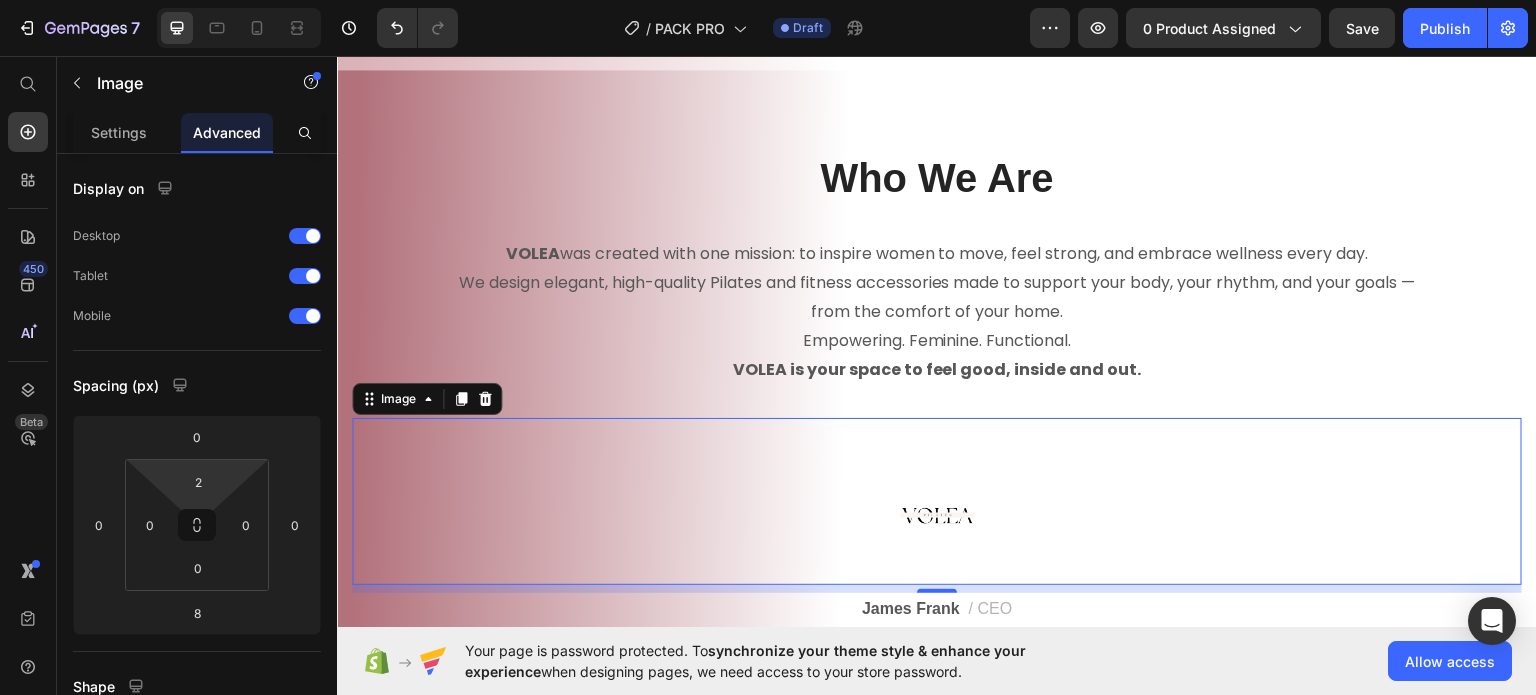 type on "0" 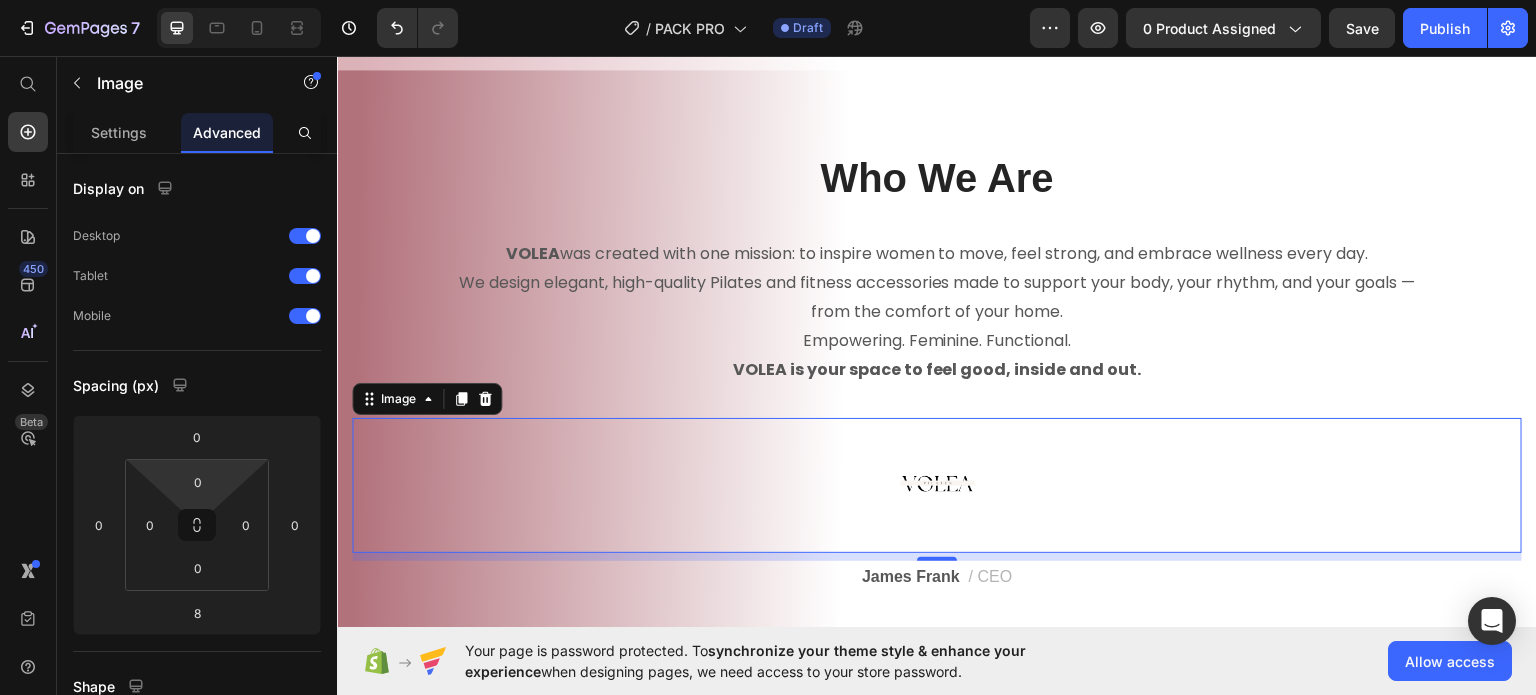 drag, startPoint x: 196, startPoint y: 460, endPoint x: 134, endPoint y: 99, distance: 366.2854 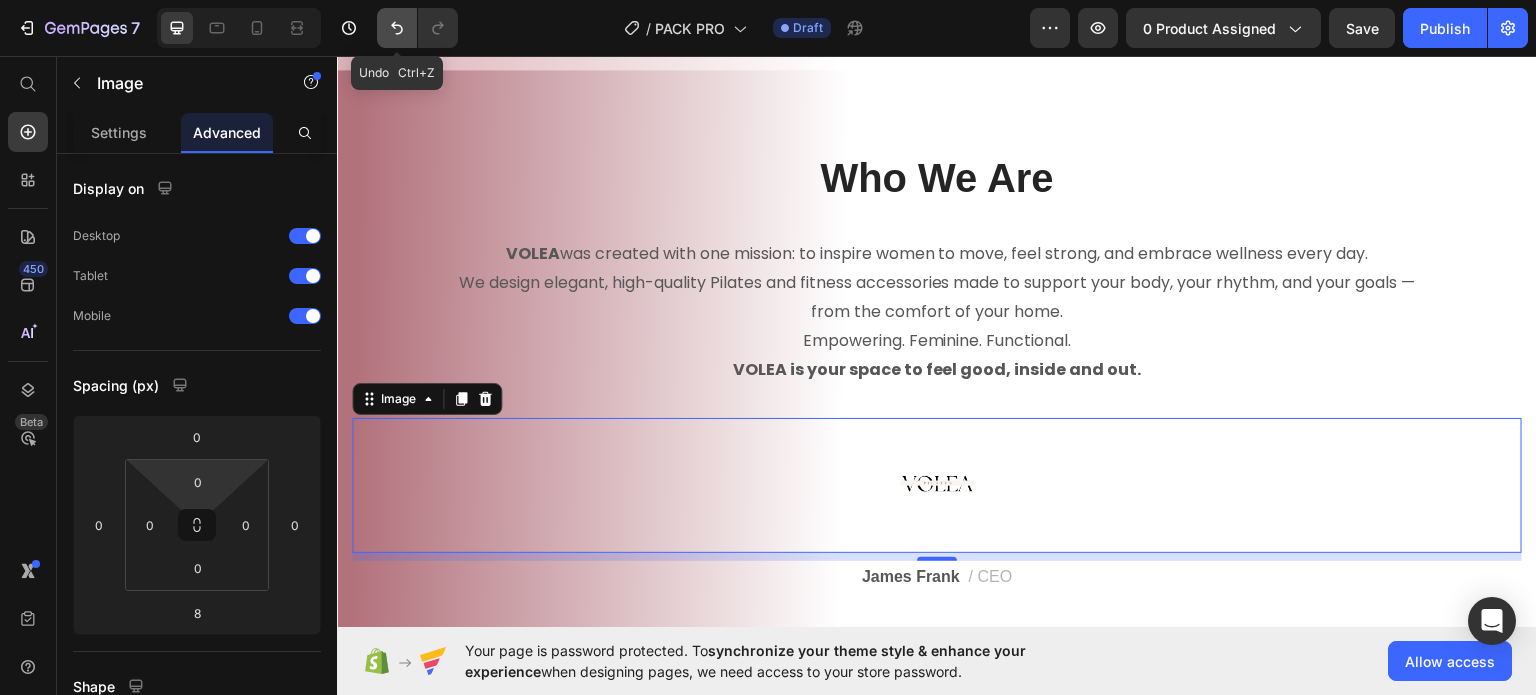 click 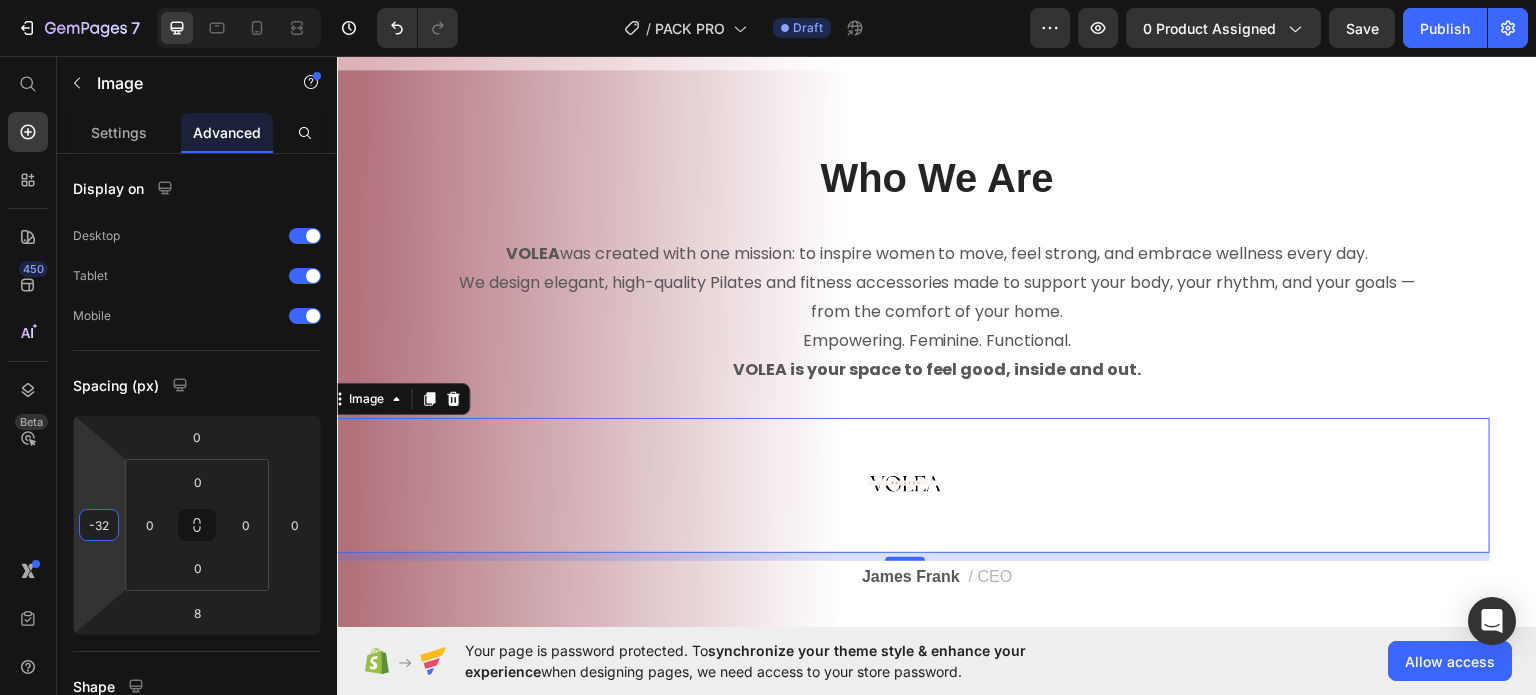 drag, startPoint x: 123, startPoint y: 509, endPoint x: 116, endPoint y: 525, distance: 17.464249 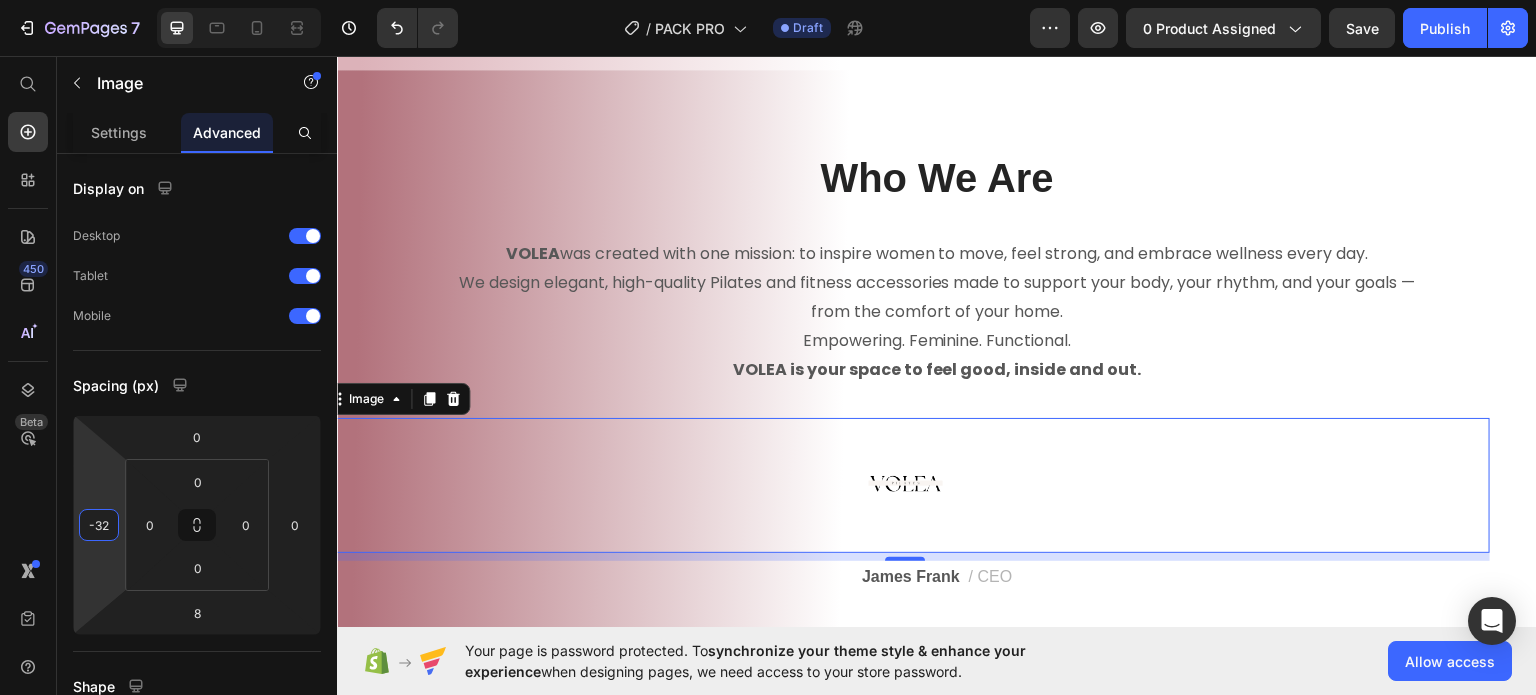click on "7   /  PACK PRO Draft Preview 0 product assigned  Save   Publish  450 Beta Start with Sections Elements Hero Section Product Detail Brands Trusted Badges Guarantee Product Breakdown How to use Testimonials Compare Bundle FAQs Social Proof Brand Story Product List Collection Blog List Contact Sticky Add to Cart Custom Footer Browse Library 450 Layout
Row
Row
Row
Row Text
Heading
Text Block Button
Button
Button
Sticky Back to top Media
Image
Image" at bounding box center (768, 0) 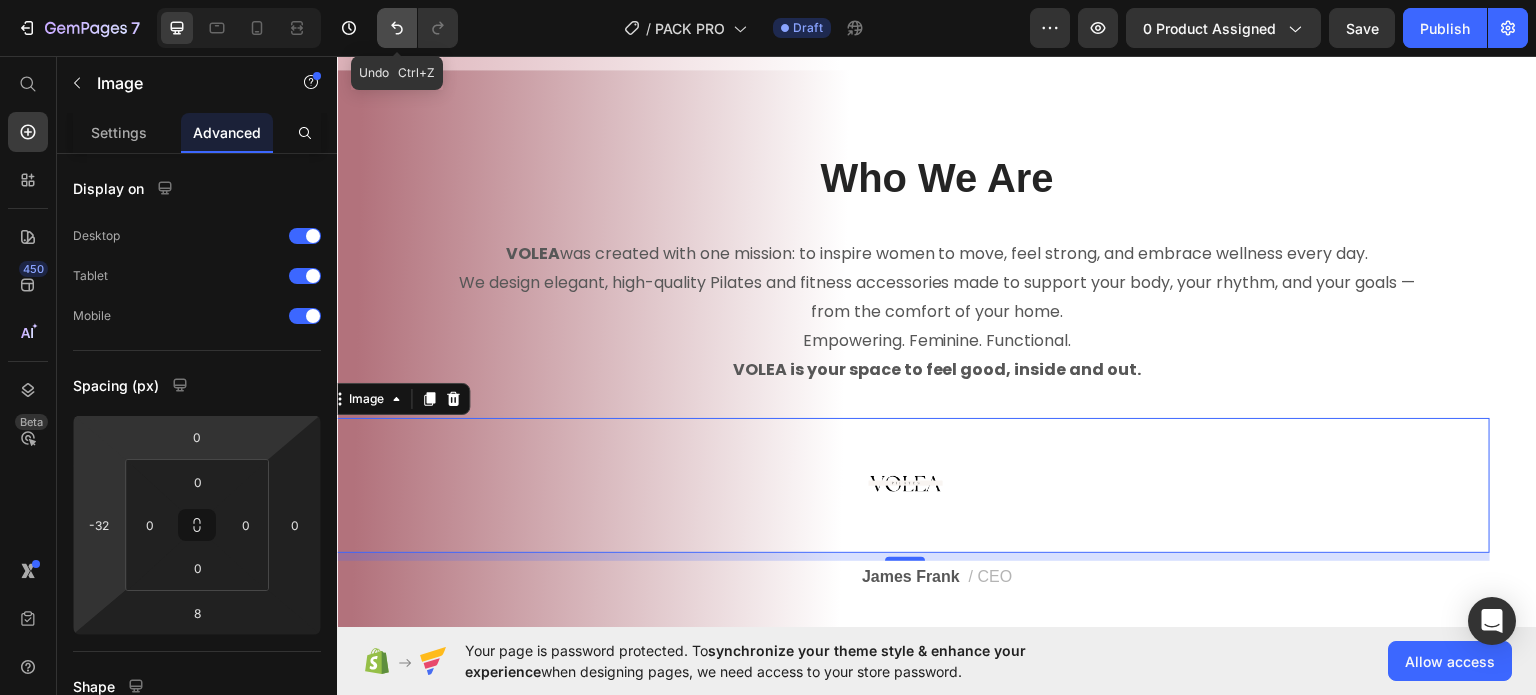 click 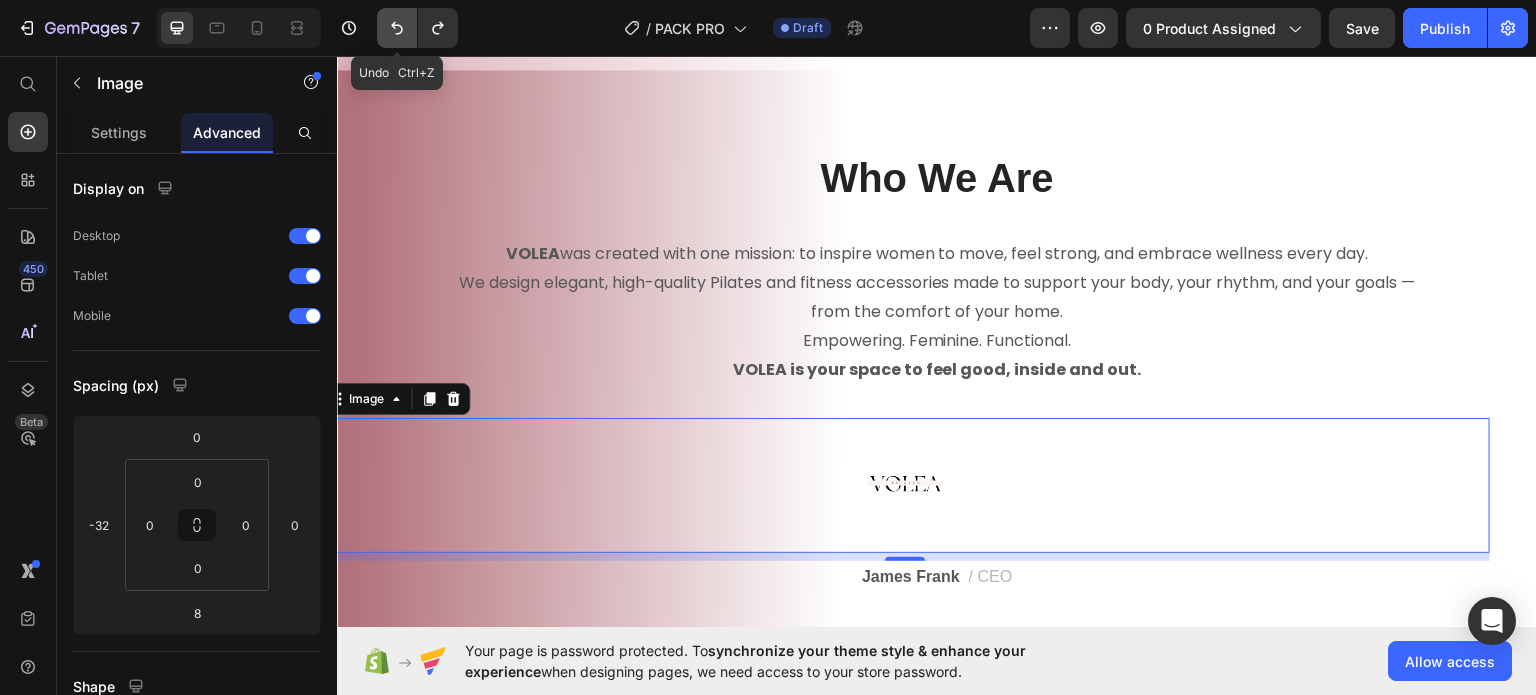 click 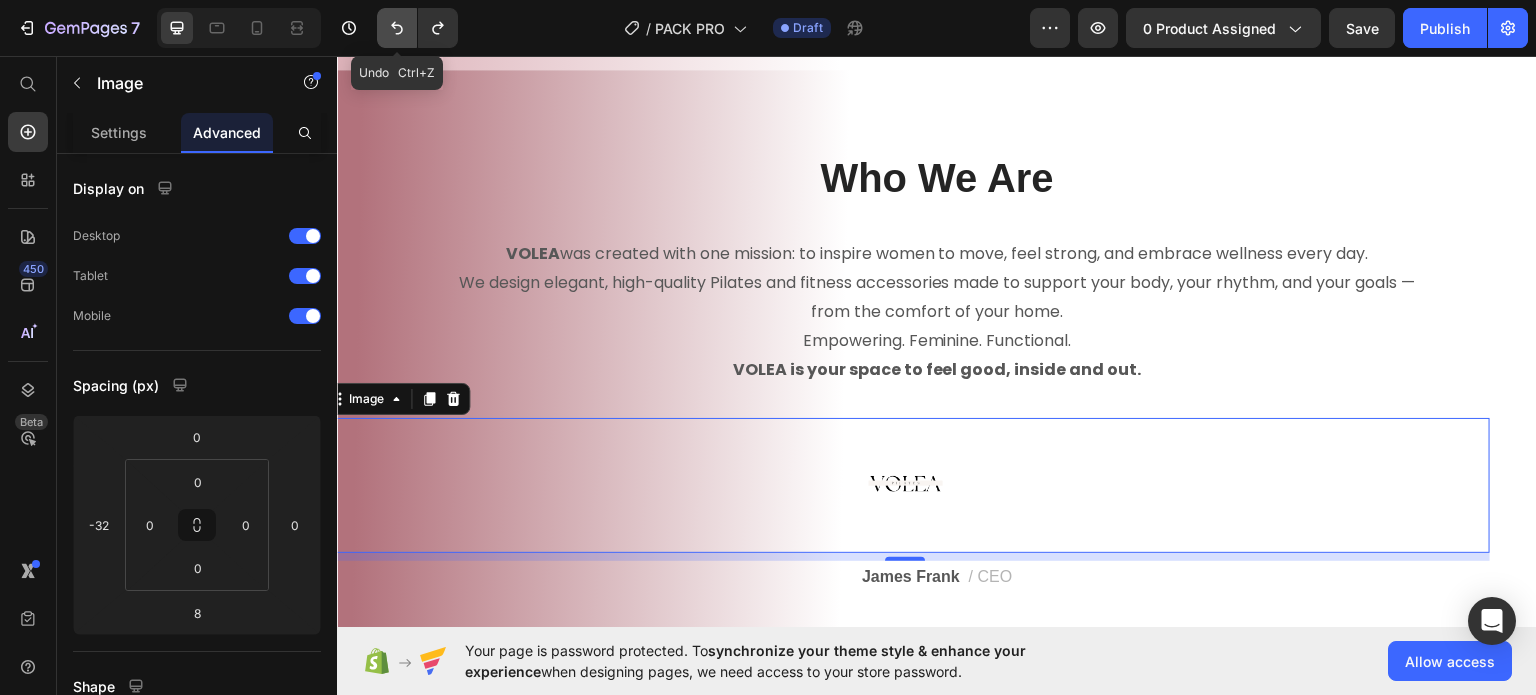 type on "0" 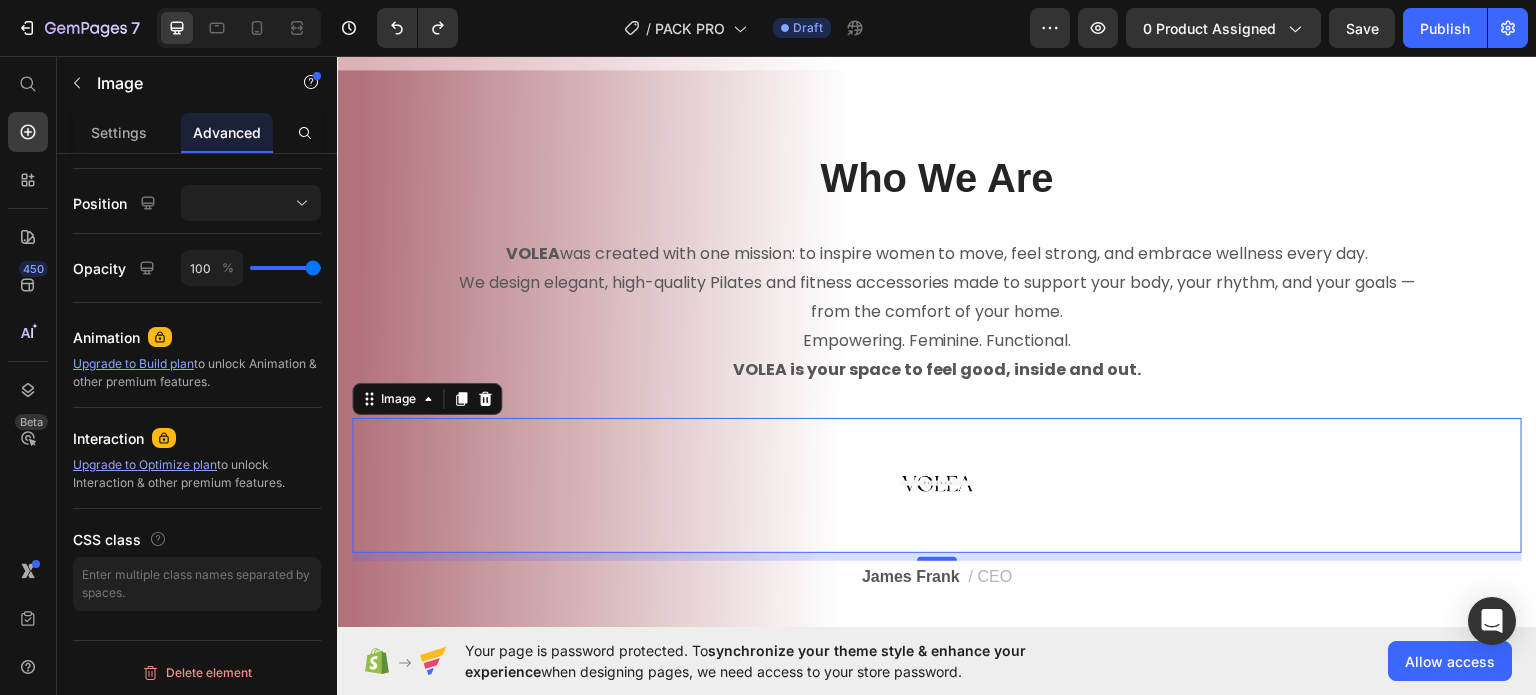 scroll, scrollTop: 104, scrollLeft: 0, axis: vertical 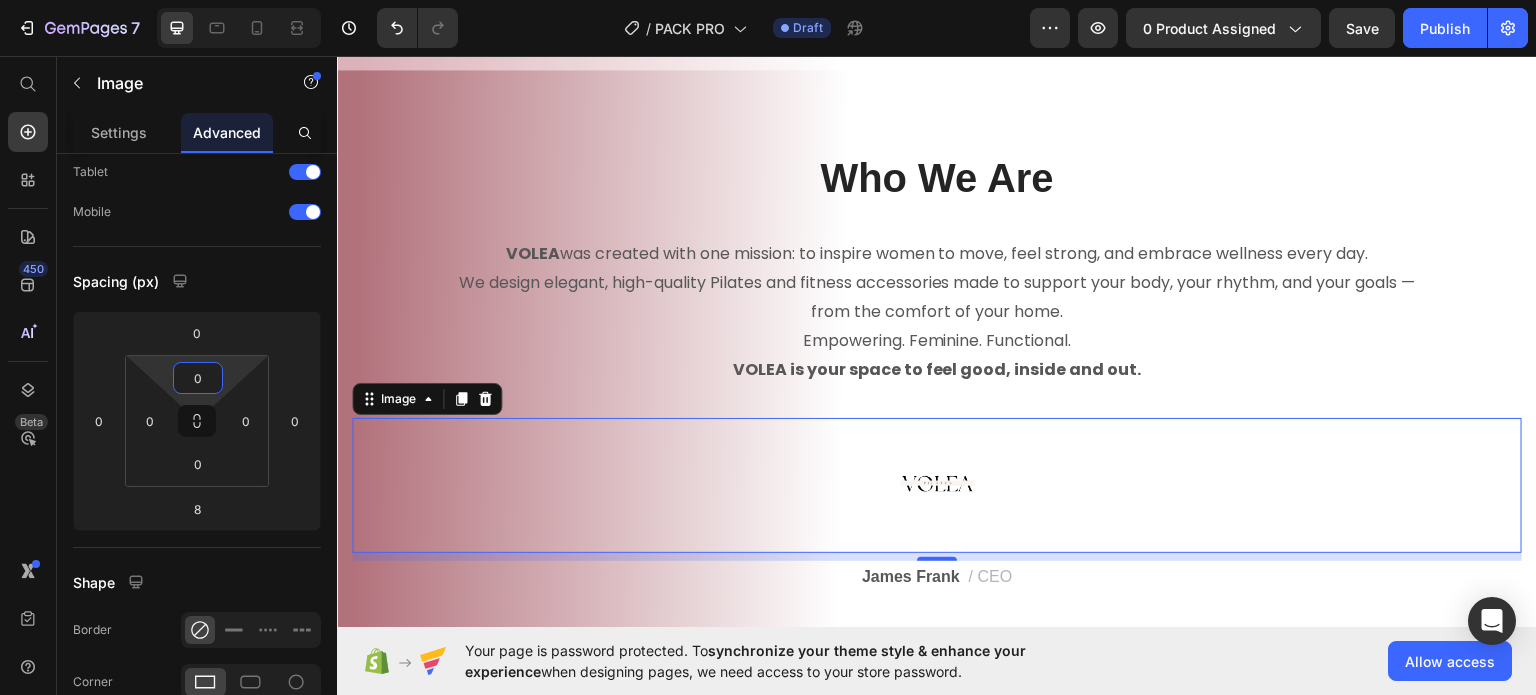 drag, startPoint x: 195, startPoint y: 401, endPoint x: 195, endPoint y: 379, distance: 22 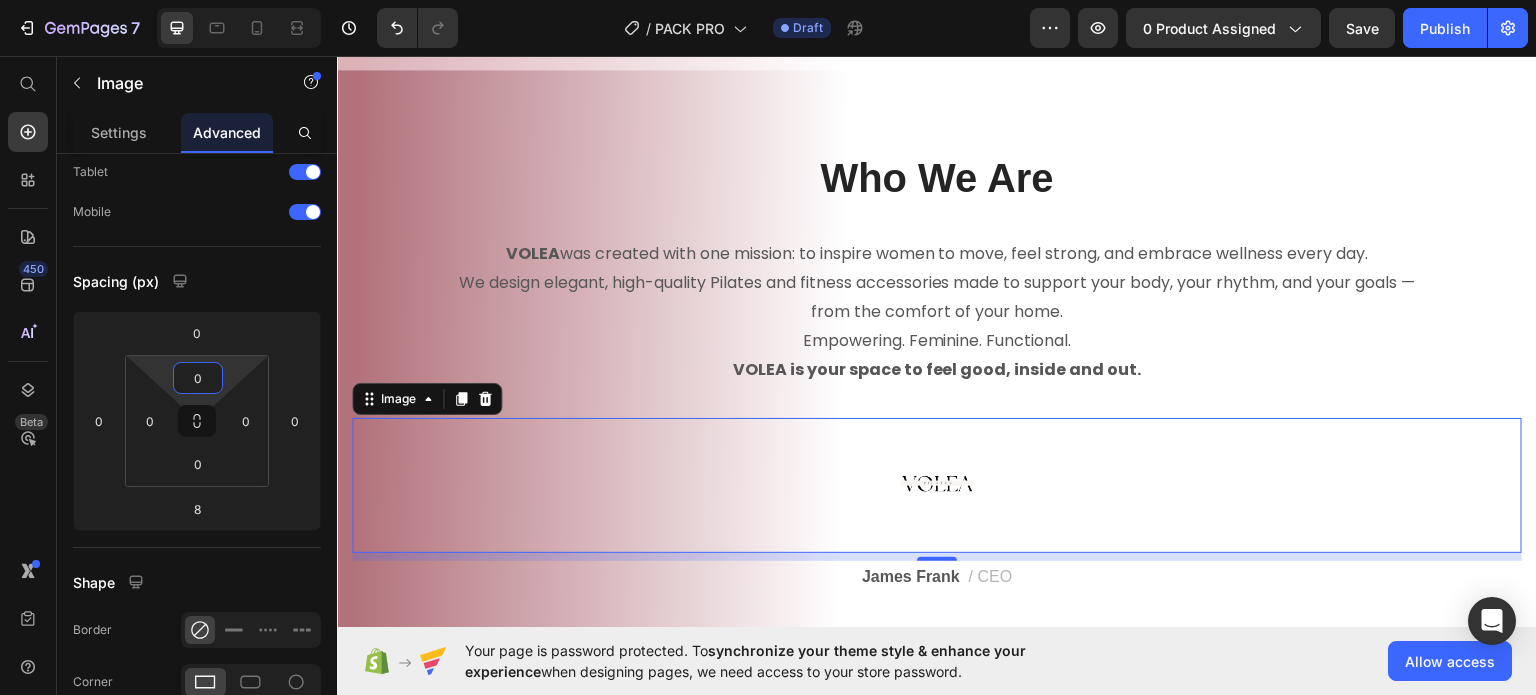click on "7   /  PACK PRO Draft Preview 0 product assigned  Save   Publish  450 Beta Start with Sections Elements Hero Section Product Detail Brands Trusted Badges Guarantee Product Breakdown How to use Testimonials Compare Bundle FAQs Social Proof Brand Story Product List Collection Blog List Contact Sticky Add to Cart Custom Footer Browse Library 450 Layout
Row
Row
Row
Row Text
Heading
Text Block Button
Button
Button
Sticky Back to top Media
Image
Image" at bounding box center (768, 0) 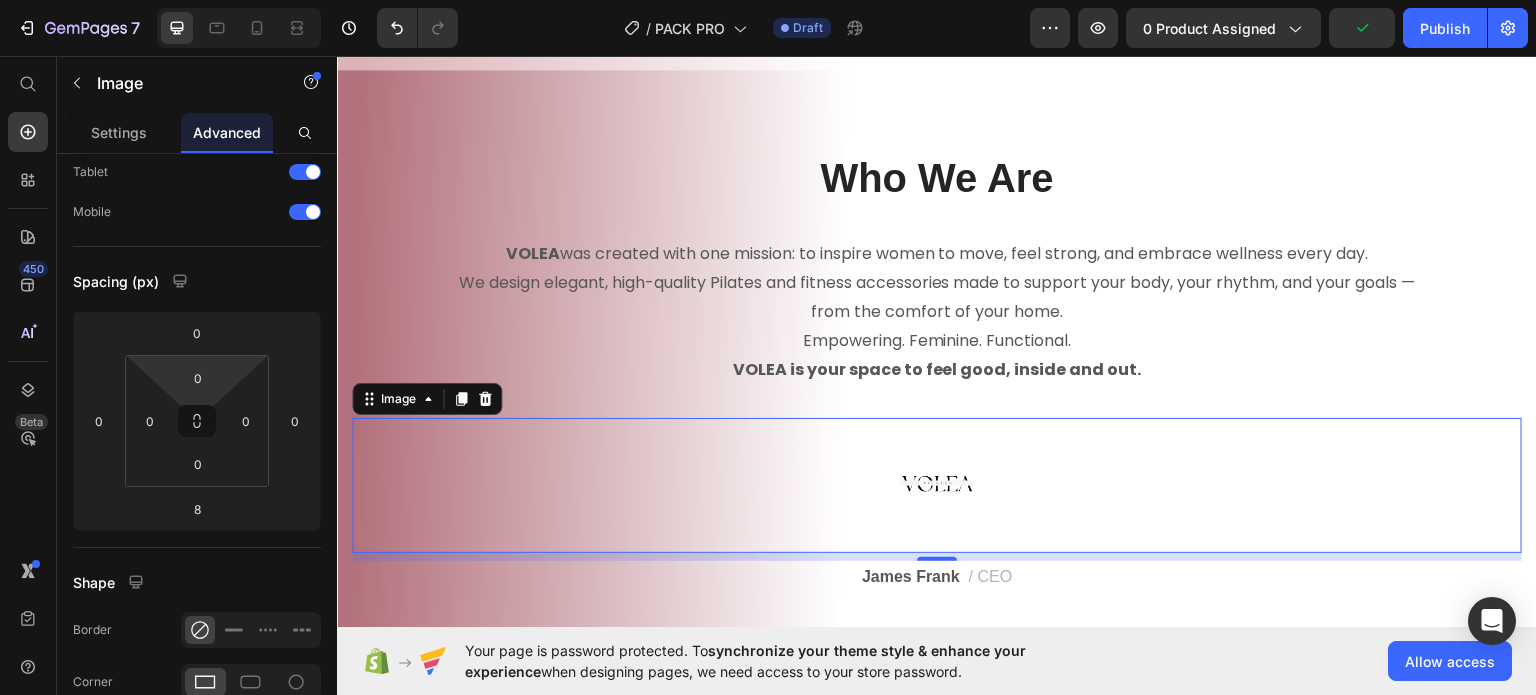 drag, startPoint x: 195, startPoint y: 356, endPoint x: 195, endPoint y: 339, distance: 17 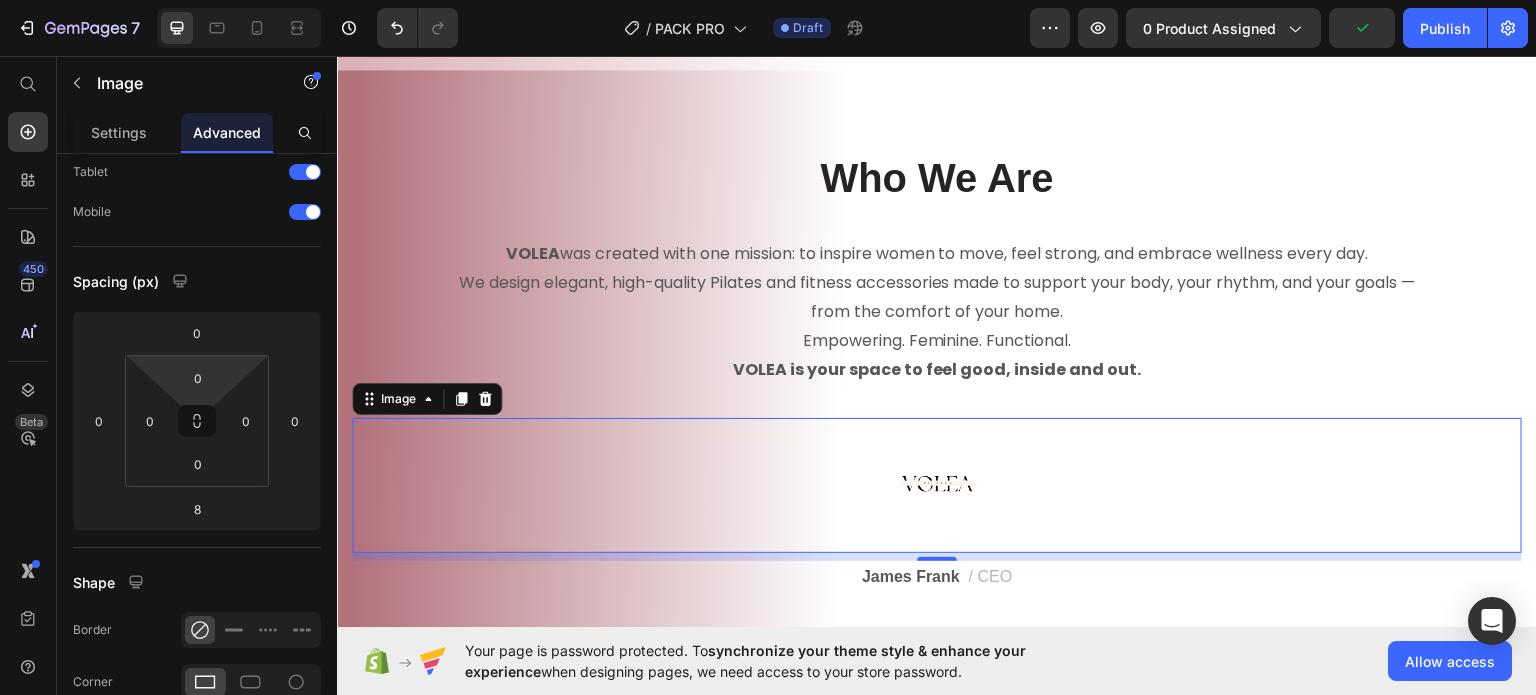 click on "7   /  PACK PRO Draft Preview 0 product assigned  Publish  450 Beta Start with Sections Elements Hero Section Product Detail Brands Trusted Badges Guarantee Product Breakdown How to use Testimonials Compare Bundle FAQs Social Proof Brand Story Product List Collection Blog List Contact Sticky Add to Cart Custom Footer Browse Library 450 Layout
Row
Row
Row
Row Text
Heading
Text Block Button
Button
Button
Sticky Back to top Media
Image" at bounding box center (768, 0) 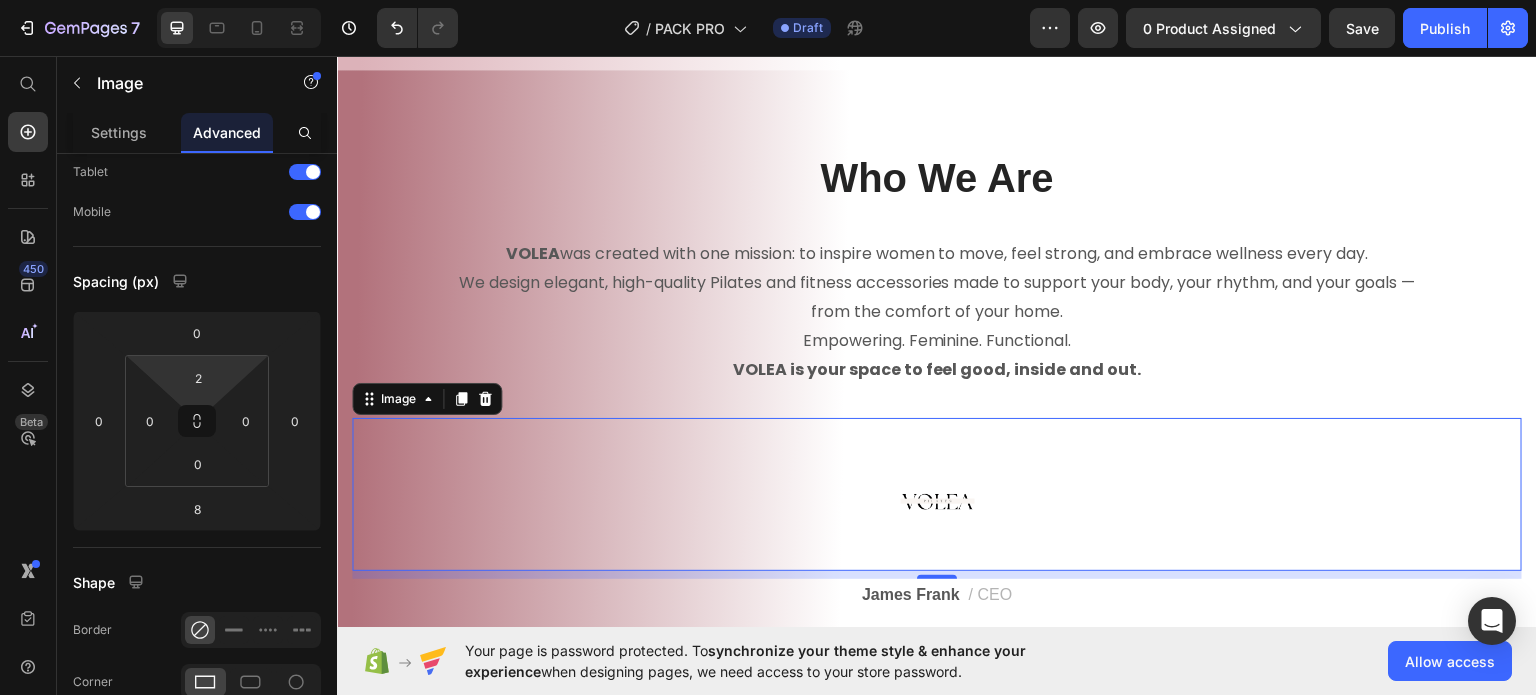 type on "0" 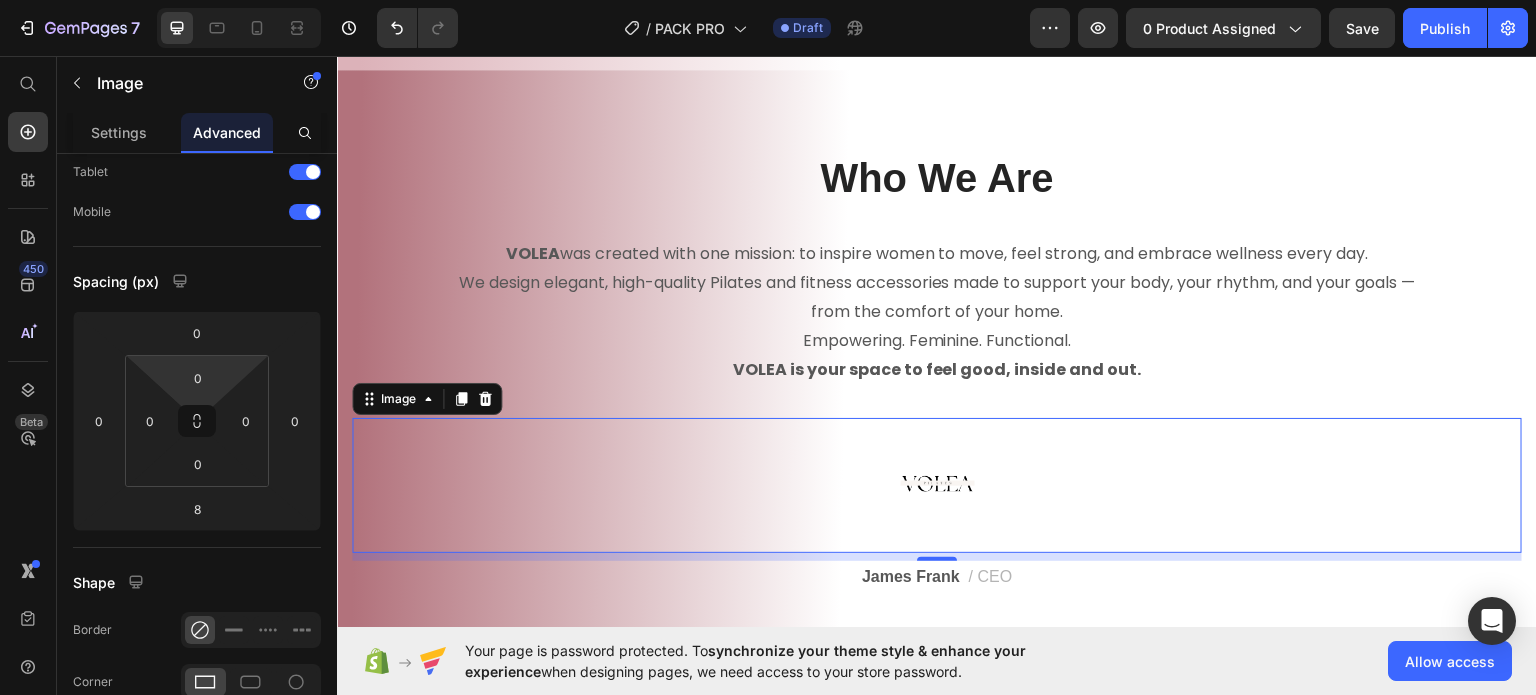 drag, startPoint x: 199, startPoint y: 399, endPoint x: 192, endPoint y: 534, distance: 135.18137 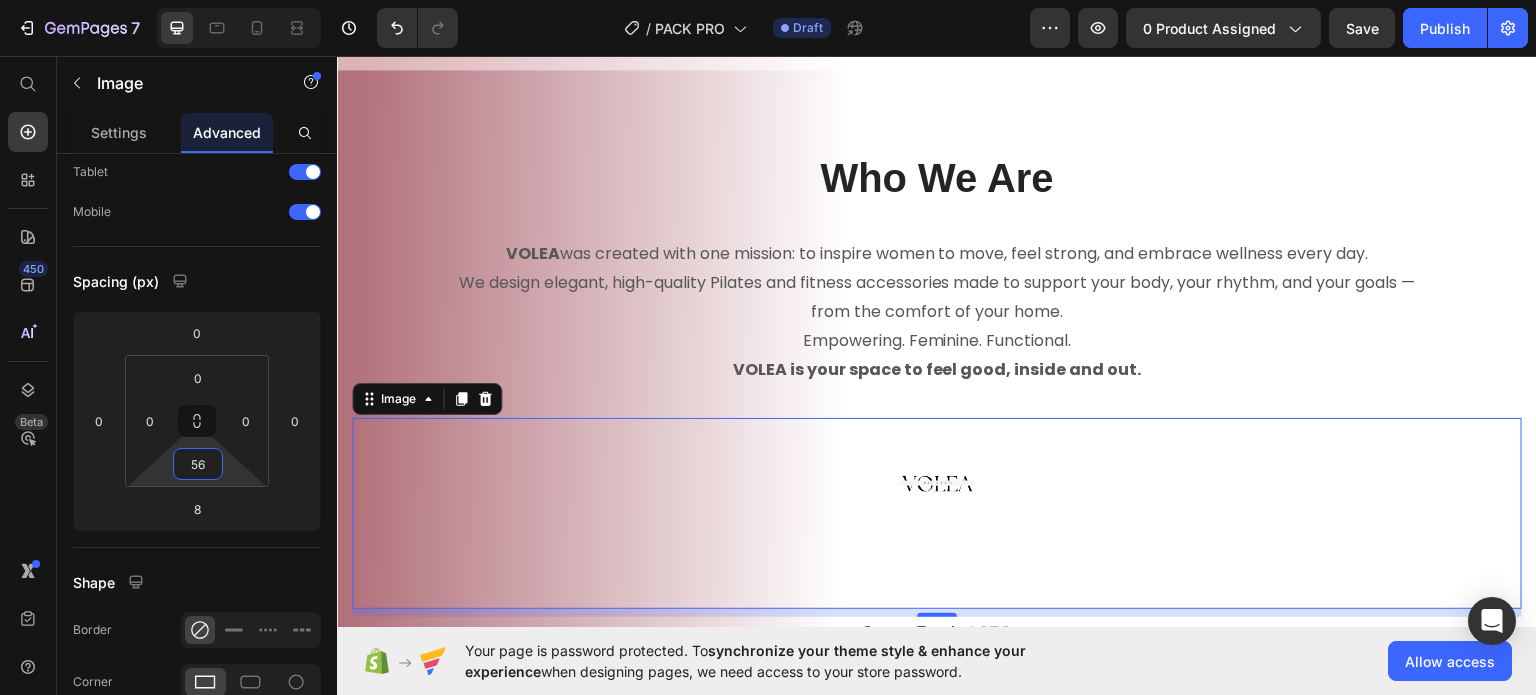 type on "0" 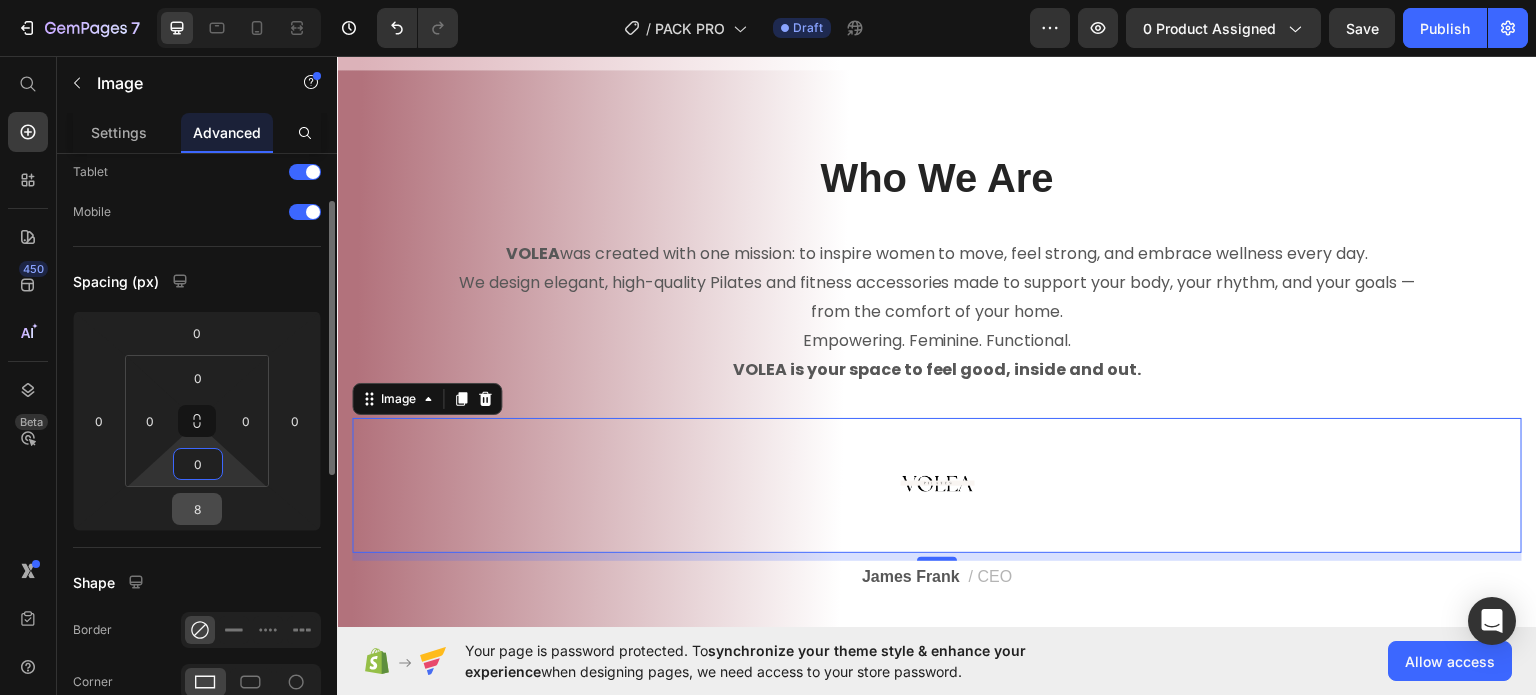 drag, startPoint x: 200, startPoint y: 439, endPoint x: 201, endPoint y: 506, distance: 67.00746 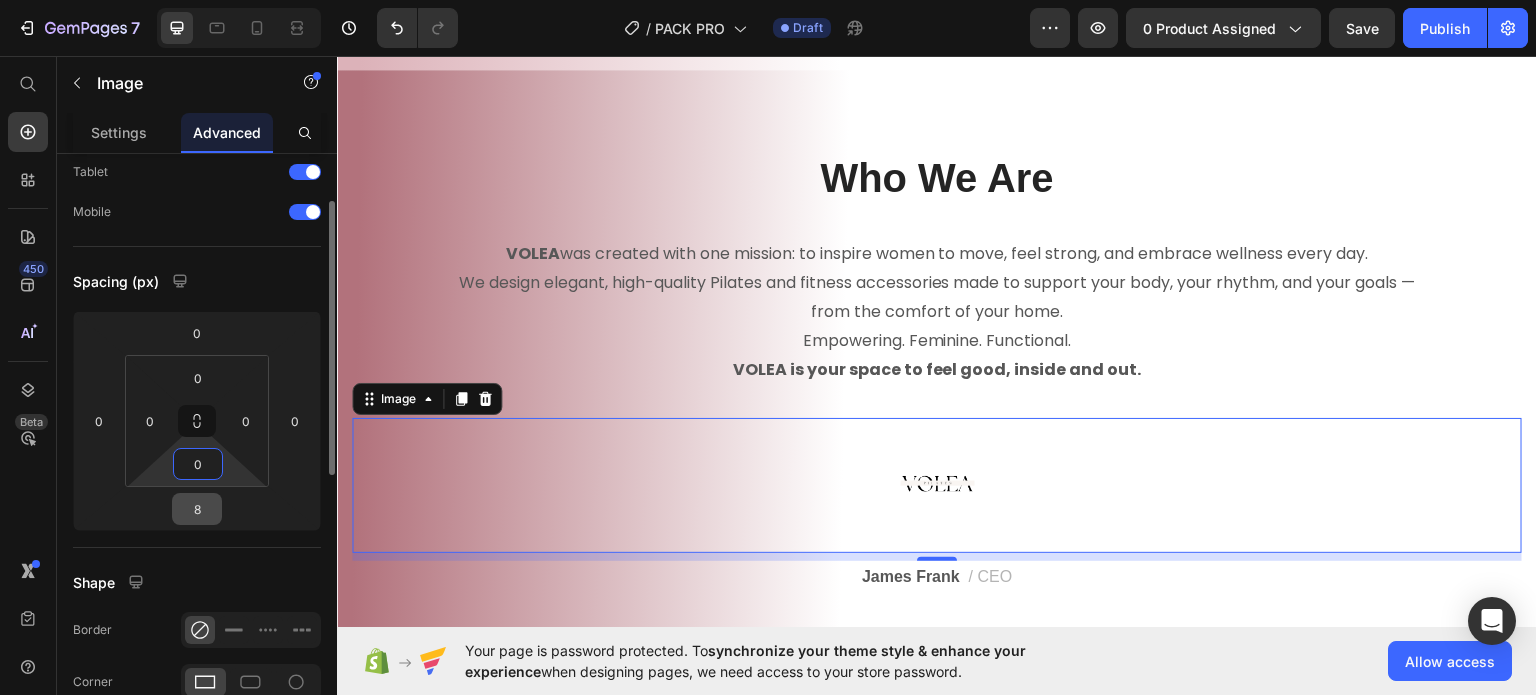 click on "7   /  PACK PRO Draft Preview 0 product assigned  Save   Publish  450 Beta Start with Sections Elements Hero Section Product Detail Brands Trusted Badges Guarantee Product Breakdown How to use Testimonials Compare Bundle FAQs Social Proof Brand Story Product List Collection Blog List Contact Sticky Add to Cart Custom Footer Browse Library 450 Layout
Row
Row
Row
Row Text
Heading
Text Block Button
Button
Button
Sticky Back to top Media
Image
Image" at bounding box center [768, 0] 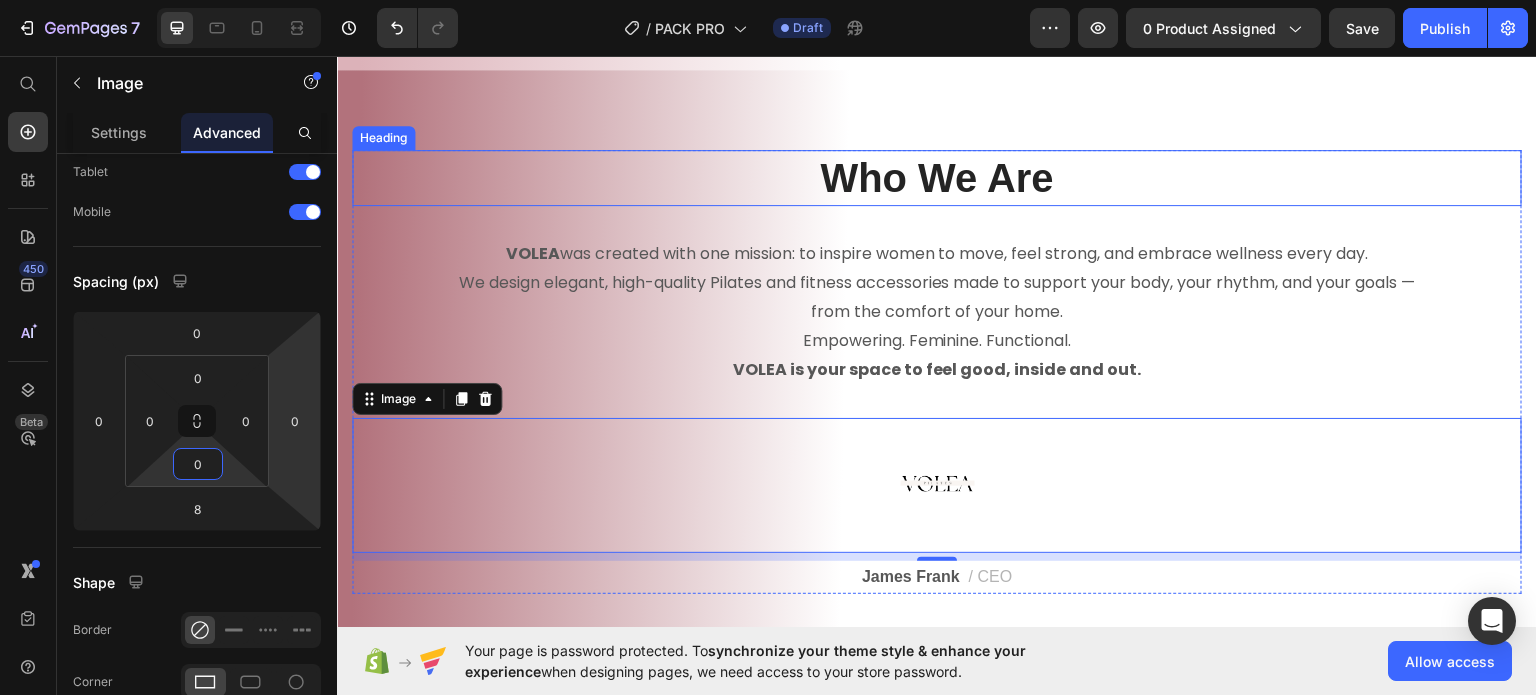 drag, startPoint x: 597, startPoint y: 226, endPoint x: 618, endPoint y: 234, distance: 22.472204 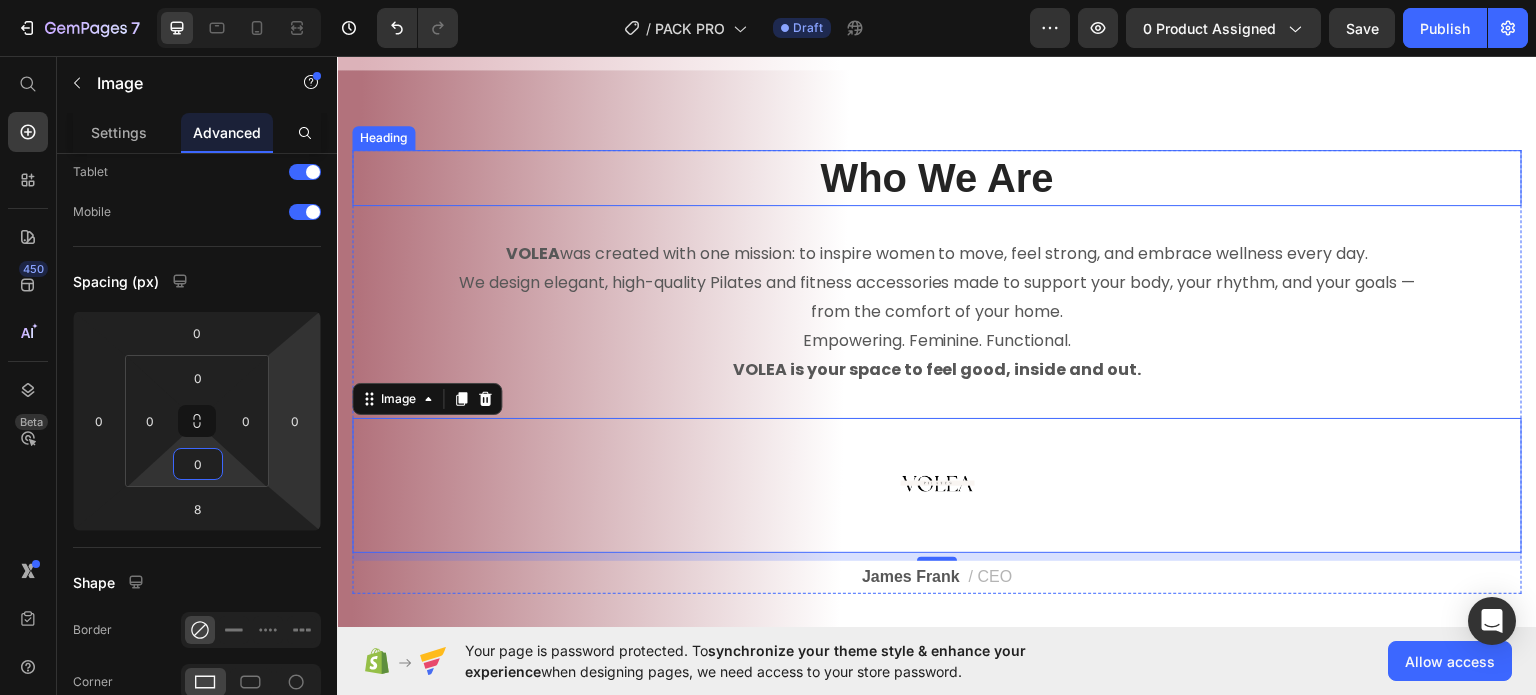 click on "Who We Are" at bounding box center (937, 177) 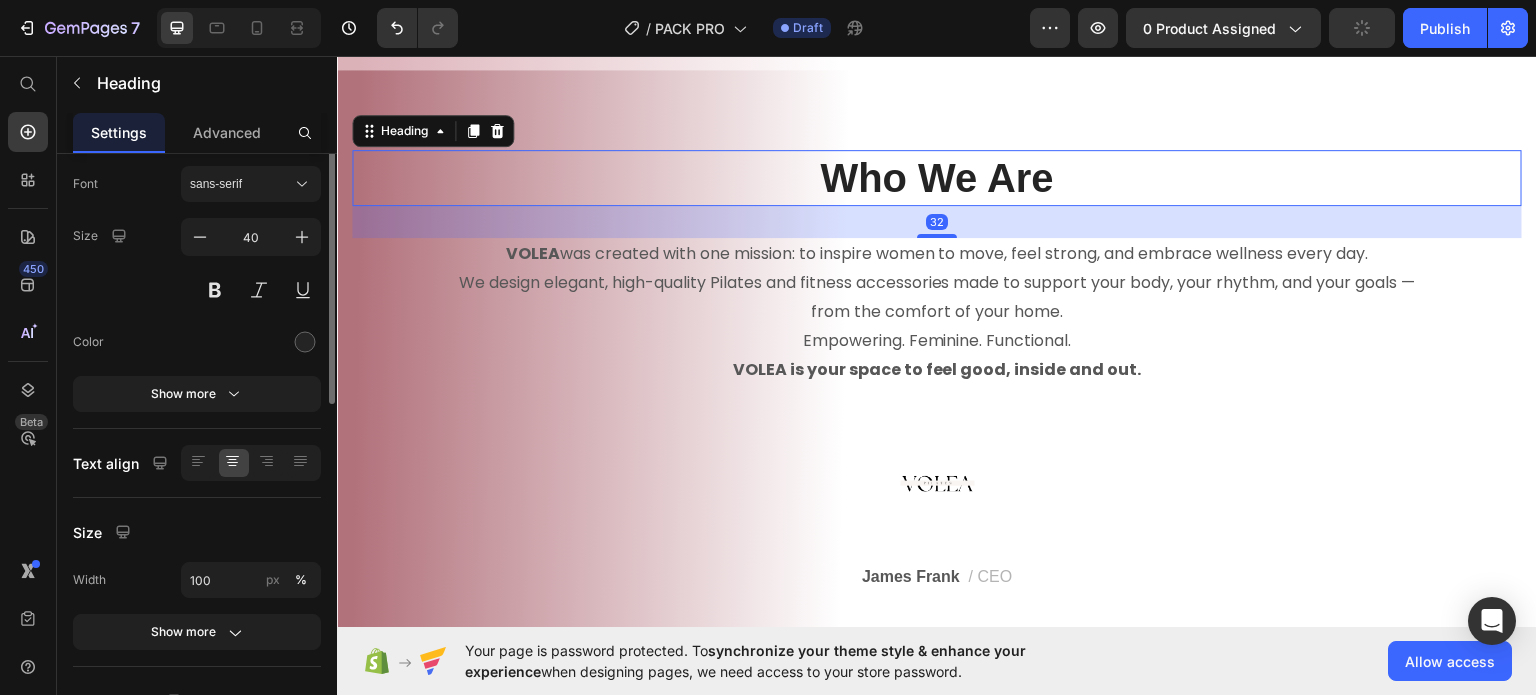 scroll, scrollTop: 0, scrollLeft: 0, axis: both 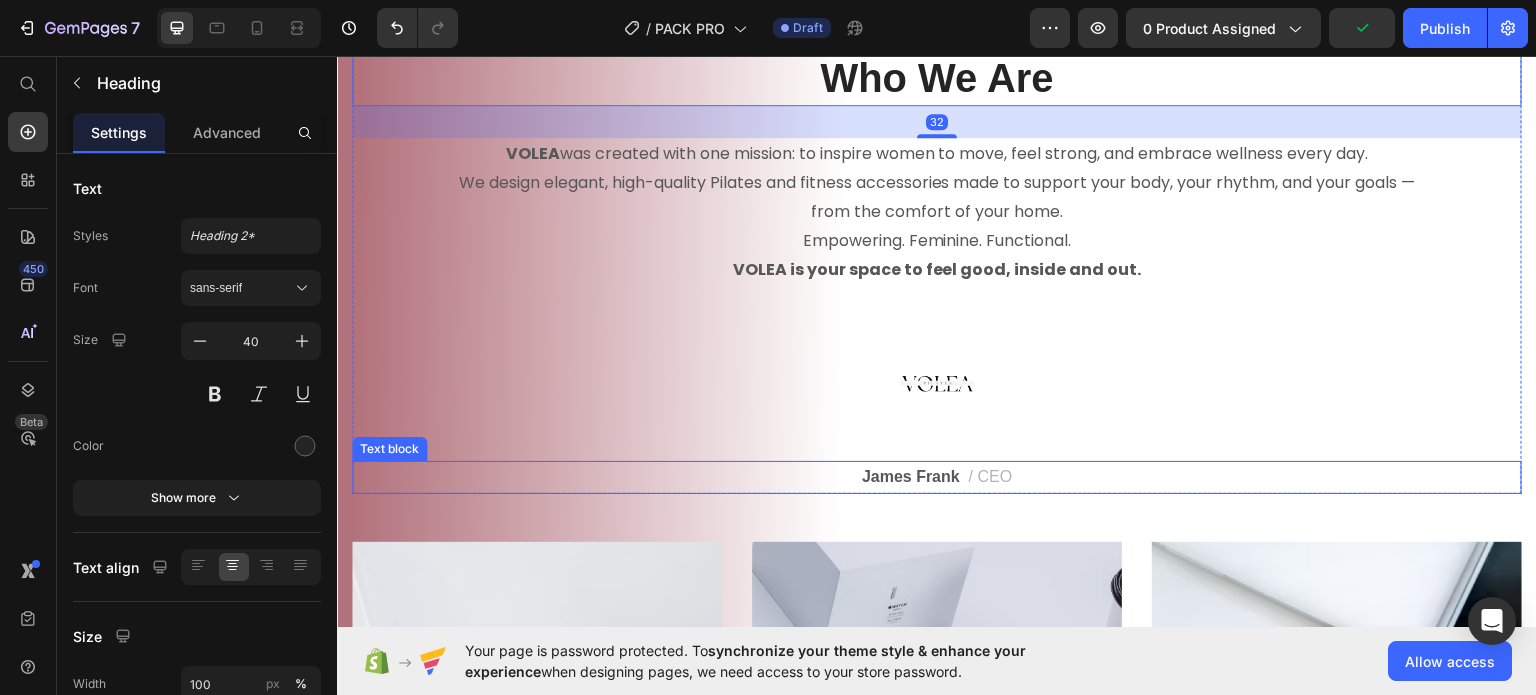 click on "James Frank" at bounding box center (911, 475) 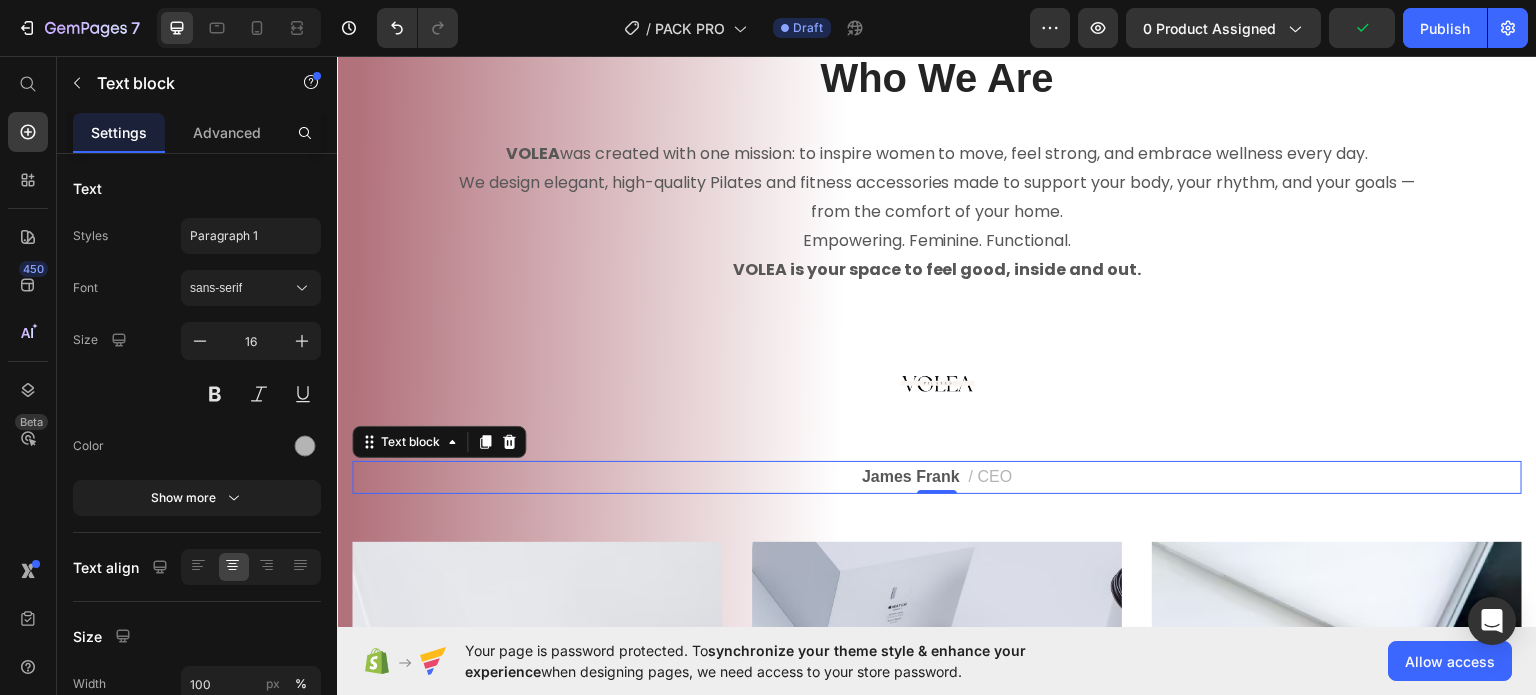 click on "James Frank" at bounding box center (911, 475) 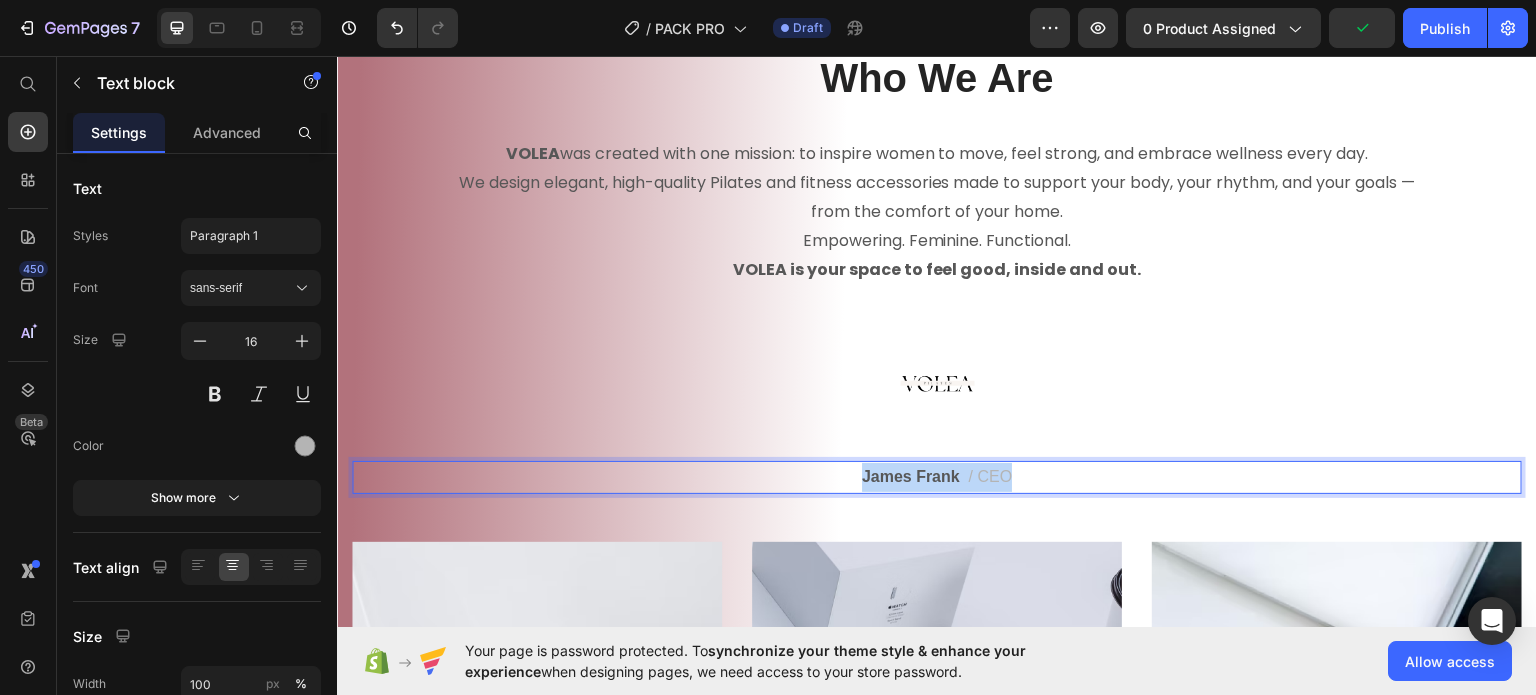 click on "James Frank" at bounding box center (911, 475) 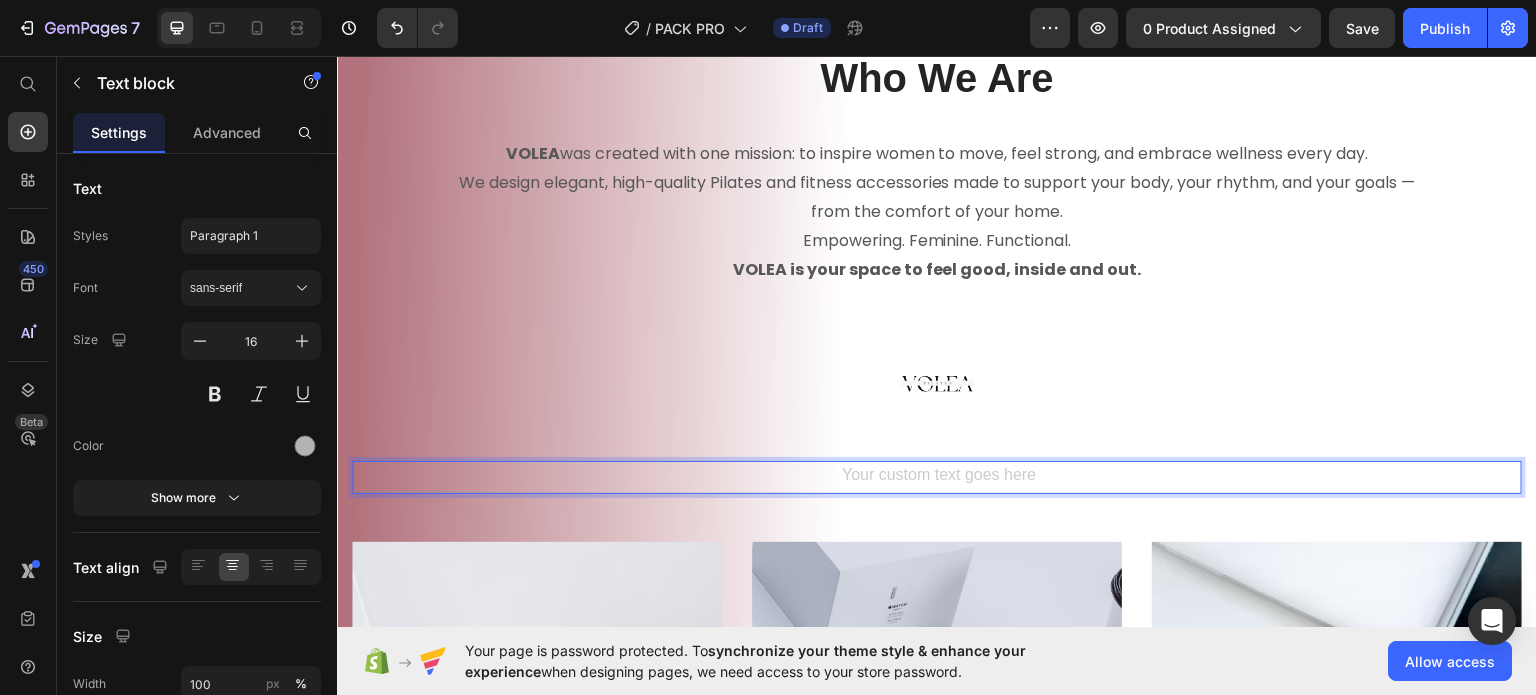click at bounding box center (937, 476) 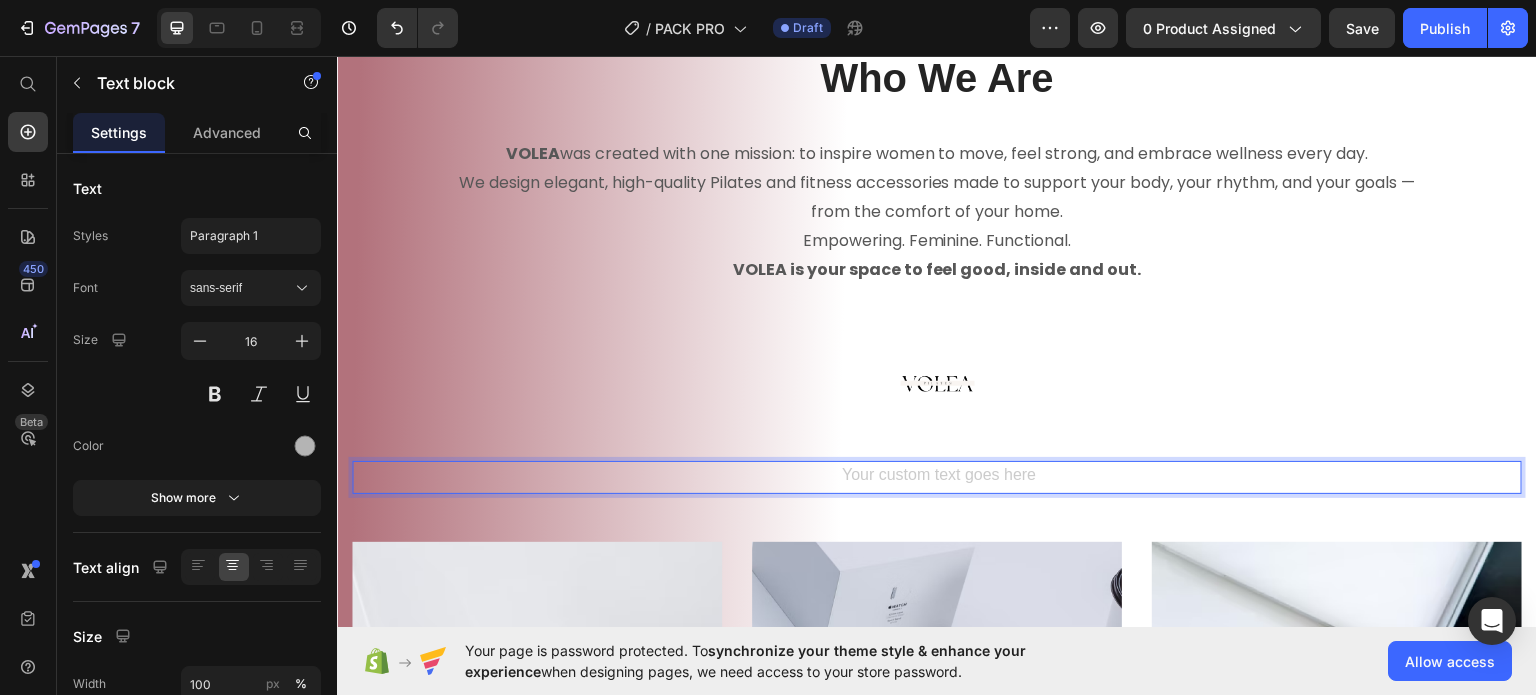 drag, startPoint x: 737, startPoint y: 515, endPoint x: 578, endPoint y: 528, distance: 159.53056 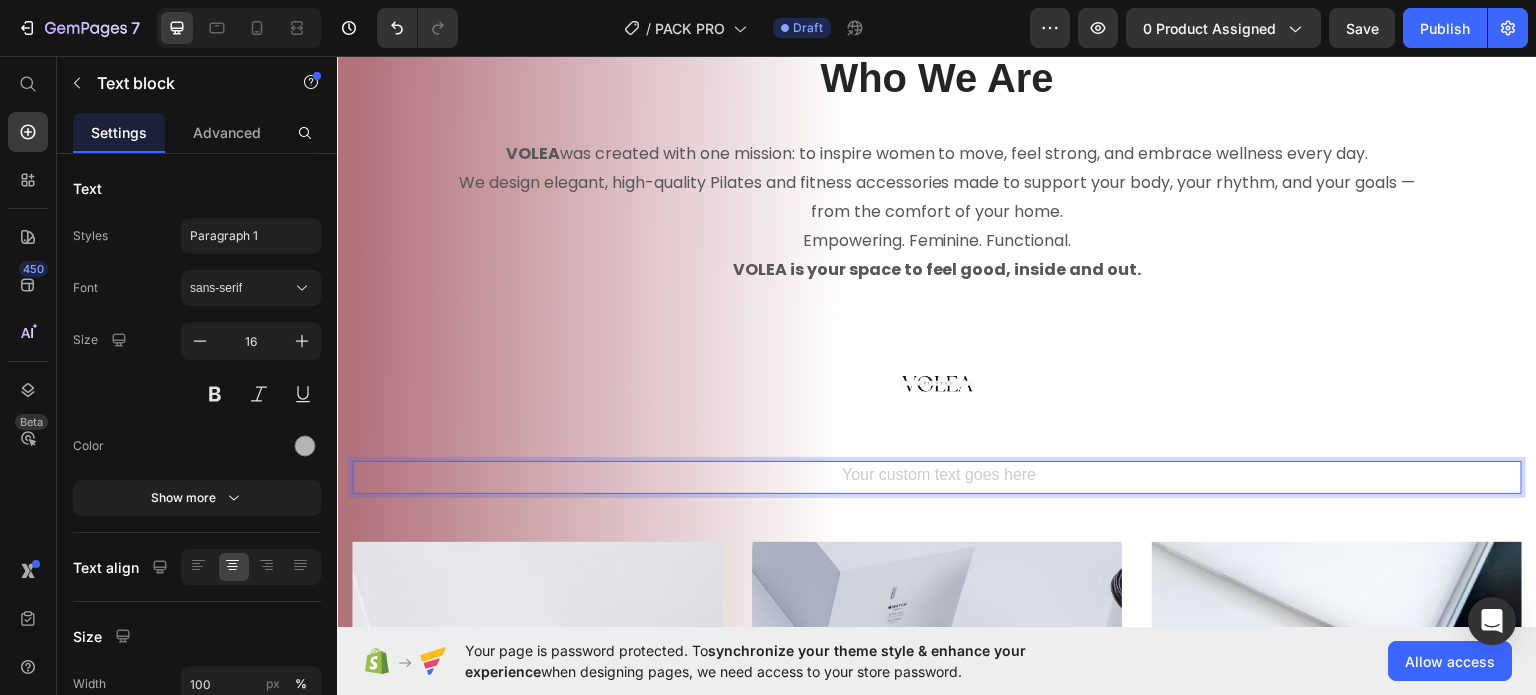 click at bounding box center [937, 476] 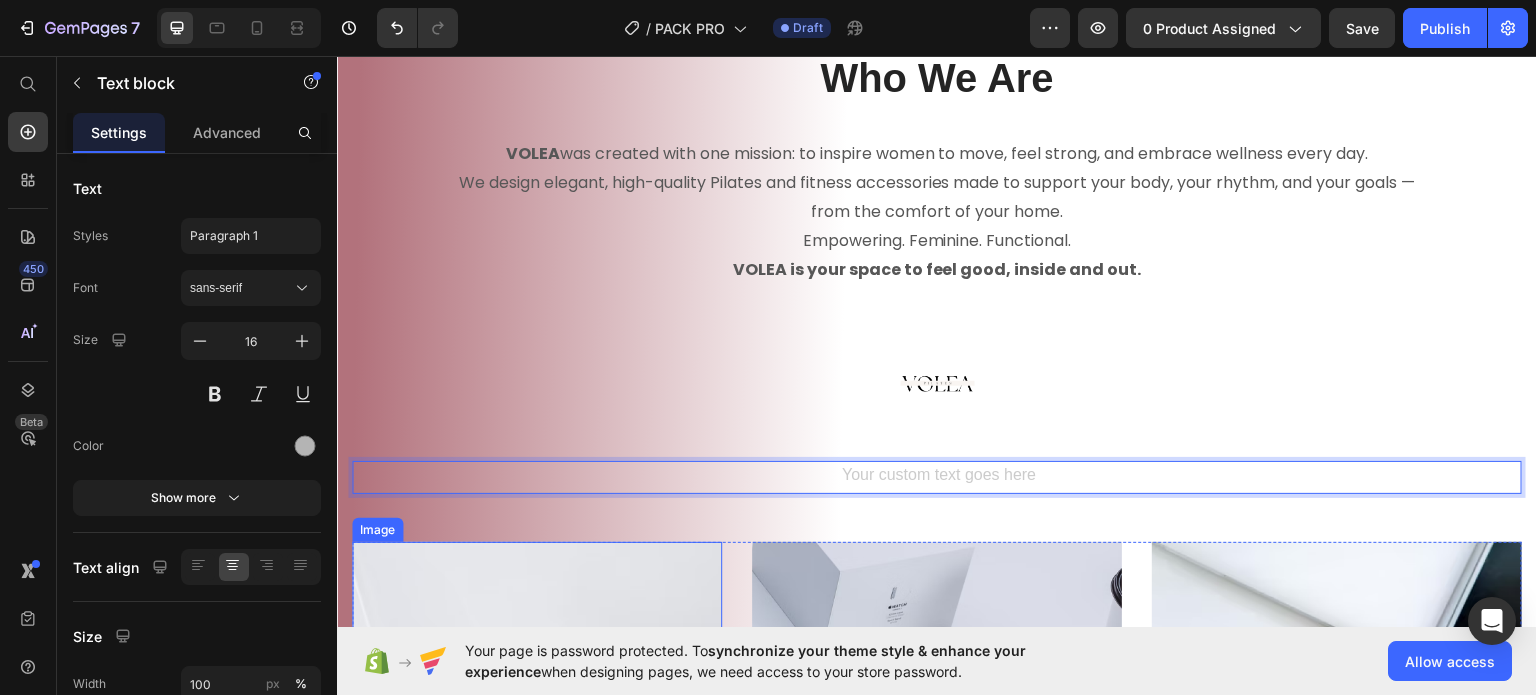 click at bounding box center (537, 726) 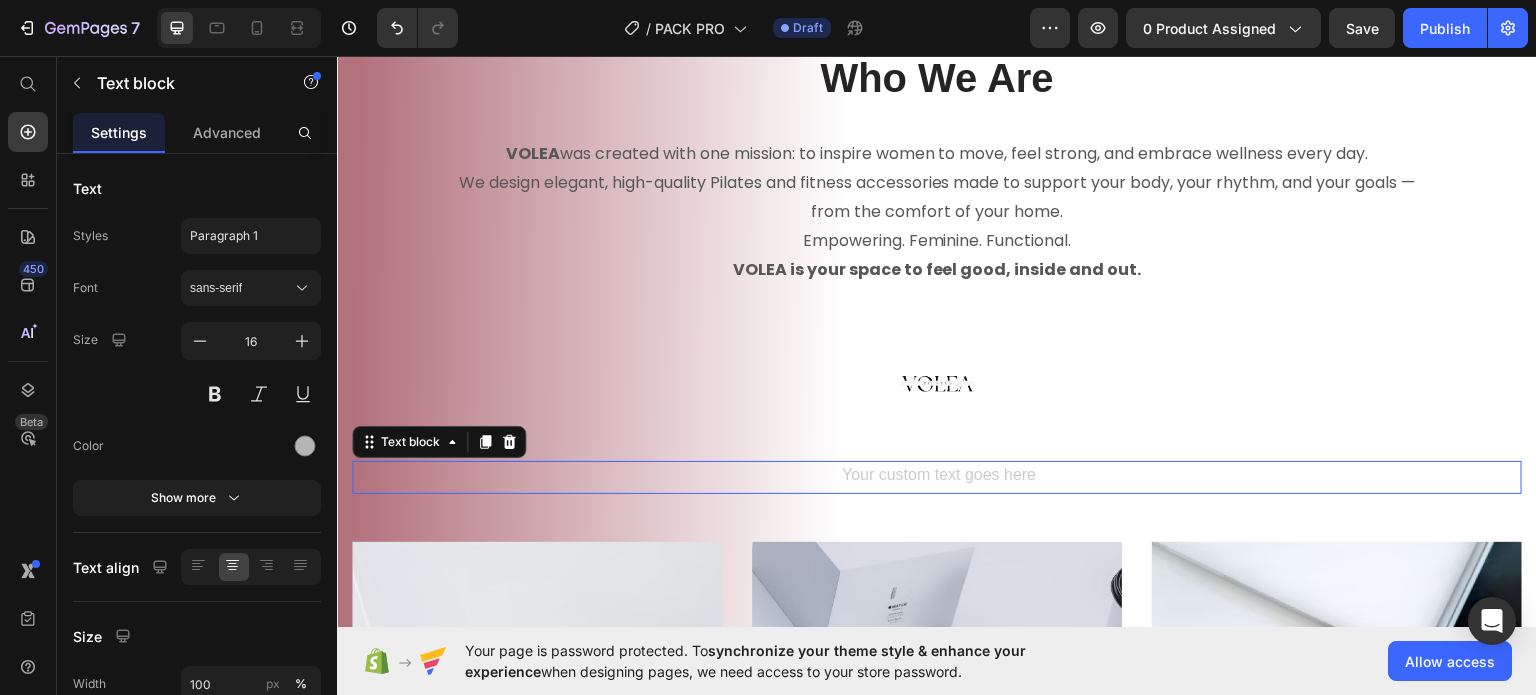 click at bounding box center [937, 476] 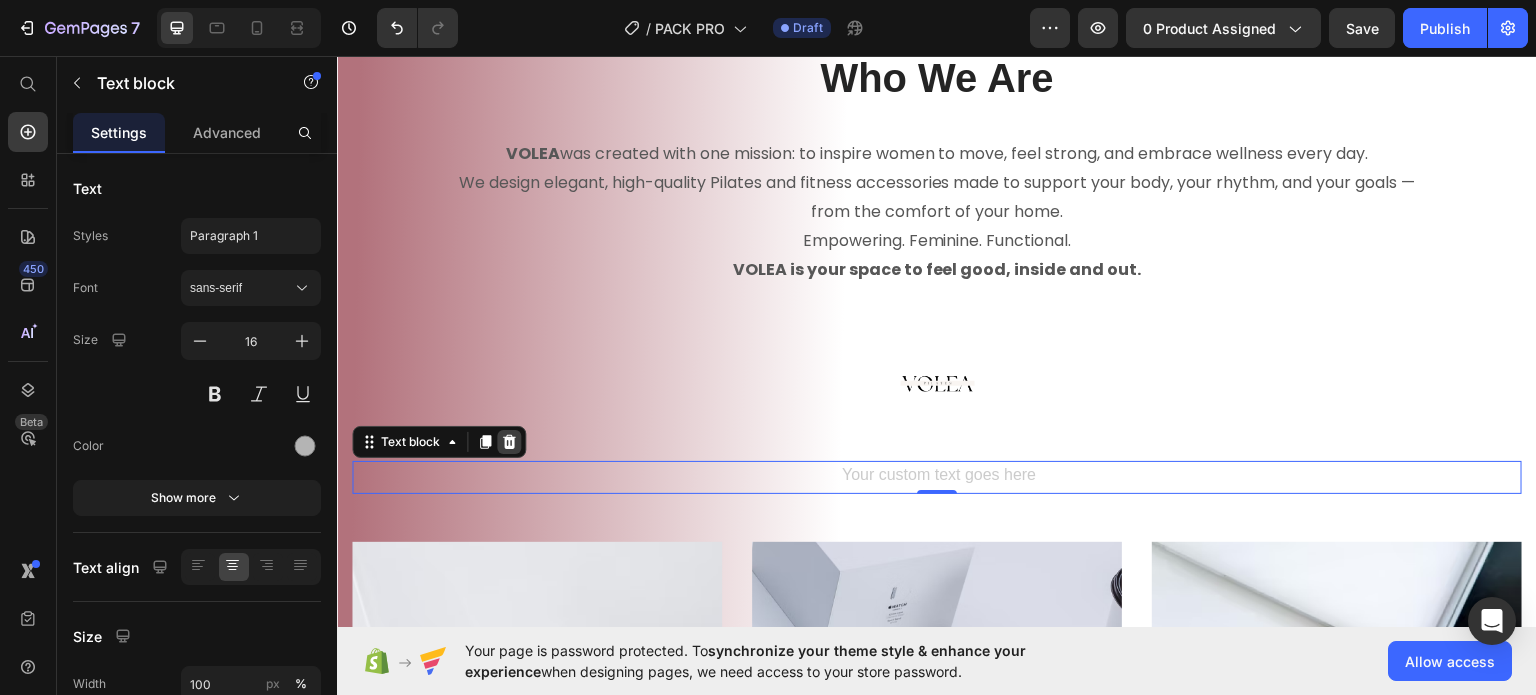 click 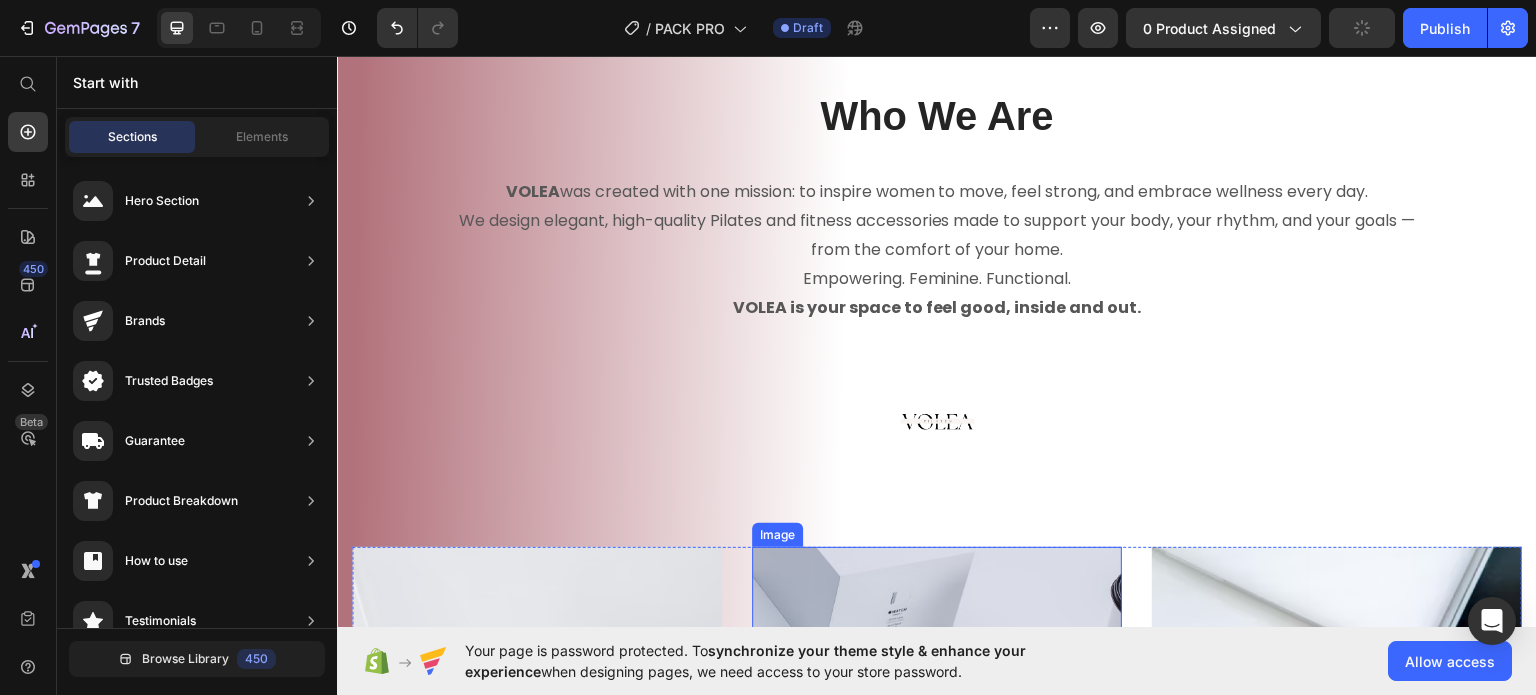 scroll, scrollTop: 1100, scrollLeft: 0, axis: vertical 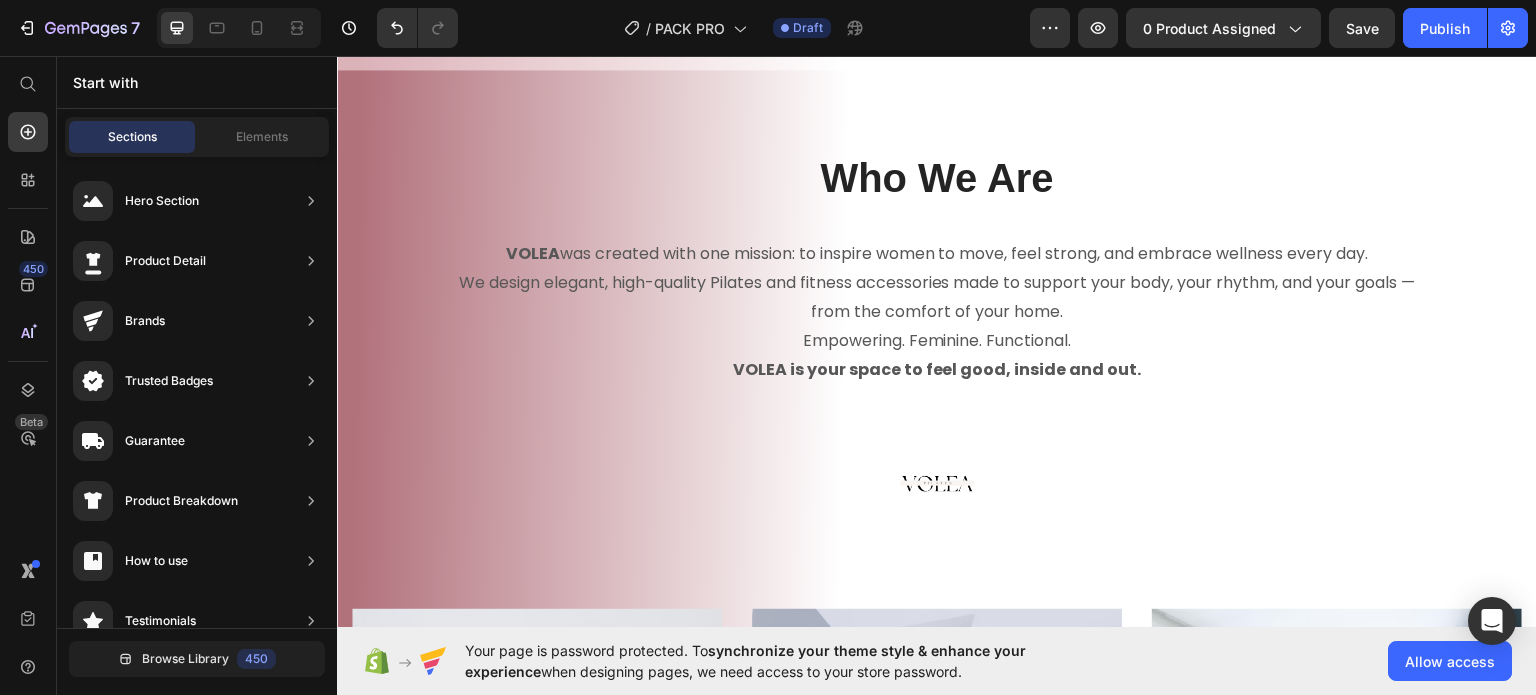 click on "Sections Elements" at bounding box center (197, 137) 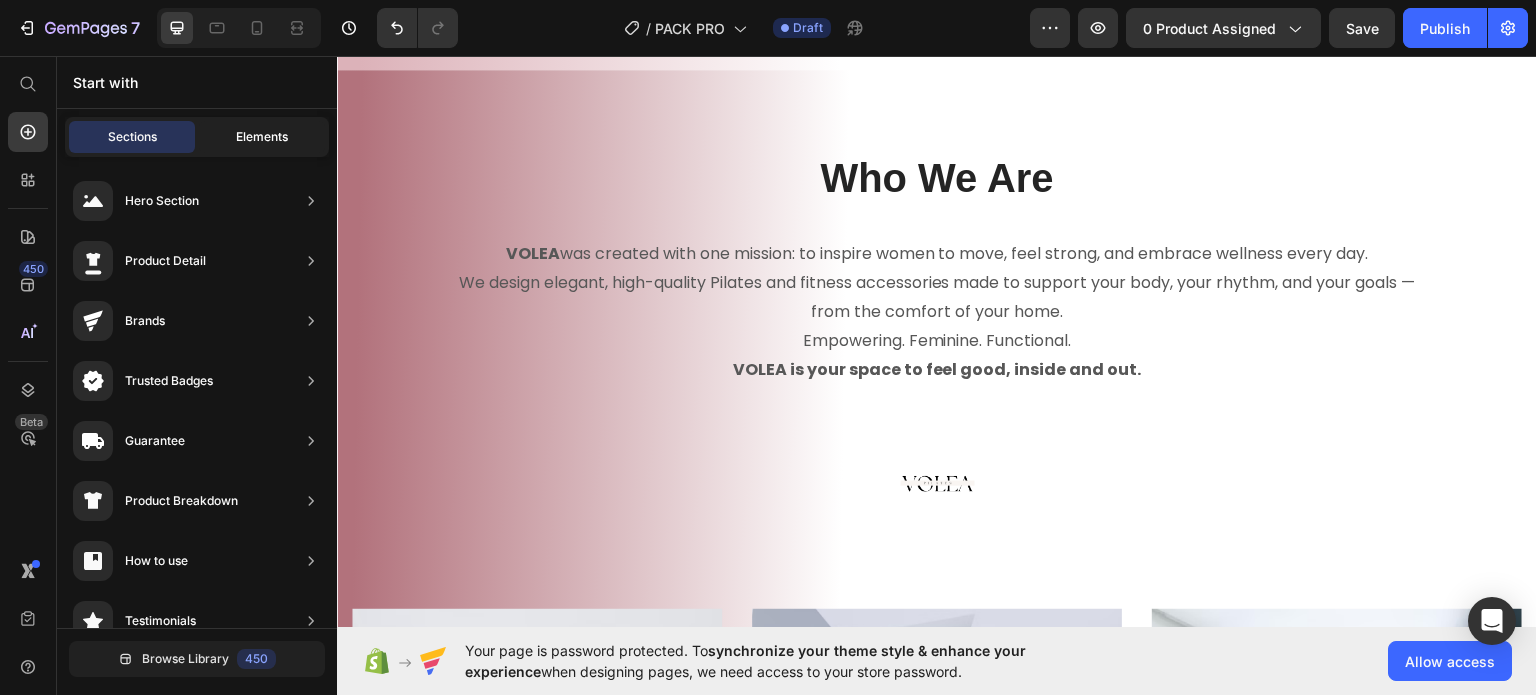 click on "Elements" at bounding box center (262, 137) 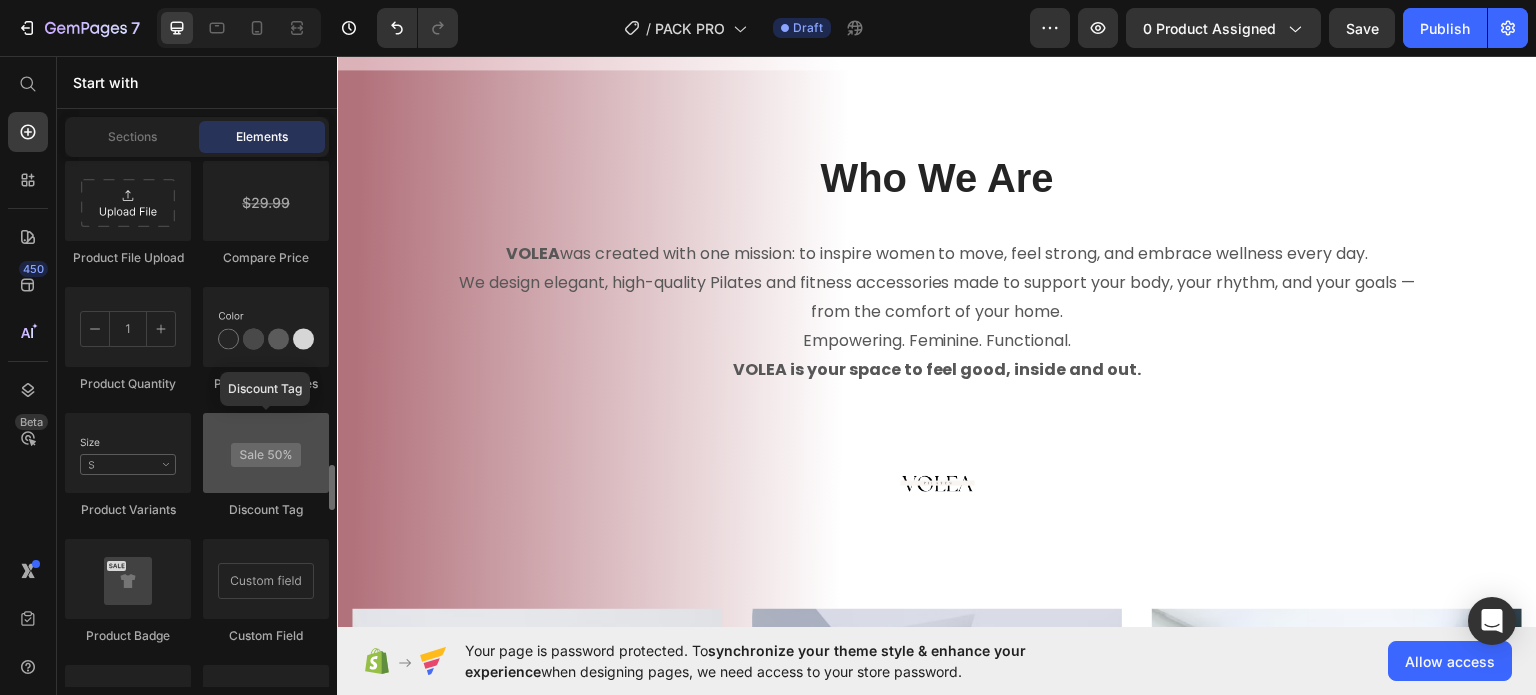 scroll, scrollTop: 3700, scrollLeft: 0, axis: vertical 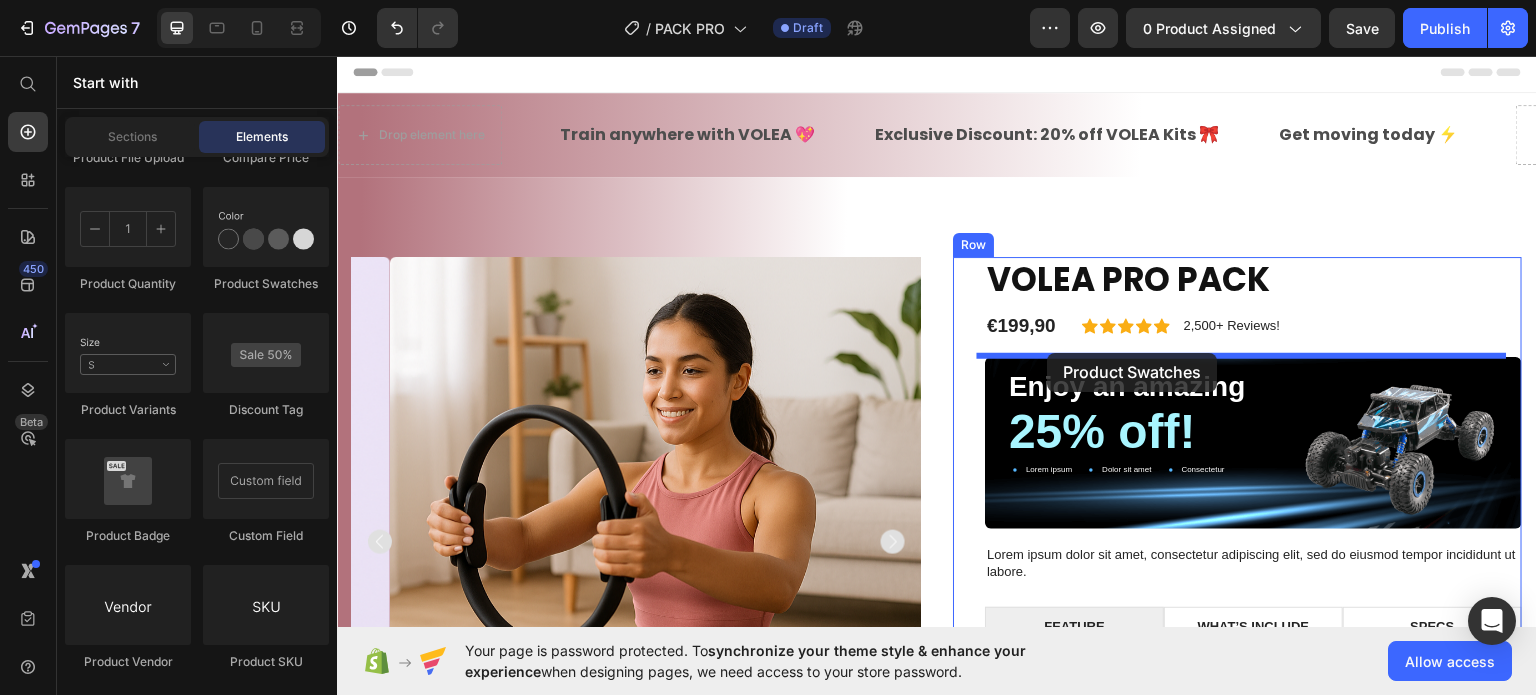 drag, startPoint x: 583, startPoint y: 286, endPoint x: 1048, endPoint y: 352, distance: 469.66052 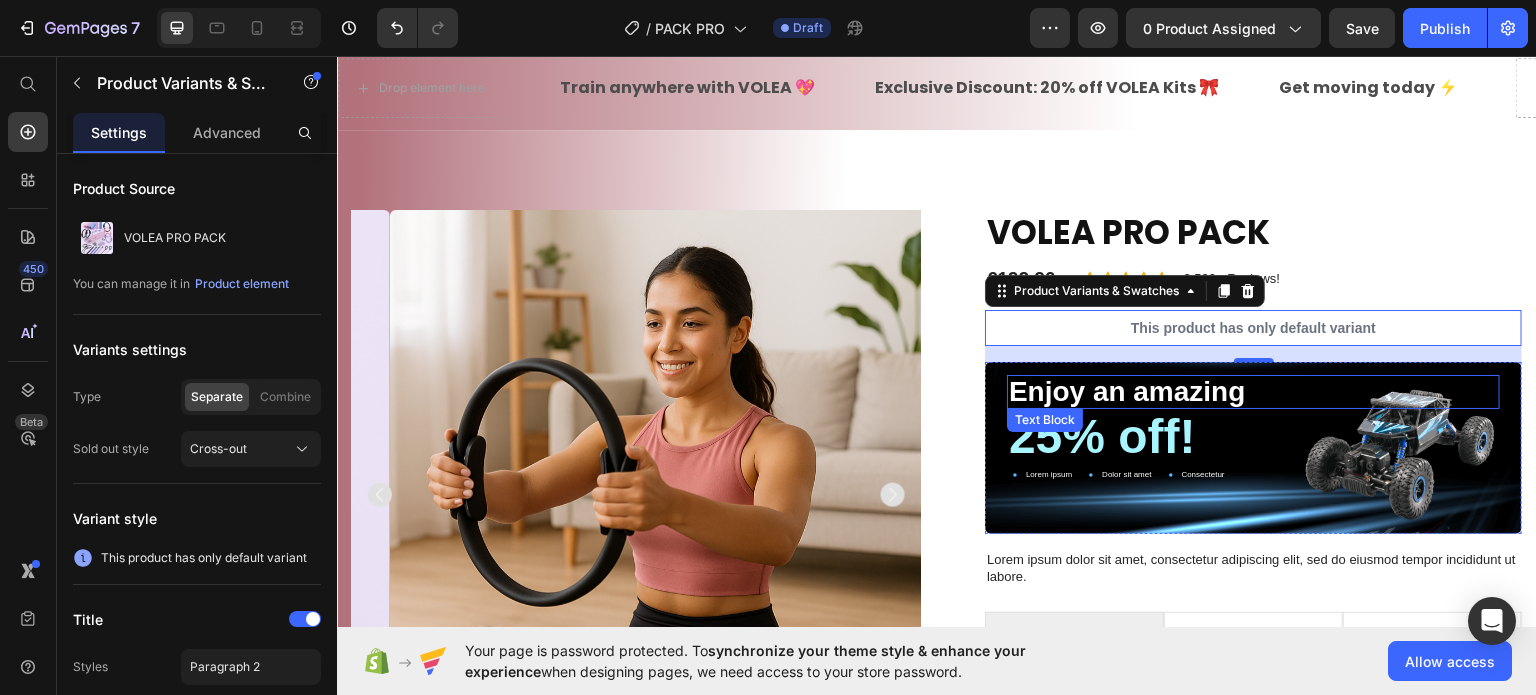 scroll, scrollTop: 4, scrollLeft: 0, axis: vertical 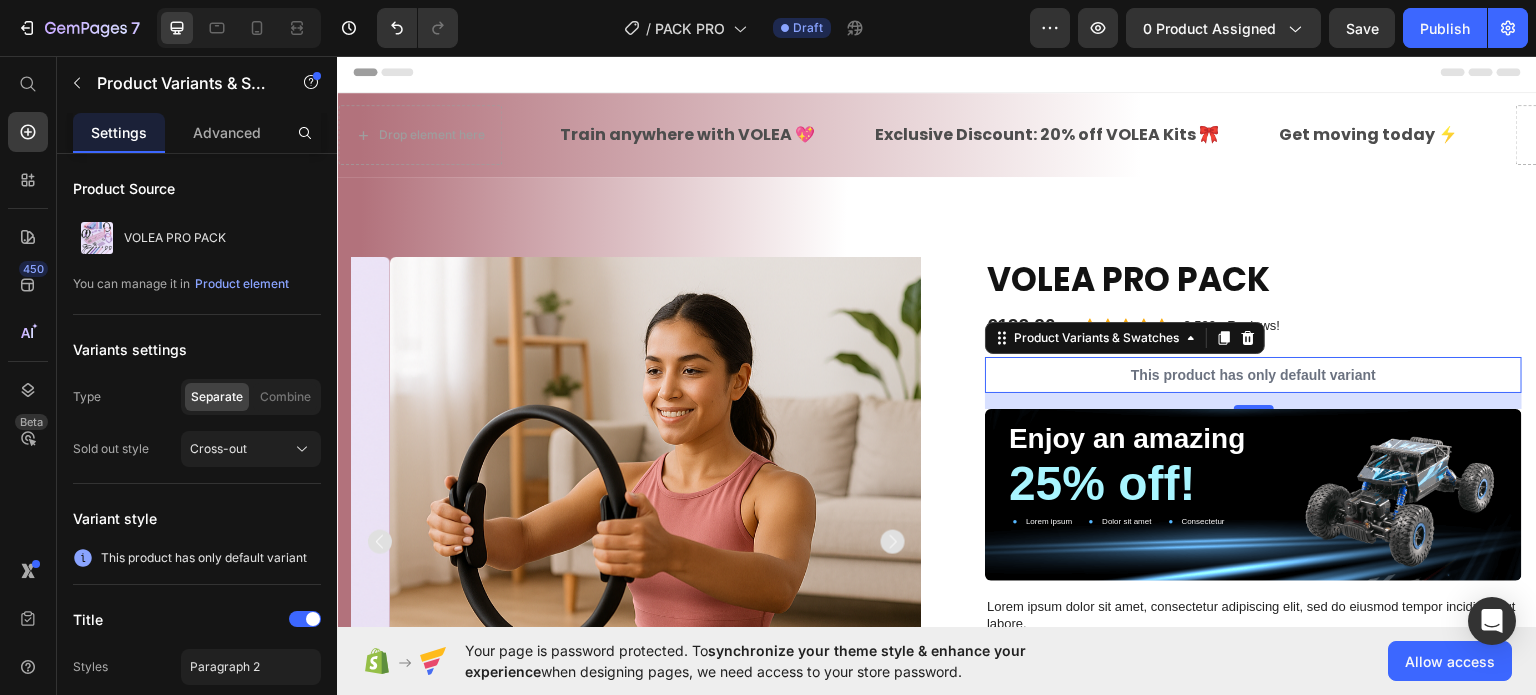 click on "This product has only default variant" at bounding box center [1253, 374] 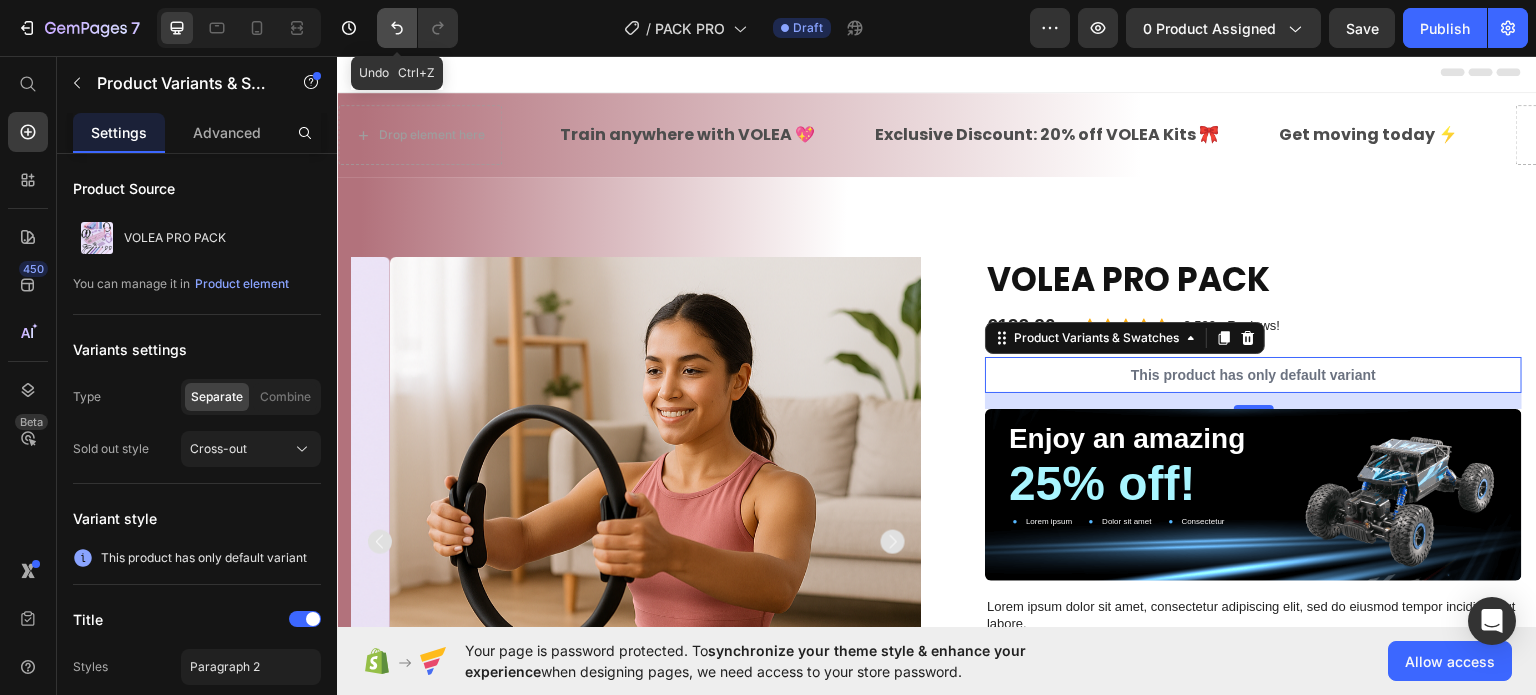 click 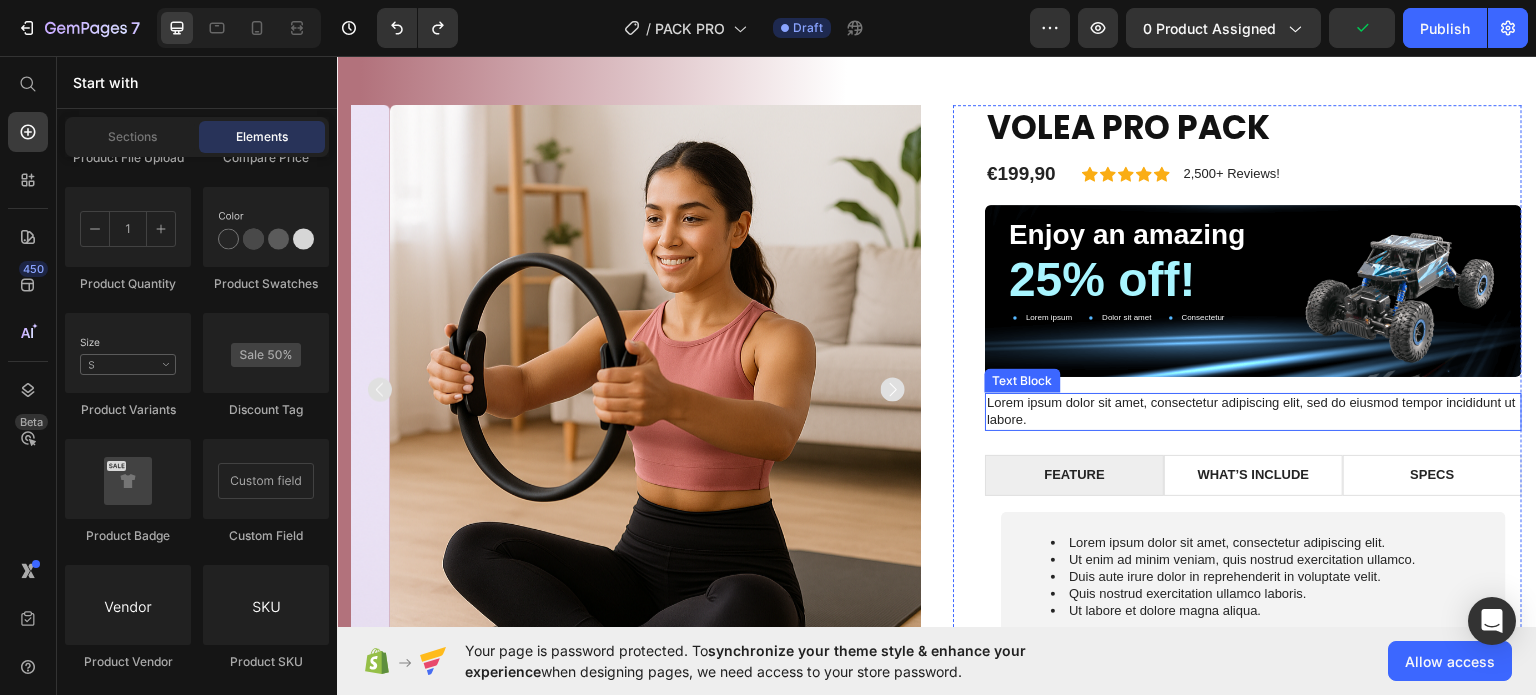 scroll, scrollTop: 204, scrollLeft: 0, axis: vertical 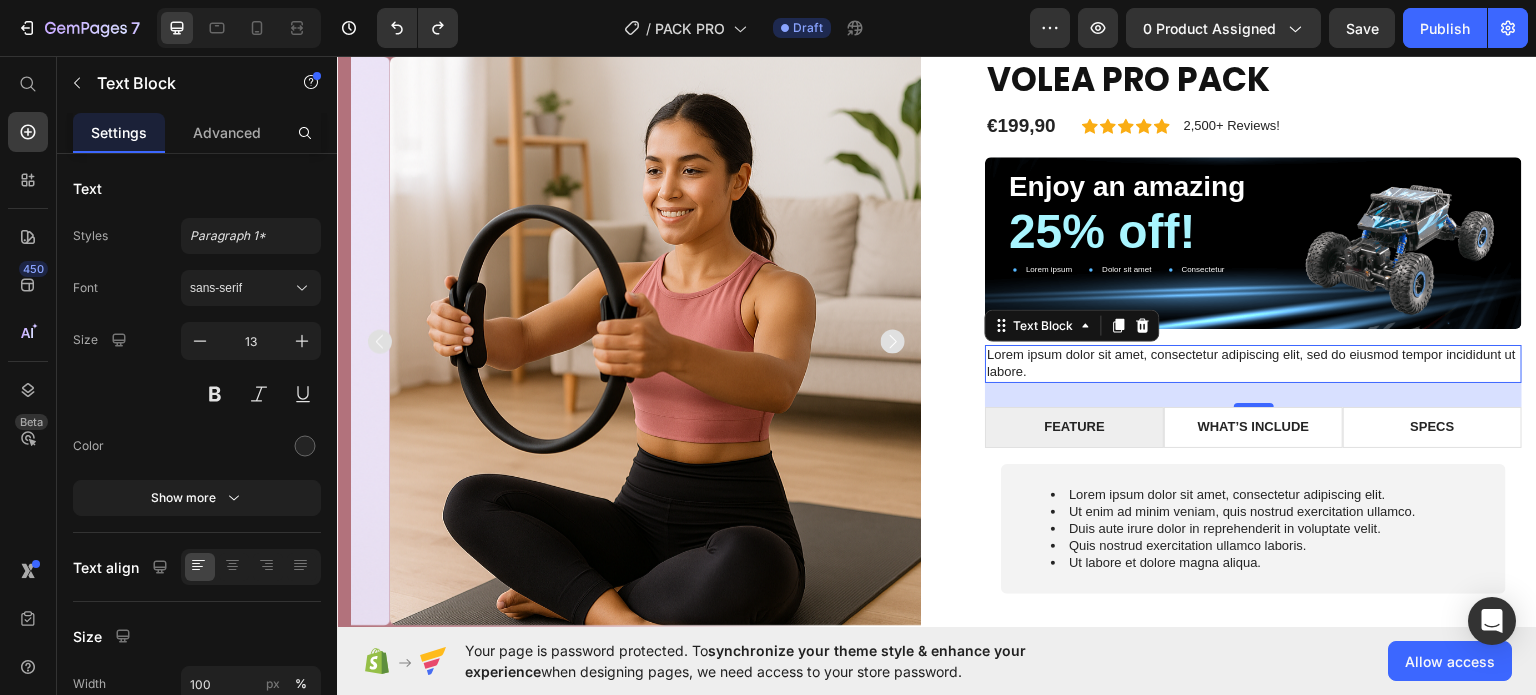 click on "Lorem ipsum dolor sit amet, consectetur adipiscing elit, sed do eiusmod tempor incididunt ut labore." at bounding box center (1253, 363) 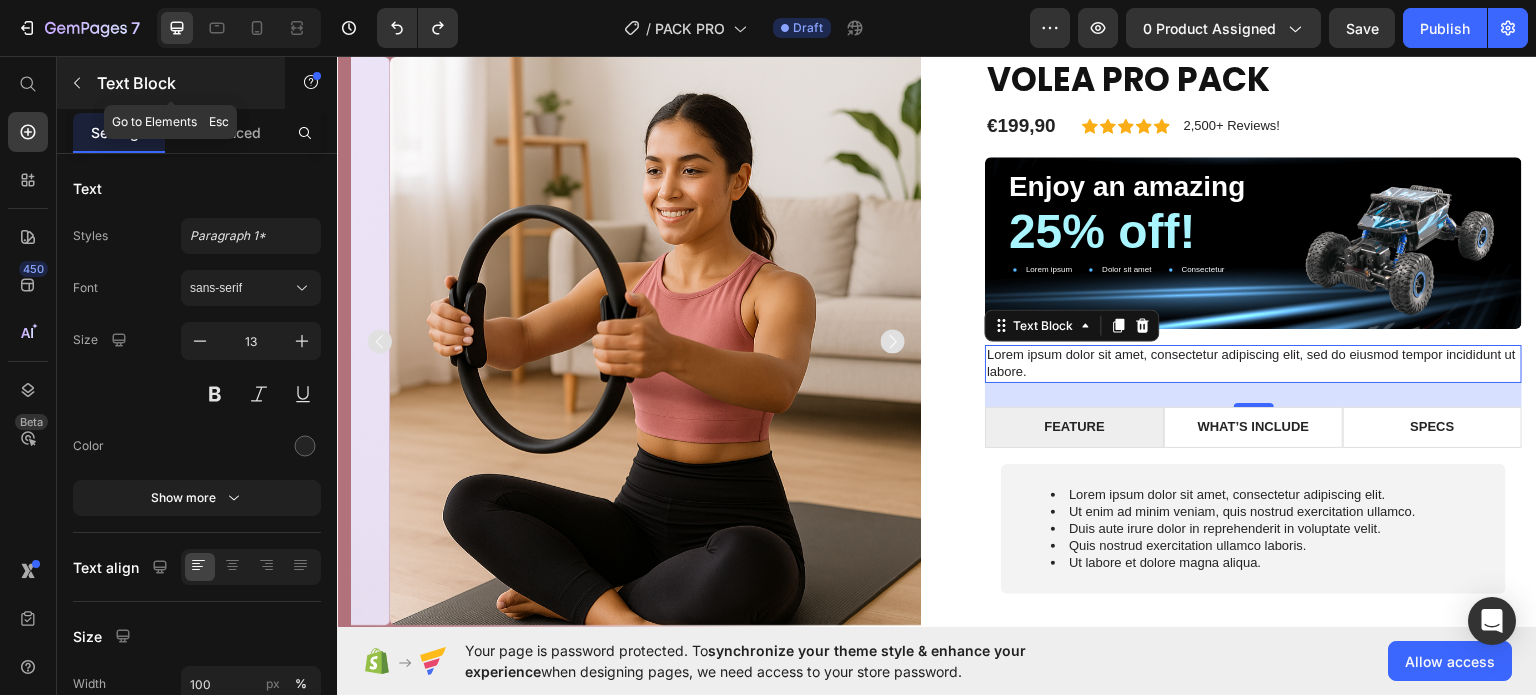 click 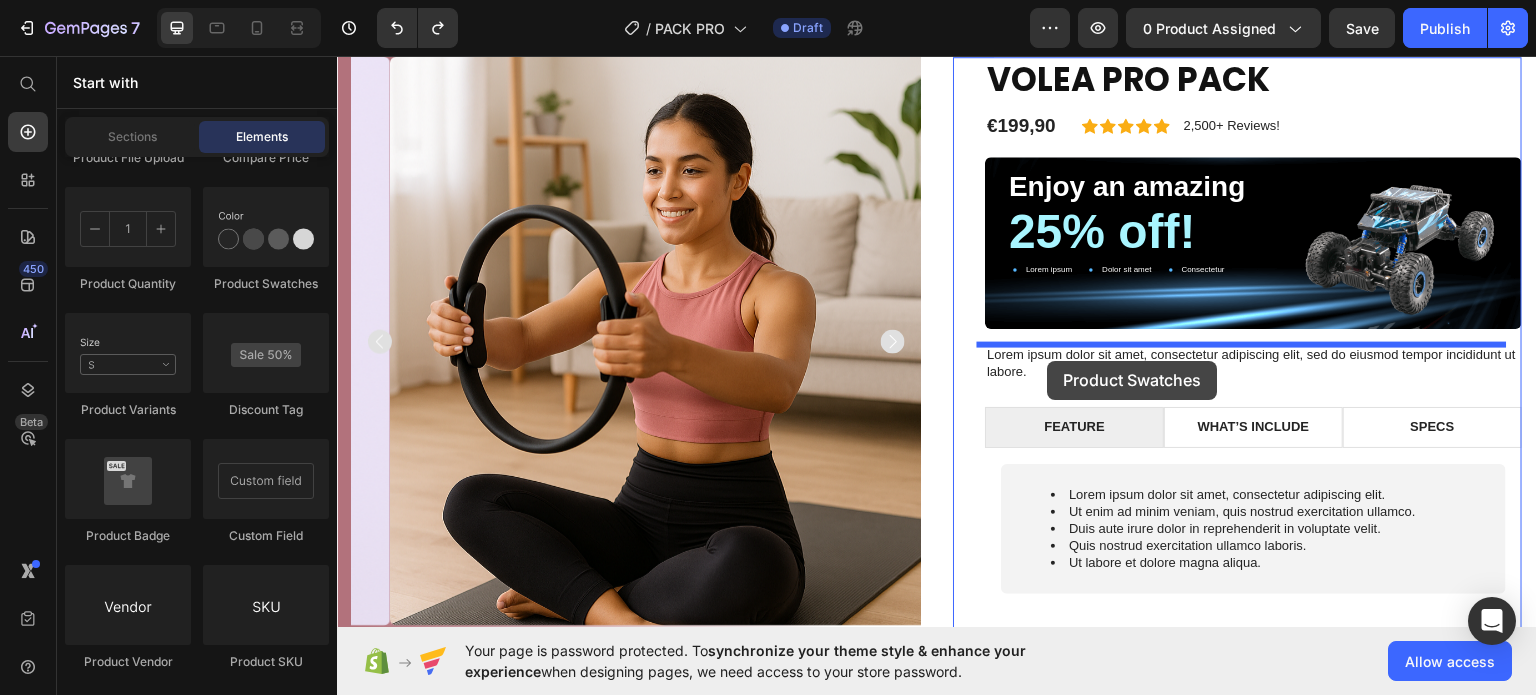 drag, startPoint x: 593, startPoint y: 285, endPoint x: 1048, endPoint y: 360, distance: 461.1399 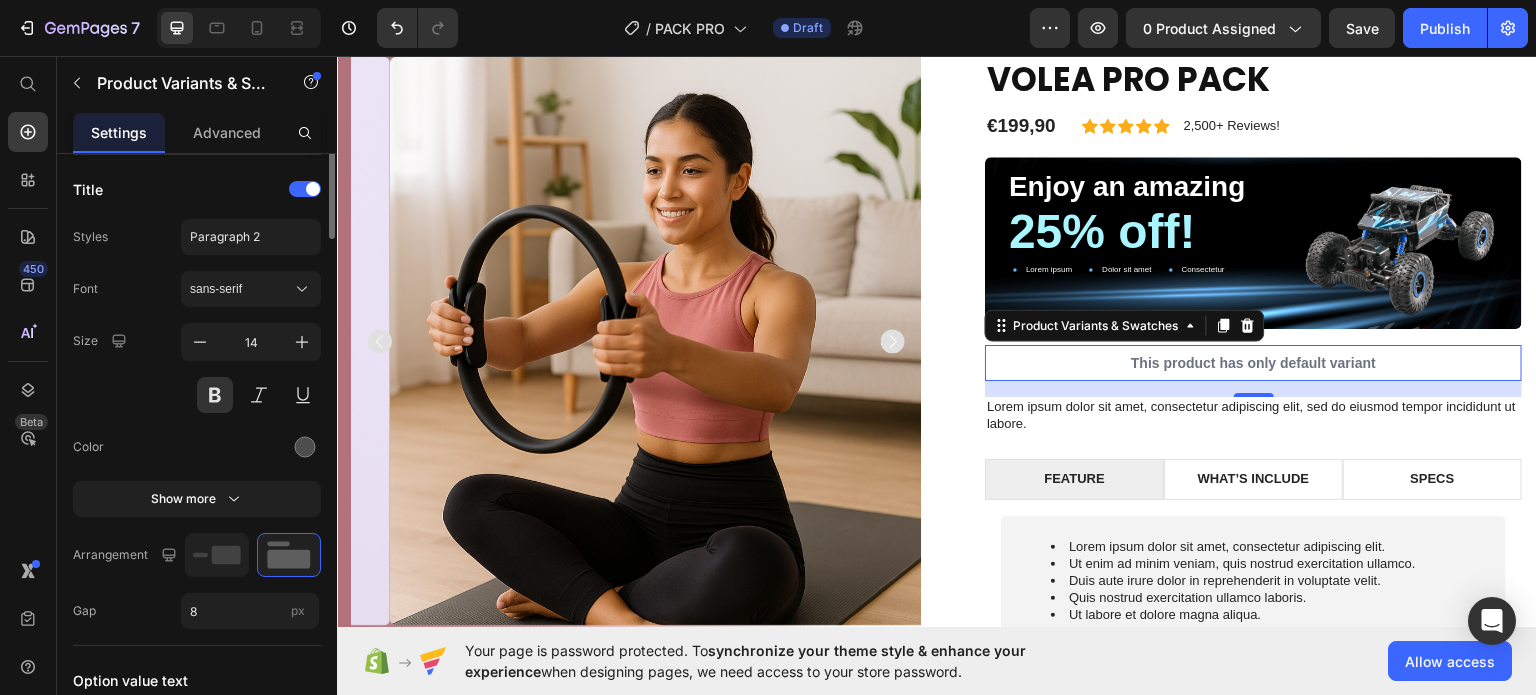 scroll, scrollTop: 0, scrollLeft: 0, axis: both 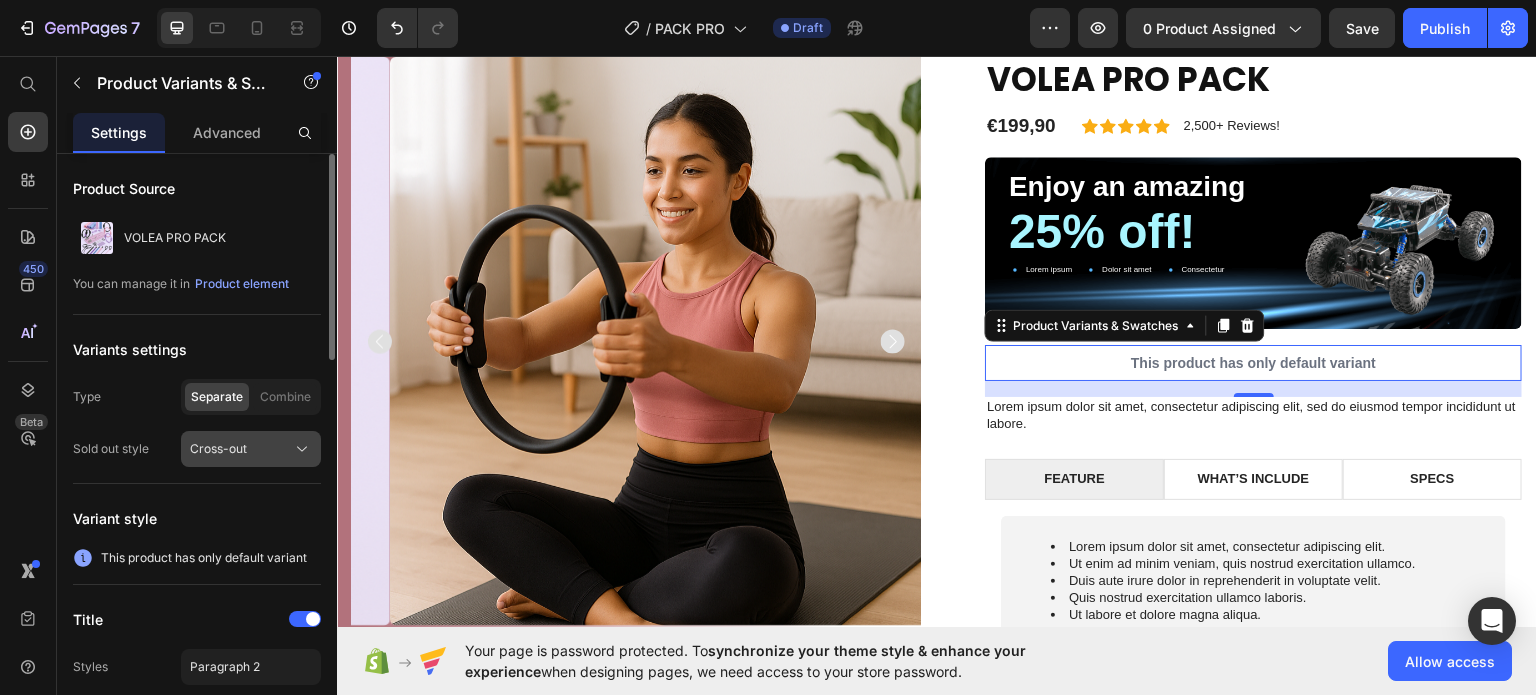 click on "Cross-out" at bounding box center (251, 449) 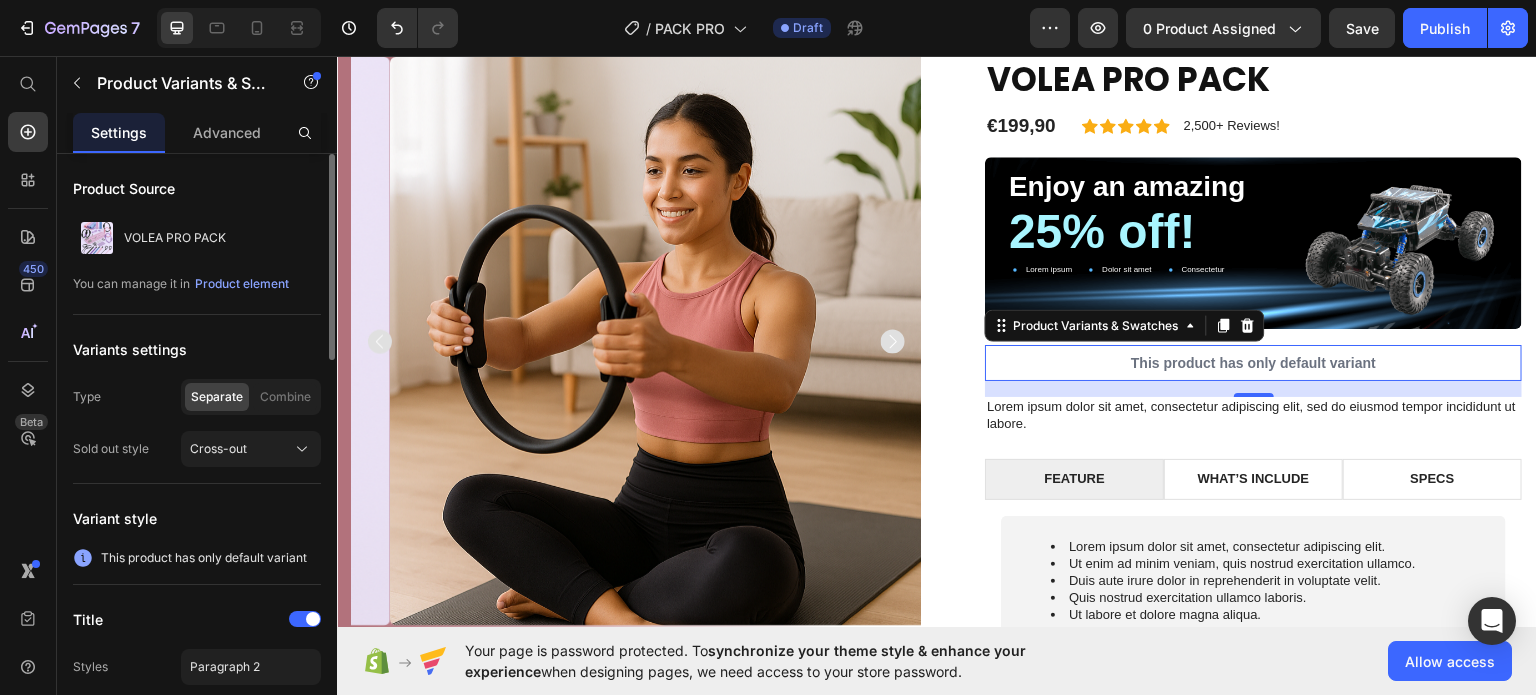 click on "Type Separate Combine" 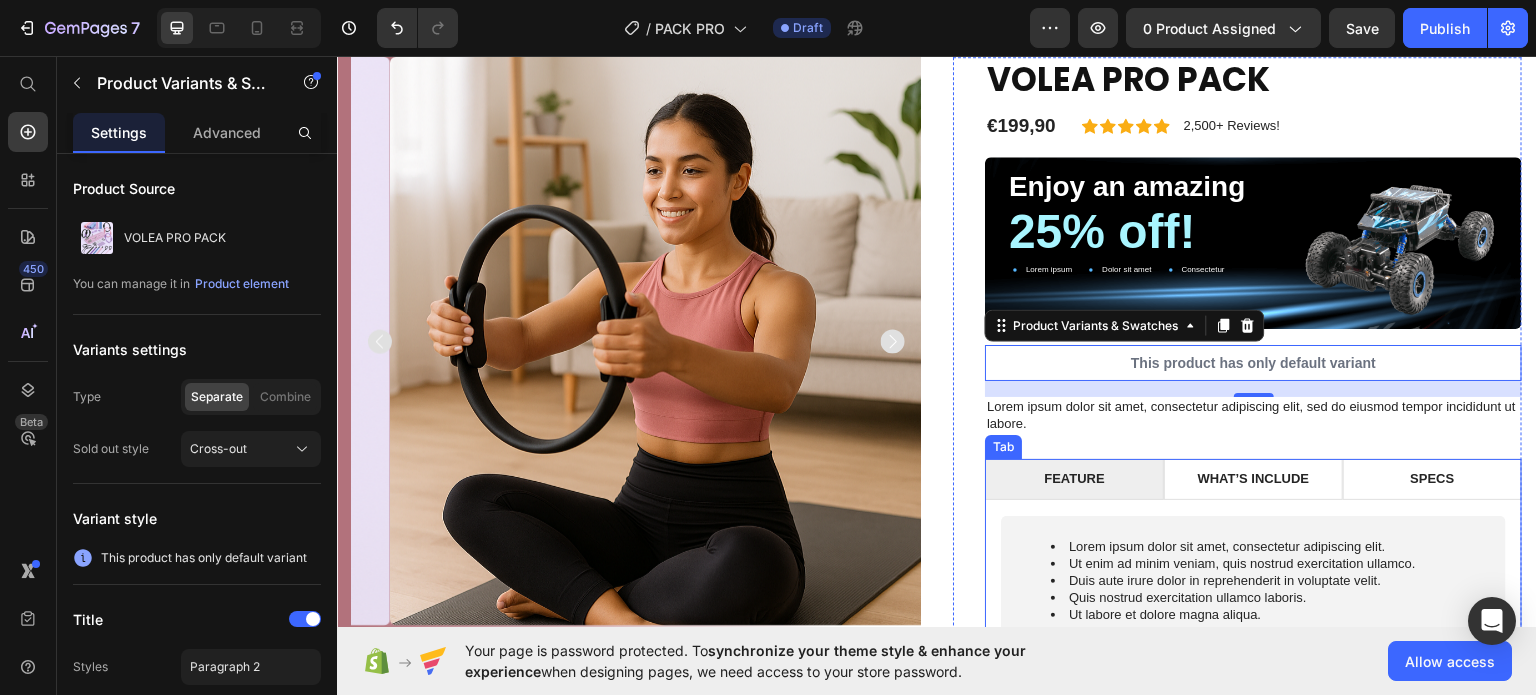 click on "WHAT’S INCLUDE" at bounding box center [1253, 478] 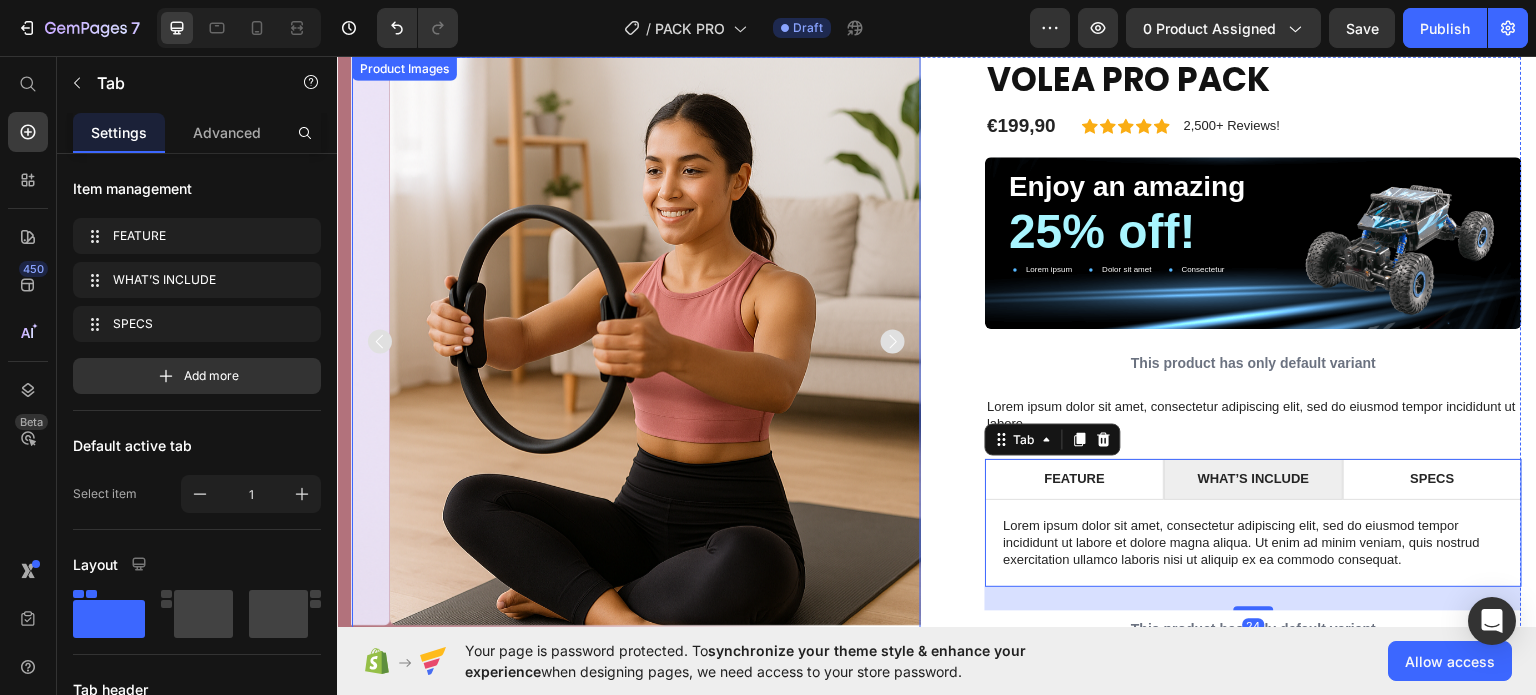 click at bounding box center [674, 340] 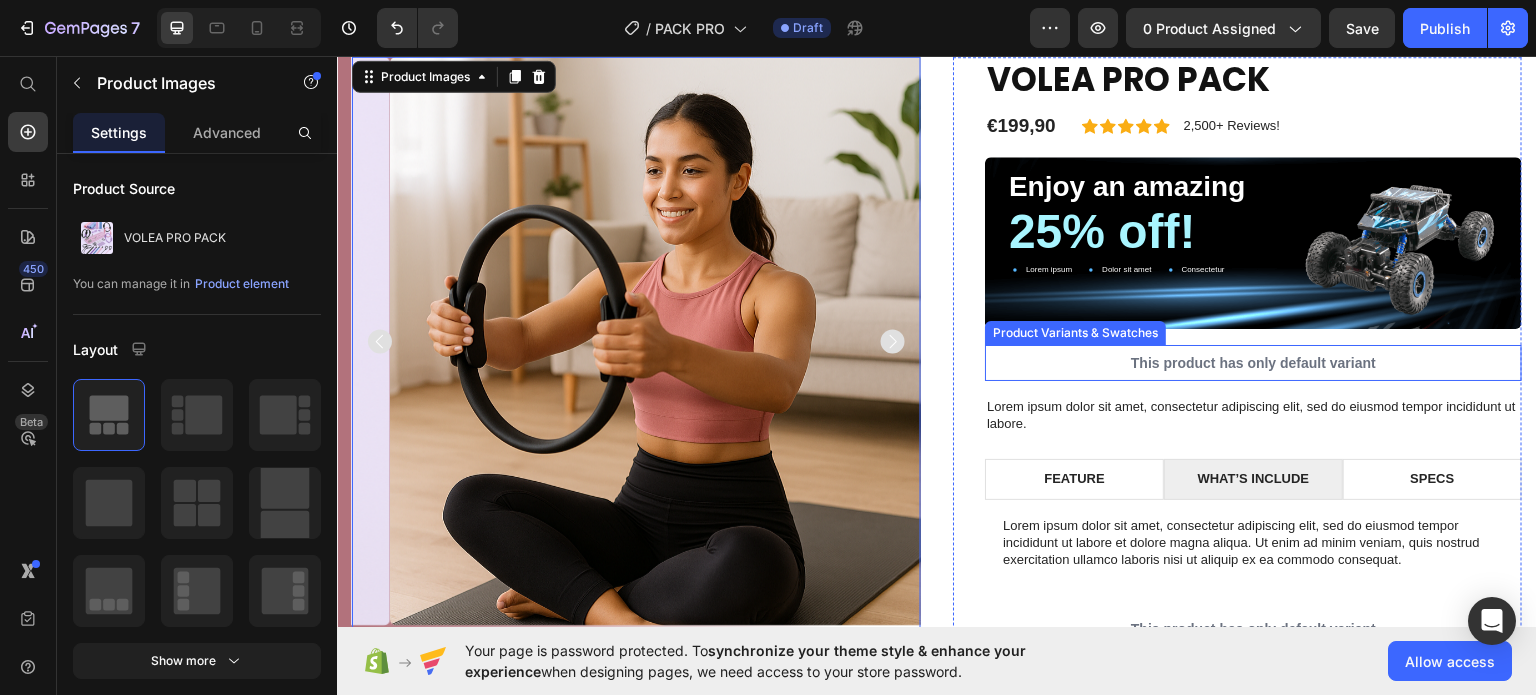click on "This product has only default variant" at bounding box center [1253, 362] 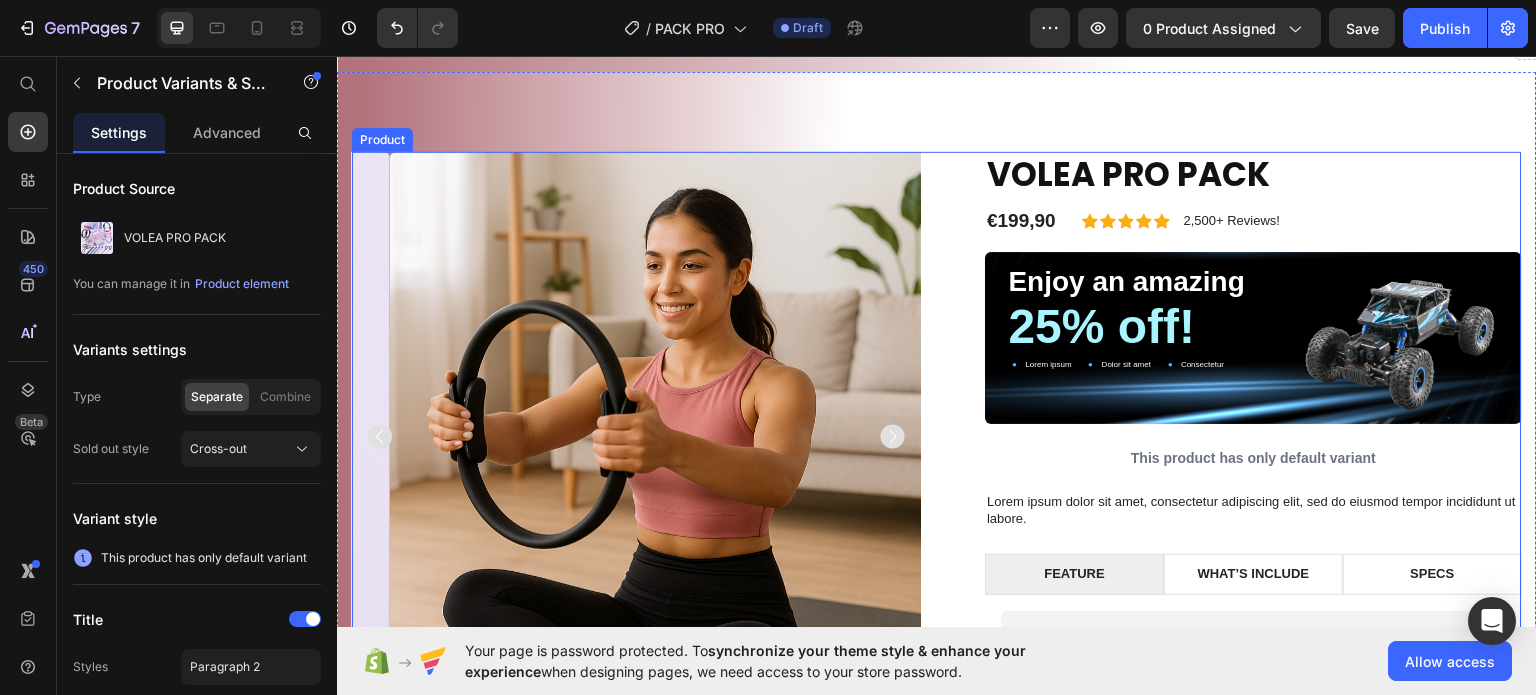 scroll, scrollTop: 200, scrollLeft: 0, axis: vertical 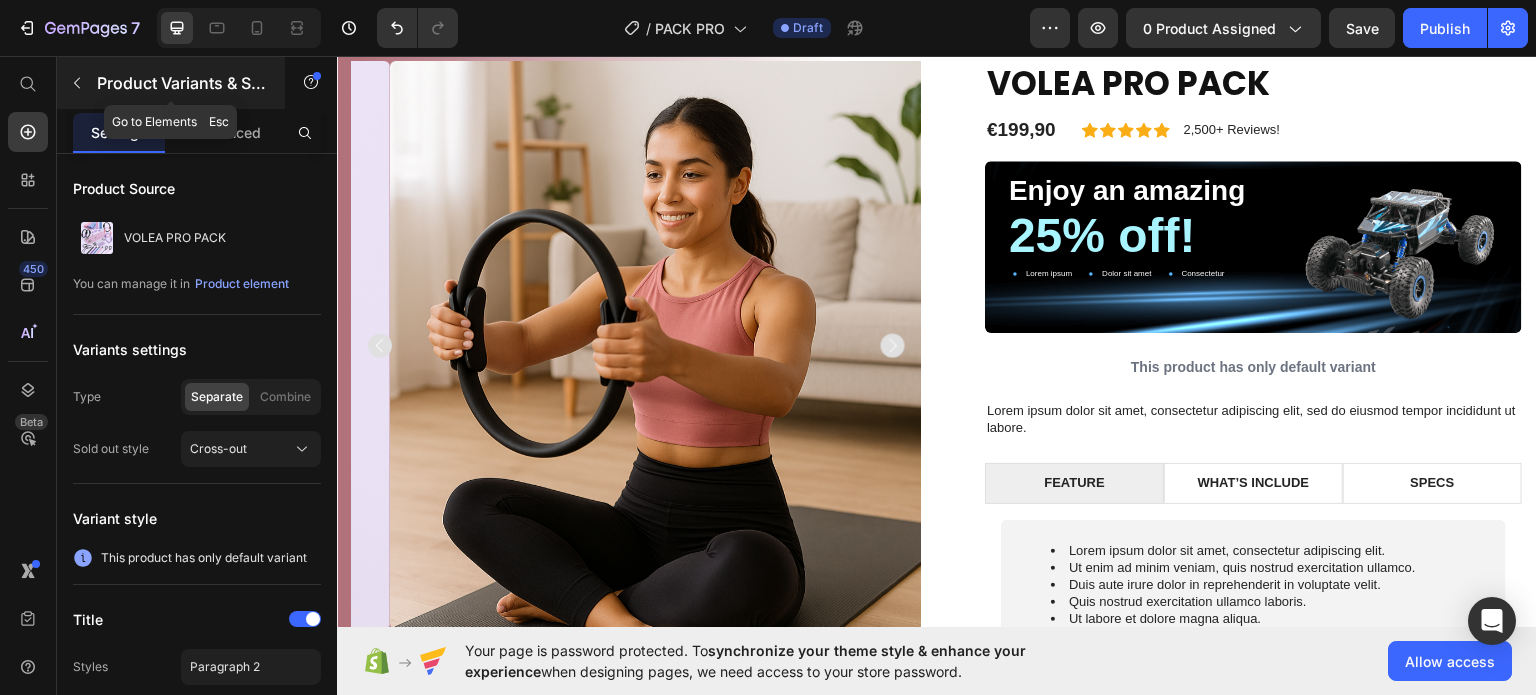 click 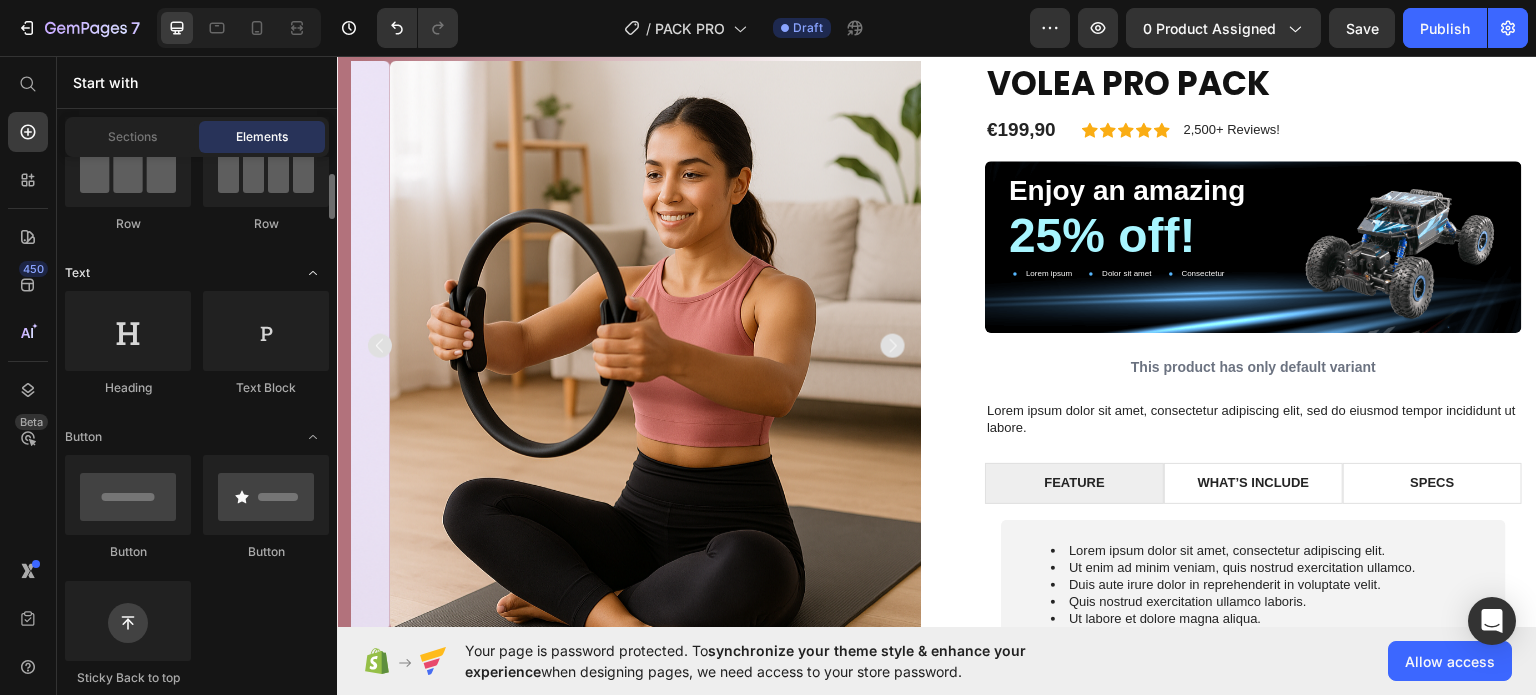 scroll, scrollTop: 0, scrollLeft: 0, axis: both 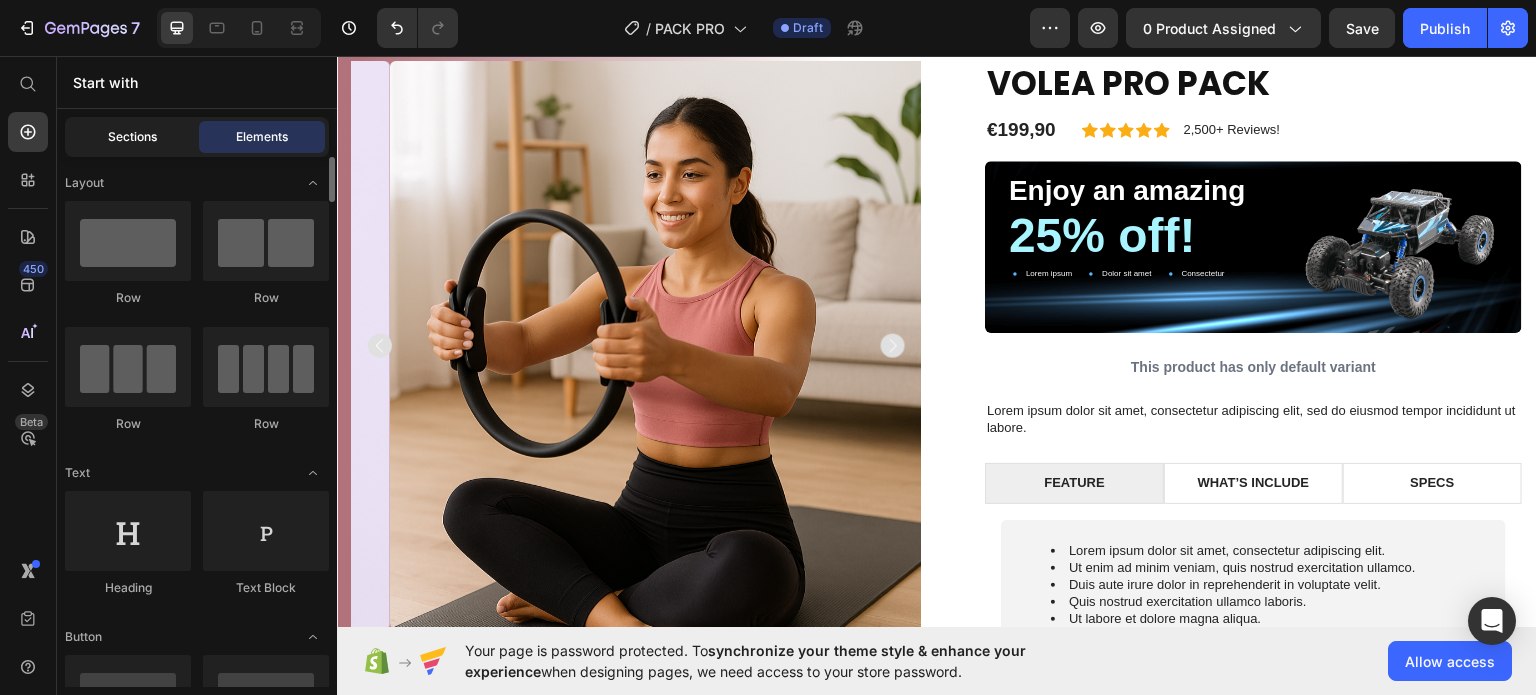 click on "Sections" at bounding box center [132, 137] 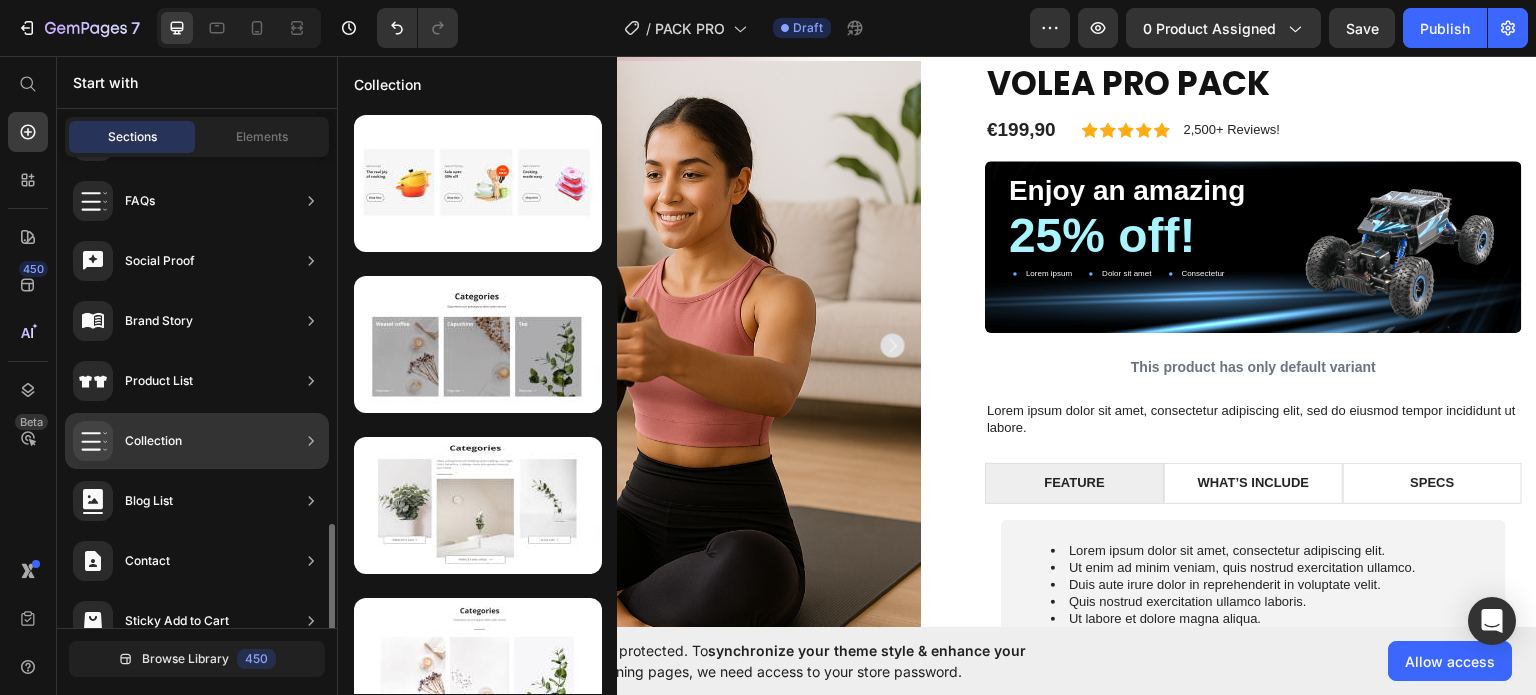 scroll, scrollTop: 688, scrollLeft: 0, axis: vertical 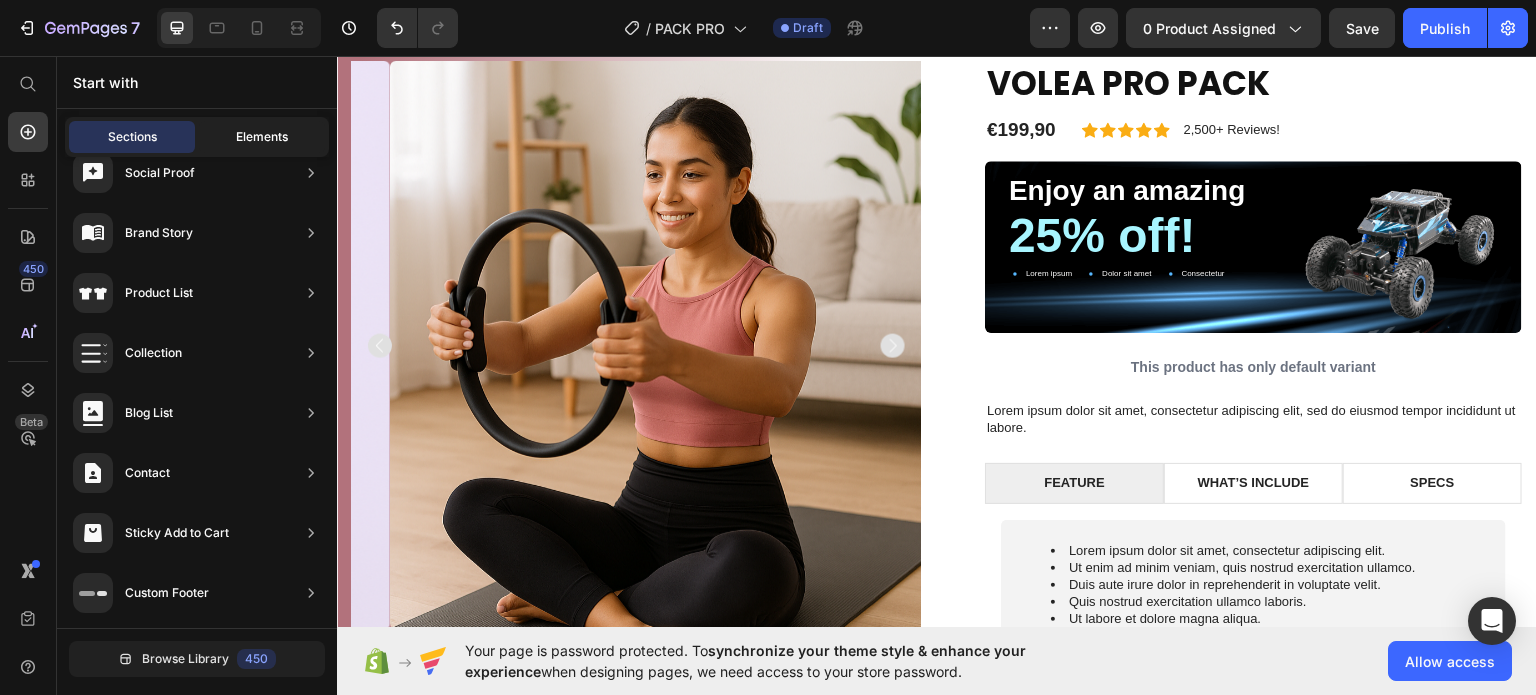 click on "Elements" at bounding box center [262, 137] 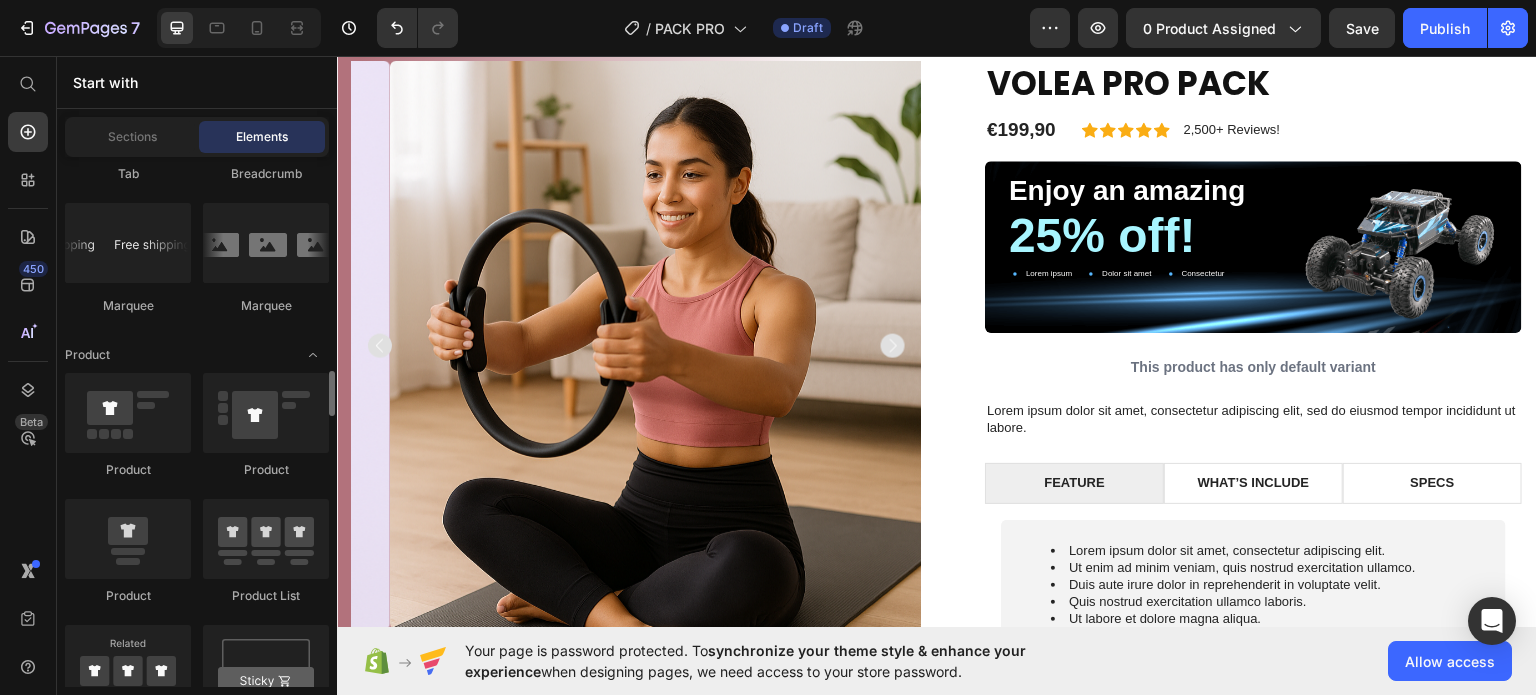 scroll, scrollTop: 2700, scrollLeft: 0, axis: vertical 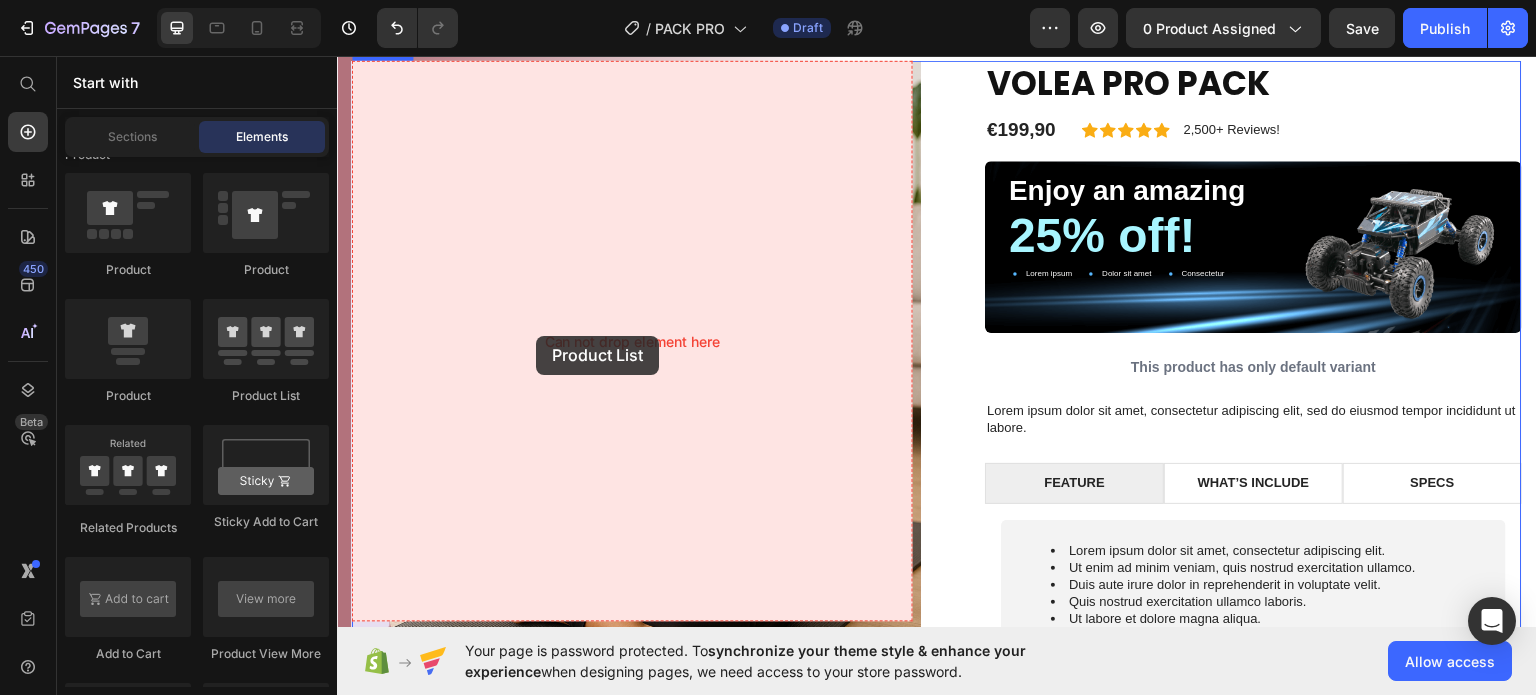 drag, startPoint x: 636, startPoint y: 404, endPoint x: 439, endPoint y: 351, distance: 204.0049 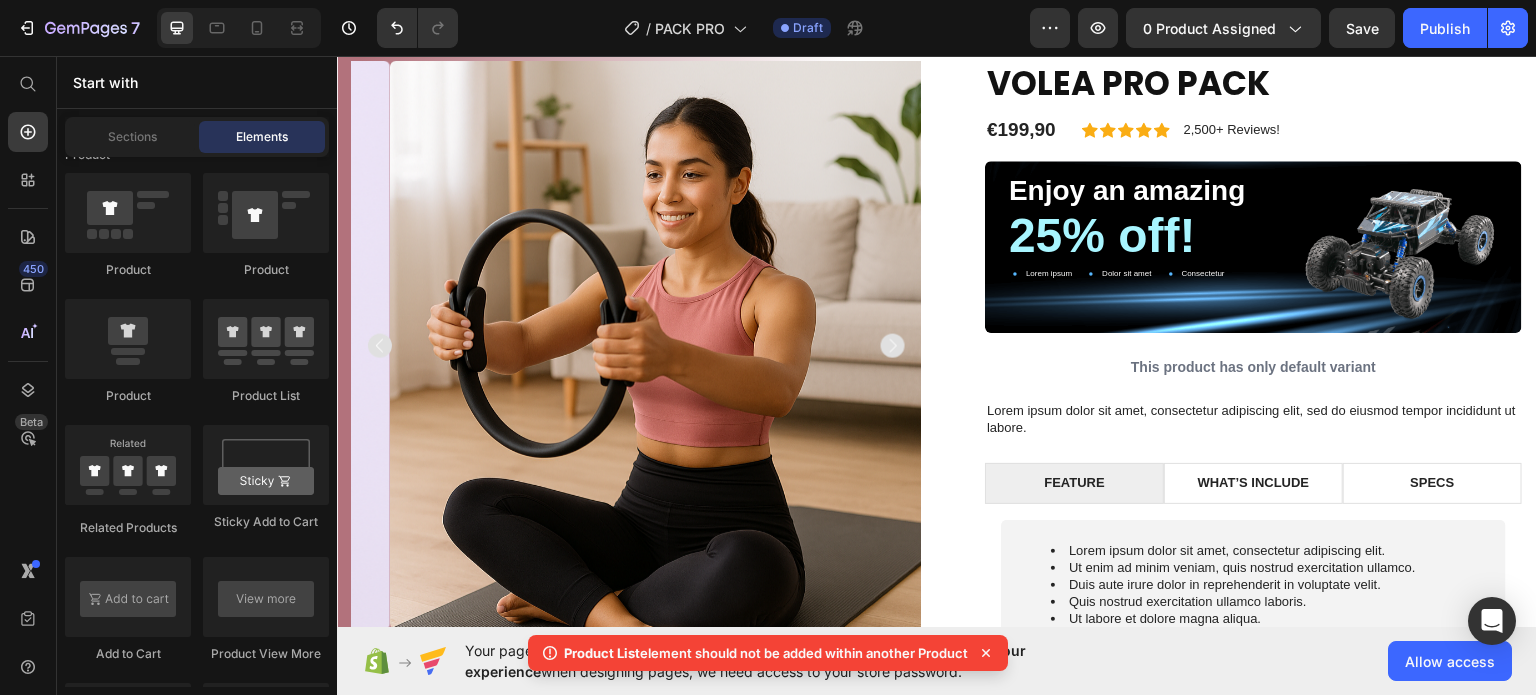 click 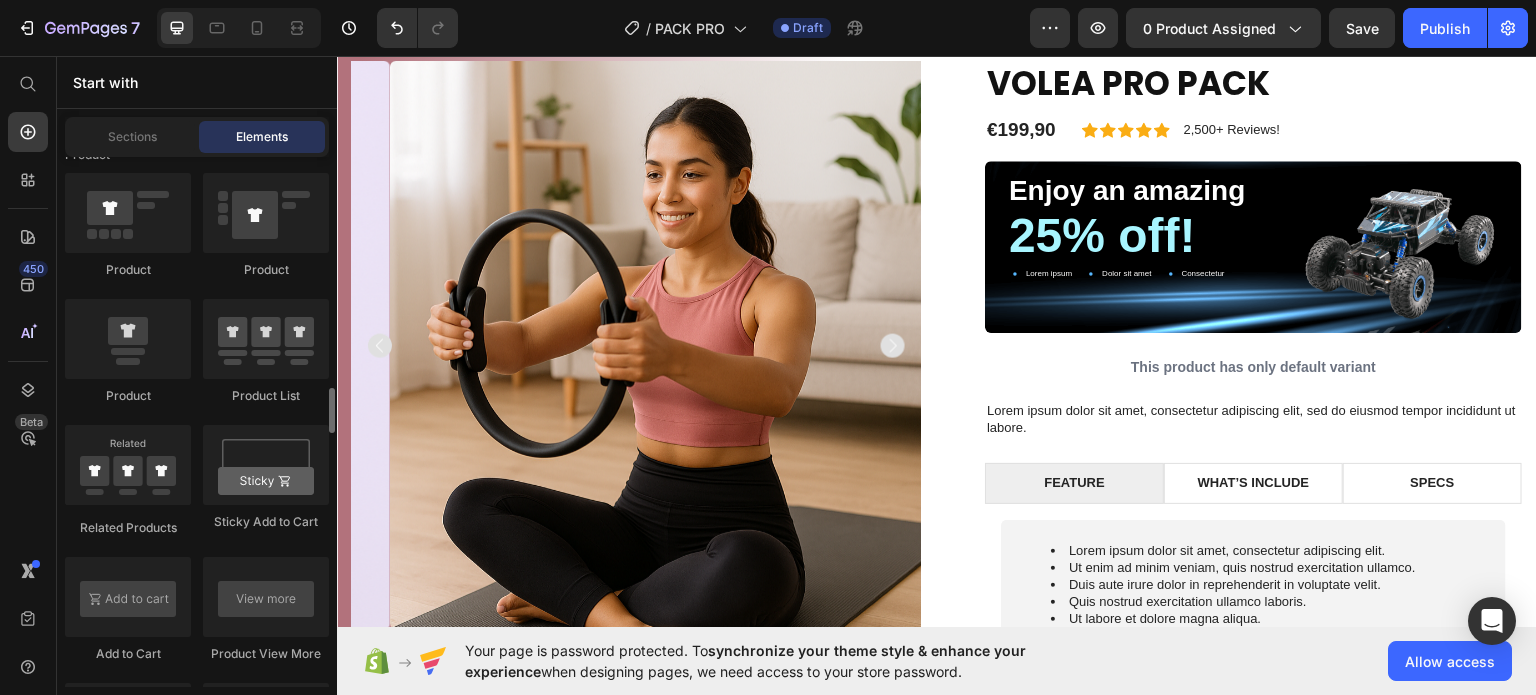scroll, scrollTop: 3000, scrollLeft: 0, axis: vertical 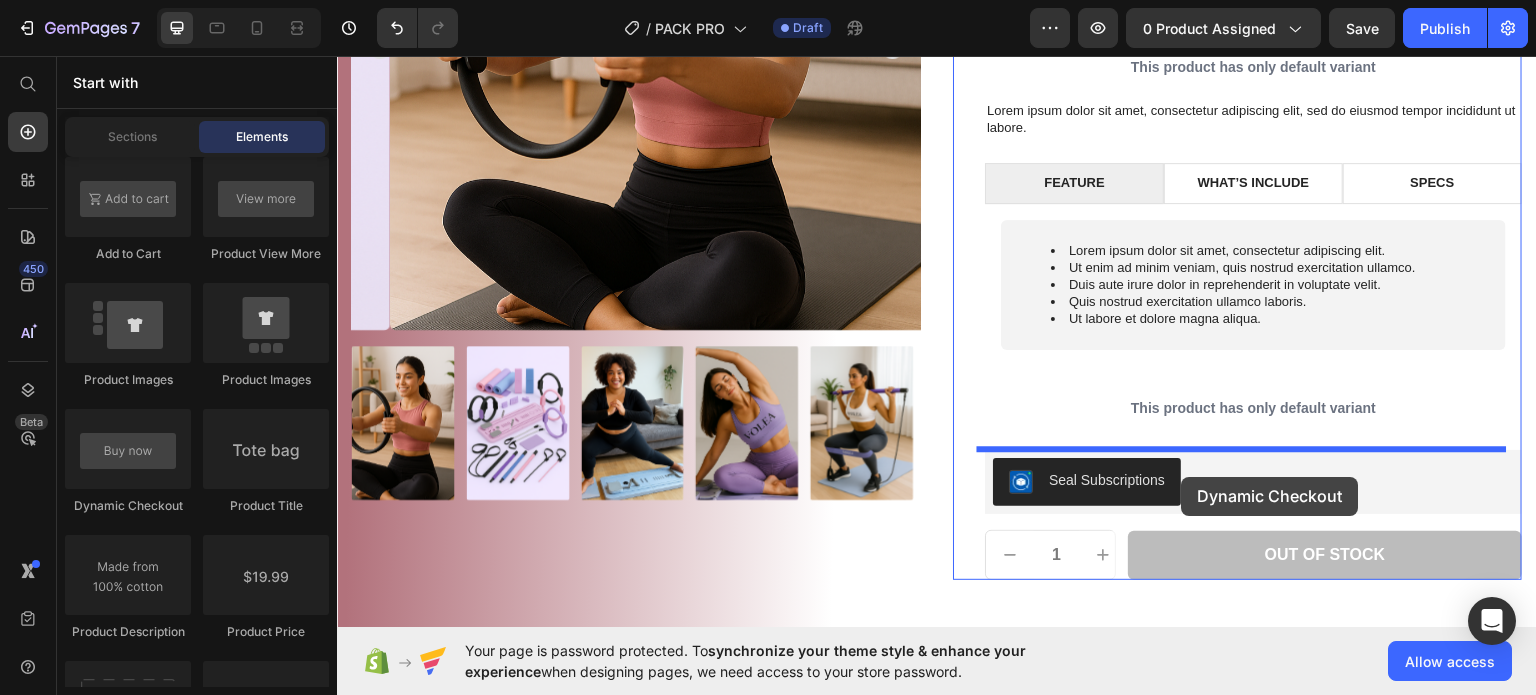 drag, startPoint x: 473, startPoint y: 516, endPoint x: 1182, endPoint y: 476, distance: 710.12744 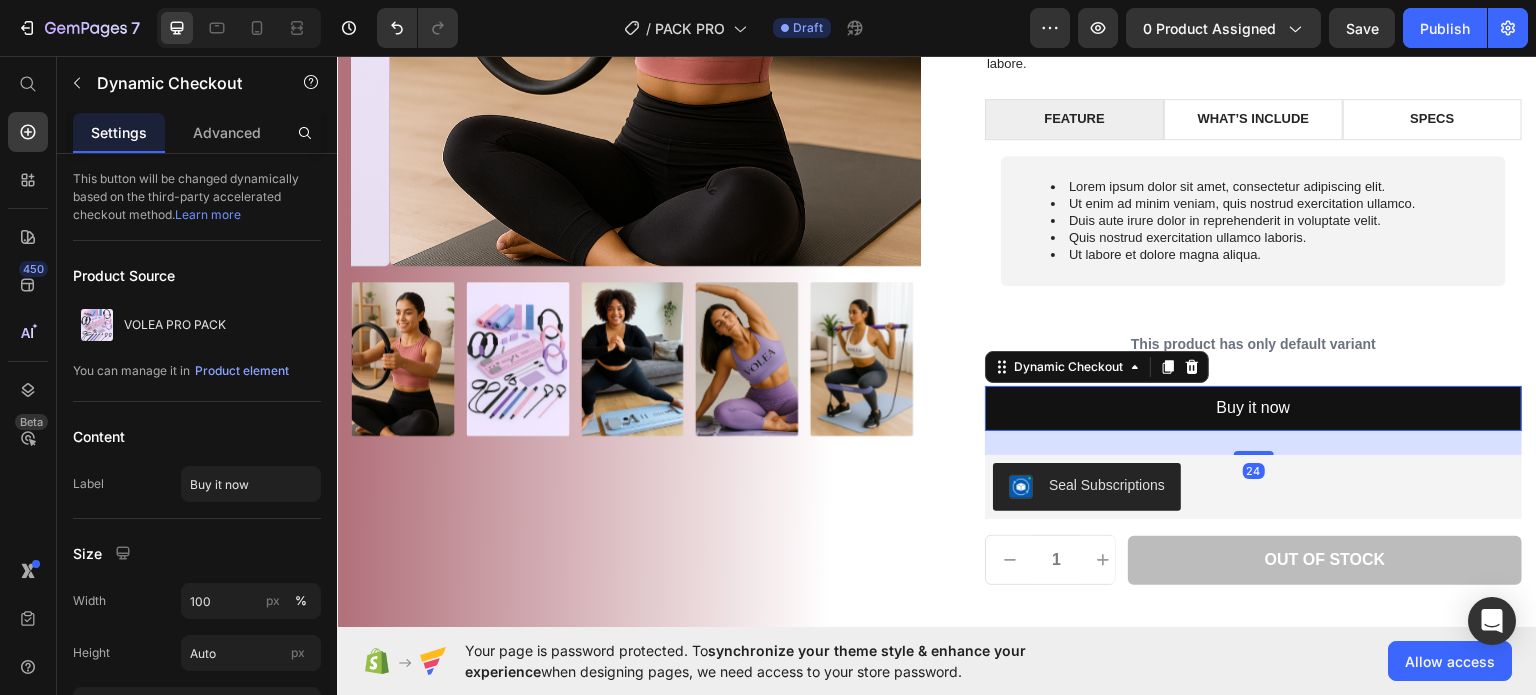 scroll, scrollTop: 600, scrollLeft: 0, axis: vertical 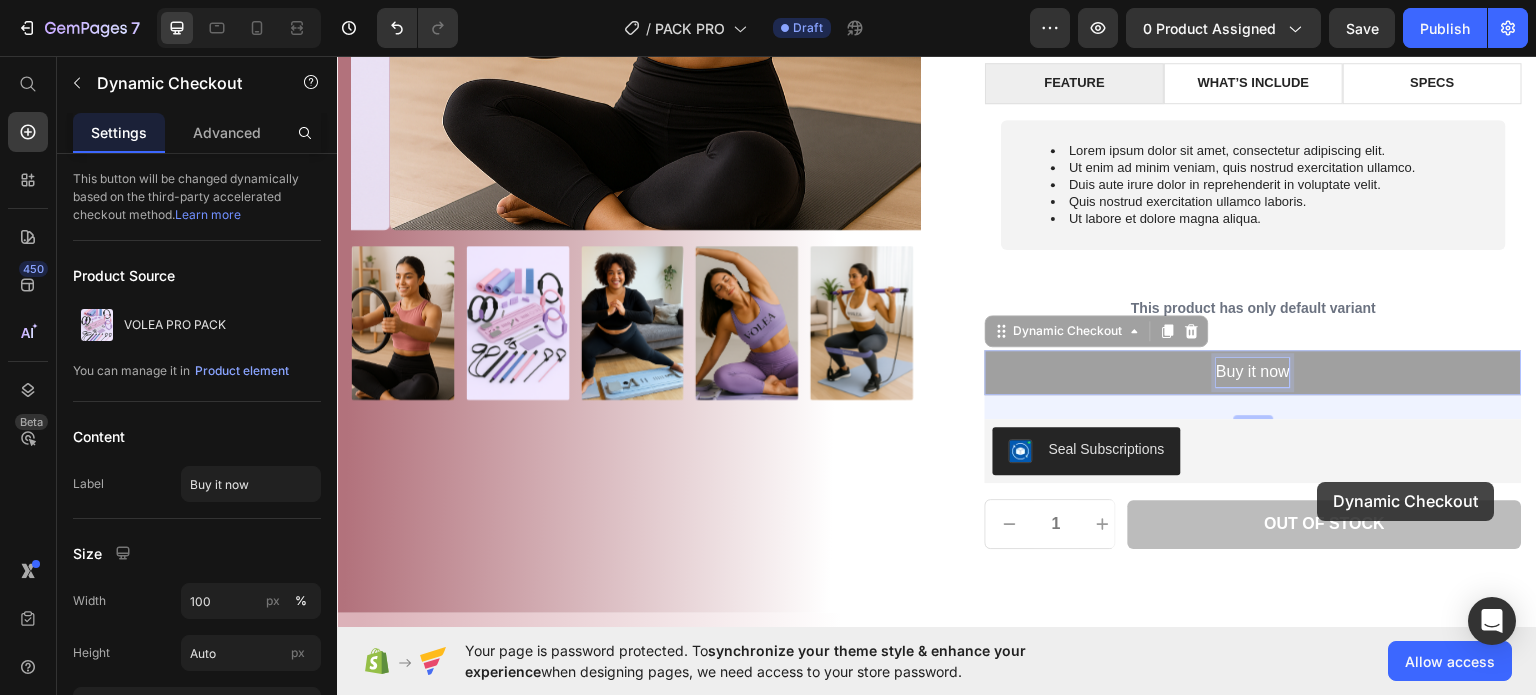 drag, startPoint x: 1253, startPoint y: 368, endPoint x: 1318, endPoint y: 481, distance: 130.36104 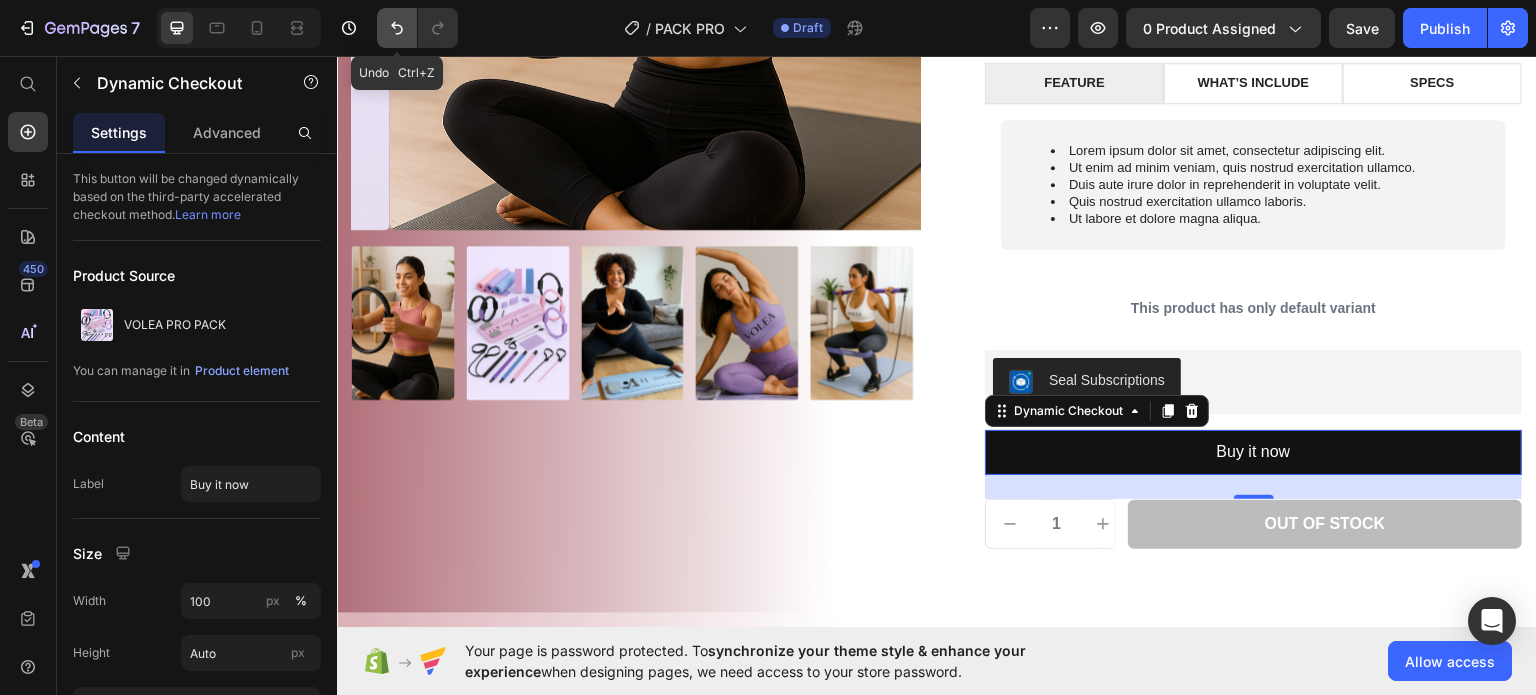click 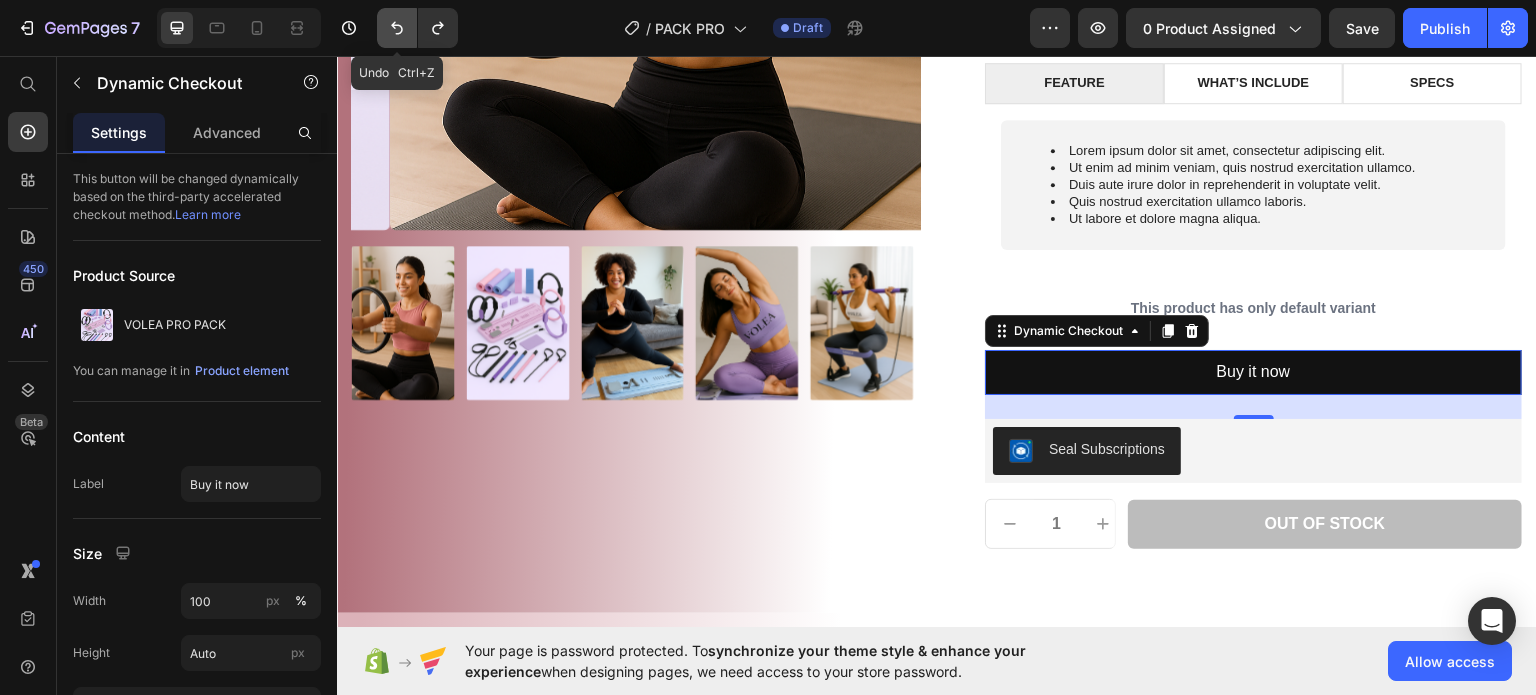 click 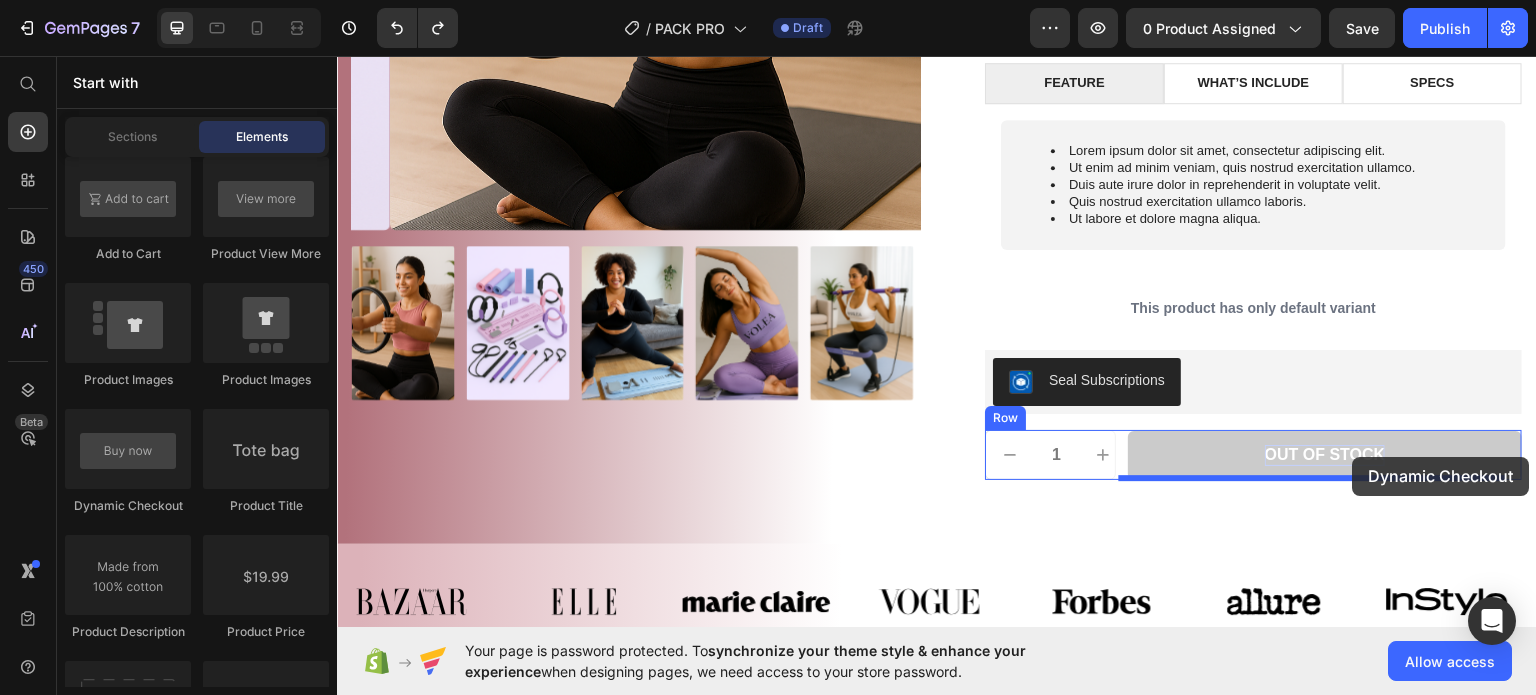 drag, startPoint x: 476, startPoint y: 525, endPoint x: 1353, endPoint y: 456, distance: 879.7102 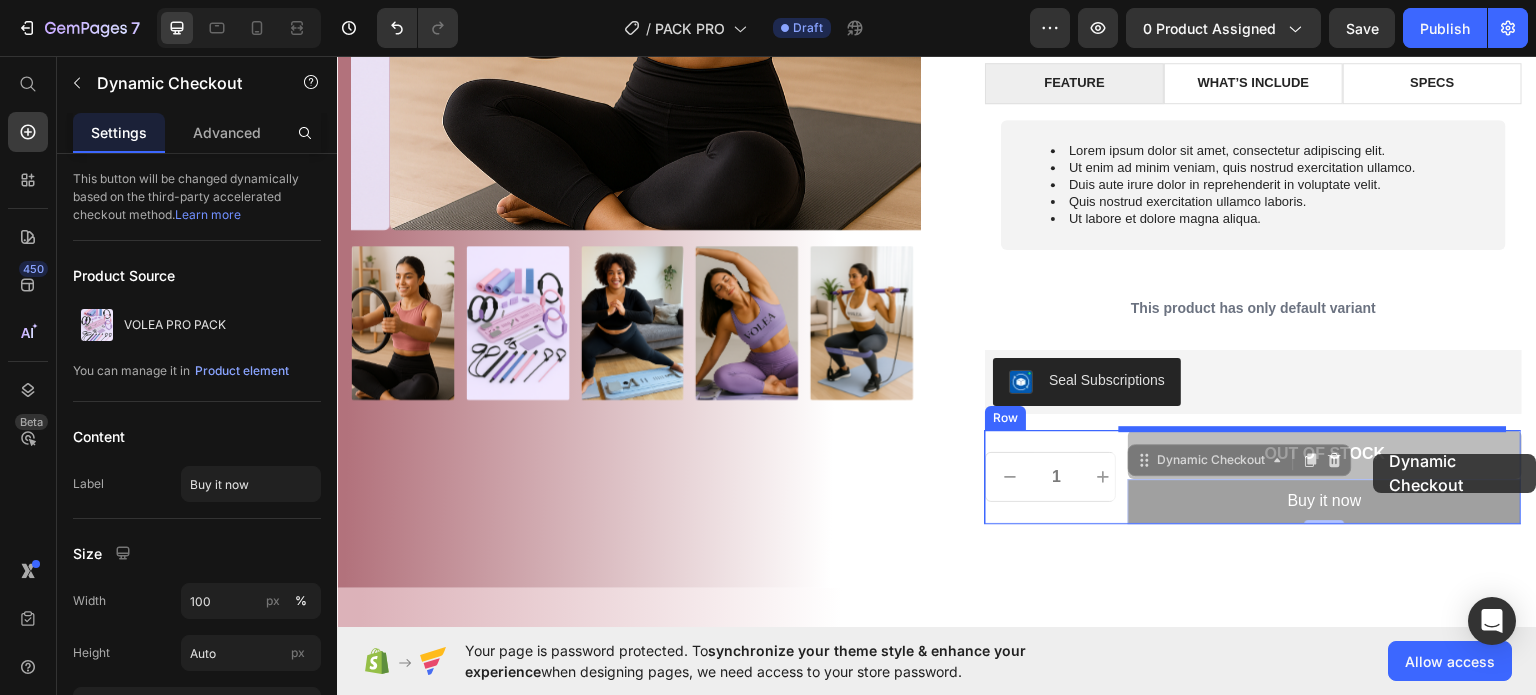 drag, startPoint x: 1375, startPoint y: 493, endPoint x: 1374, endPoint y: 451, distance: 42.0119 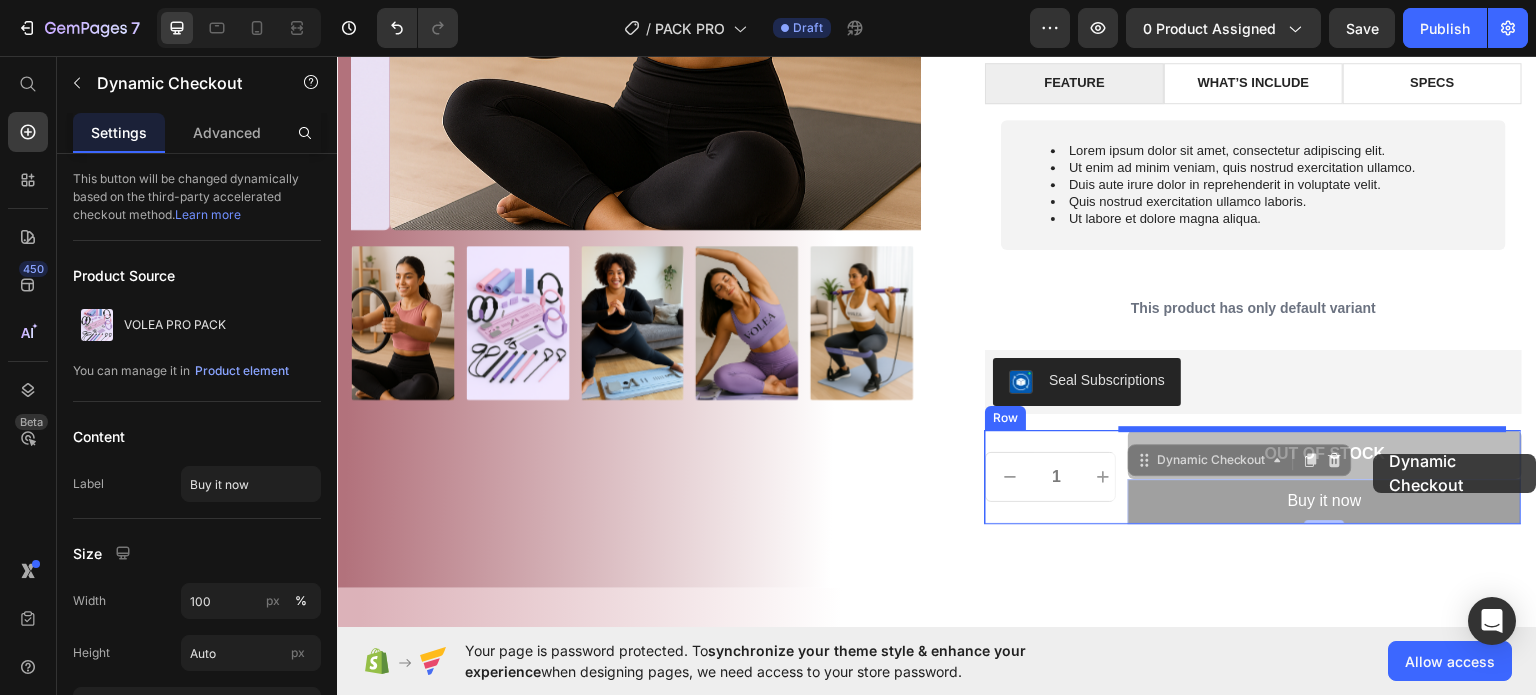 click on "Header
Drop element here Train anywhere with VOLEA 💖 Text Exclusive Discount: 20% off VOLEA Kits 🎀 Text Get moving today ⚡ Text
Drop element here Train anywhere with VOLEA 💖 Text Exclusive Discount: 20% off VOLEA Kits 🎀 Text Get moving today ⚡ Text
Drop element here Train anywhere with VOLEA 💖 Text Exclusive Discount: 20% off VOLEA Kits 🎀 Text Get moving today ⚡ Text
Drop element here Train anywhere with VOLEA 💖 Text Exclusive Discount: 20% off VOLEA Kits 🎀 Text Get moving today ⚡ Text
Drop element here Train anywhere with VOLEA 💖 Text Exclusive Discount: 20% off VOLEA Kits 🎀 Text Get moving today ⚡ Text
Drop element here Train anywhere with VOLEA 💖 Text Exclusive Discount: 20% off VOLEA Kits 🎀 Text Get moving today ⚡ Text Marquee Section 1
Product Images VOLEA PRO PACK Product Title €199,90 Product Price Icon Icon Icon 1" at bounding box center [937, 2127] 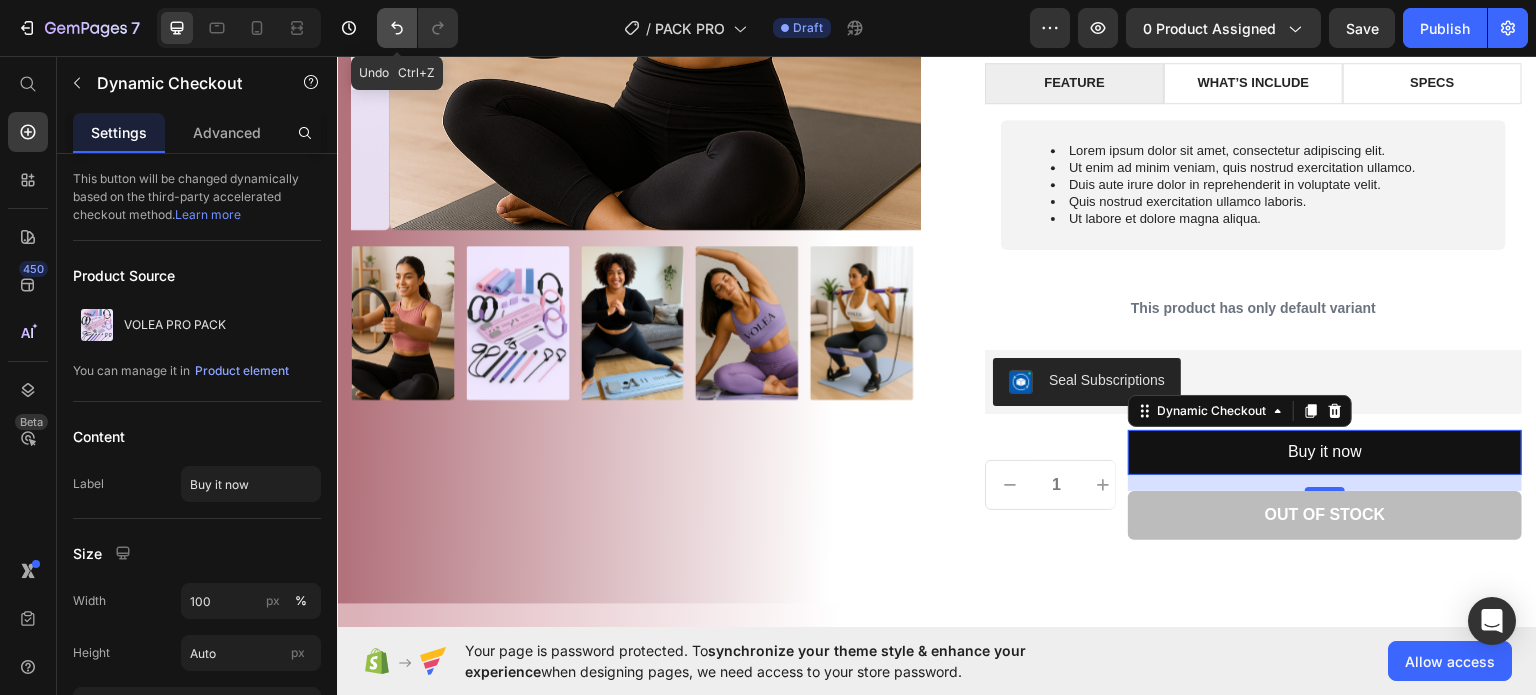click 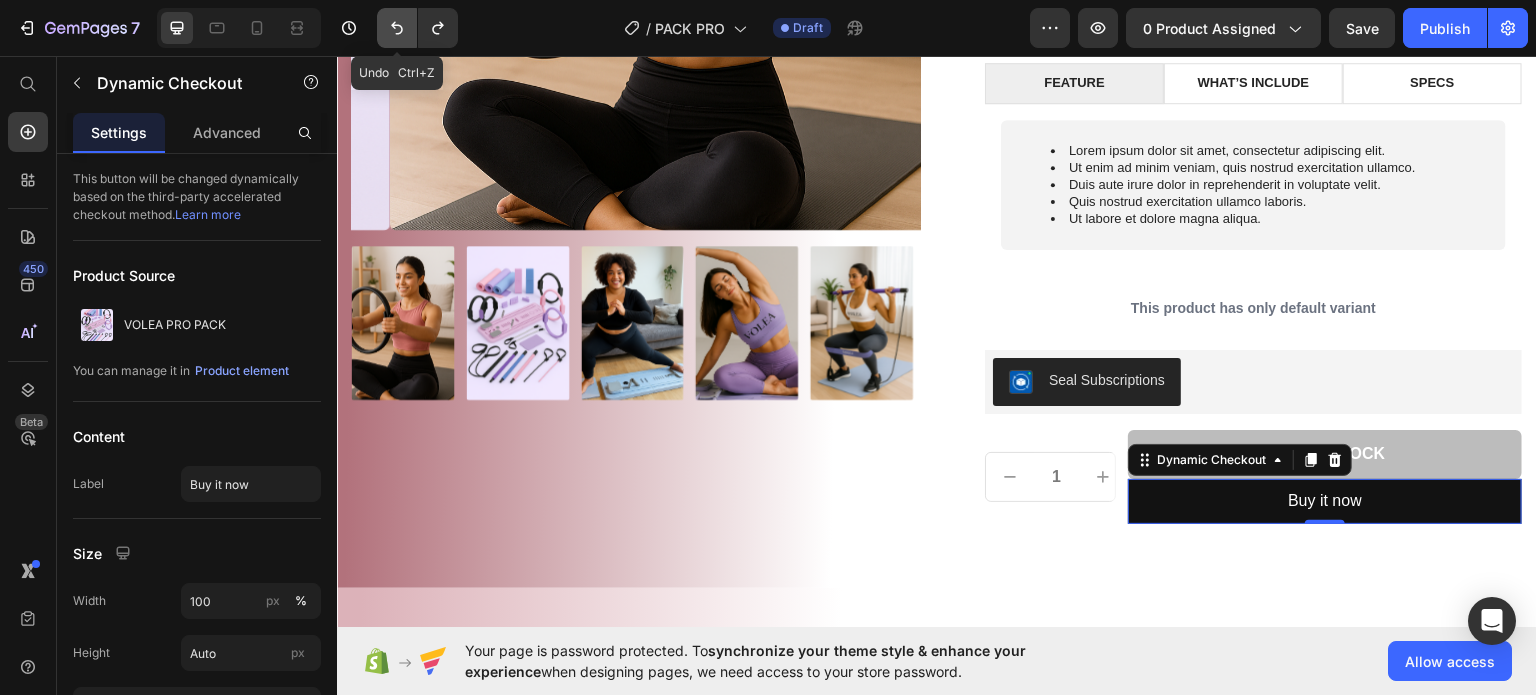 click 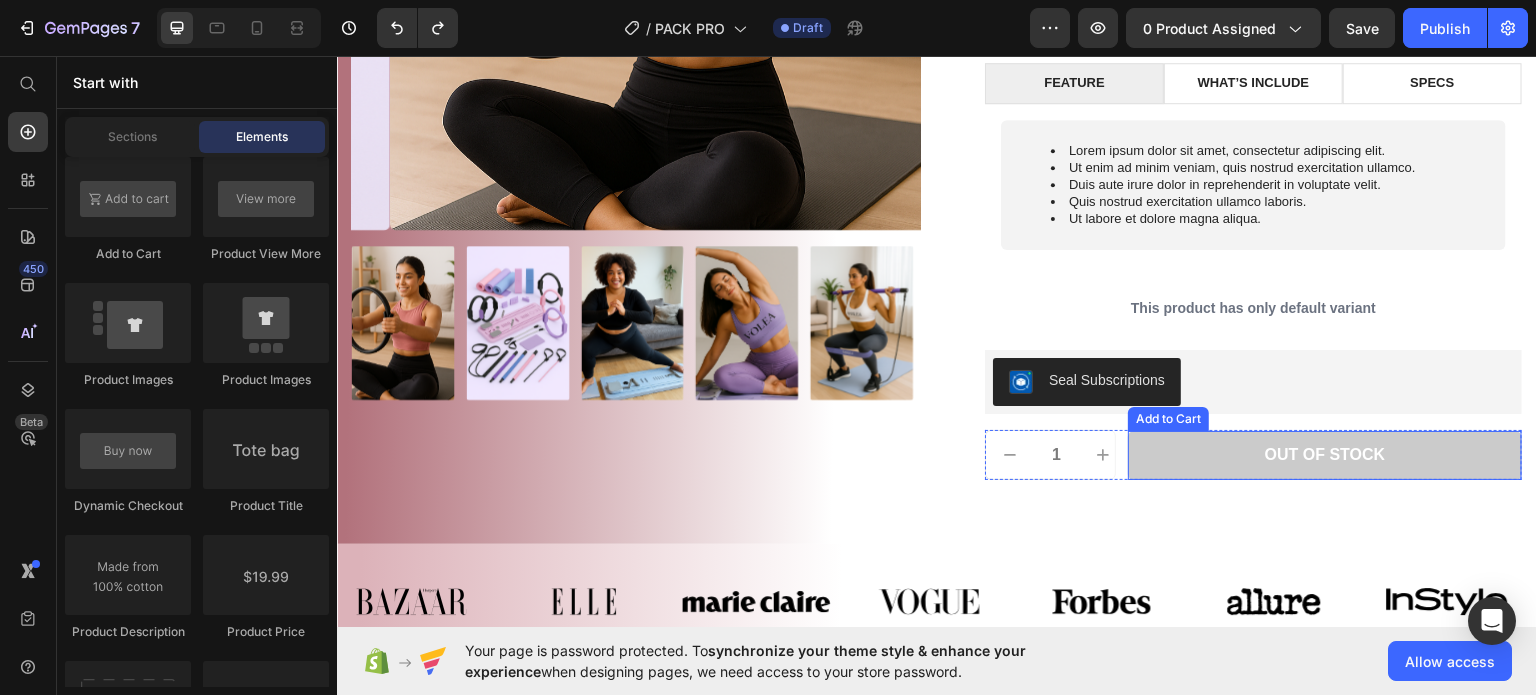 click on "Out of stock" at bounding box center [1325, 454] 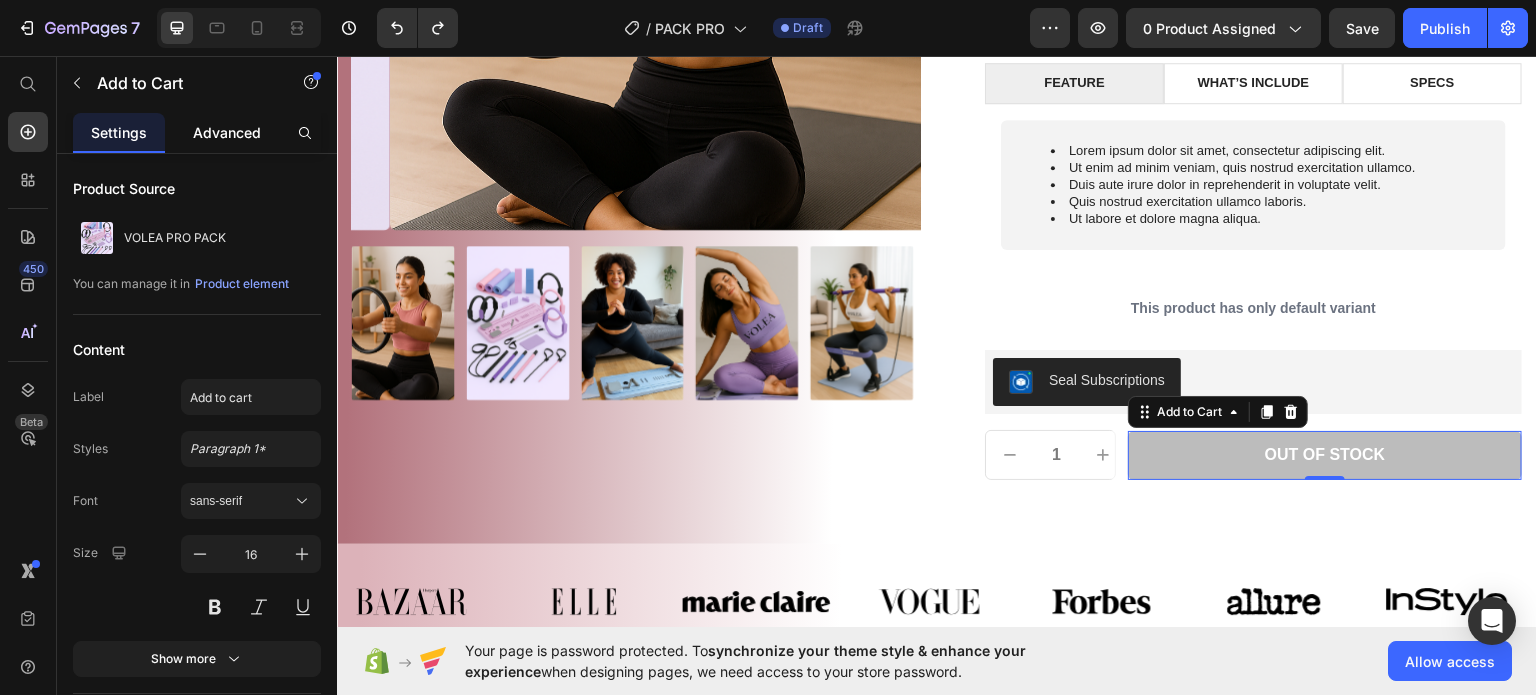 click on "Advanced" at bounding box center (227, 132) 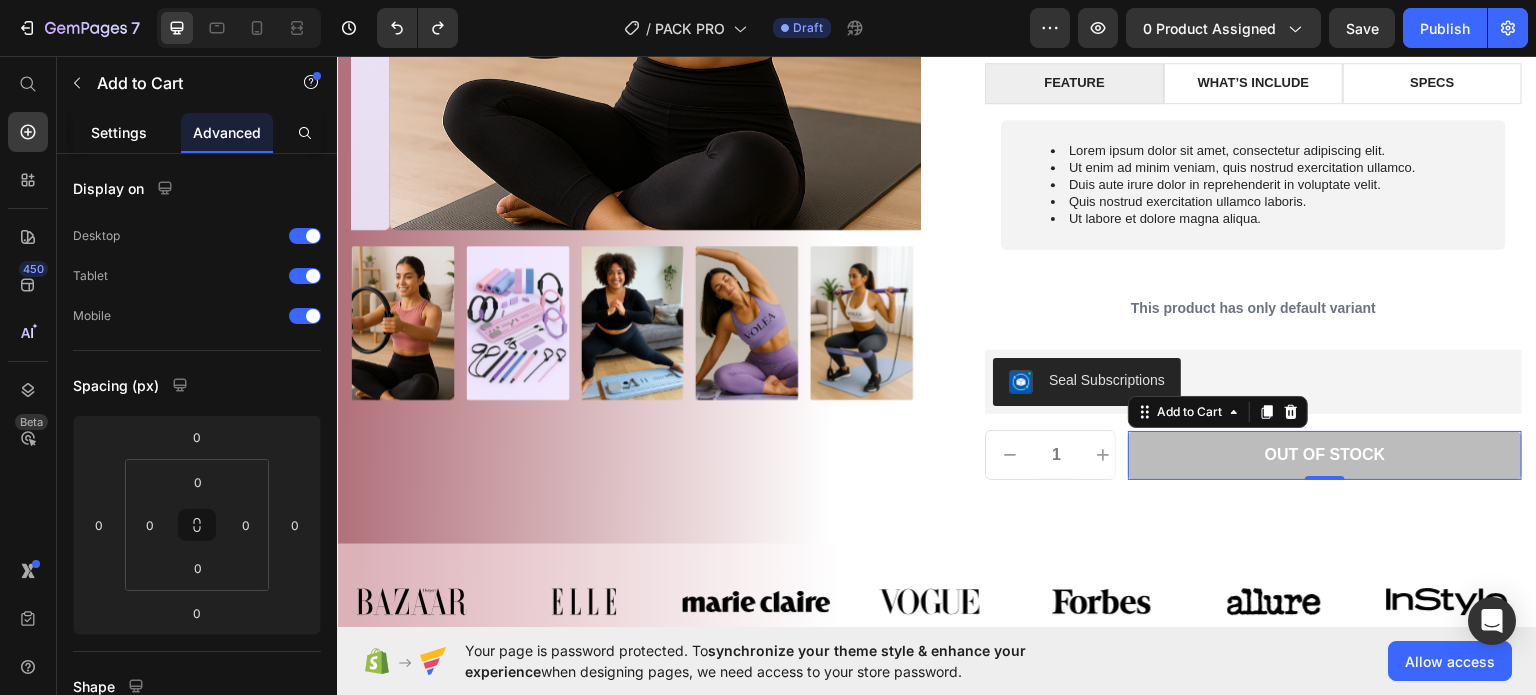 click on "Settings" at bounding box center [119, 132] 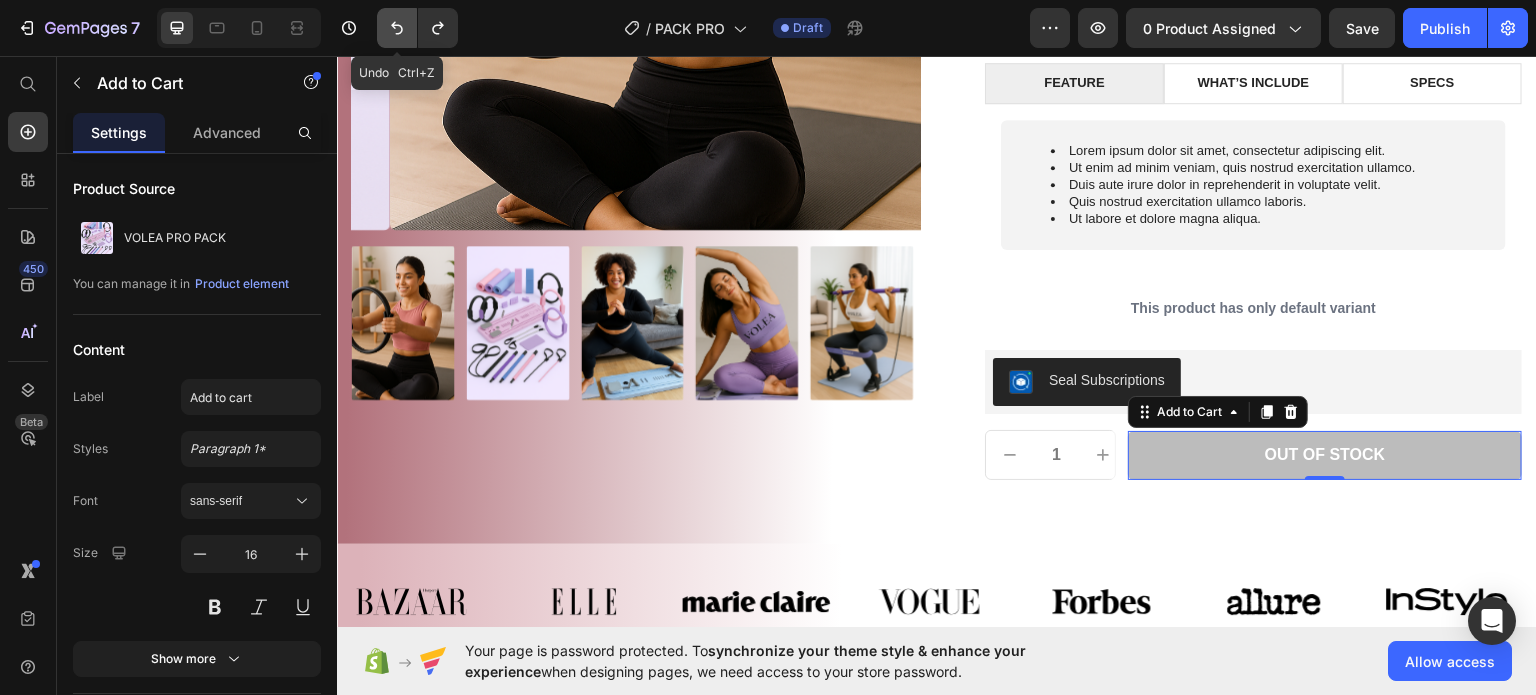 click 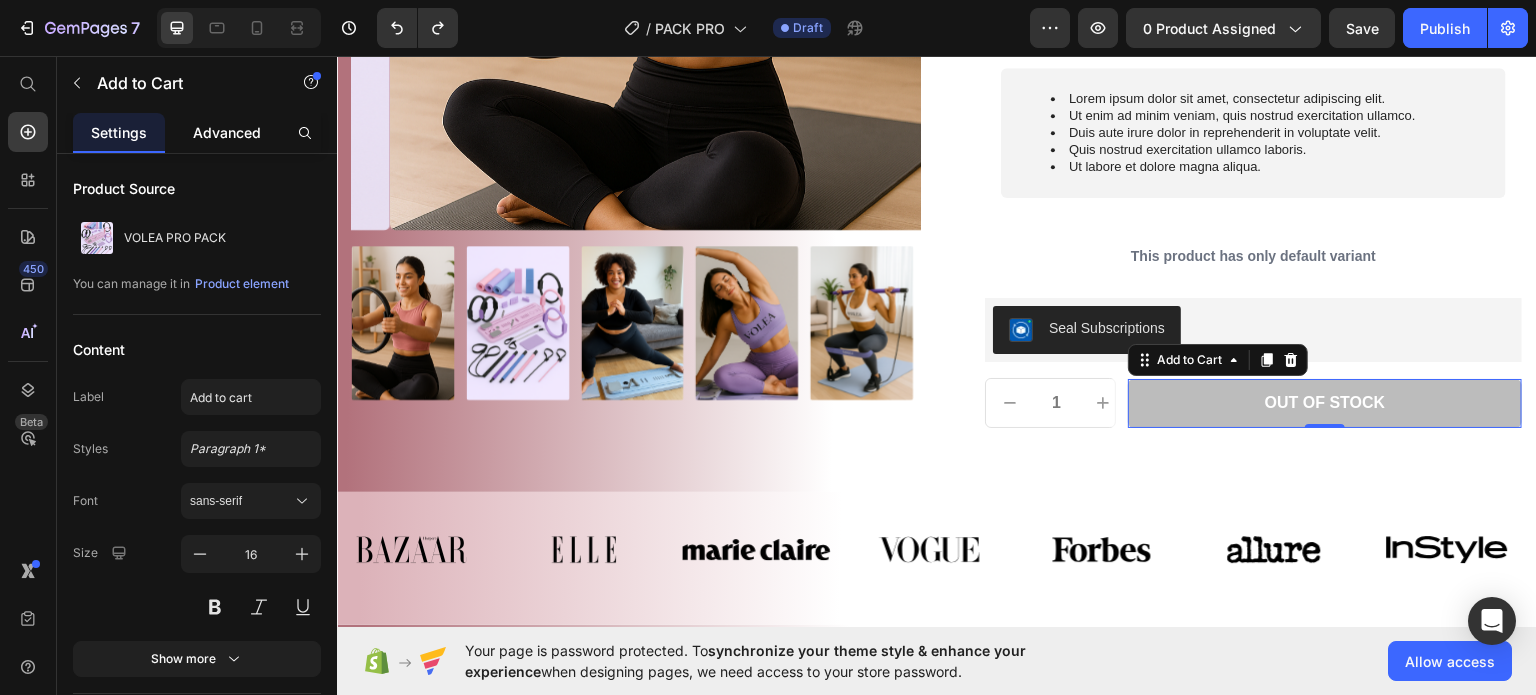 click on "Advanced" at bounding box center (227, 132) 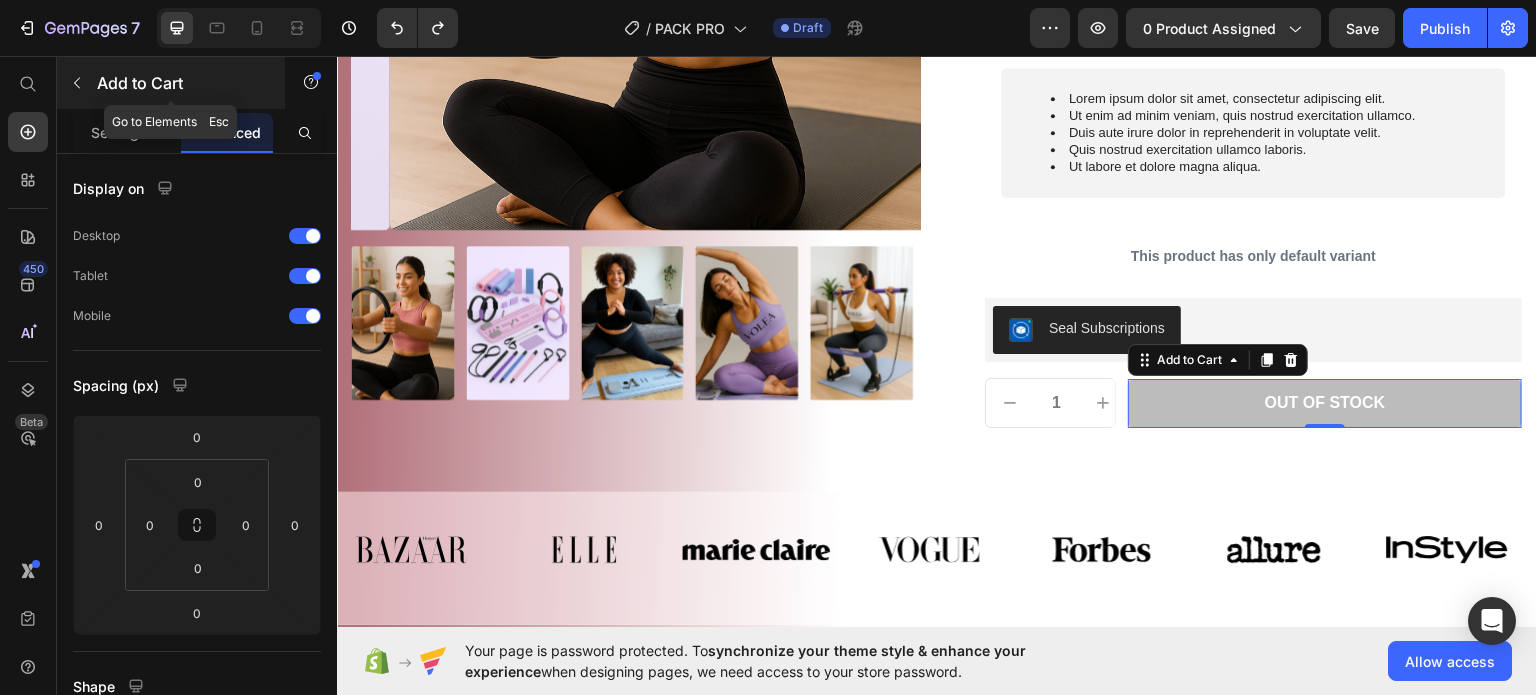 click 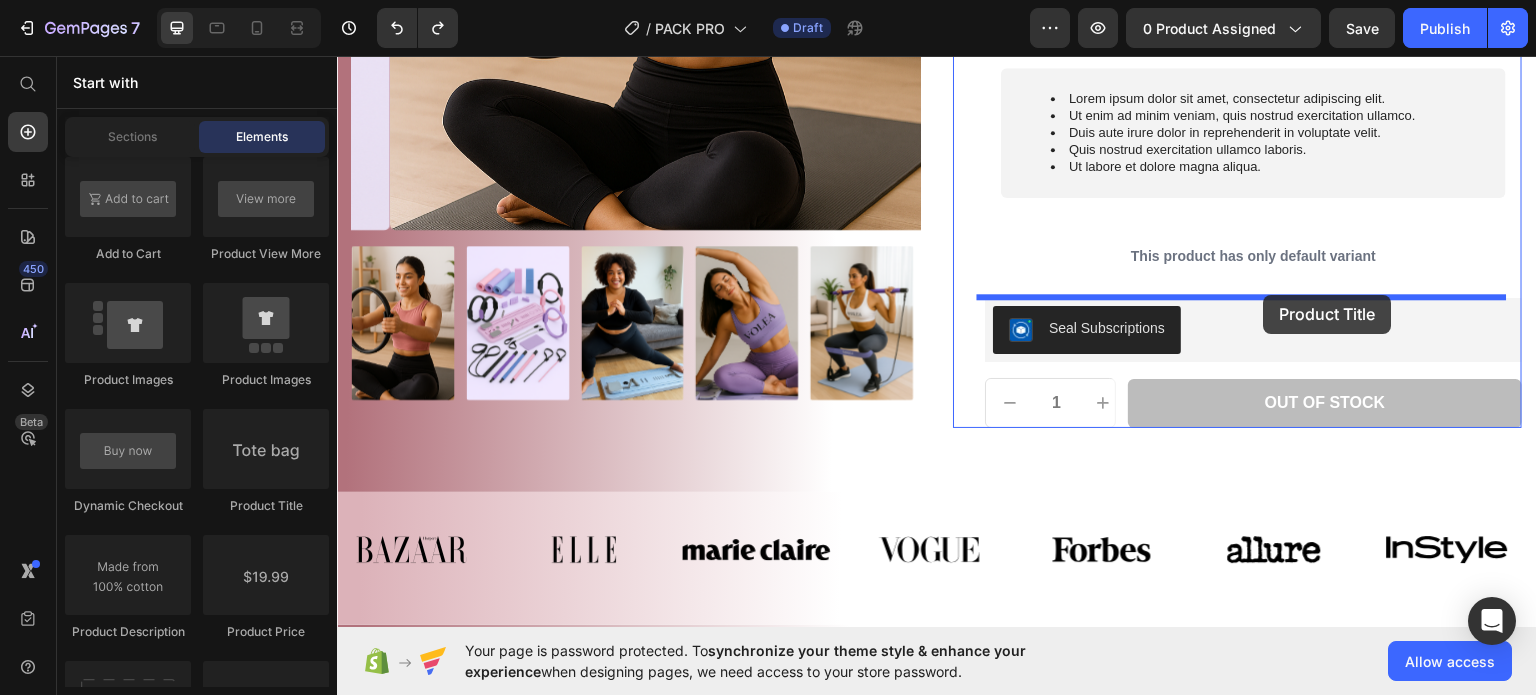 drag, startPoint x: 604, startPoint y: 508, endPoint x: 1264, endPoint y: 294, distance: 693.8271 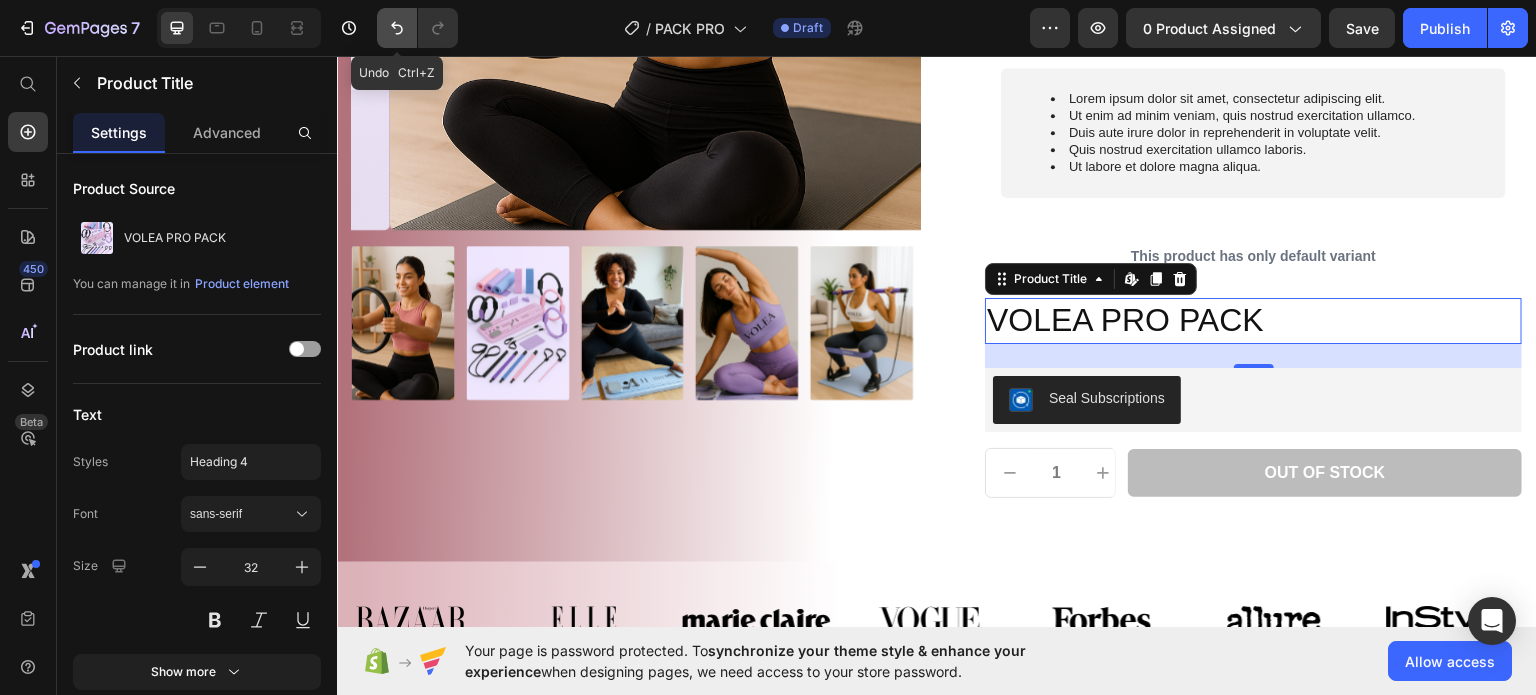 click 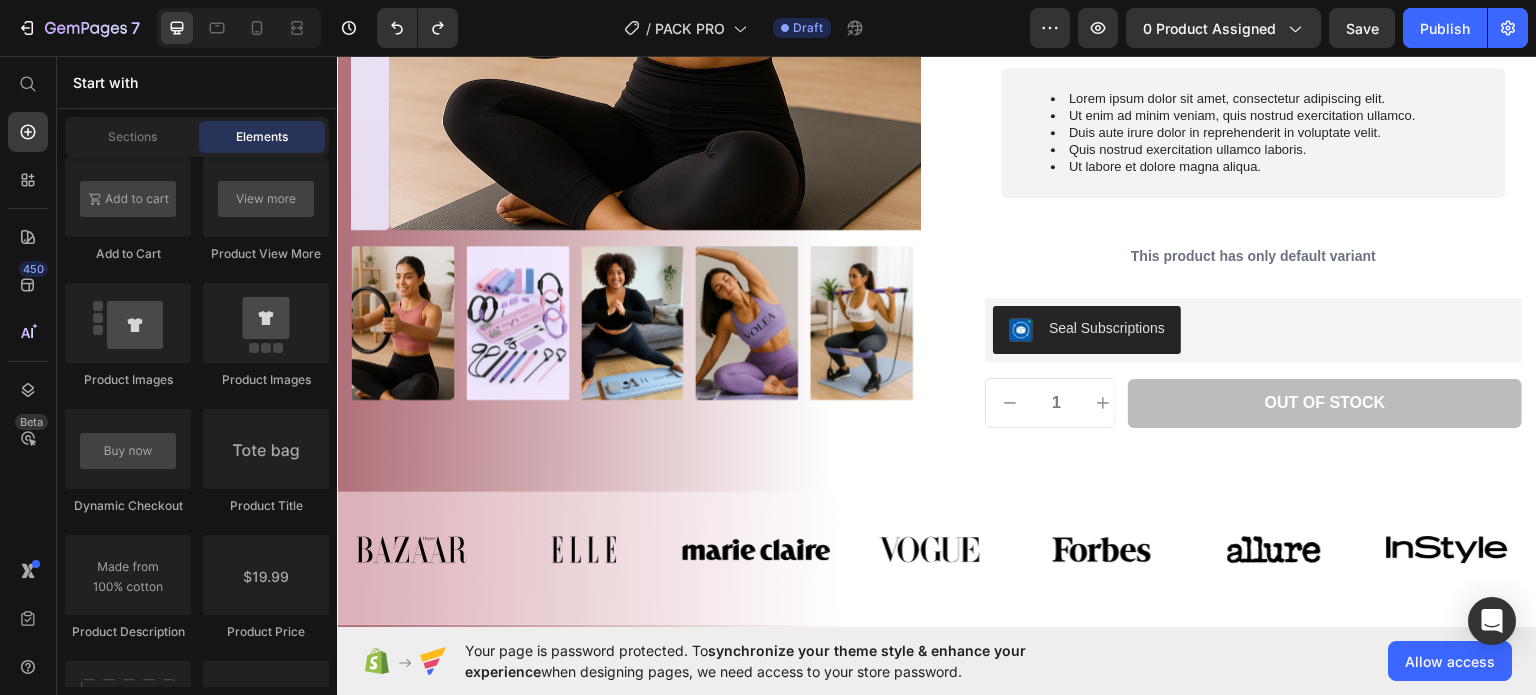 scroll, scrollTop: 3200, scrollLeft: 0, axis: vertical 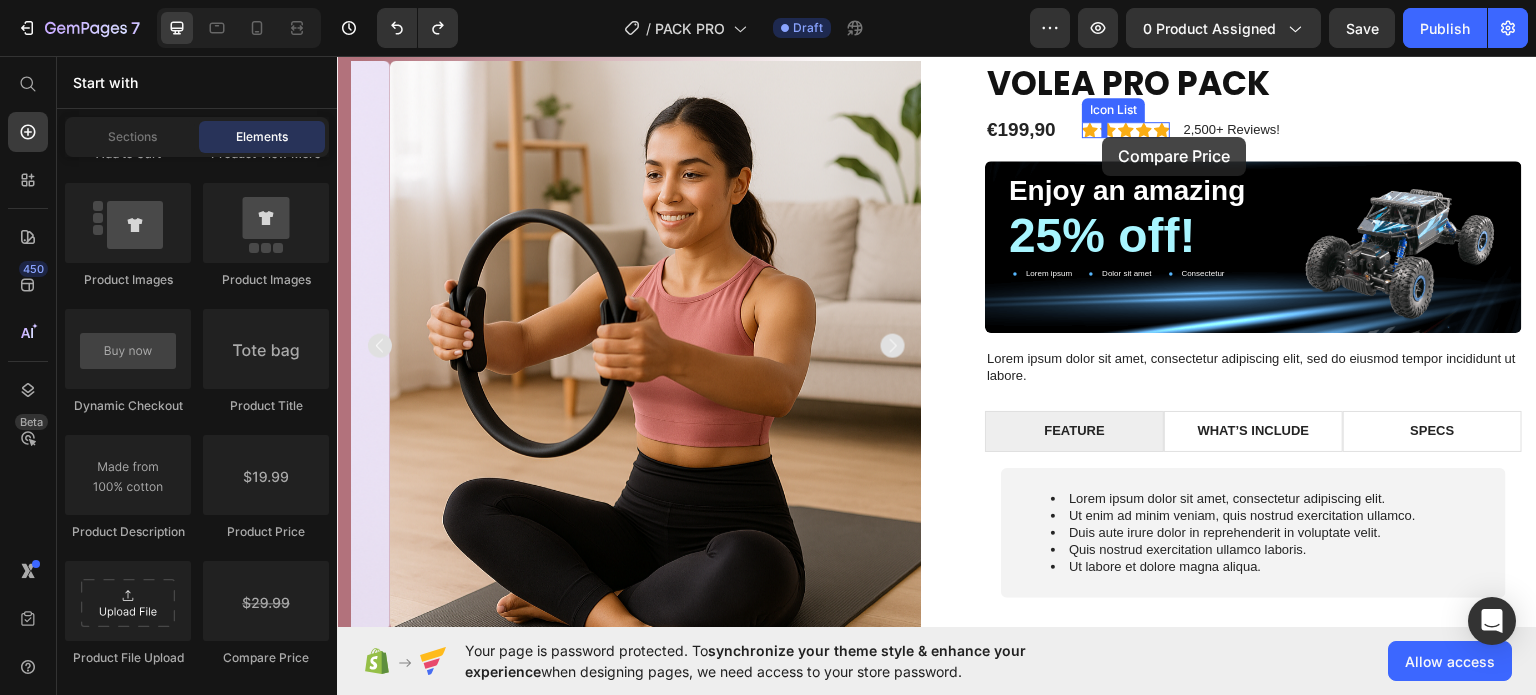 drag, startPoint x: 608, startPoint y: 669, endPoint x: 1103, endPoint y: 136, distance: 727.4022 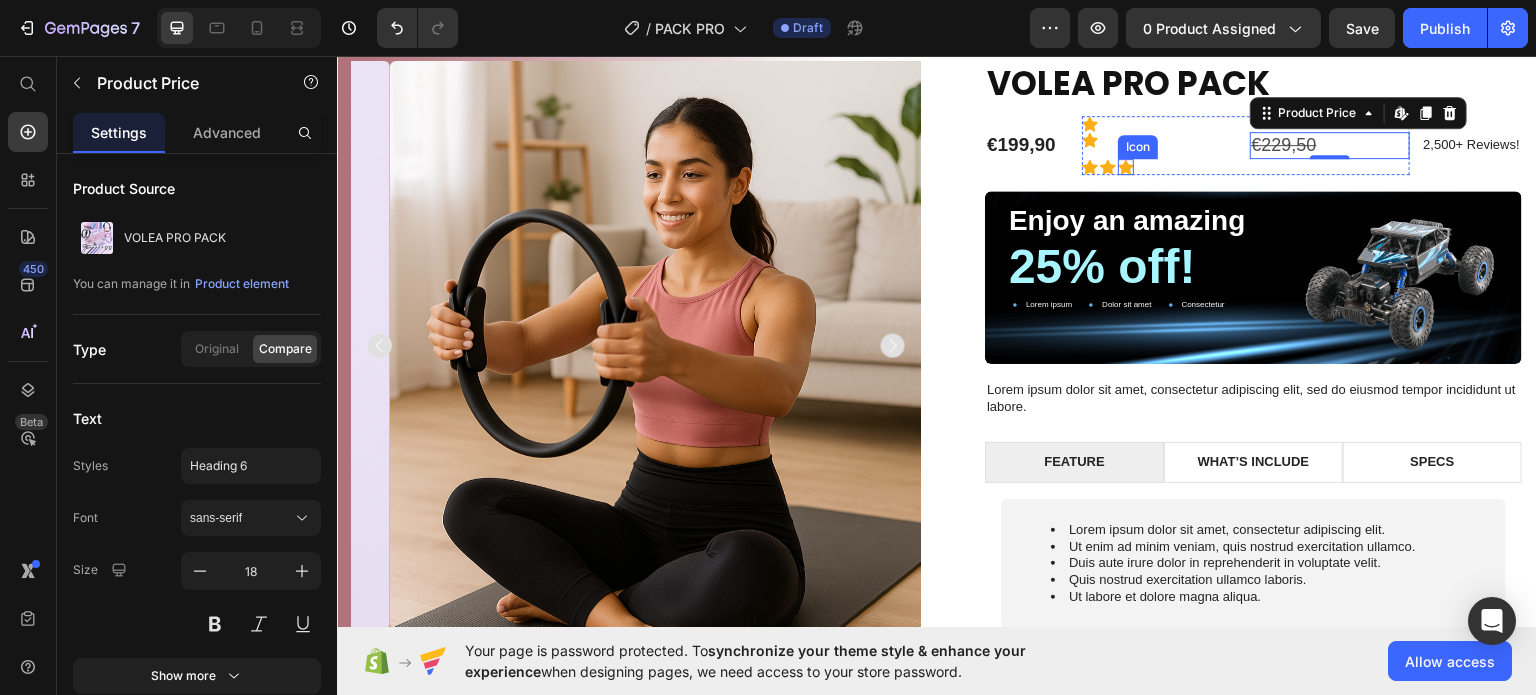 click on "Icon" at bounding box center (1162, 144) 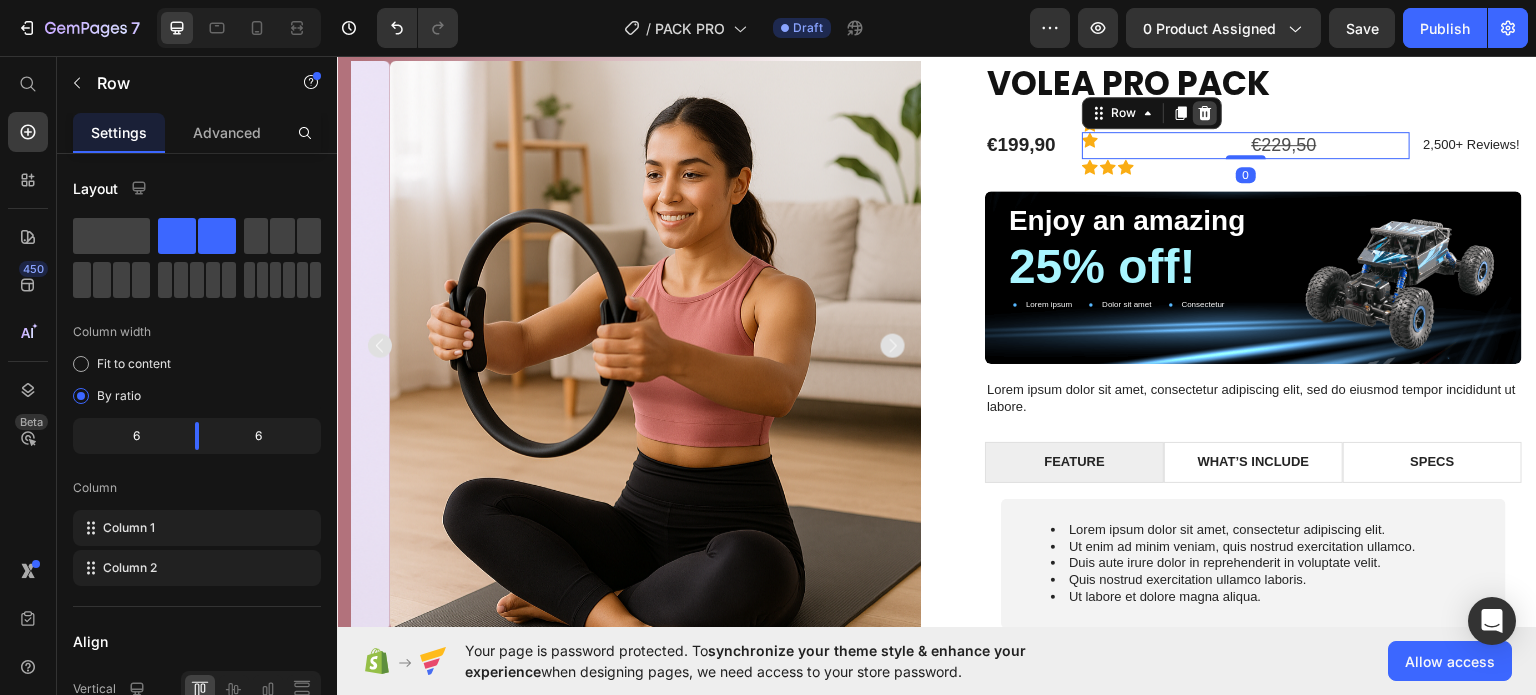 click 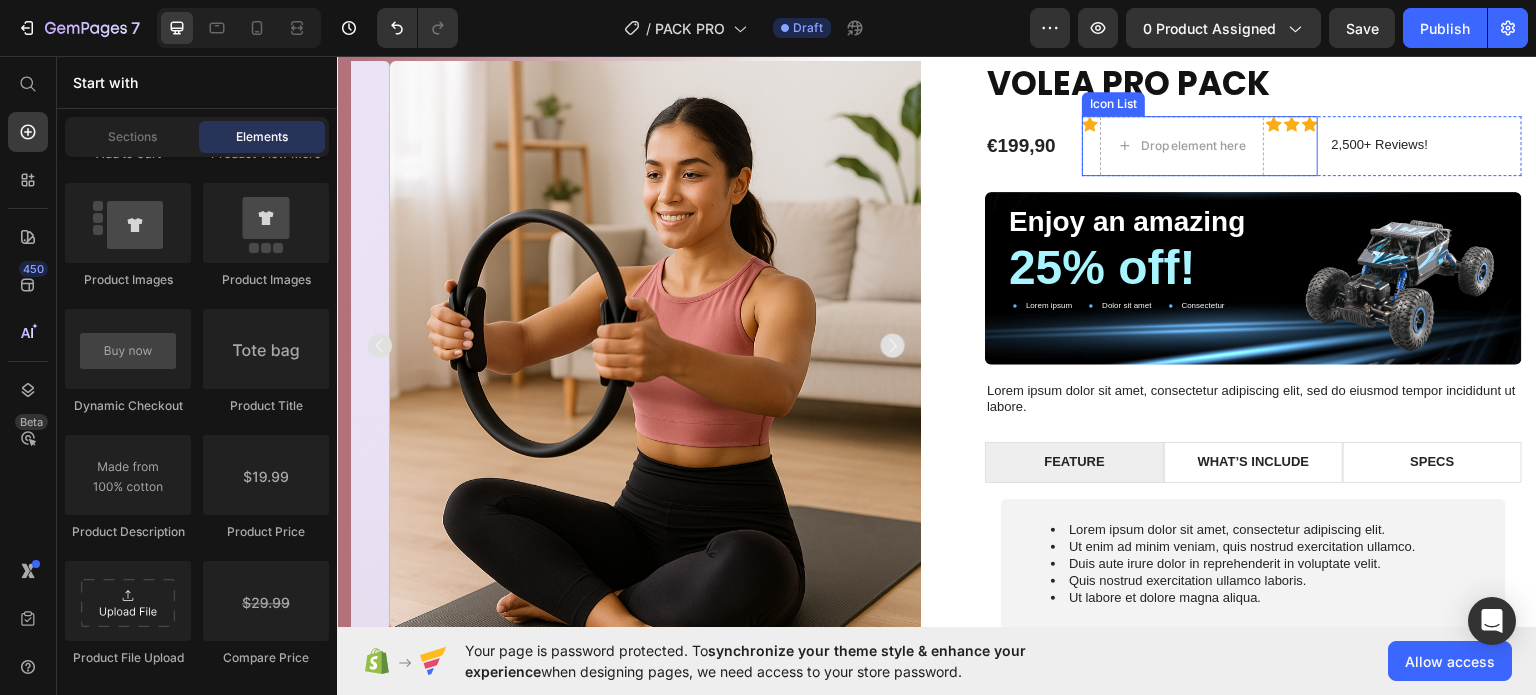click on "Icon" at bounding box center (1274, 145) 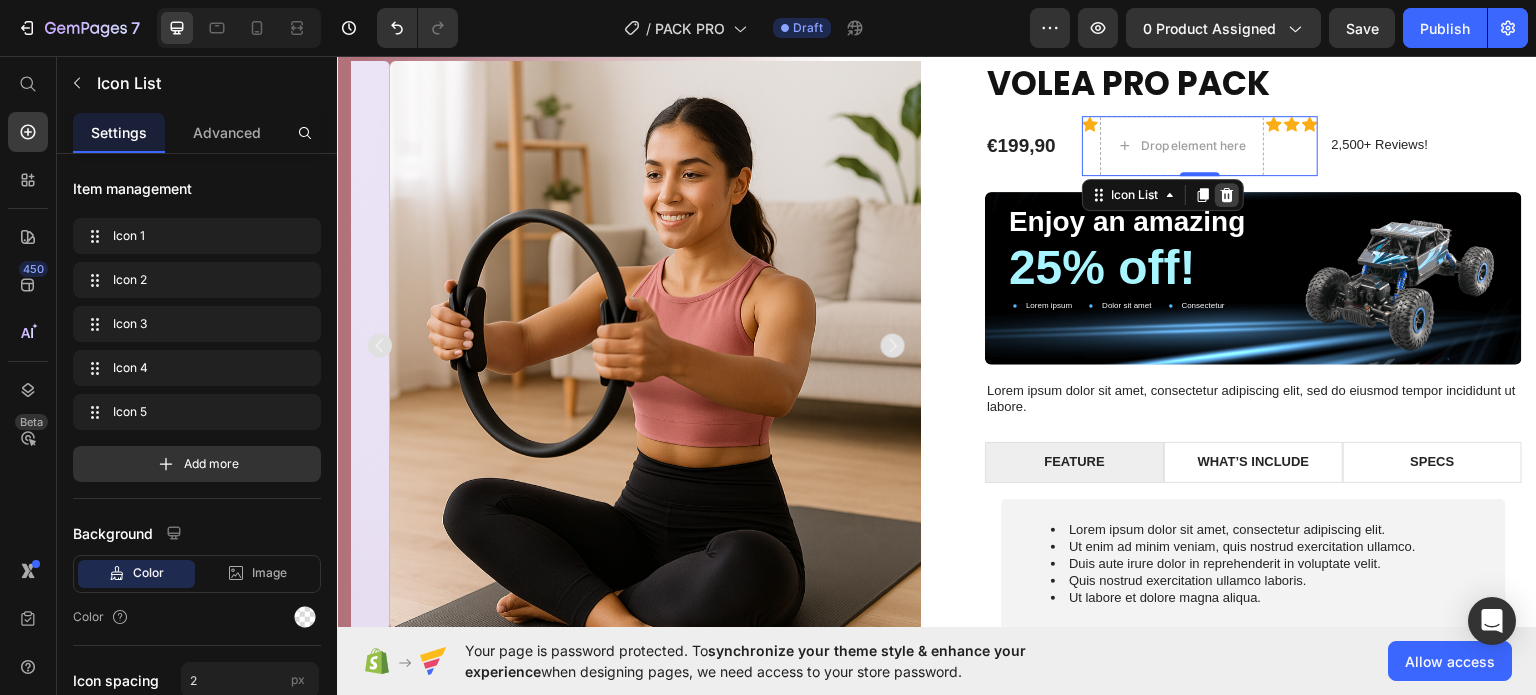click at bounding box center [1227, 194] 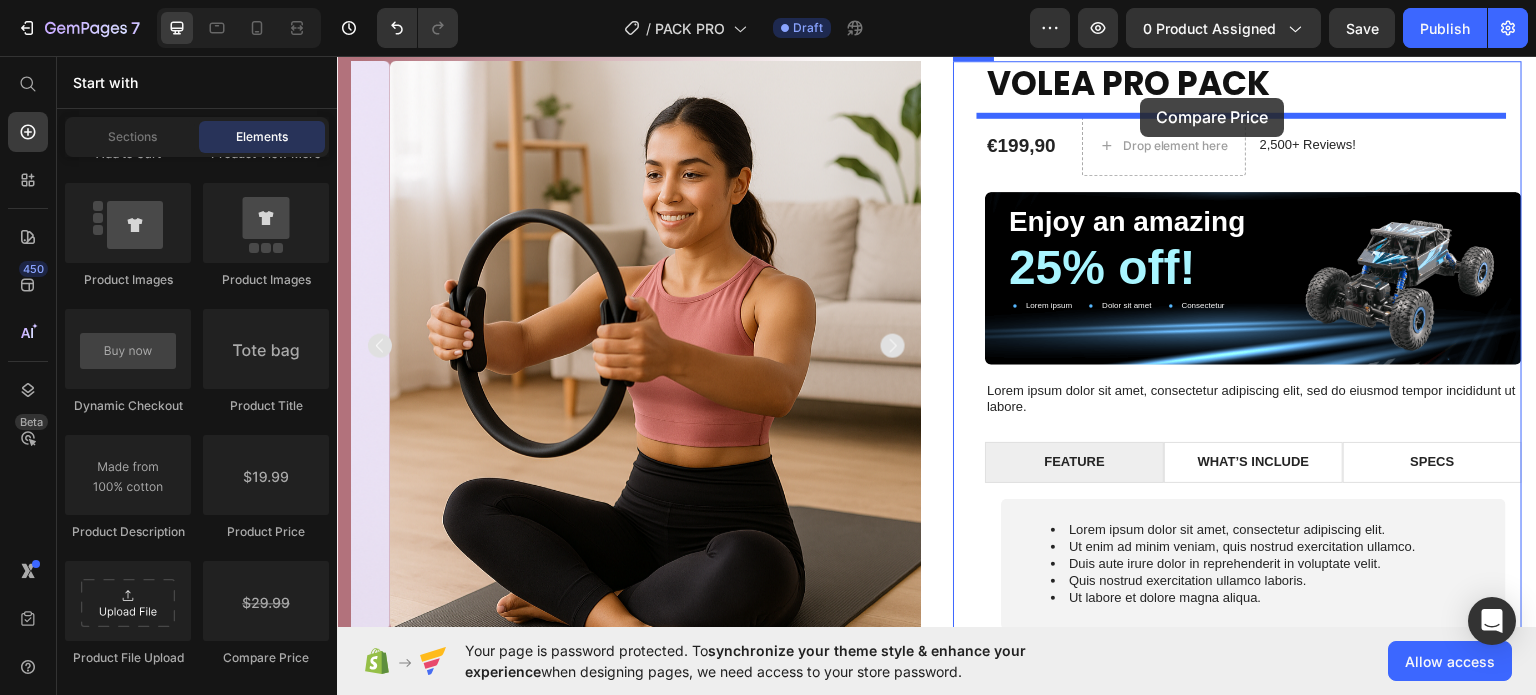 scroll, scrollTop: 135, scrollLeft: 0, axis: vertical 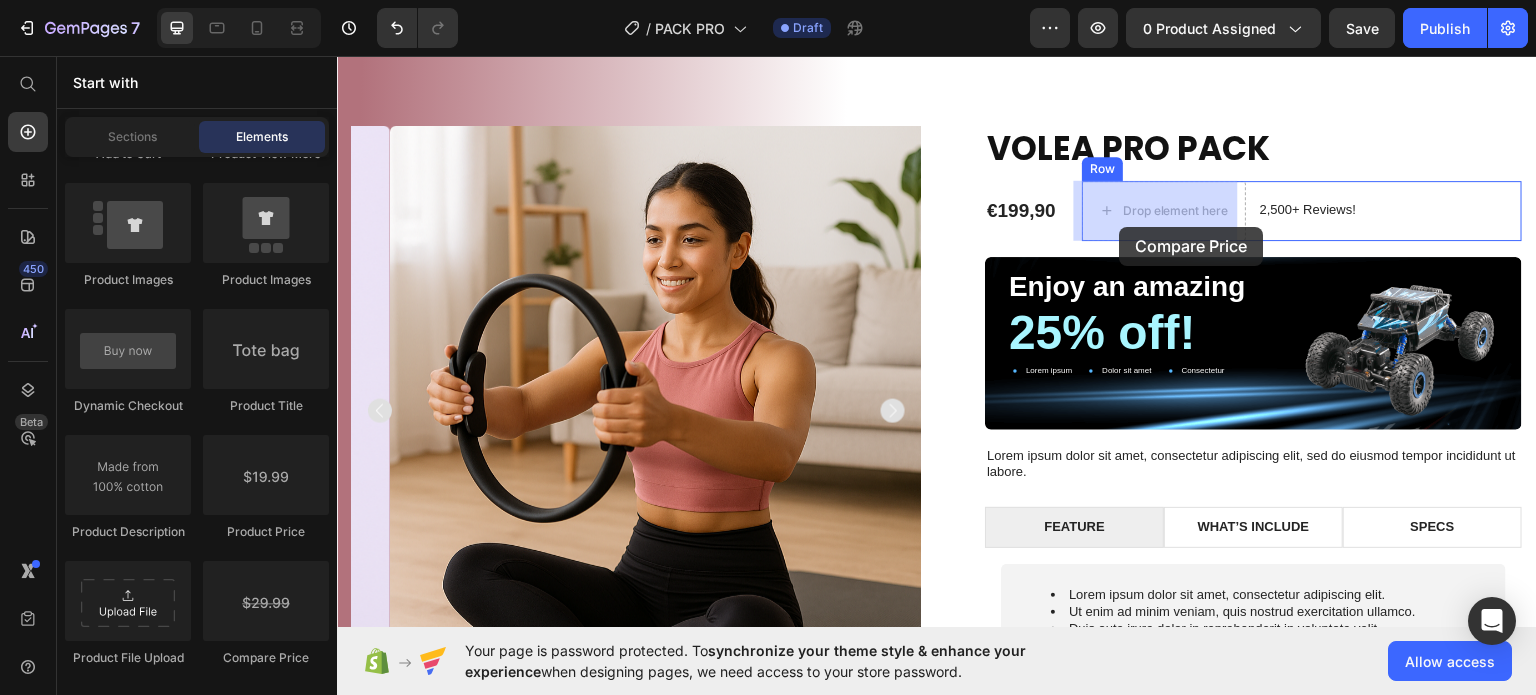 drag, startPoint x: 622, startPoint y: 431, endPoint x: 1120, endPoint y: 222, distance: 540.0787 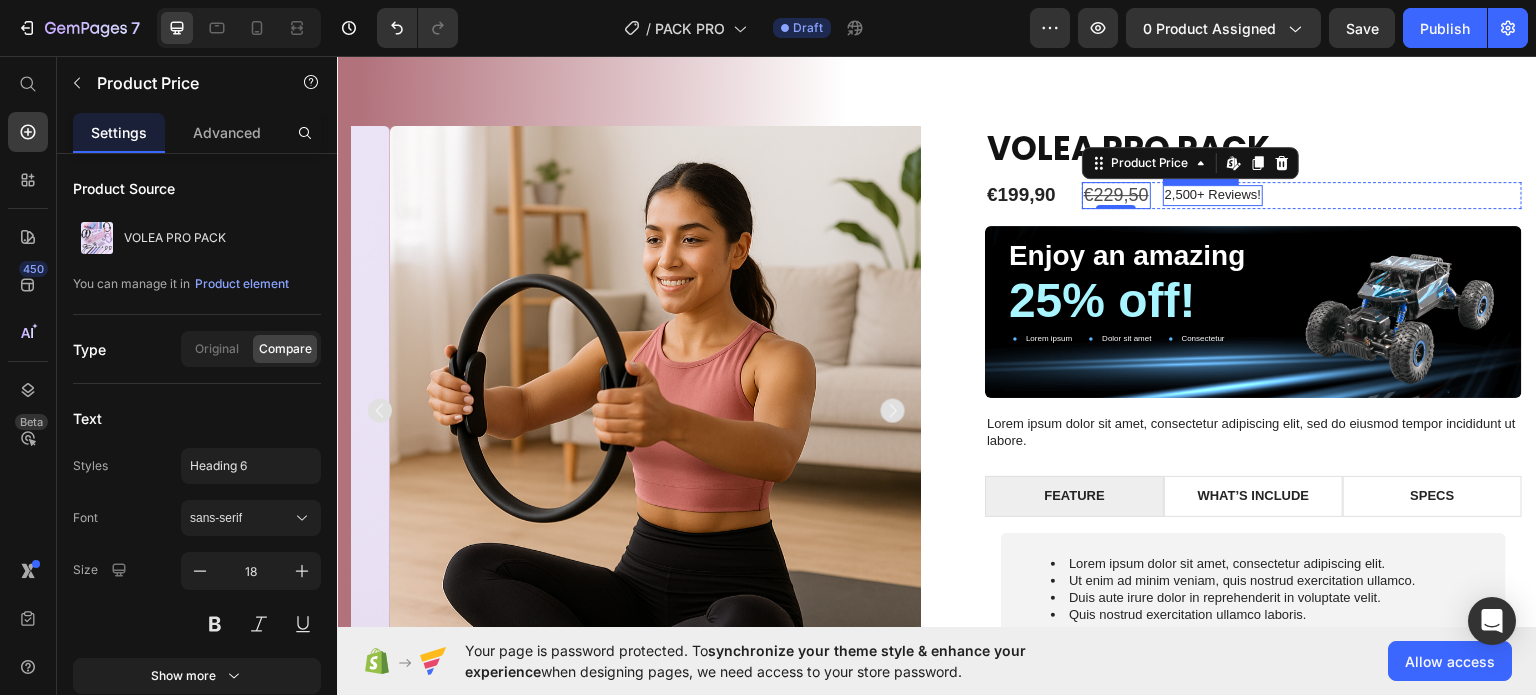 click on "2,500+ Reviews!" at bounding box center (1213, 194) 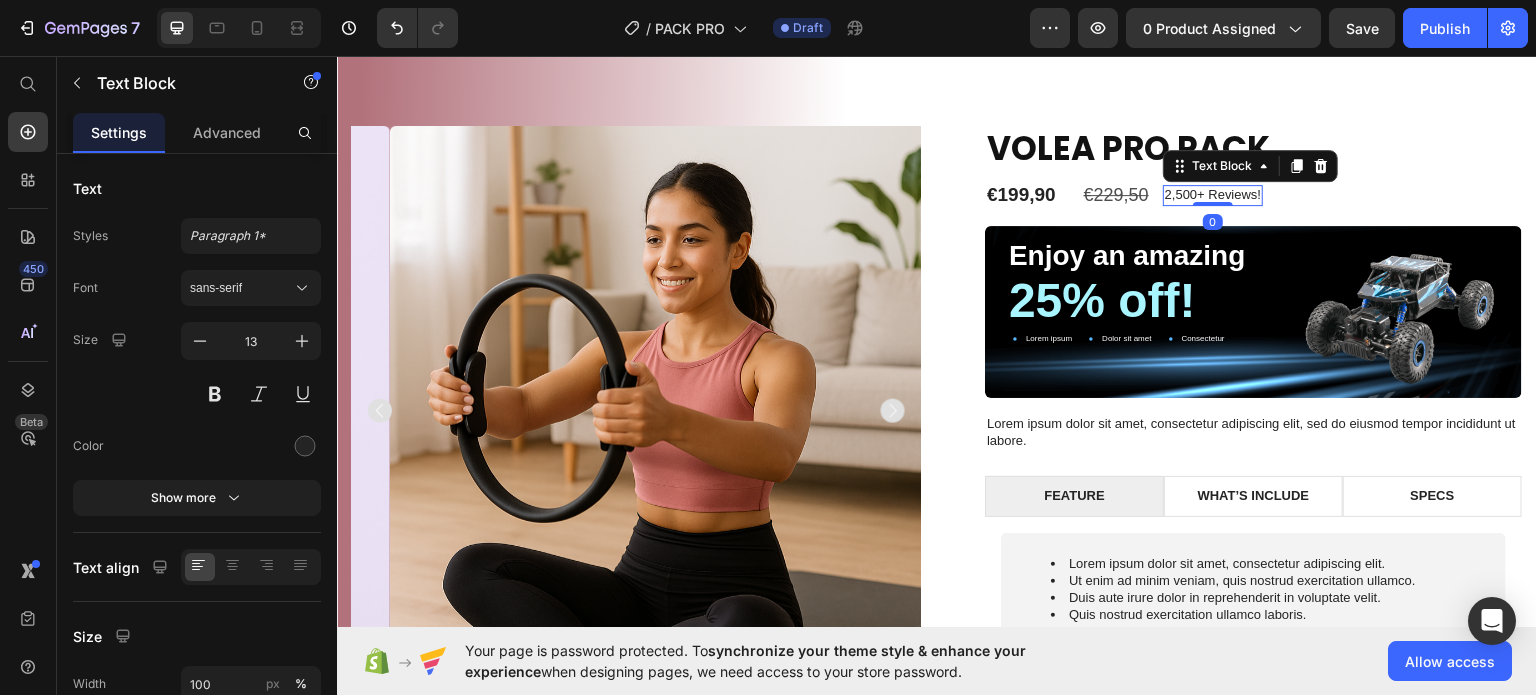 click 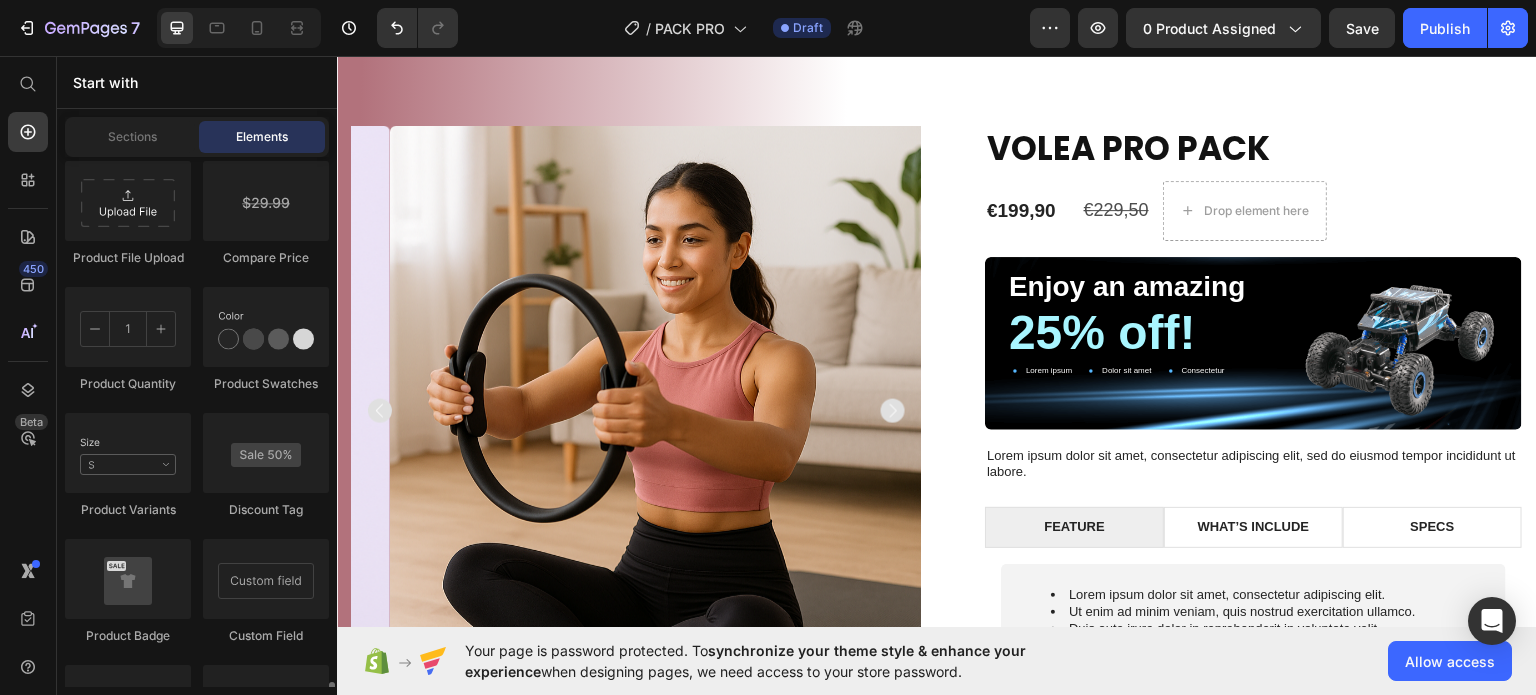 scroll, scrollTop: 3800, scrollLeft: 0, axis: vertical 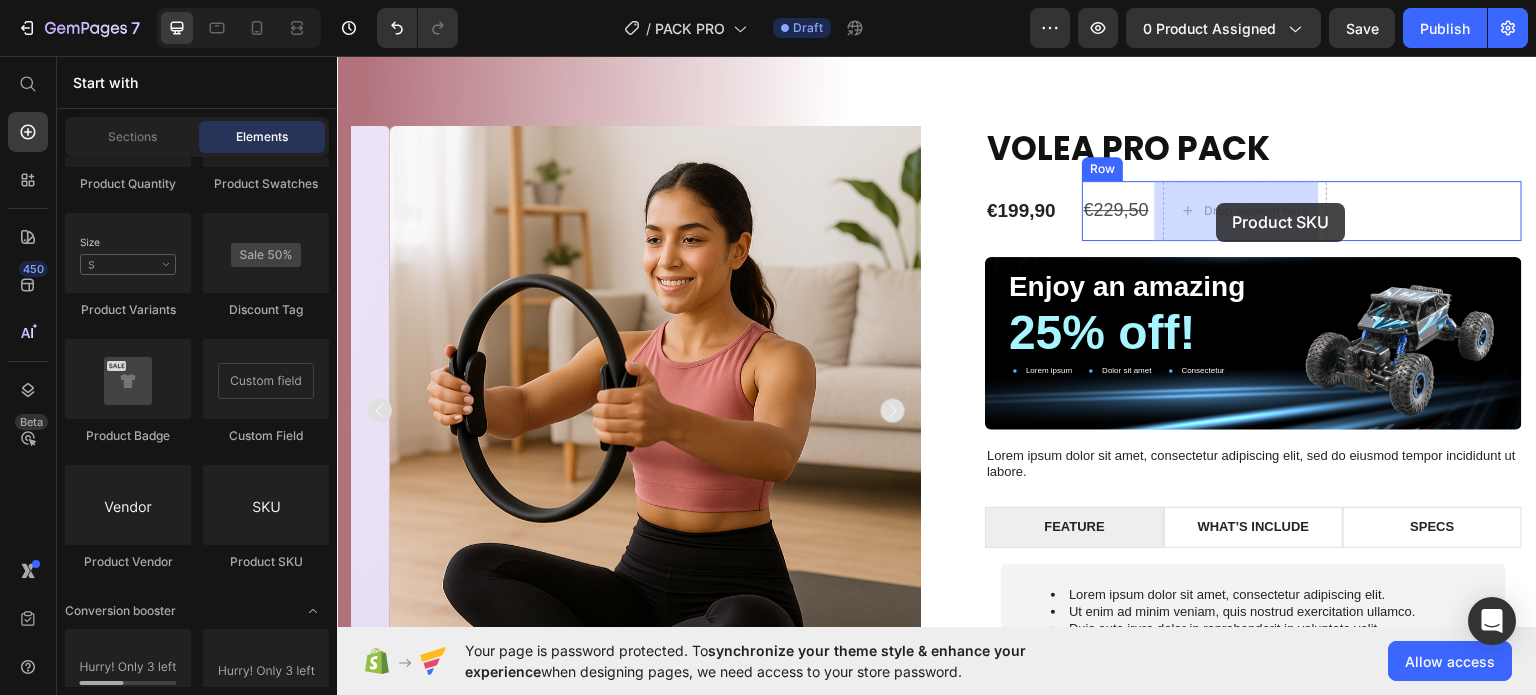 drag, startPoint x: 615, startPoint y: 561, endPoint x: 1217, endPoint y: 202, distance: 700.91724 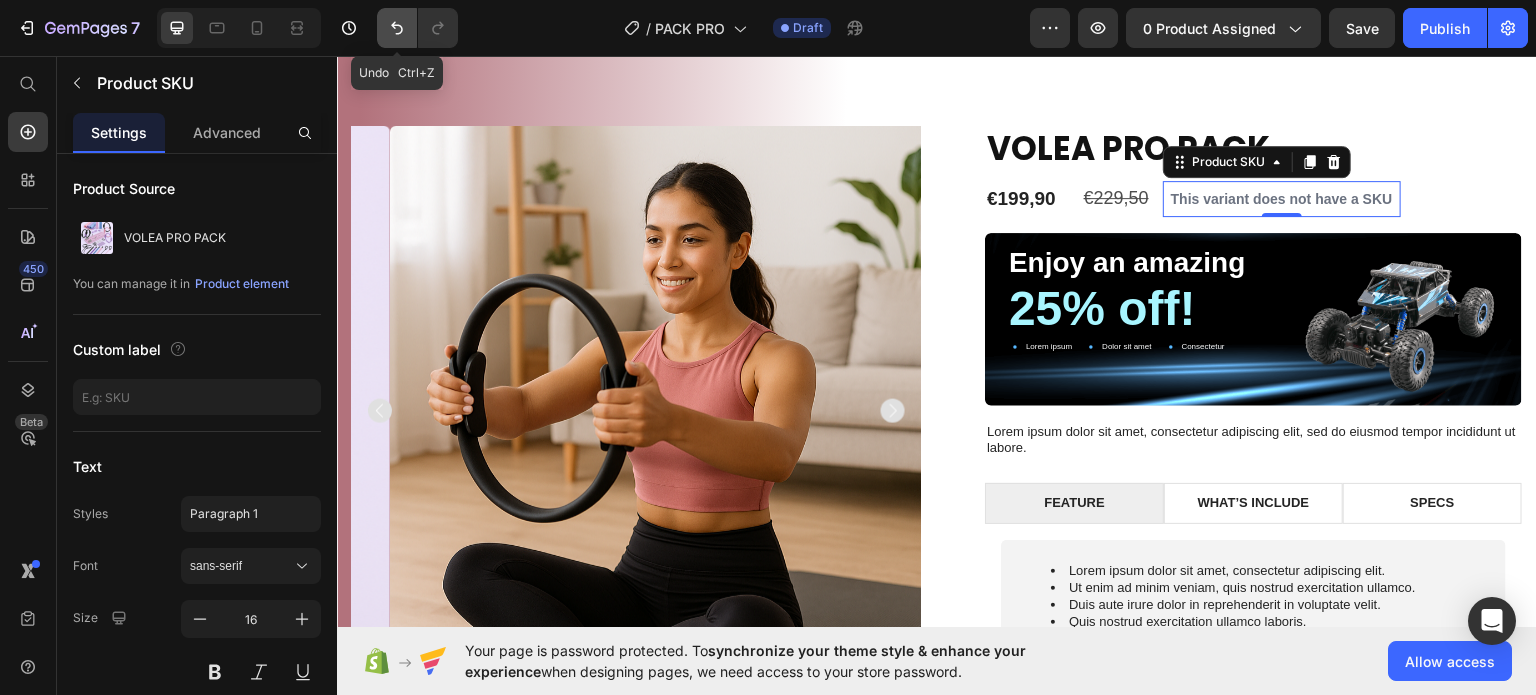 drag, startPoint x: 395, startPoint y: 31, endPoint x: 391, endPoint y: 43, distance: 12.649111 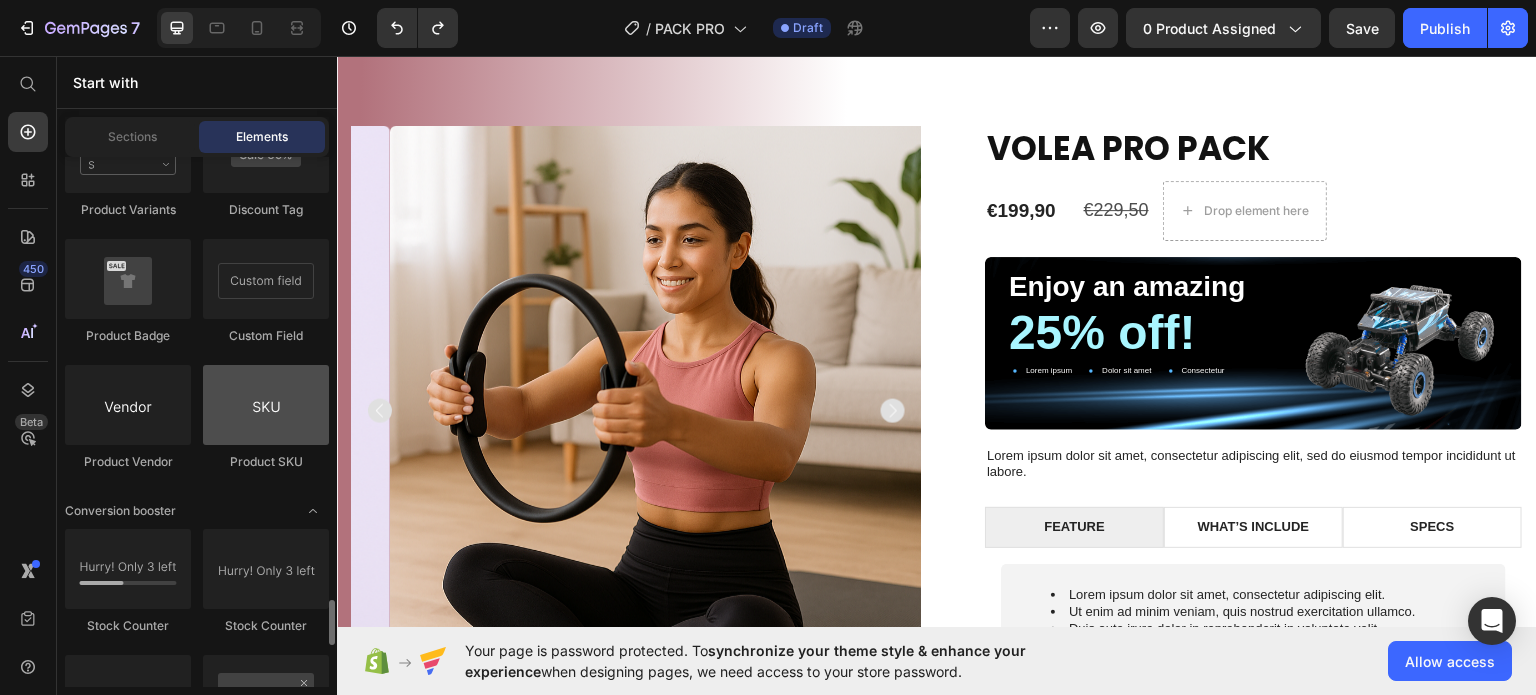 scroll, scrollTop: 4000, scrollLeft: 0, axis: vertical 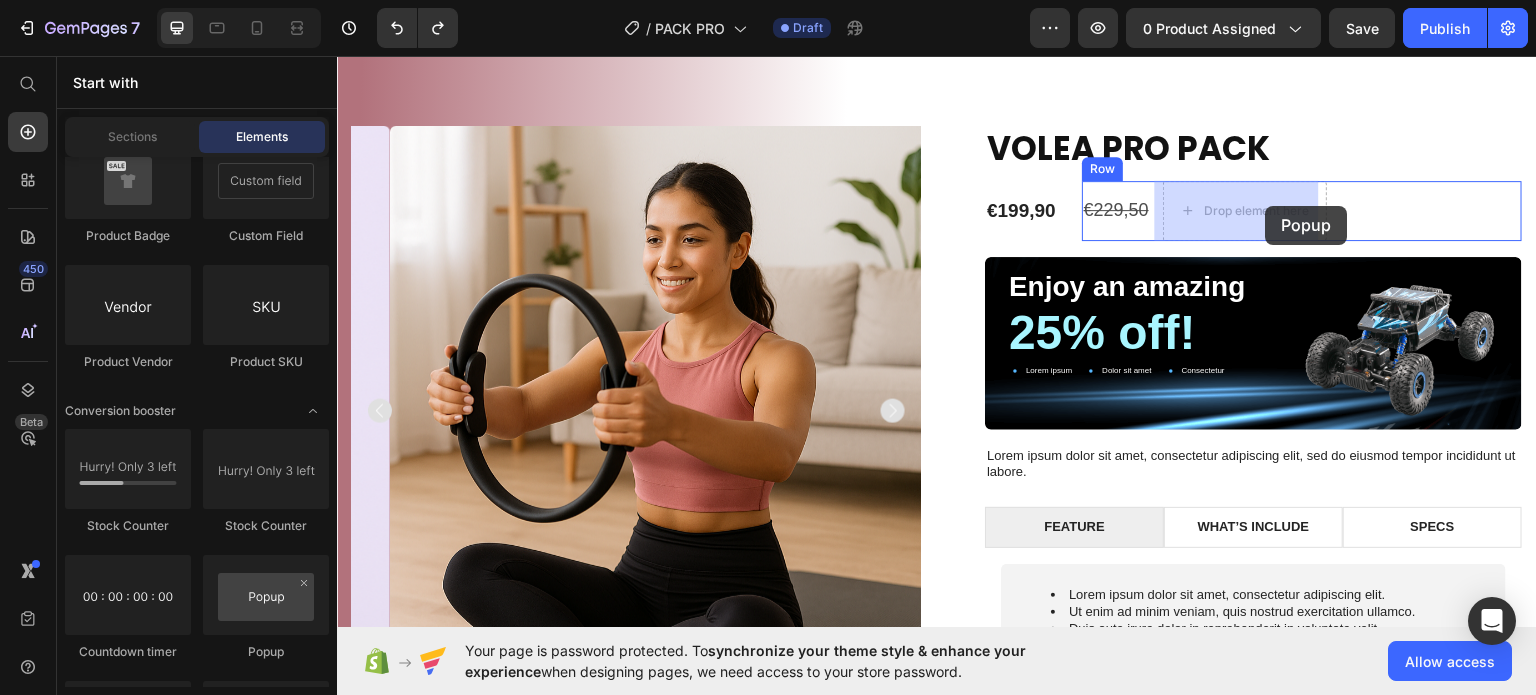 drag, startPoint x: 597, startPoint y: 659, endPoint x: 1266, endPoint y: 205, distance: 808.5029 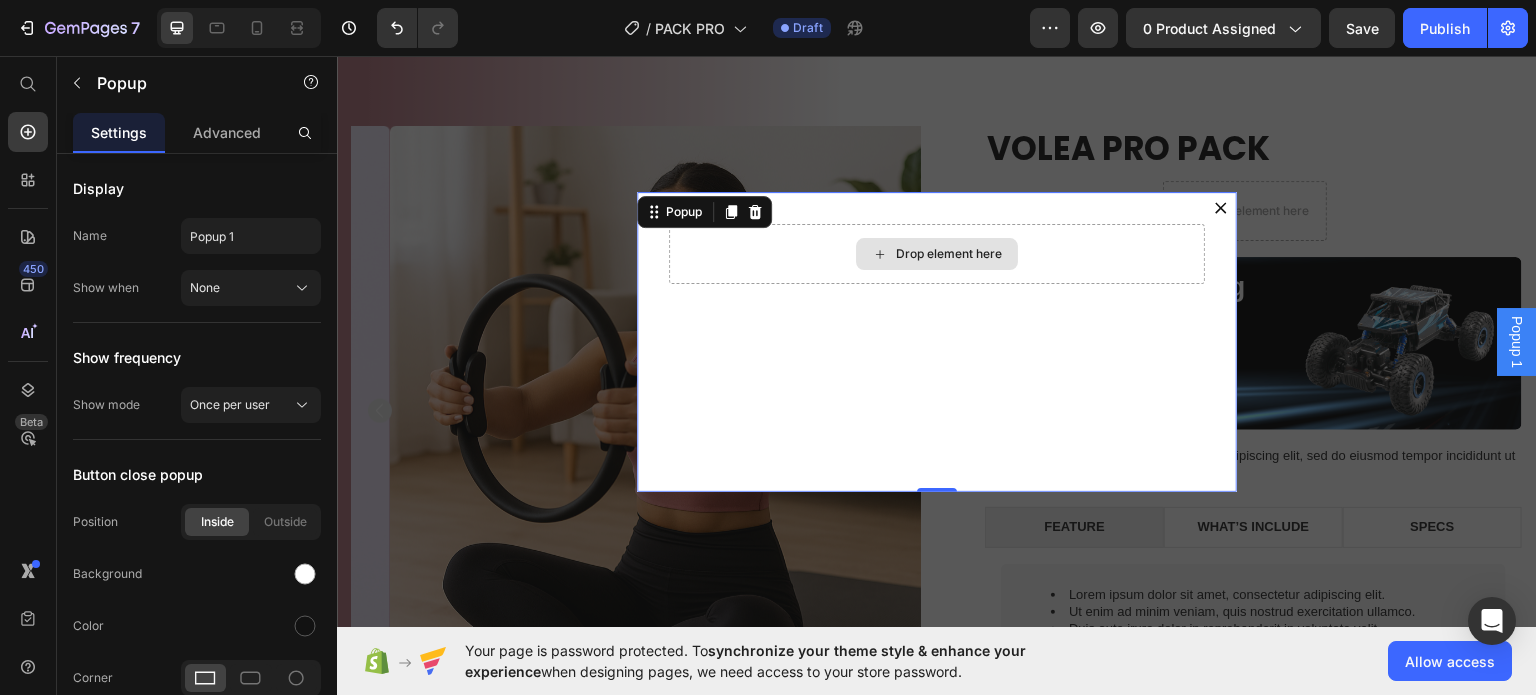 click on "Drop element here" at bounding box center [937, 253] 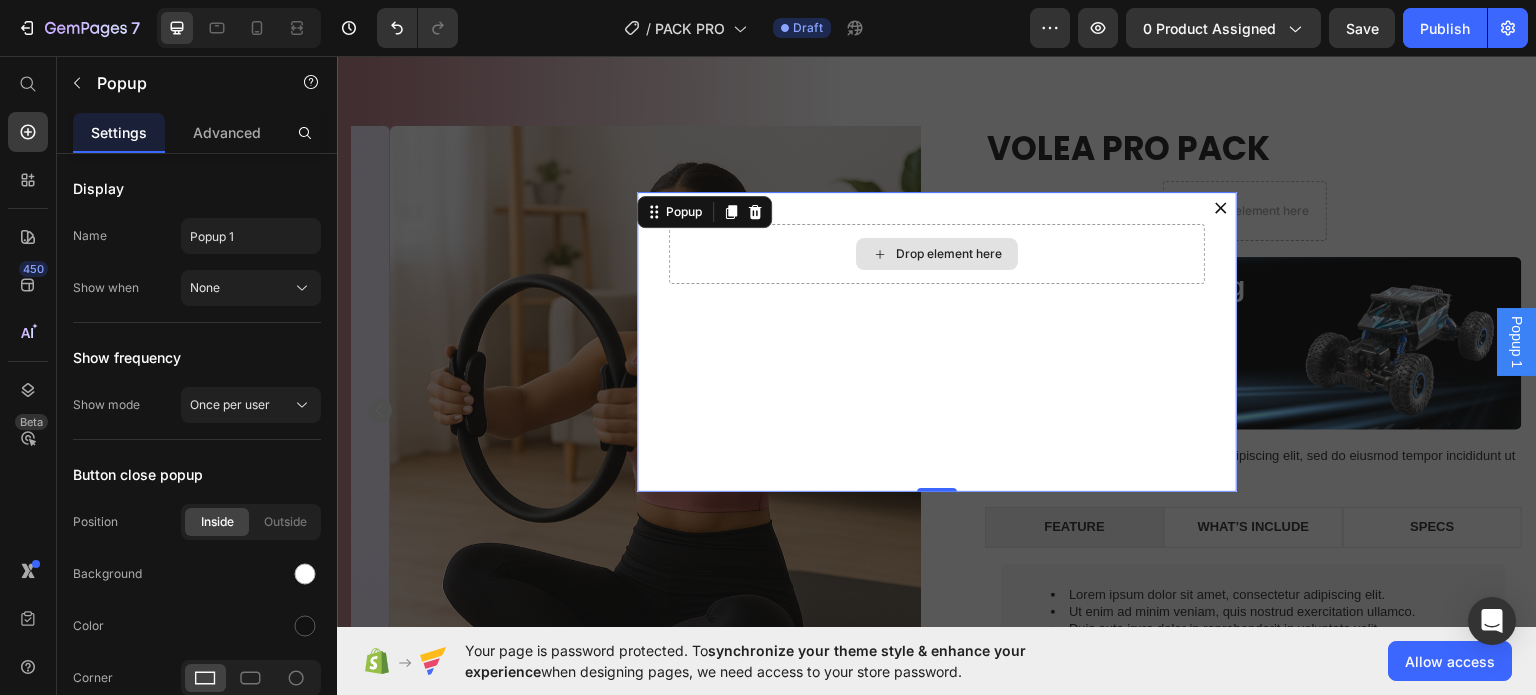 click on "Drop element here" at bounding box center [949, 253] 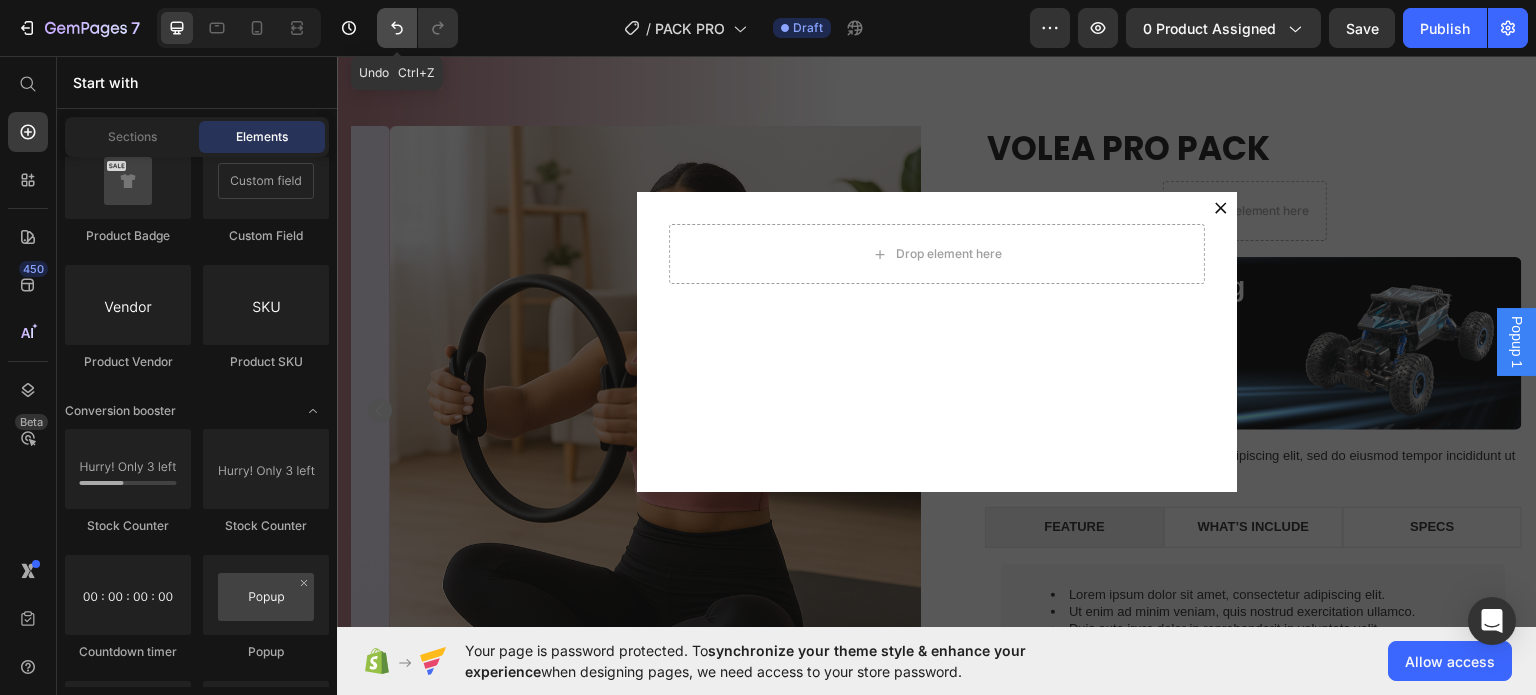 click 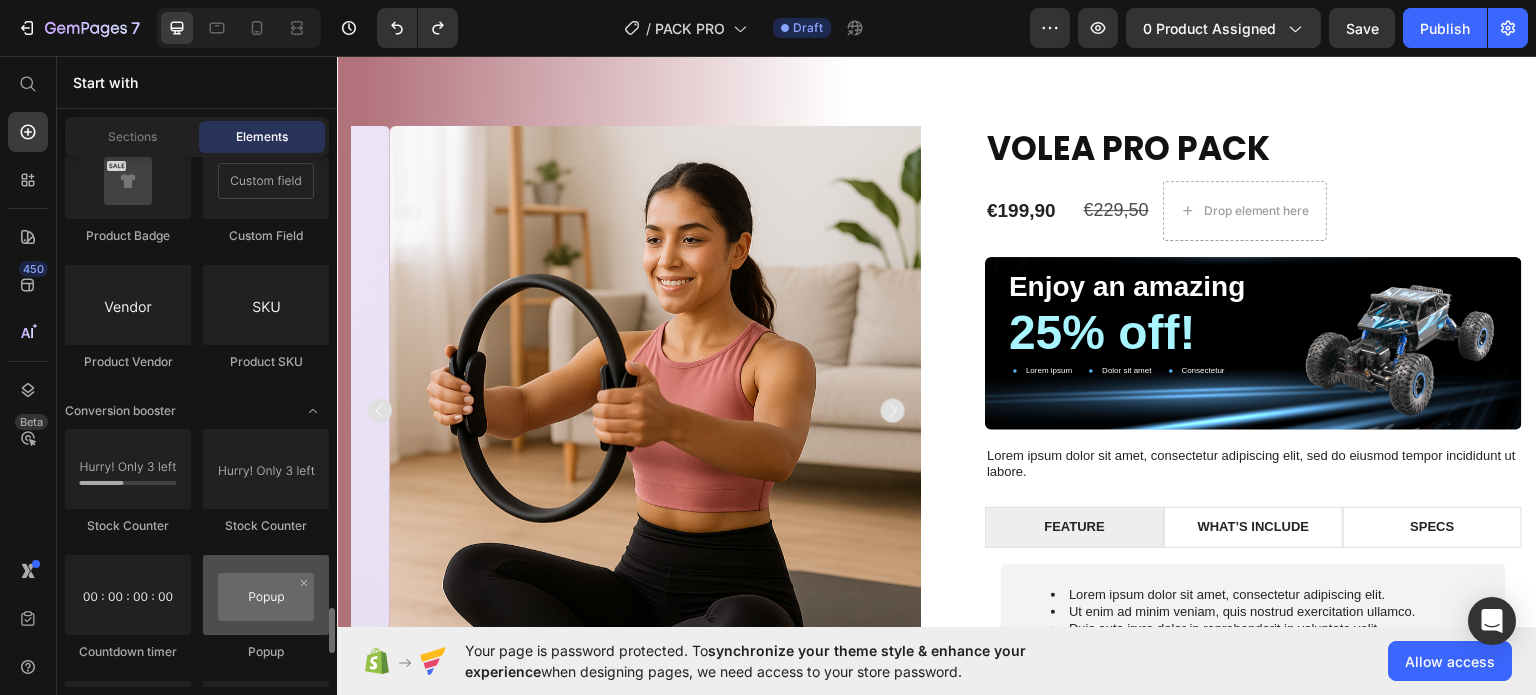 scroll, scrollTop: 4100, scrollLeft: 0, axis: vertical 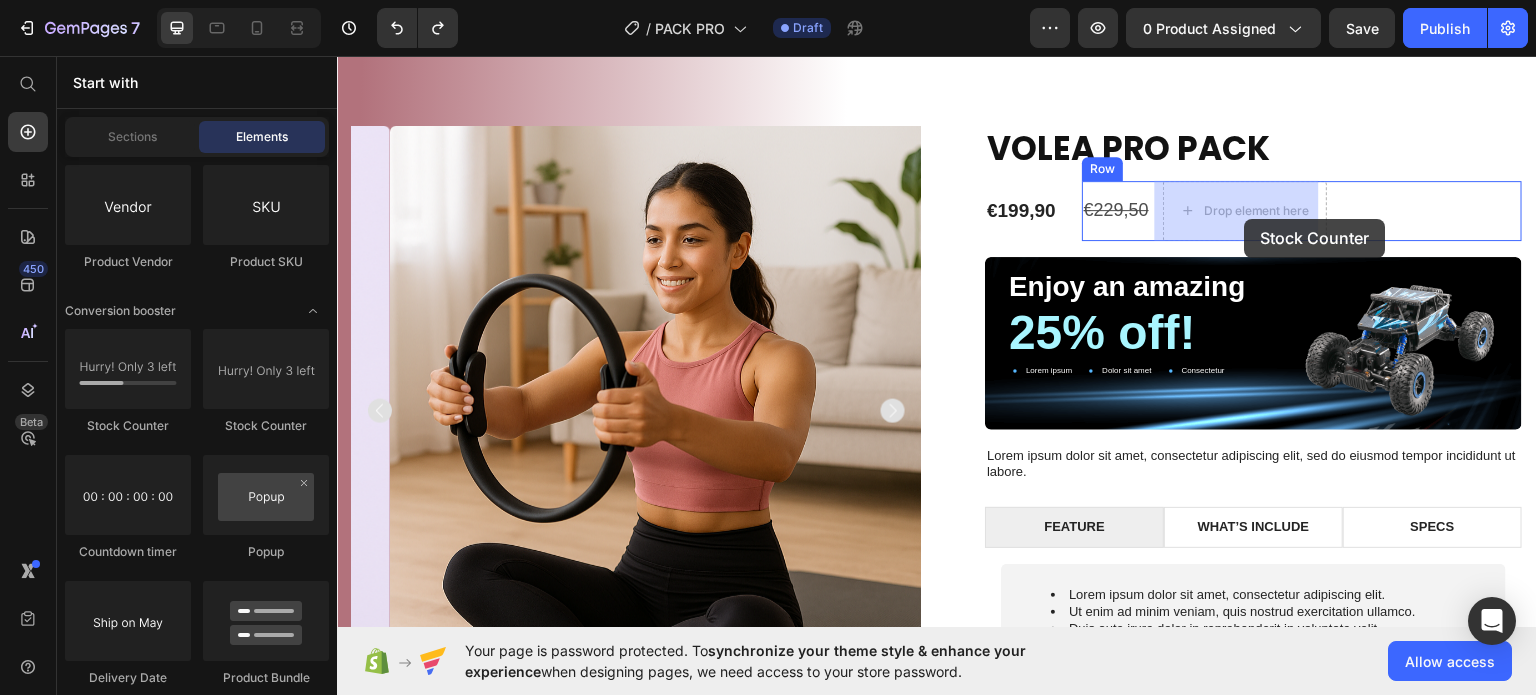 drag, startPoint x: 588, startPoint y: 448, endPoint x: 1245, endPoint y: 218, distance: 696.0955 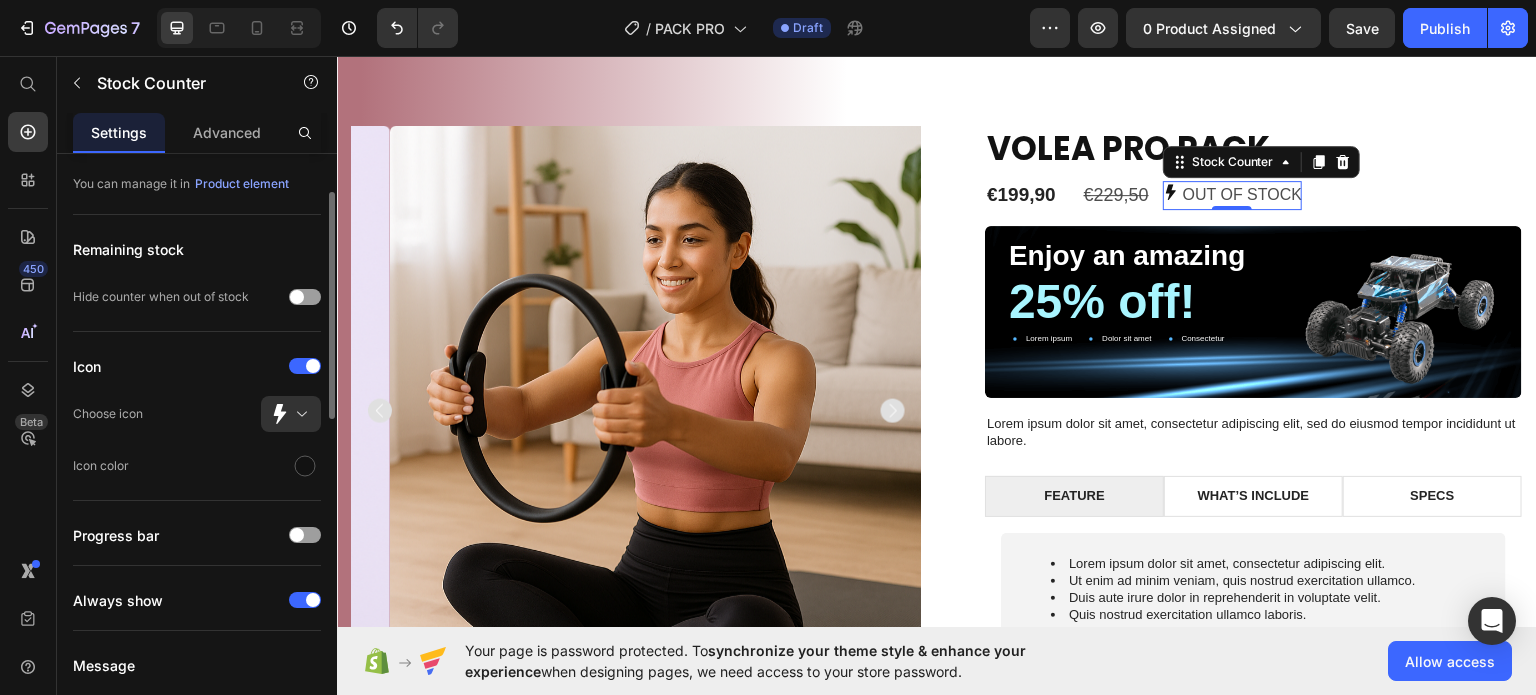 scroll, scrollTop: 200, scrollLeft: 0, axis: vertical 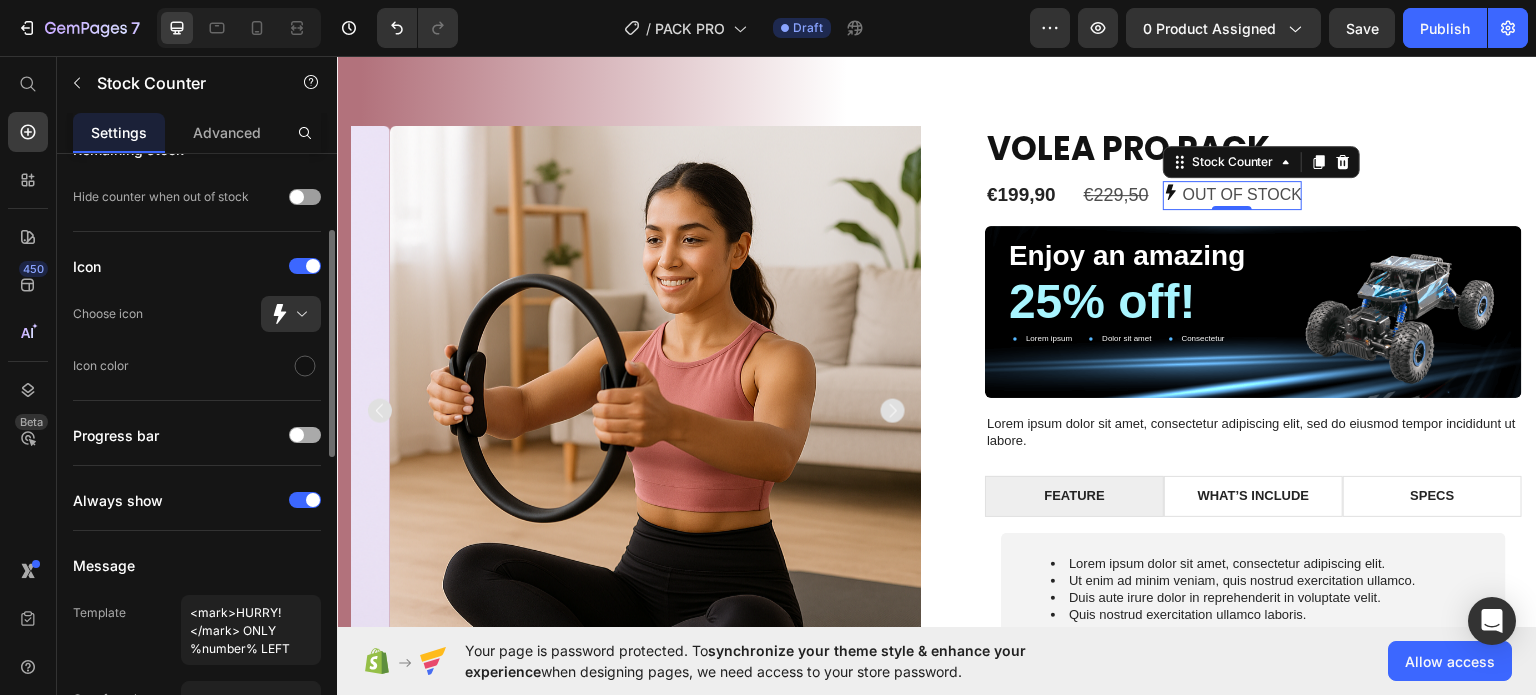 click 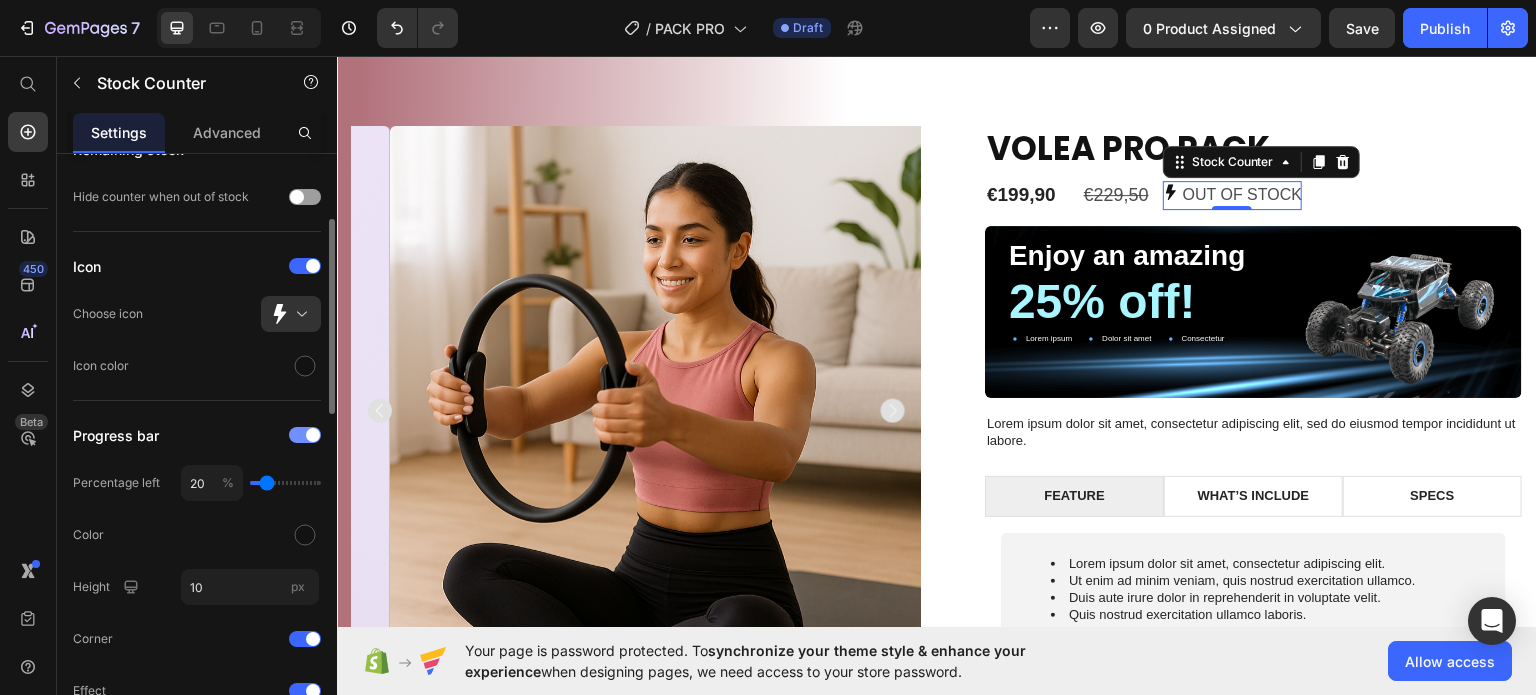 click at bounding box center (313, 435) 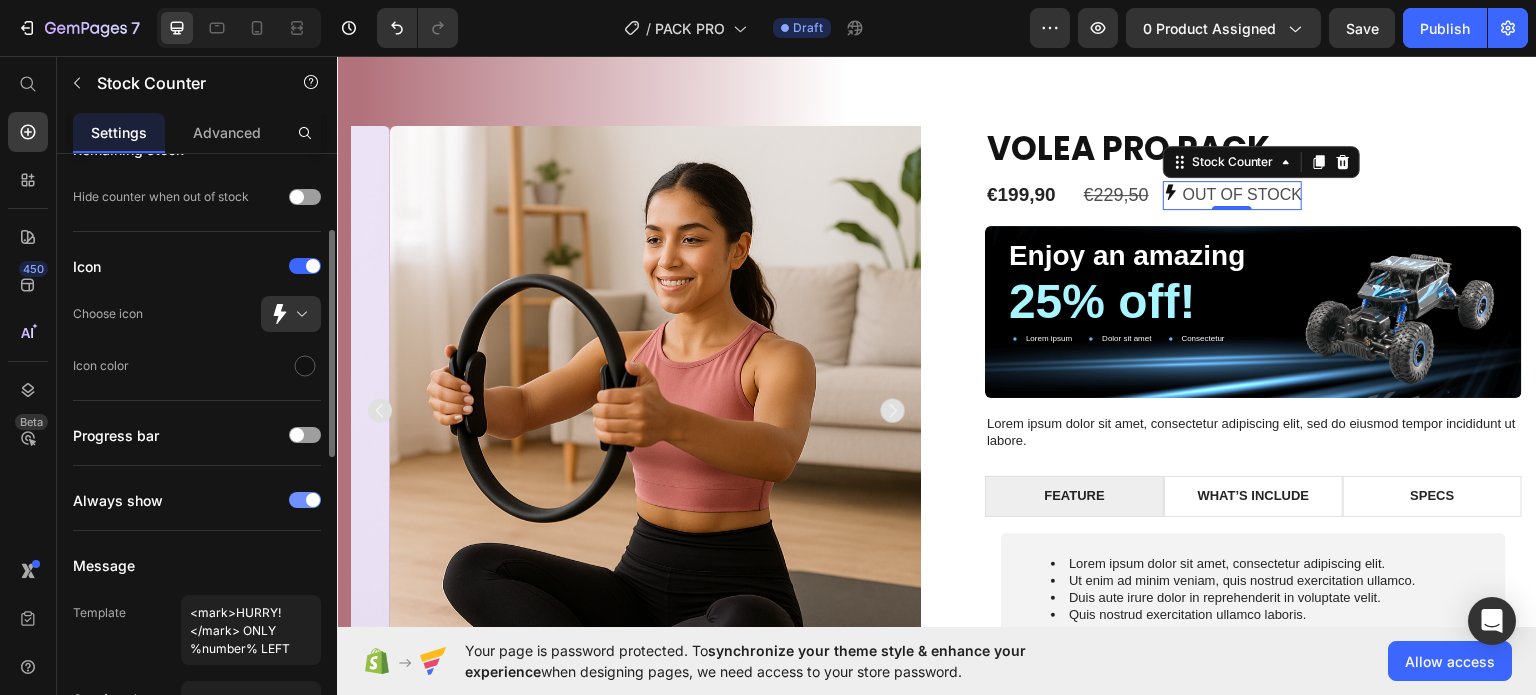 click at bounding box center [313, 500] 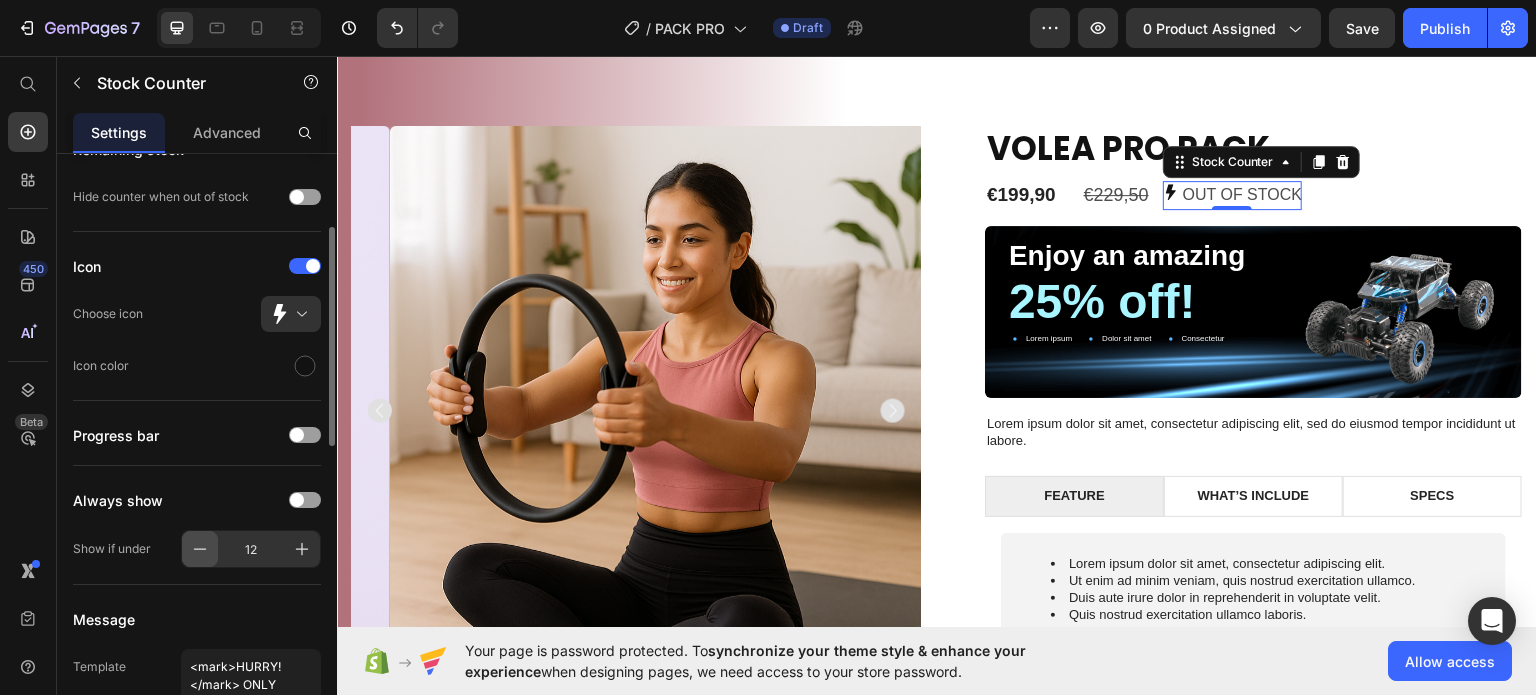 click 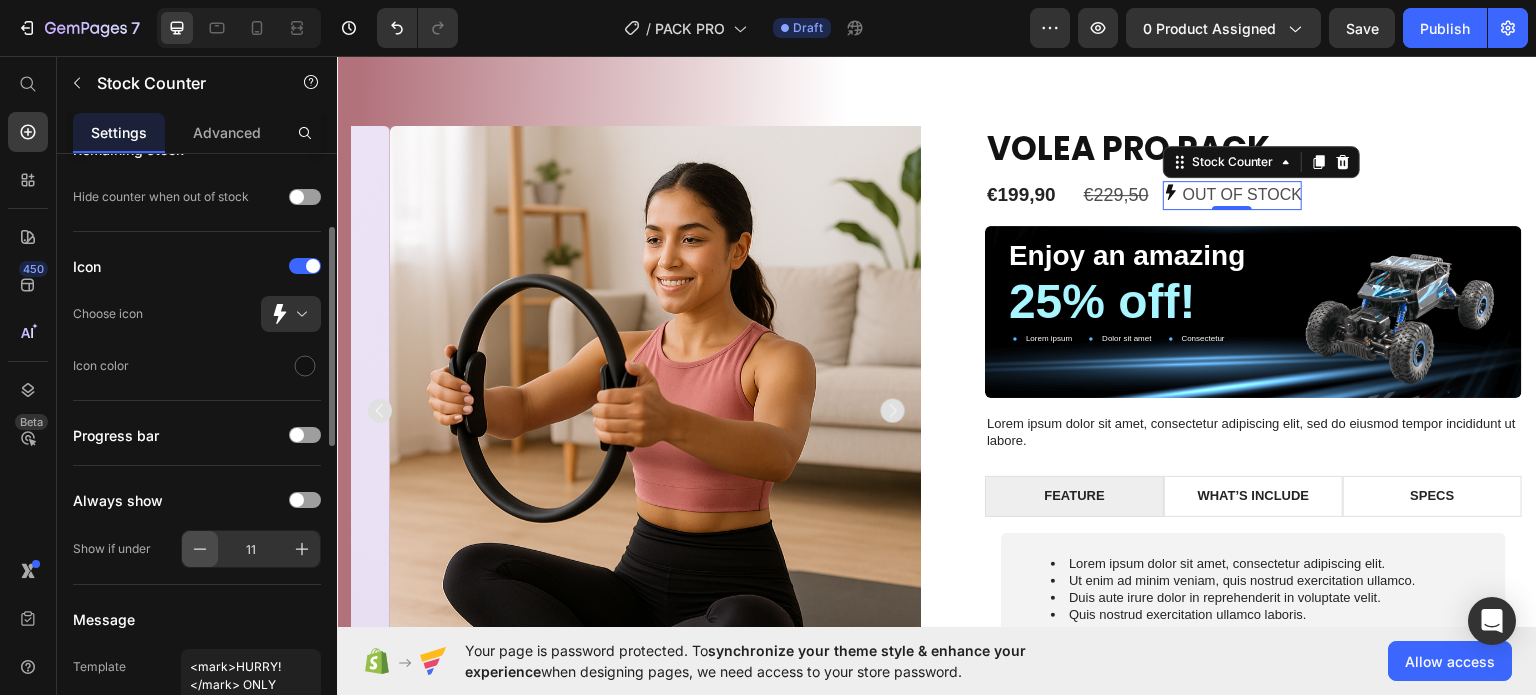 click 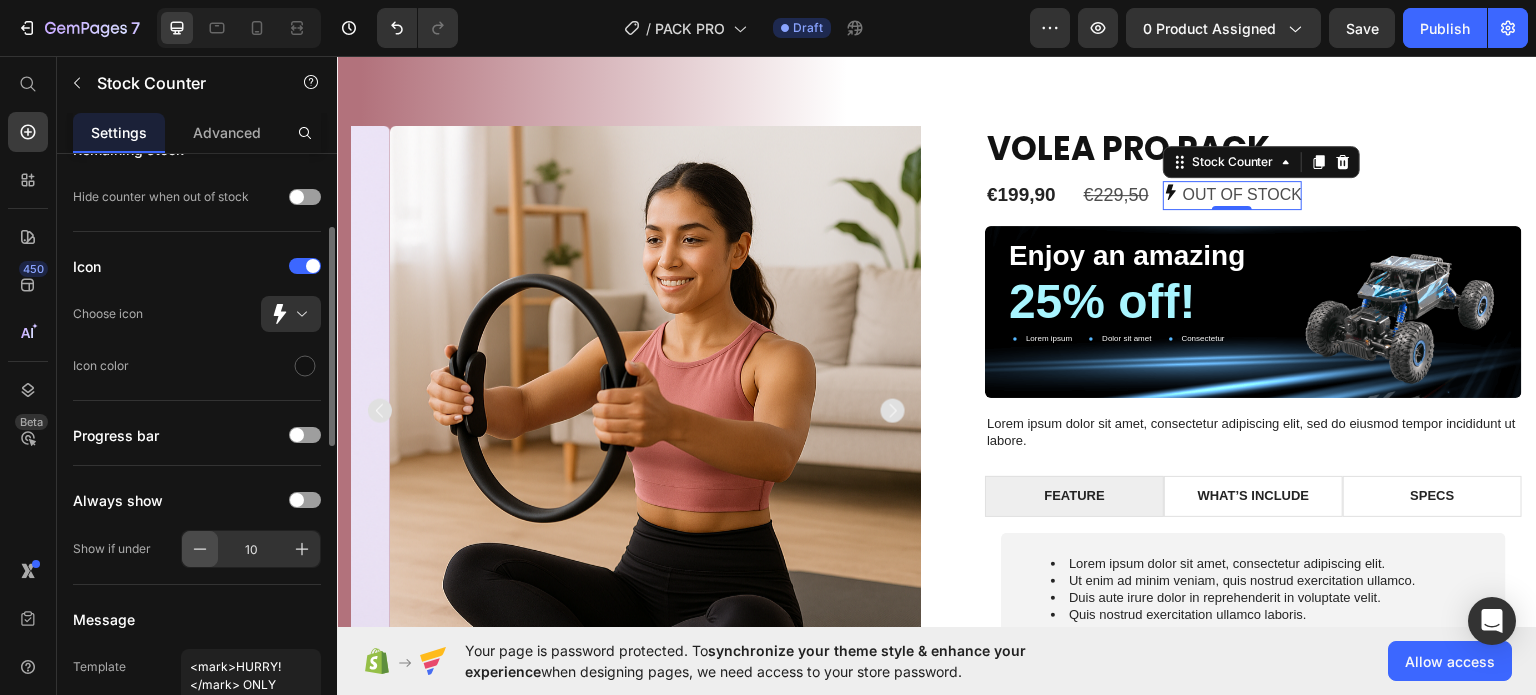 click 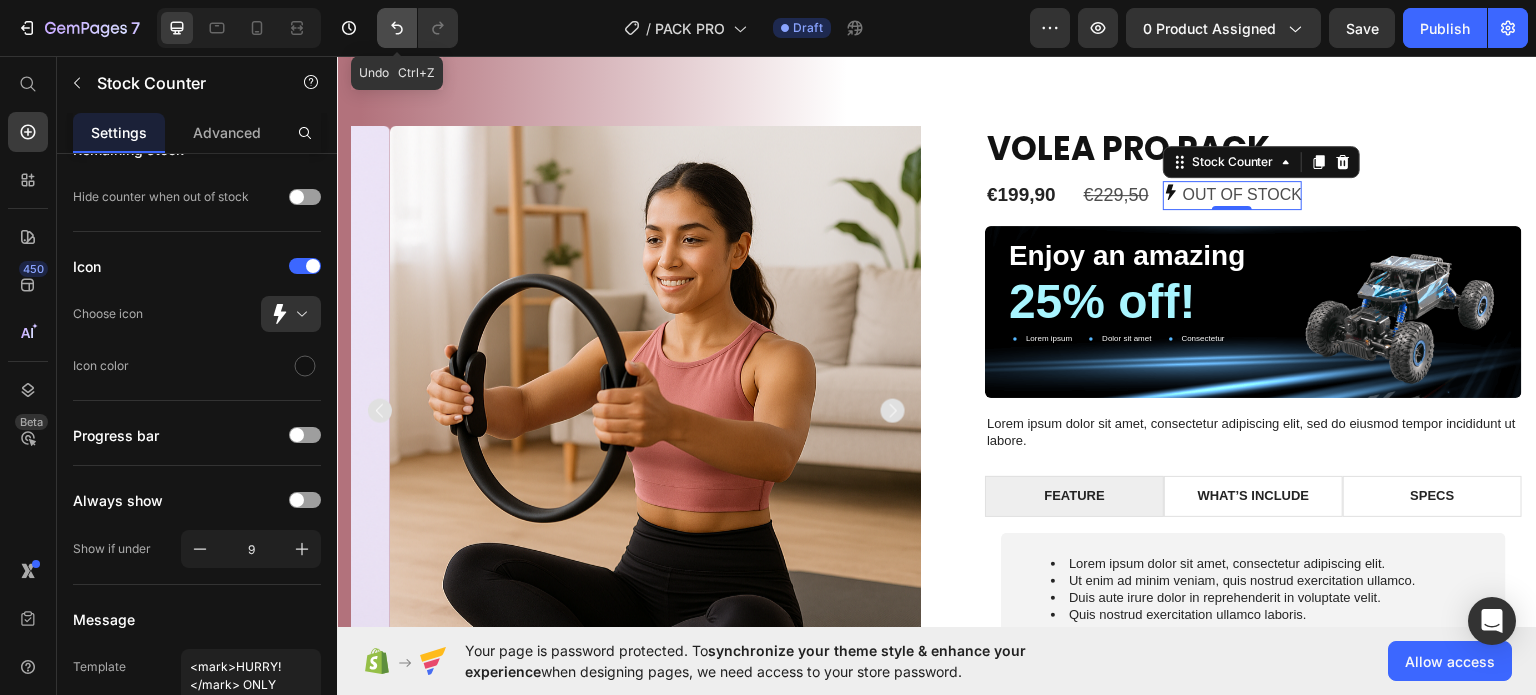 click 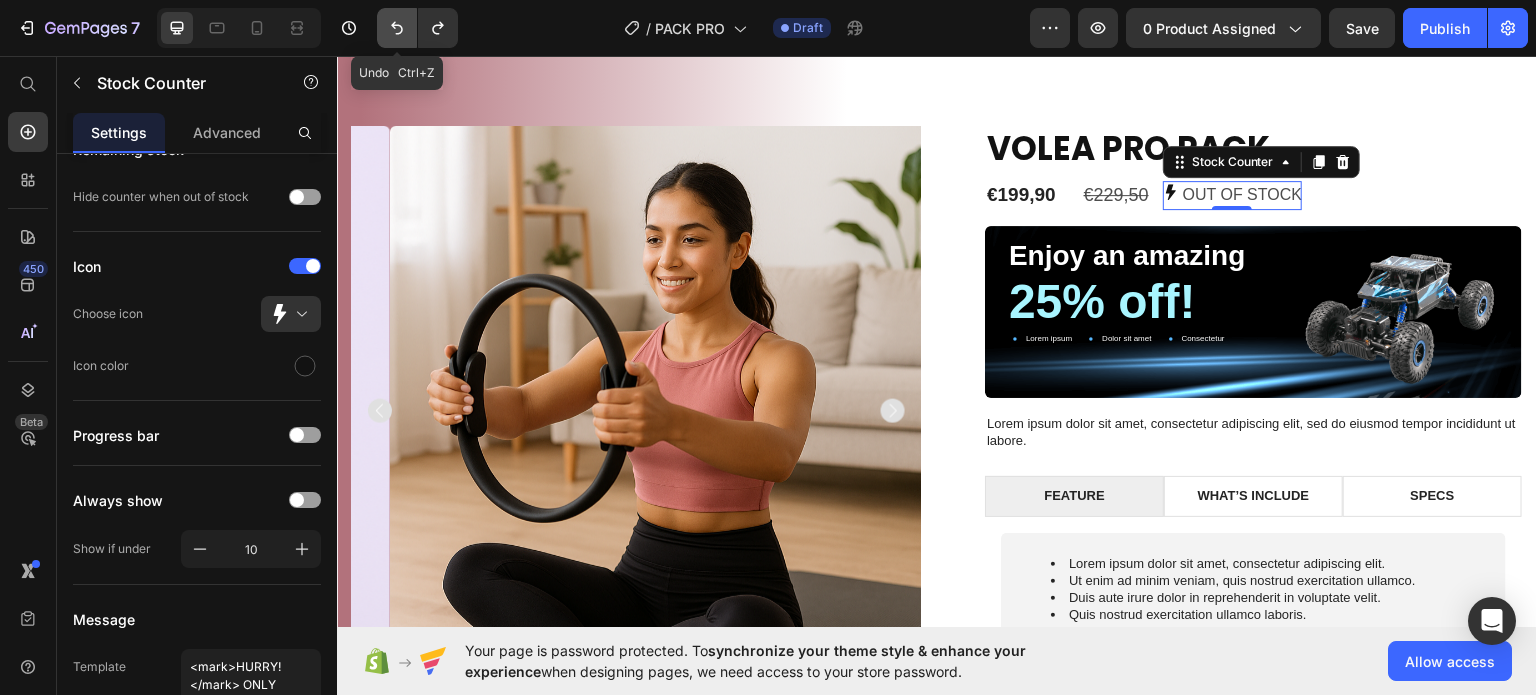 click 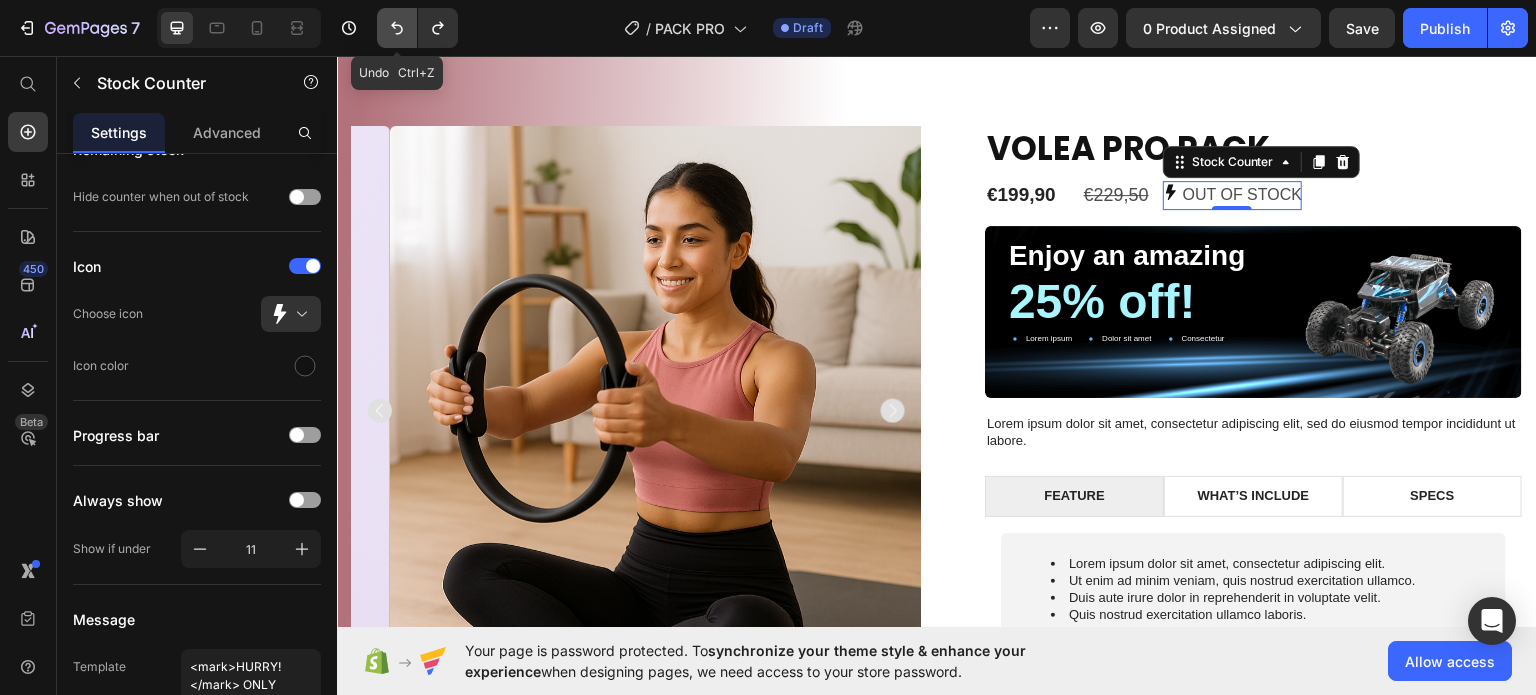 click 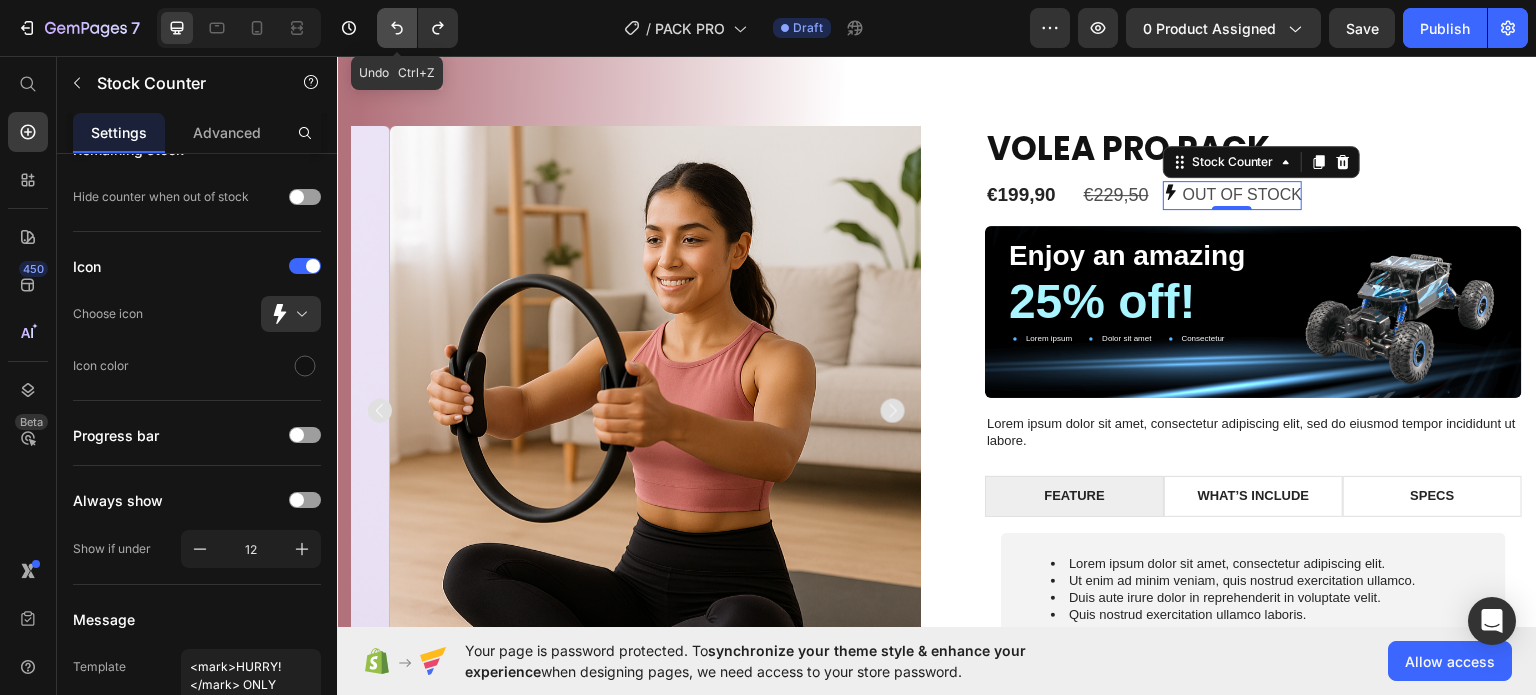 click 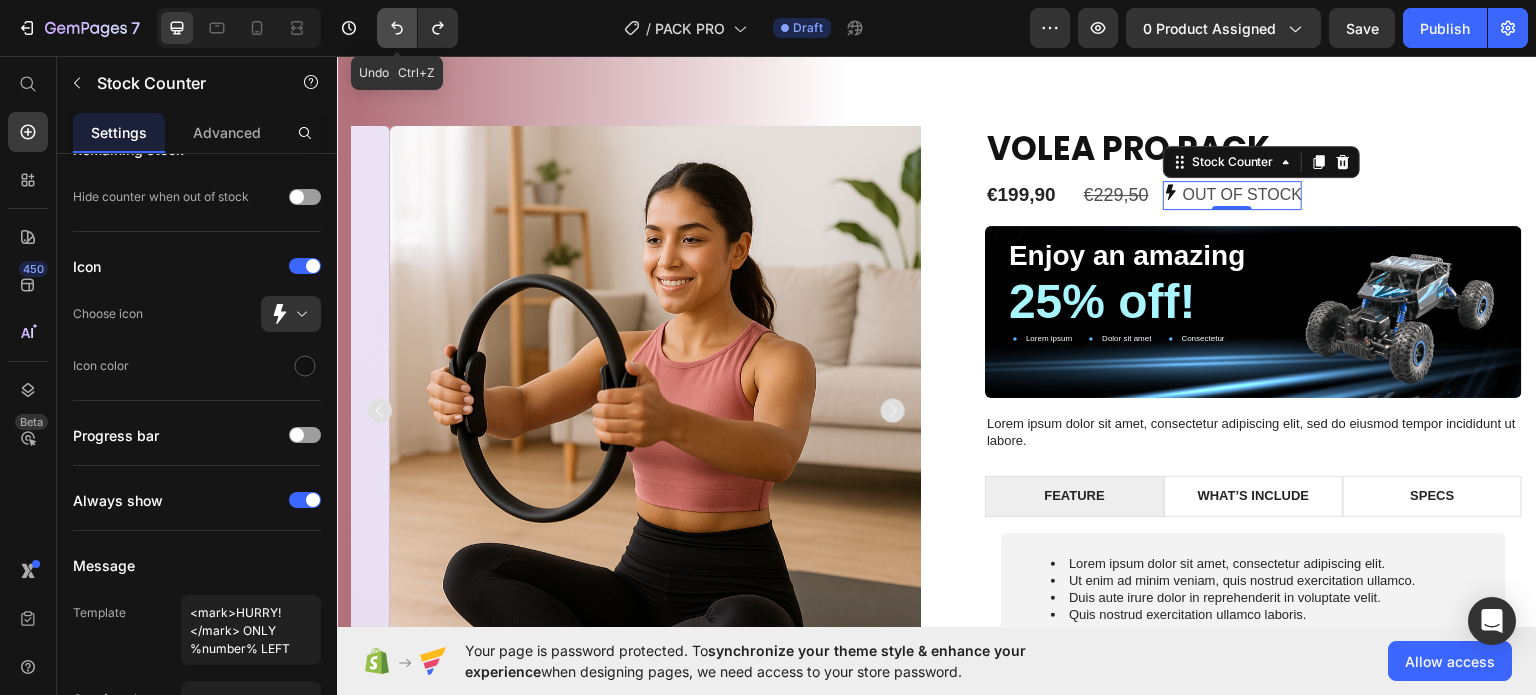 click 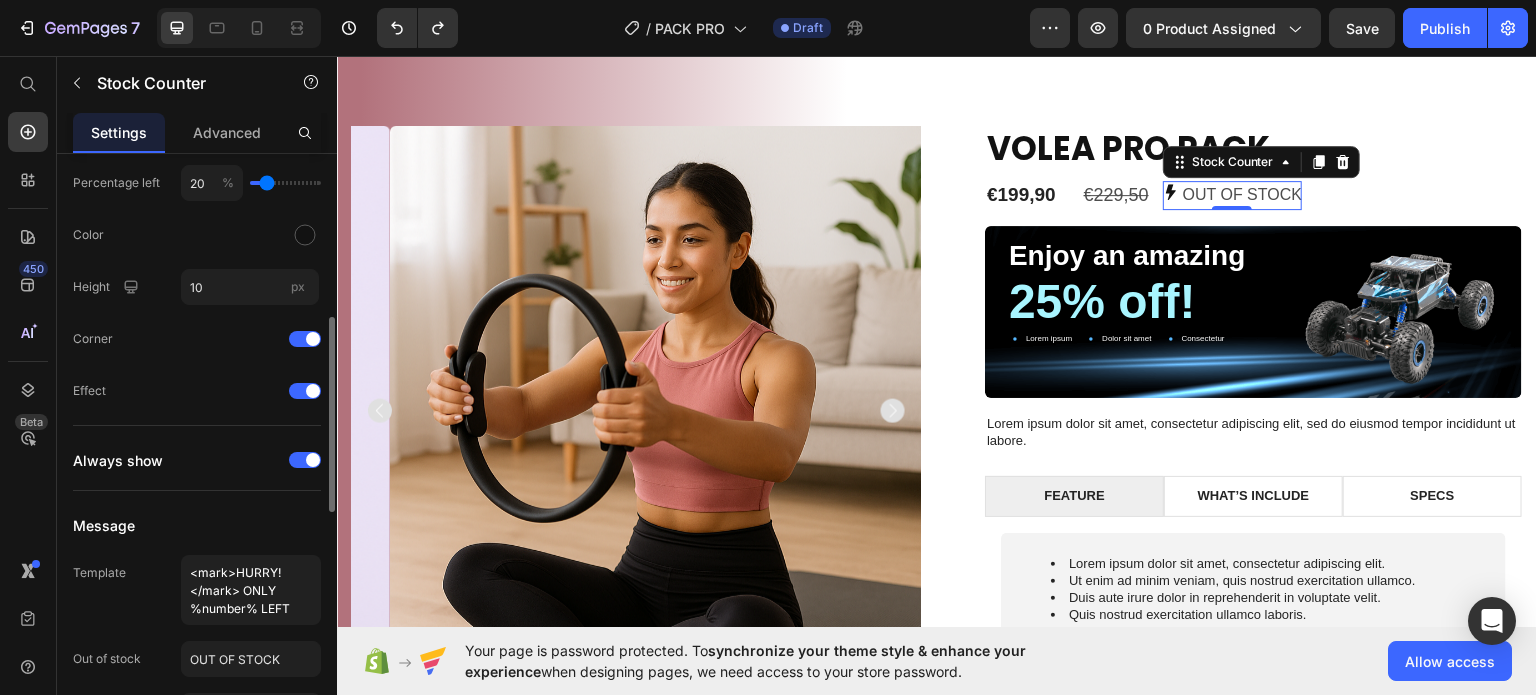 scroll, scrollTop: 700, scrollLeft: 0, axis: vertical 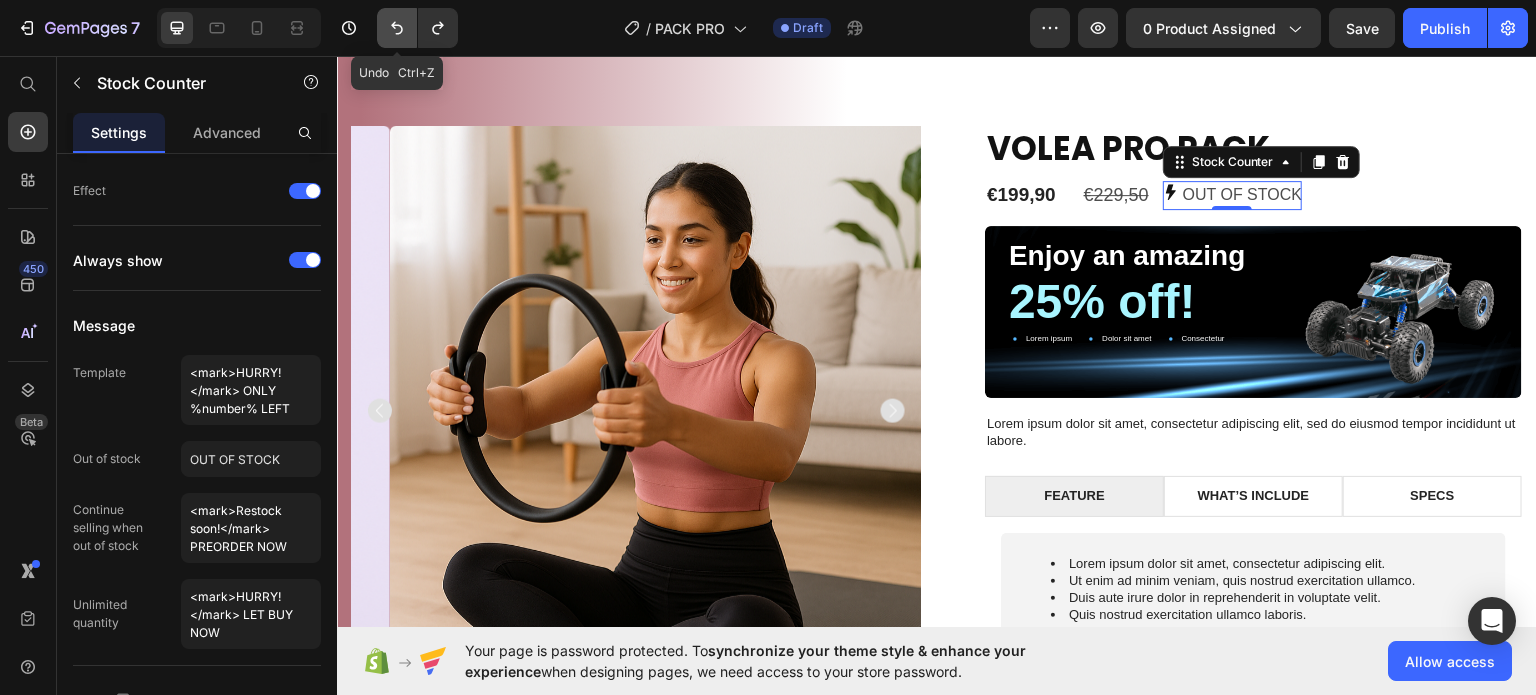 click 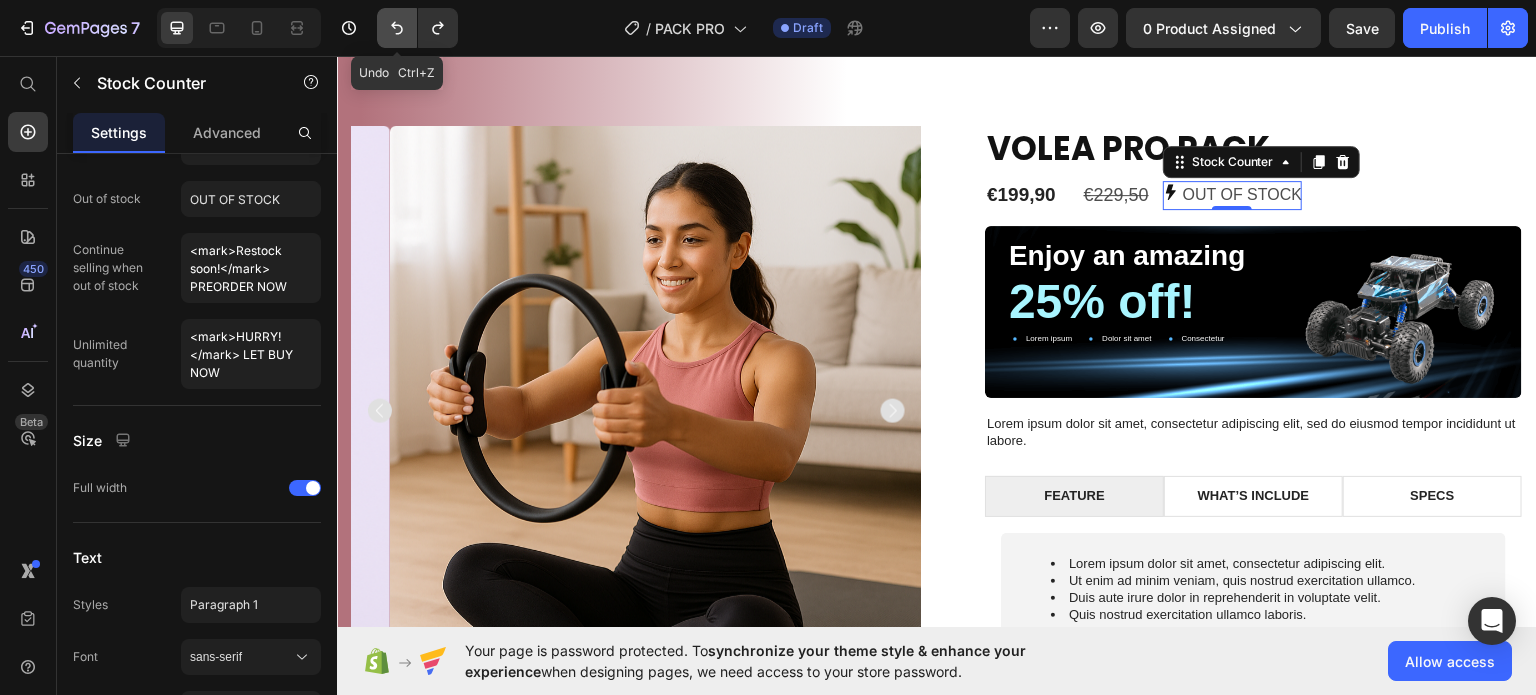 click 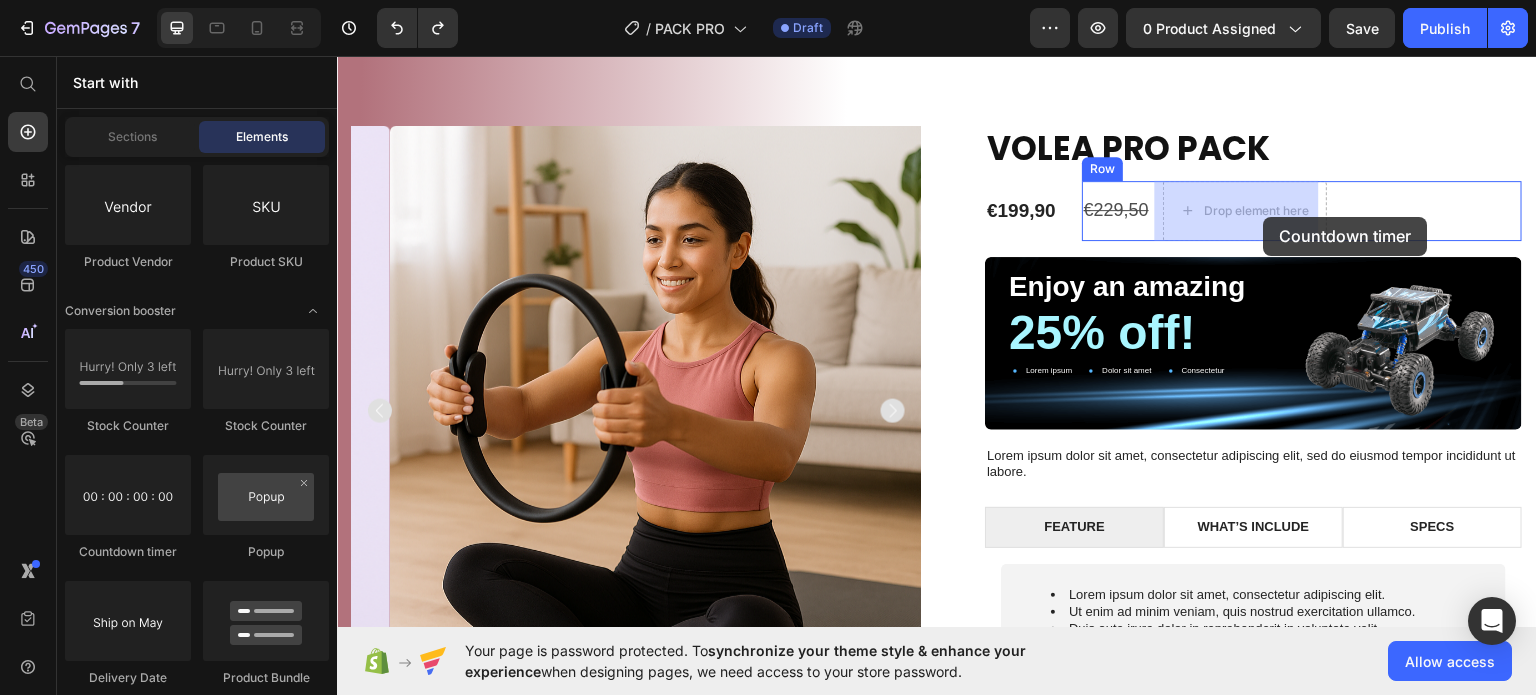 drag, startPoint x: 494, startPoint y: 554, endPoint x: 1264, endPoint y: 216, distance: 840.9185 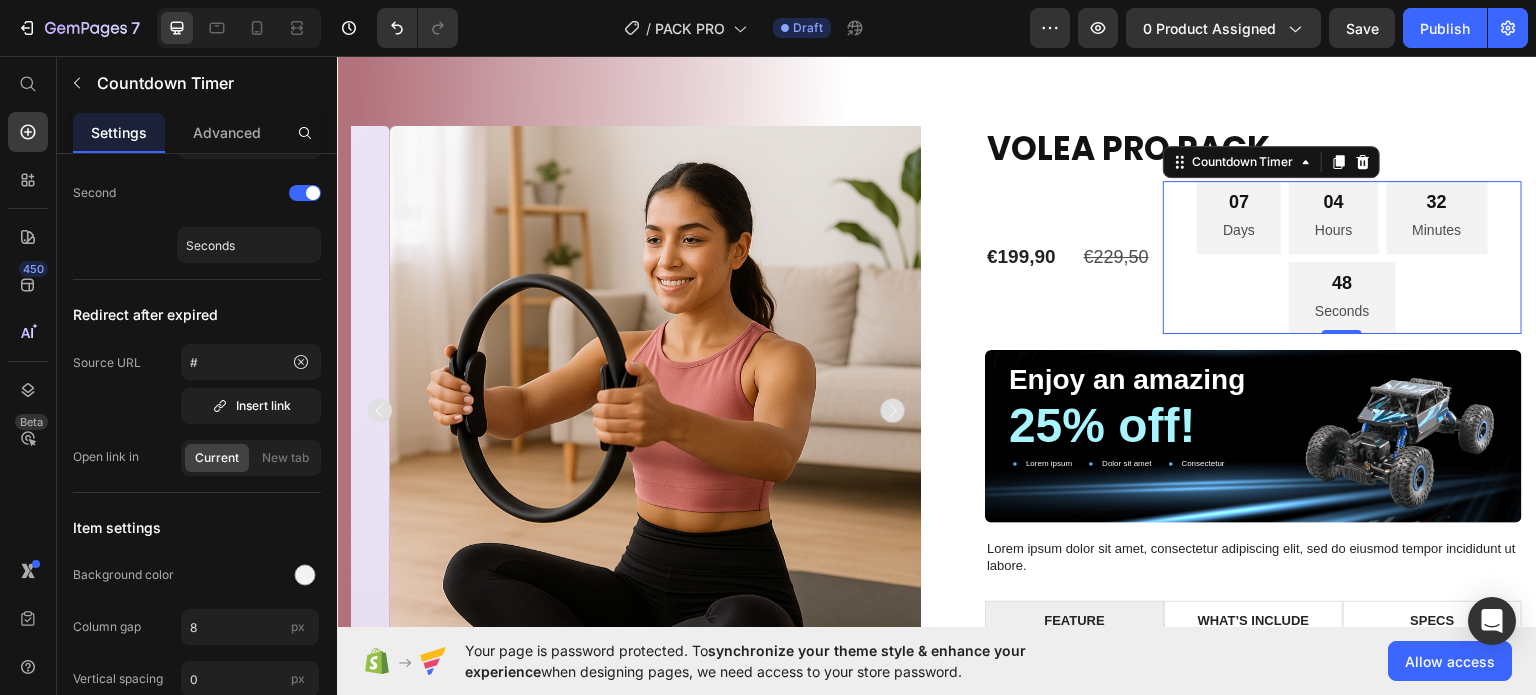 scroll, scrollTop: 0, scrollLeft: 0, axis: both 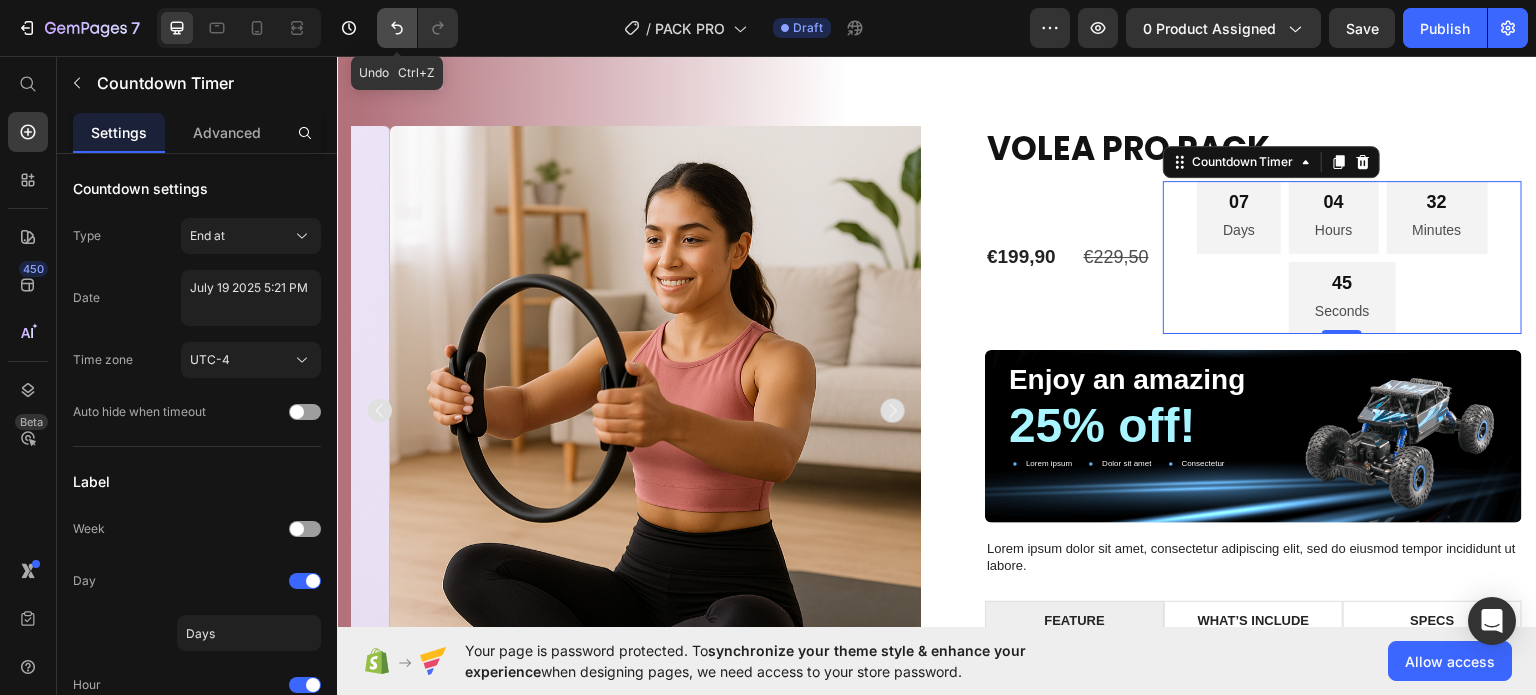 click 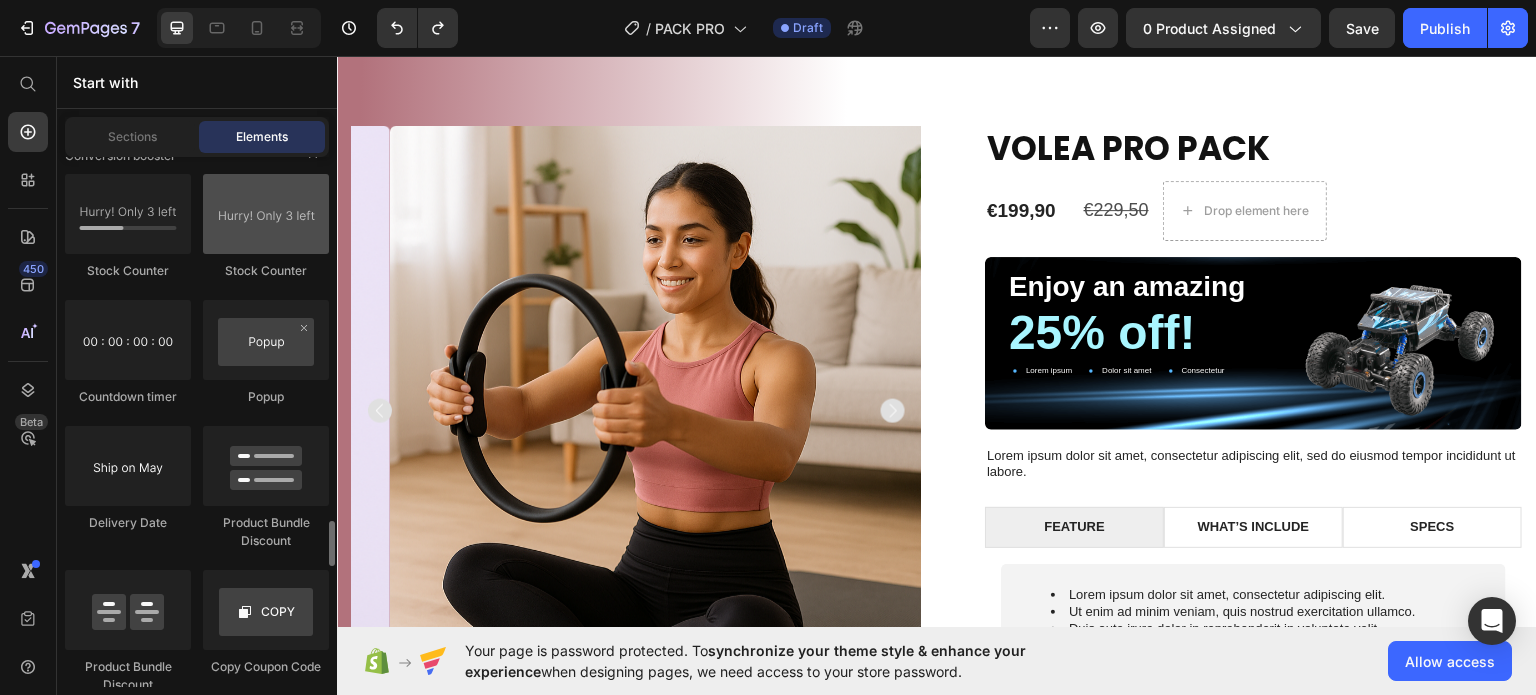 scroll, scrollTop: 4055, scrollLeft: 0, axis: vertical 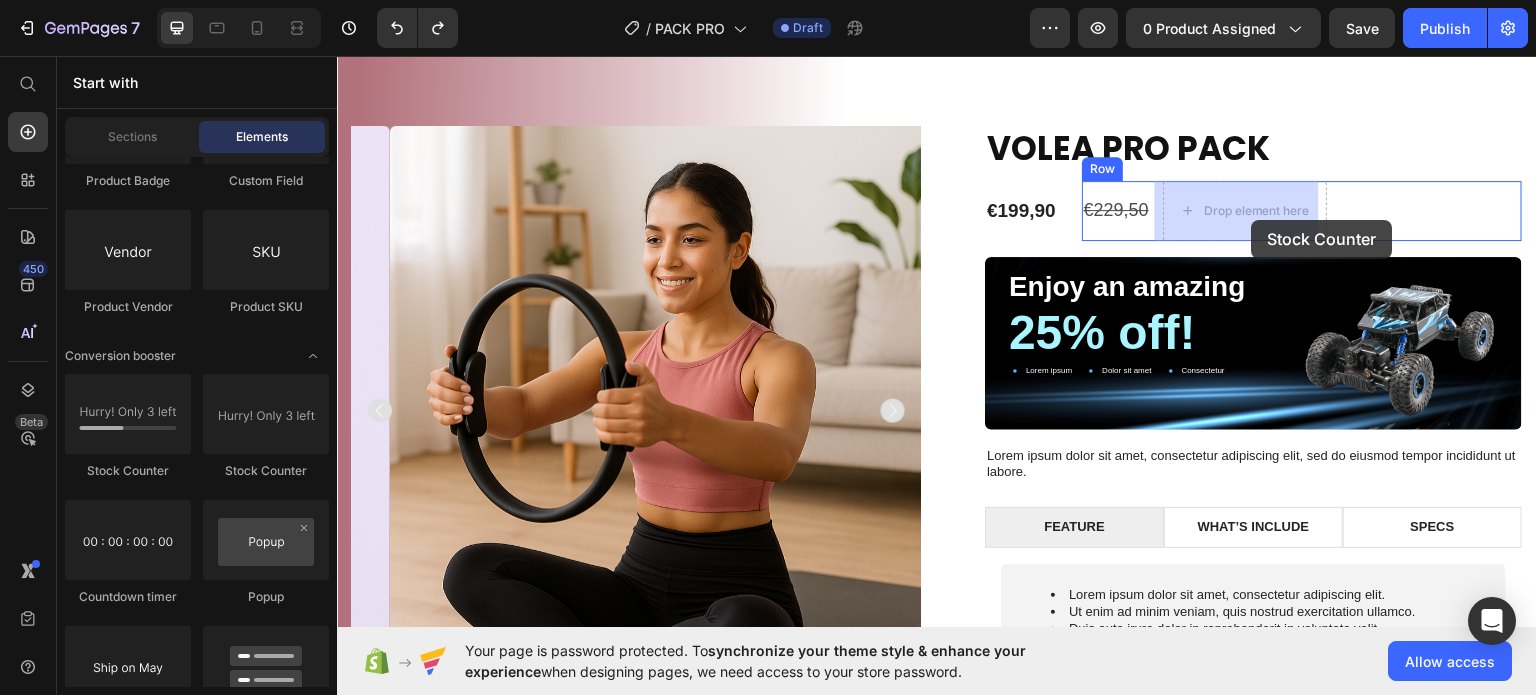 drag, startPoint x: 612, startPoint y: 479, endPoint x: 1252, endPoint y: 219, distance: 690.79663 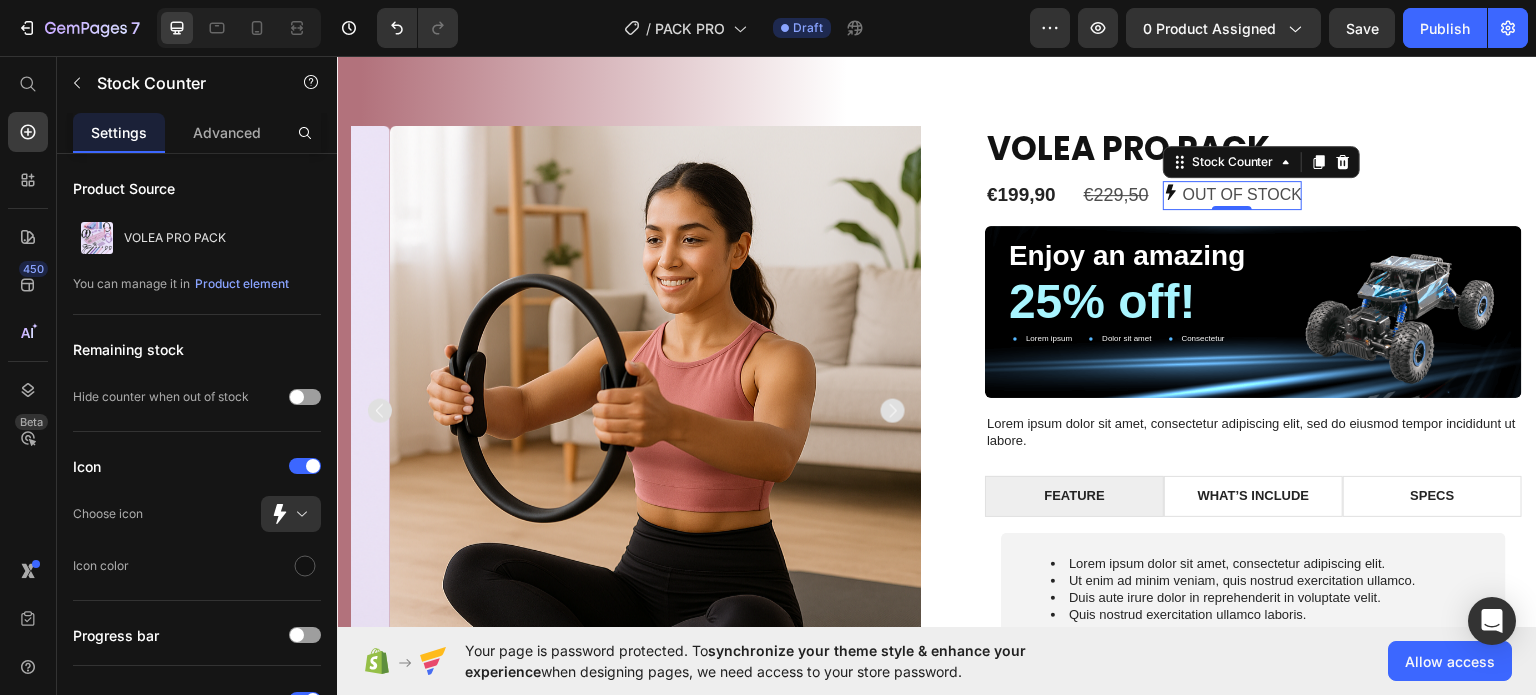 click on "Stock Counter" at bounding box center [1261, 161] 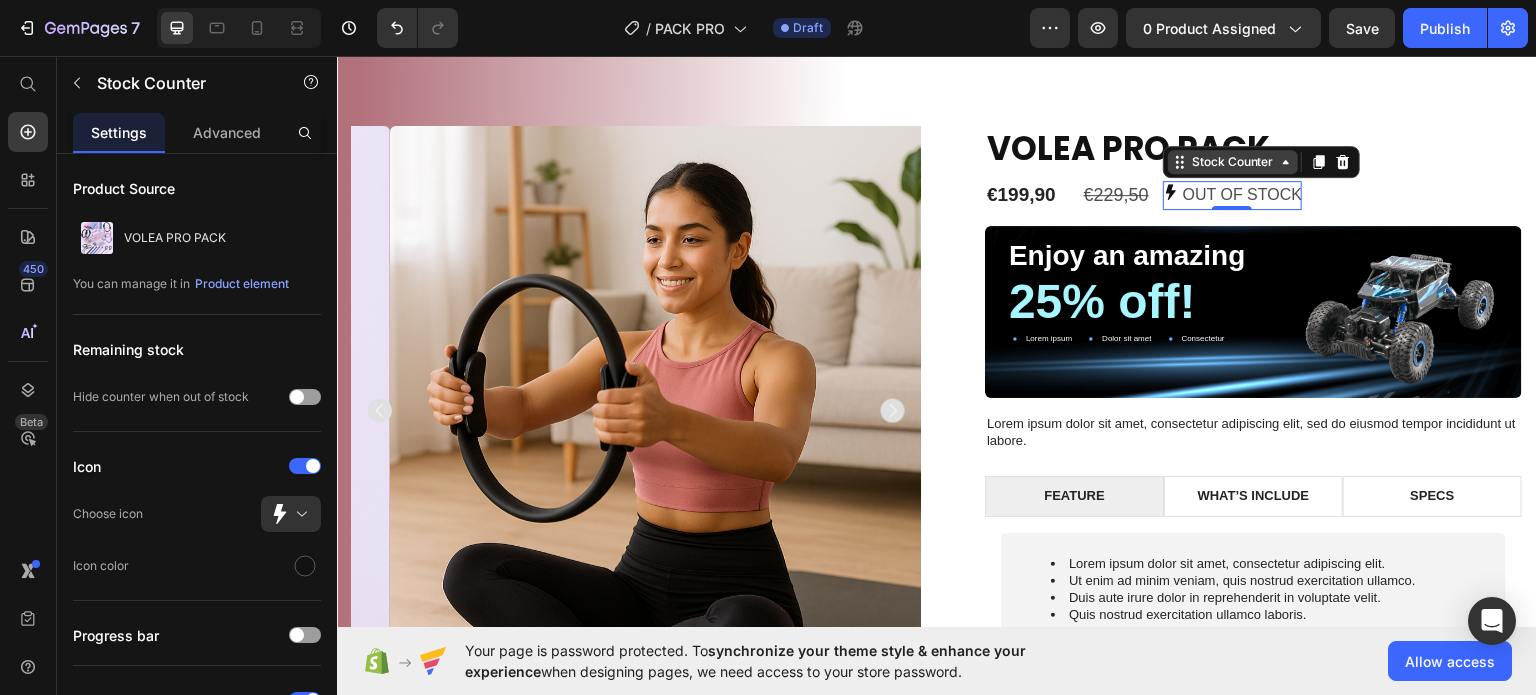 click 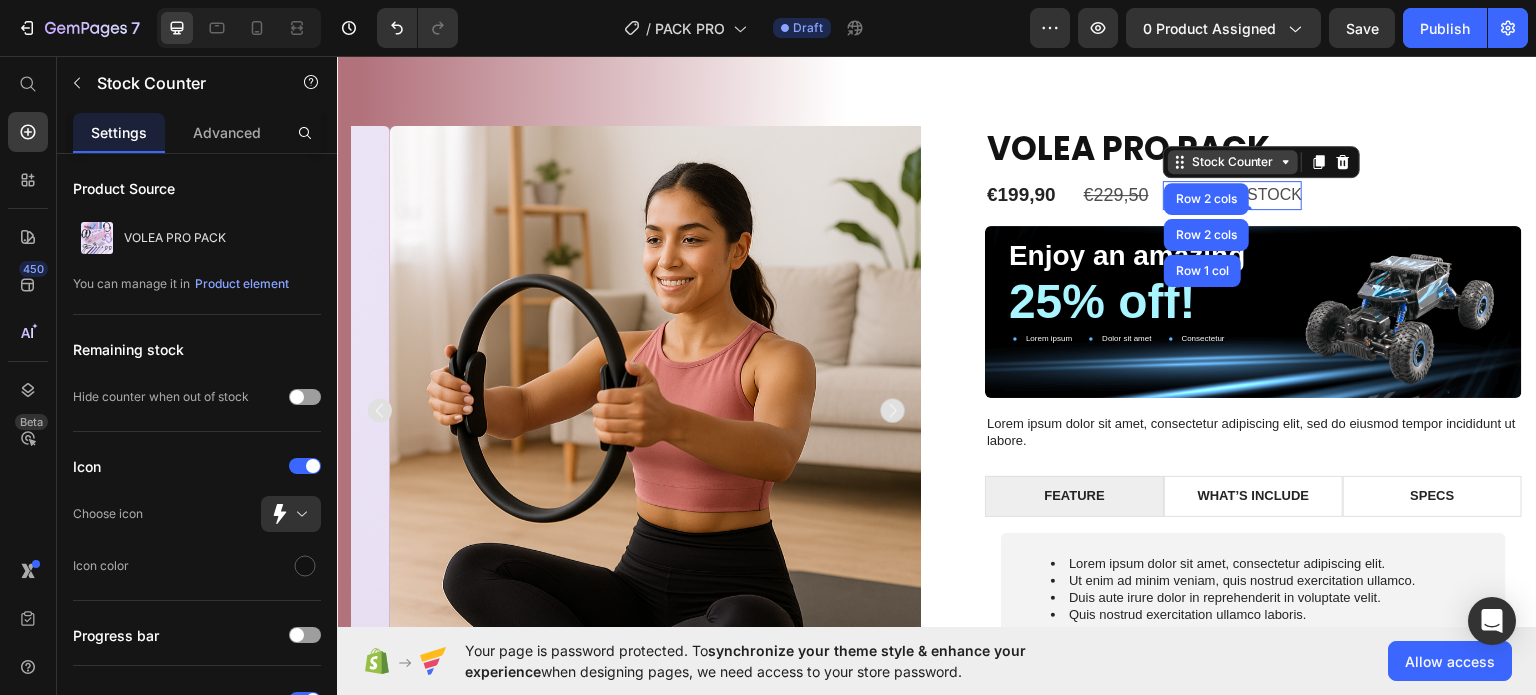 click 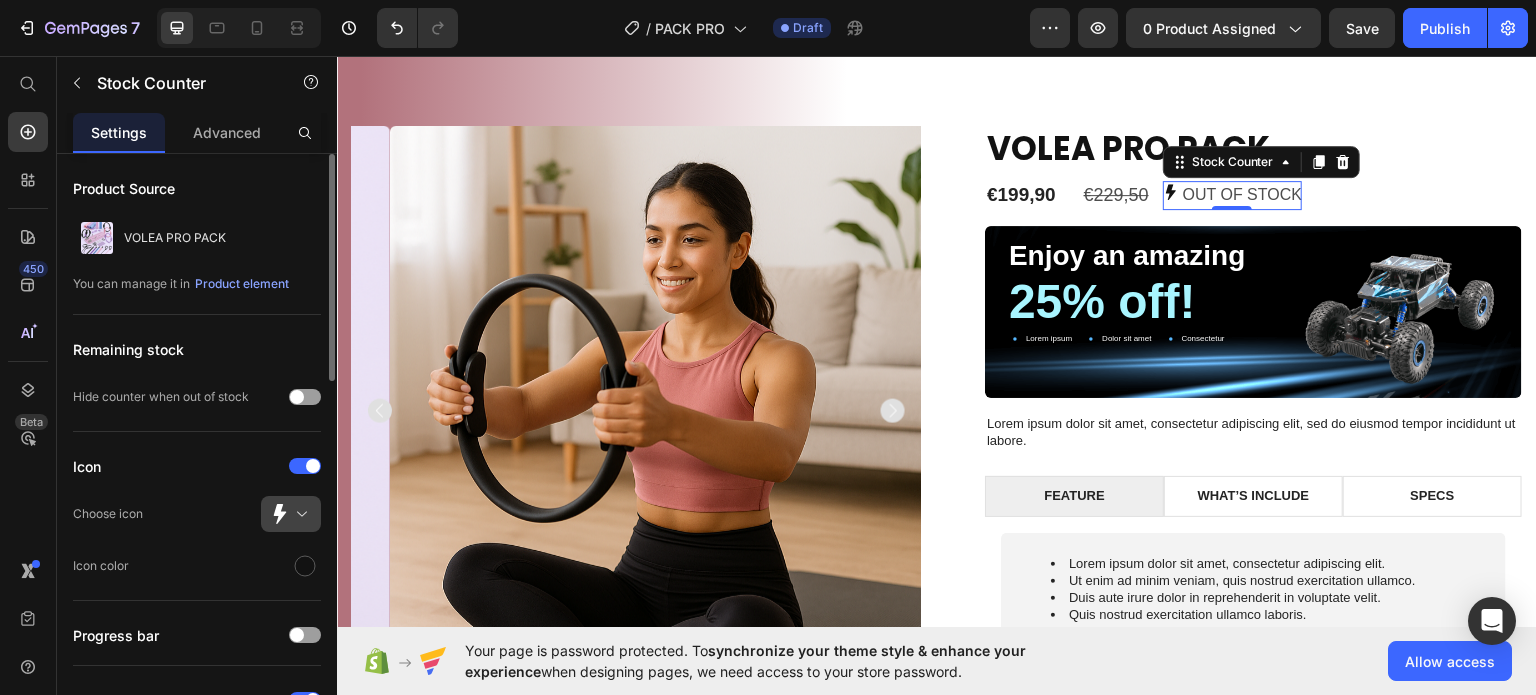 click at bounding box center [299, 514] 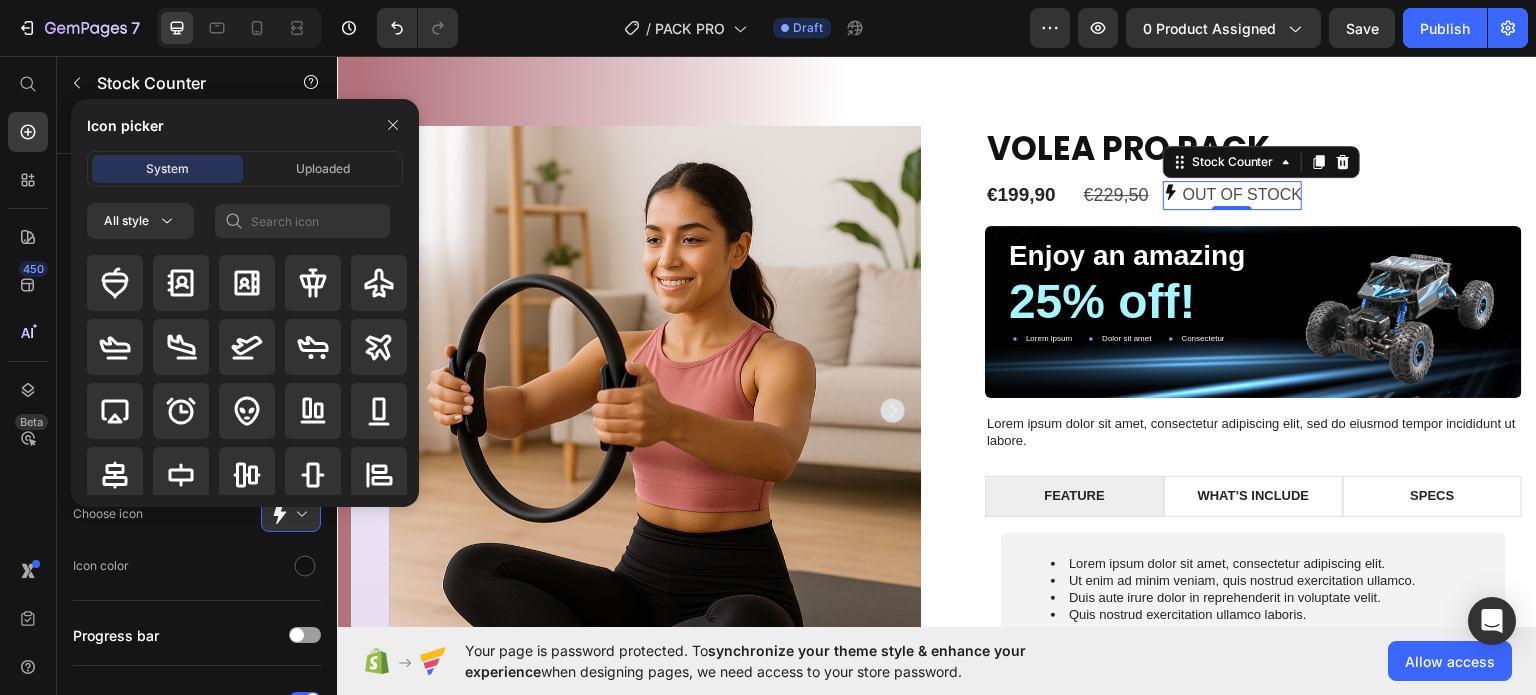 click on "Icon picker System Uploaded All style" at bounding box center [237, 303] 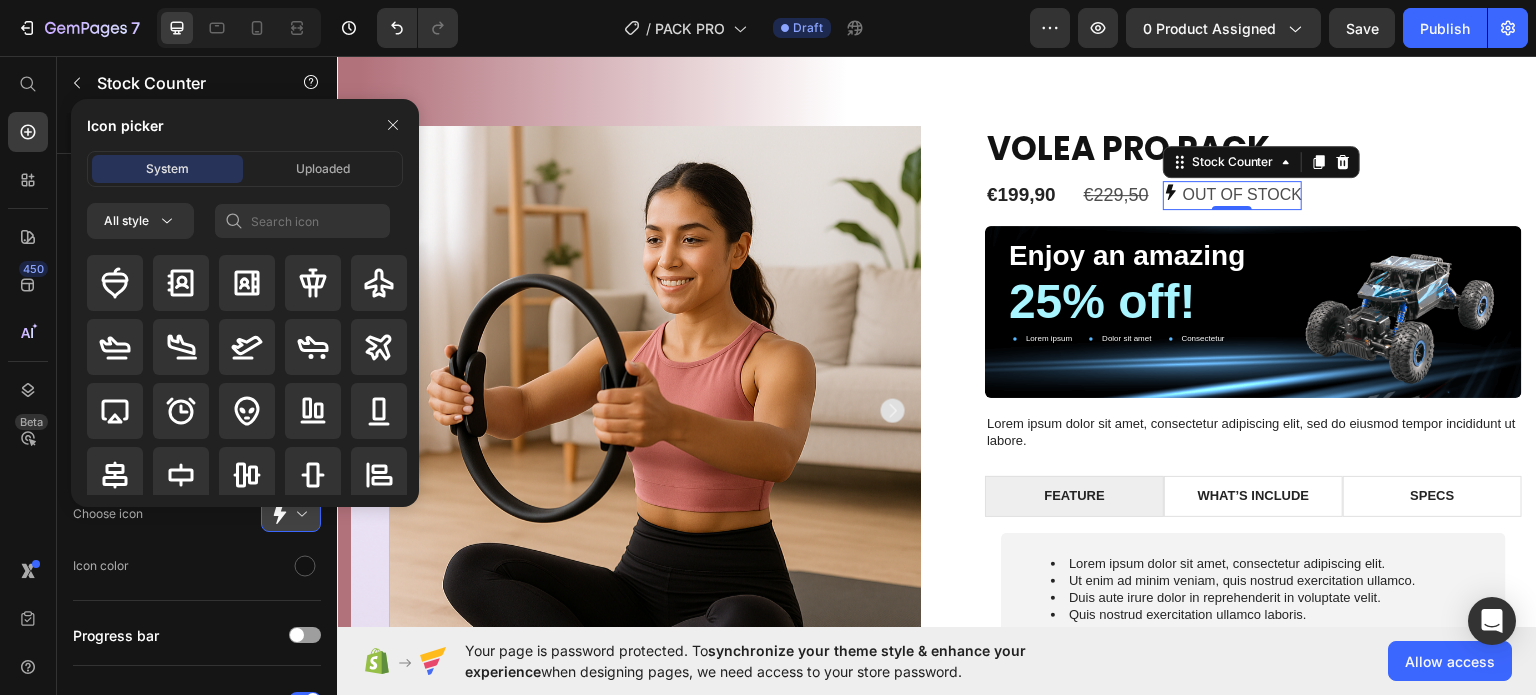 click at bounding box center (299, 514) 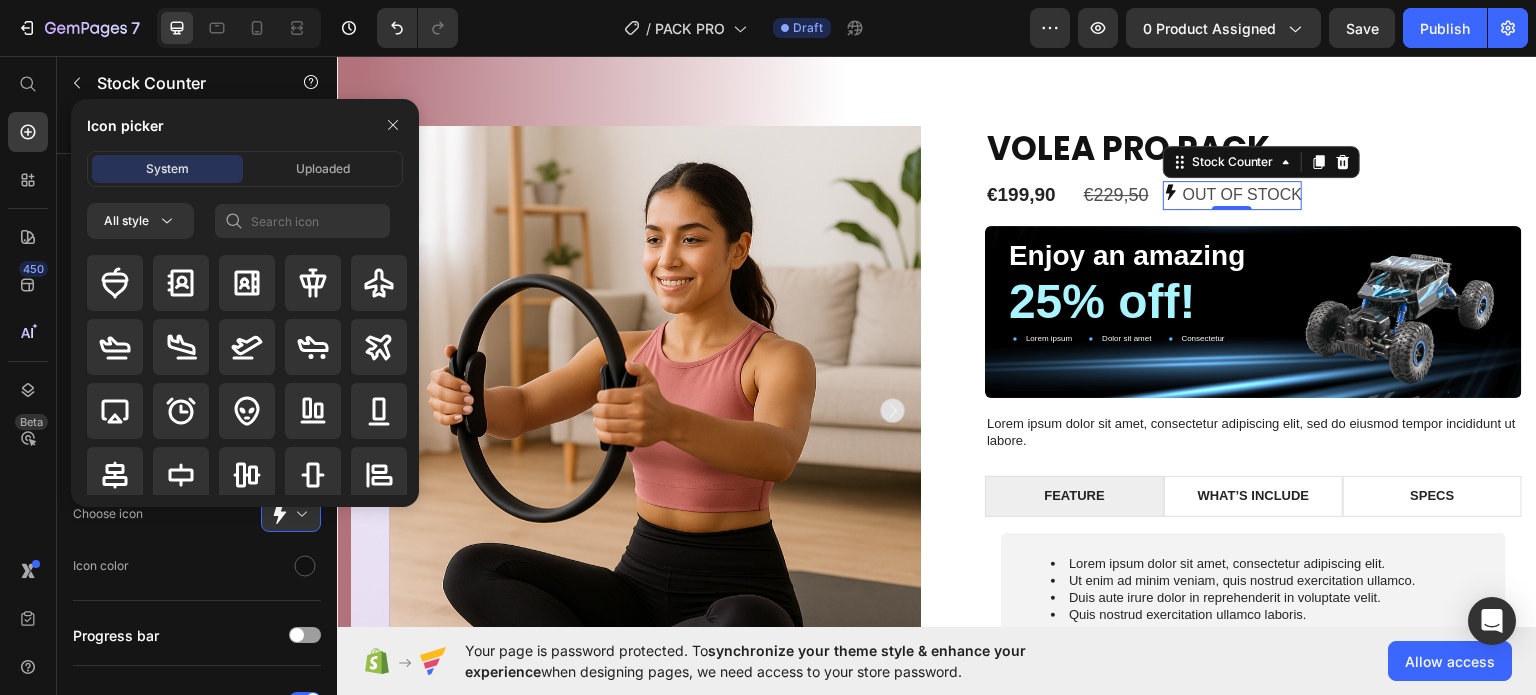 click on "Icon Choose icon   Icon color" 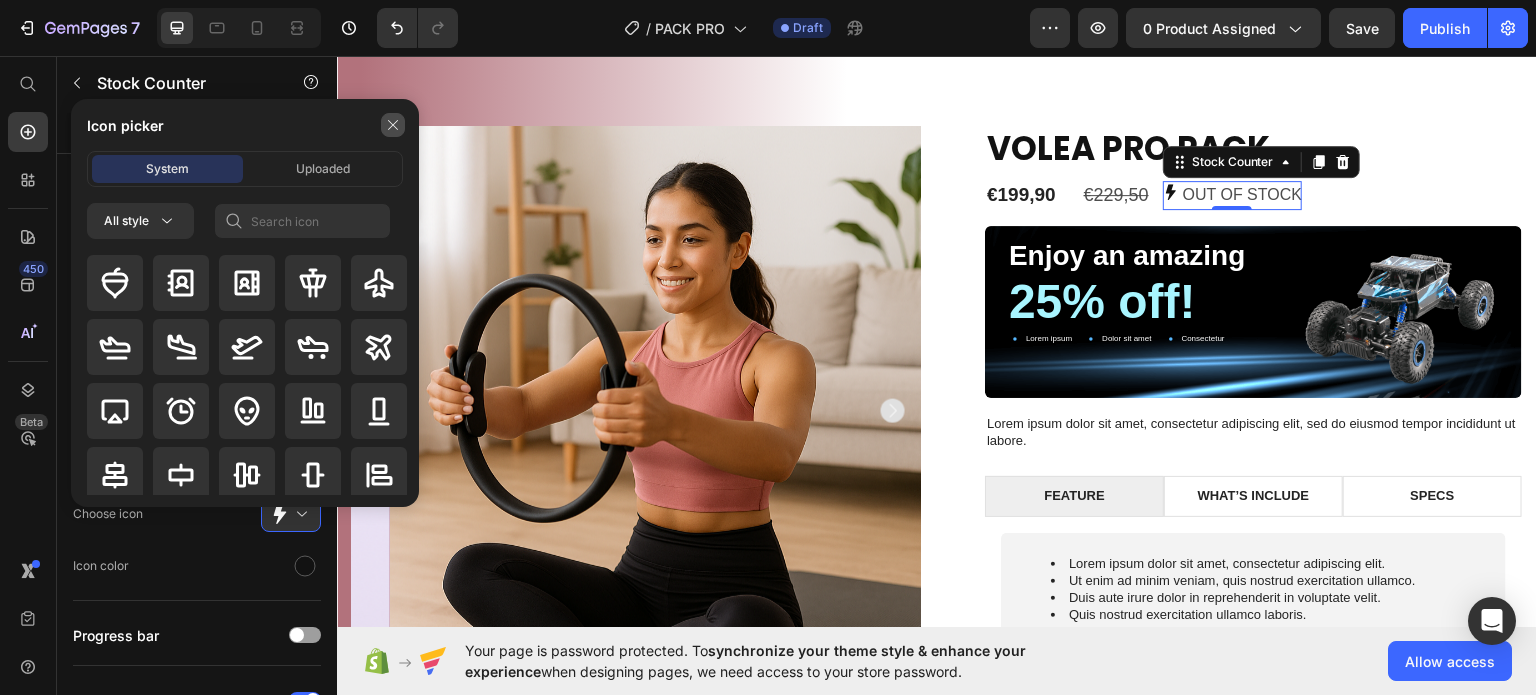 click 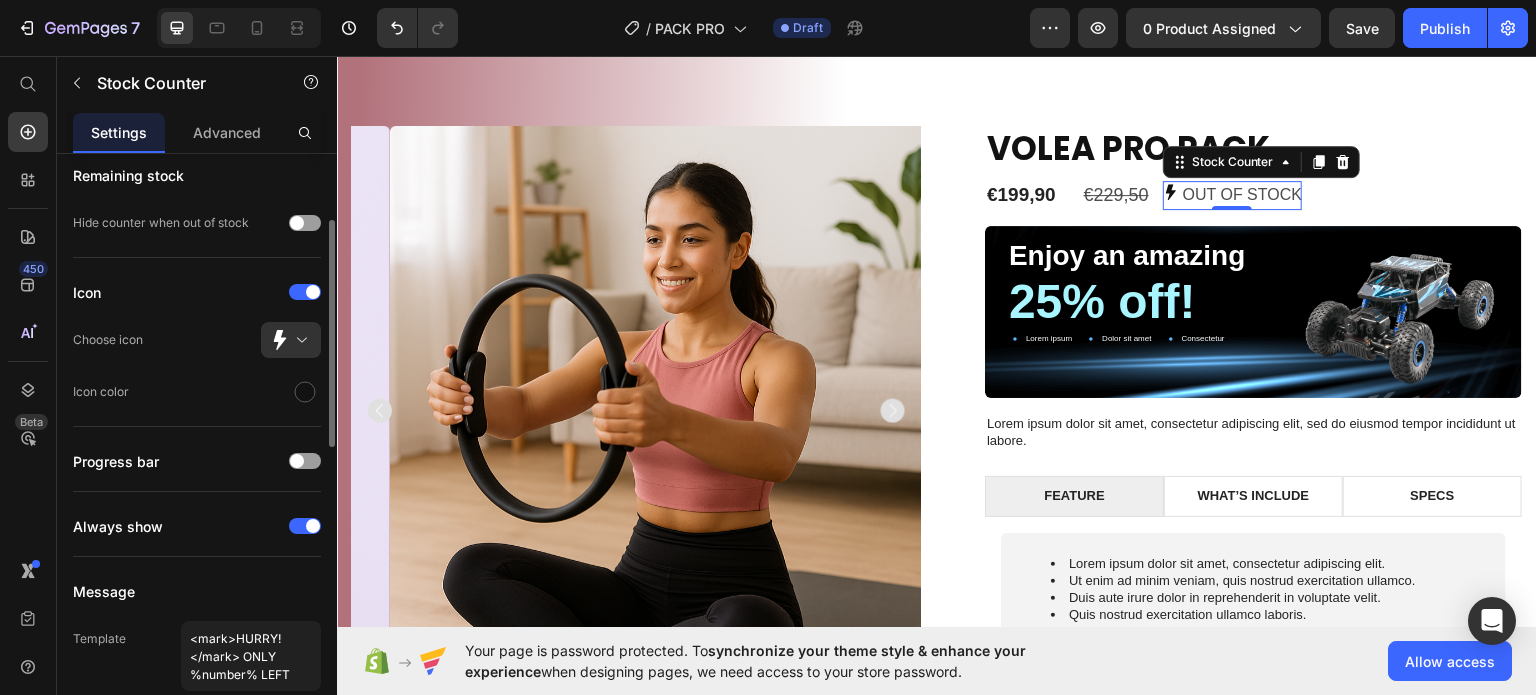 scroll, scrollTop: 0, scrollLeft: 0, axis: both 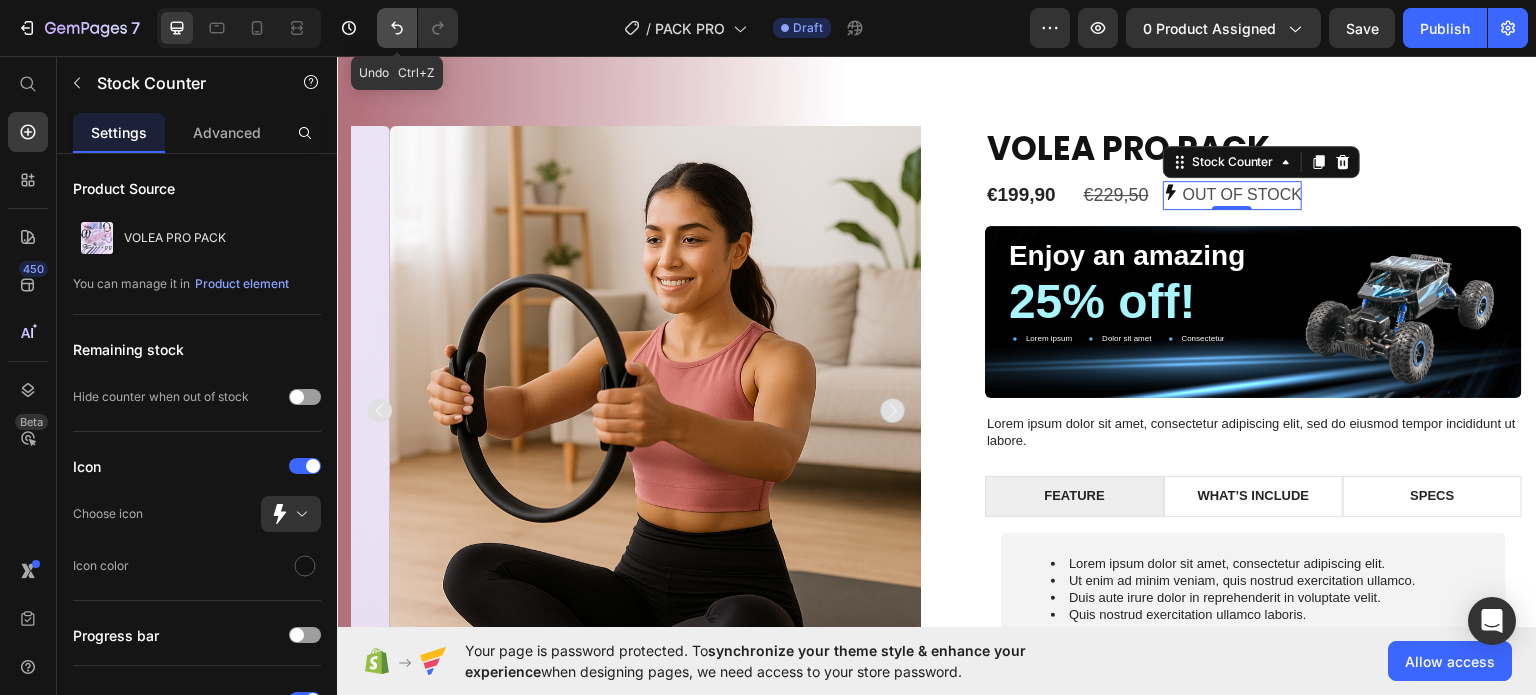 click 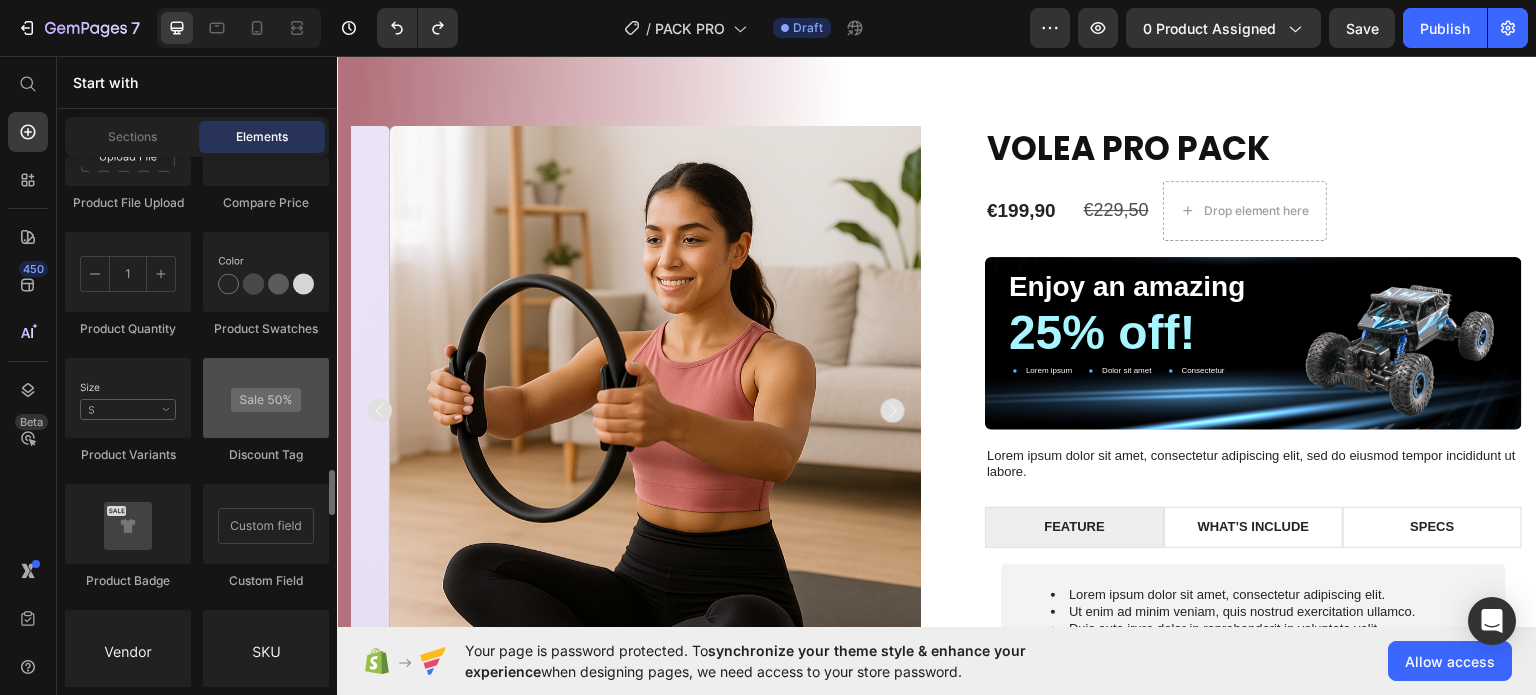scroll, scrollTop: 3555, scrollLeft: 0, axis: vertical 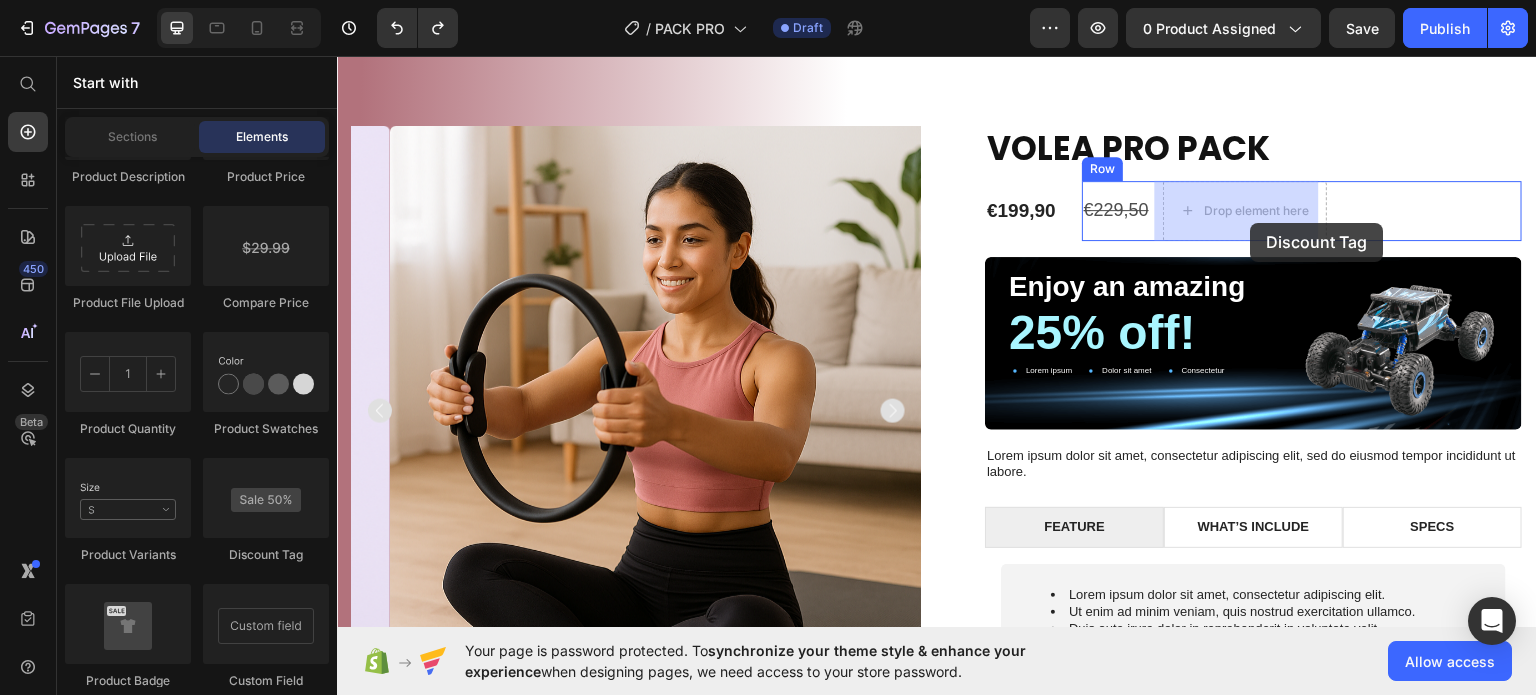 drag, startPoint x: 625, startPoint y: 568, endPoint x: 1251, endPoint y: 222, distance: 715.2566 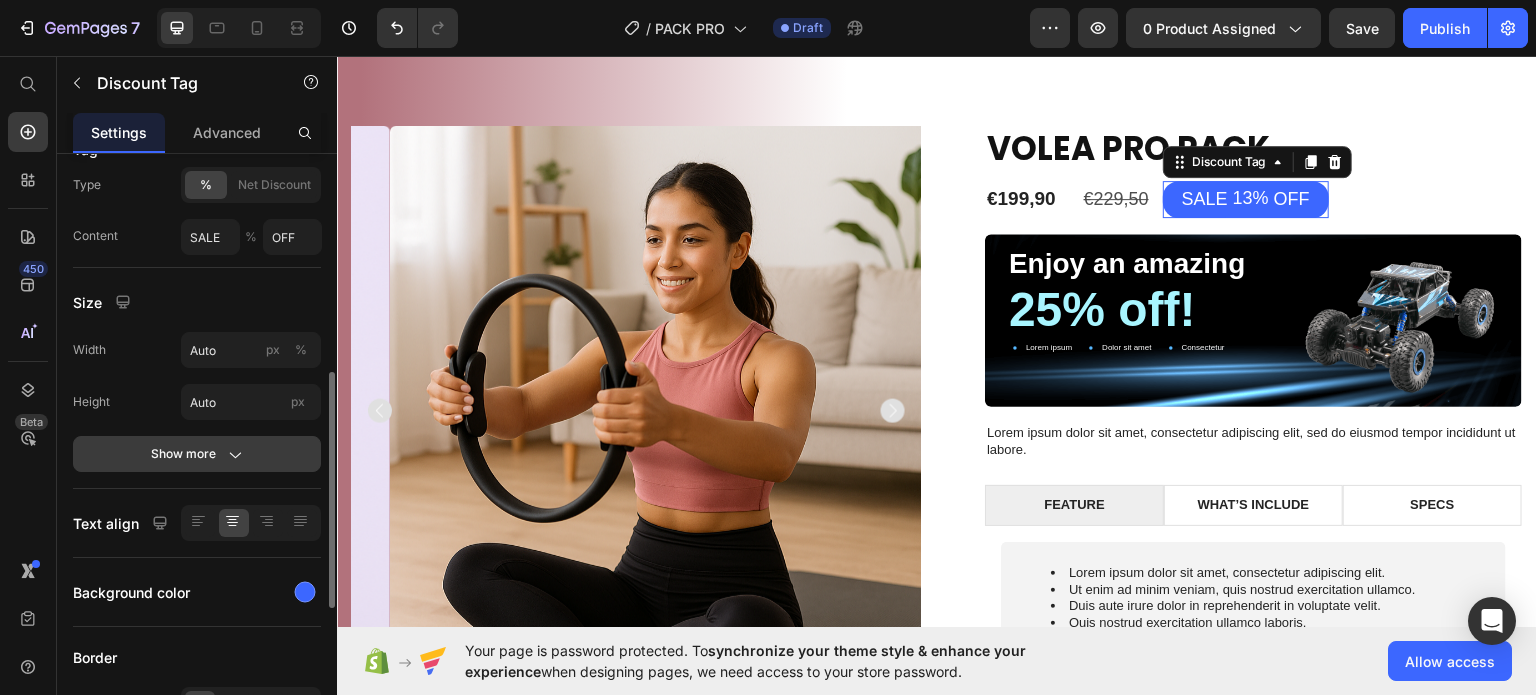 scroll, scrollTop: 300, scrollLeft: 0, axis: vertical 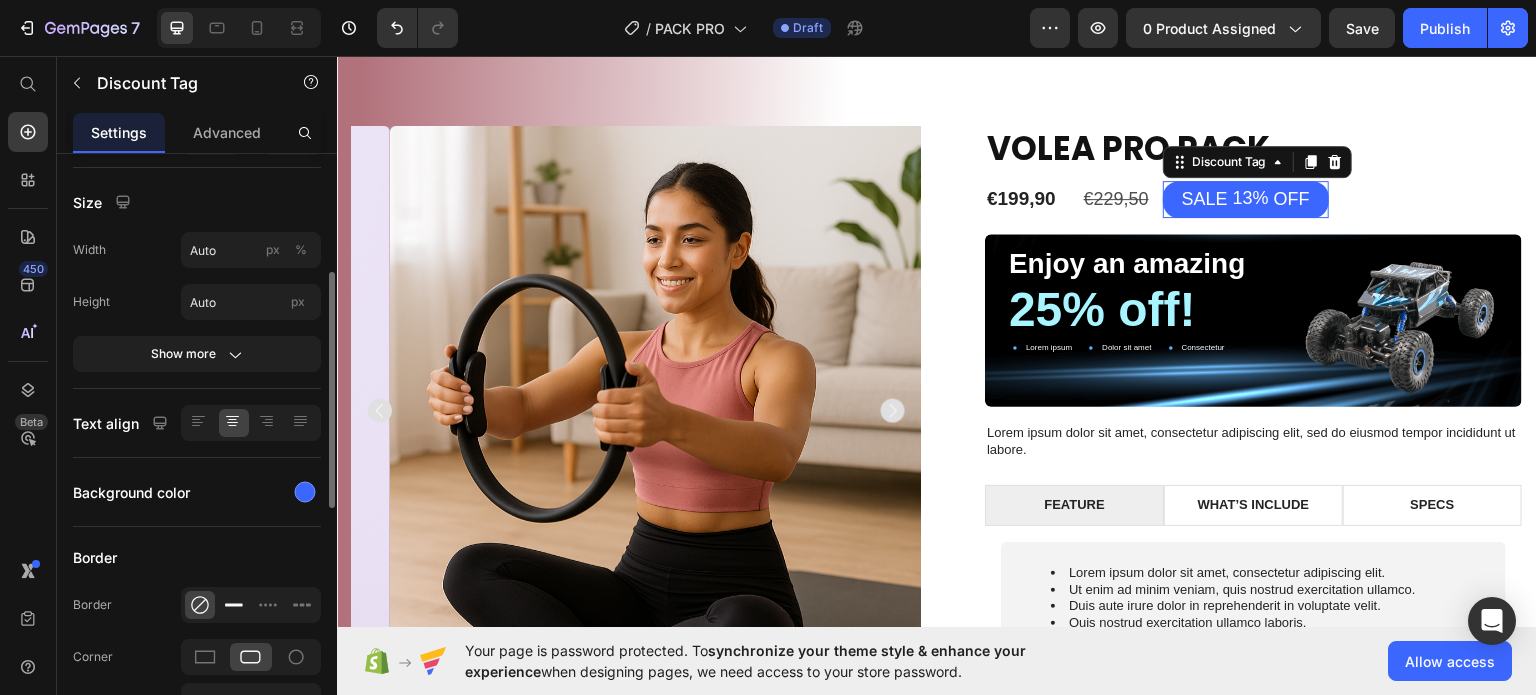 click 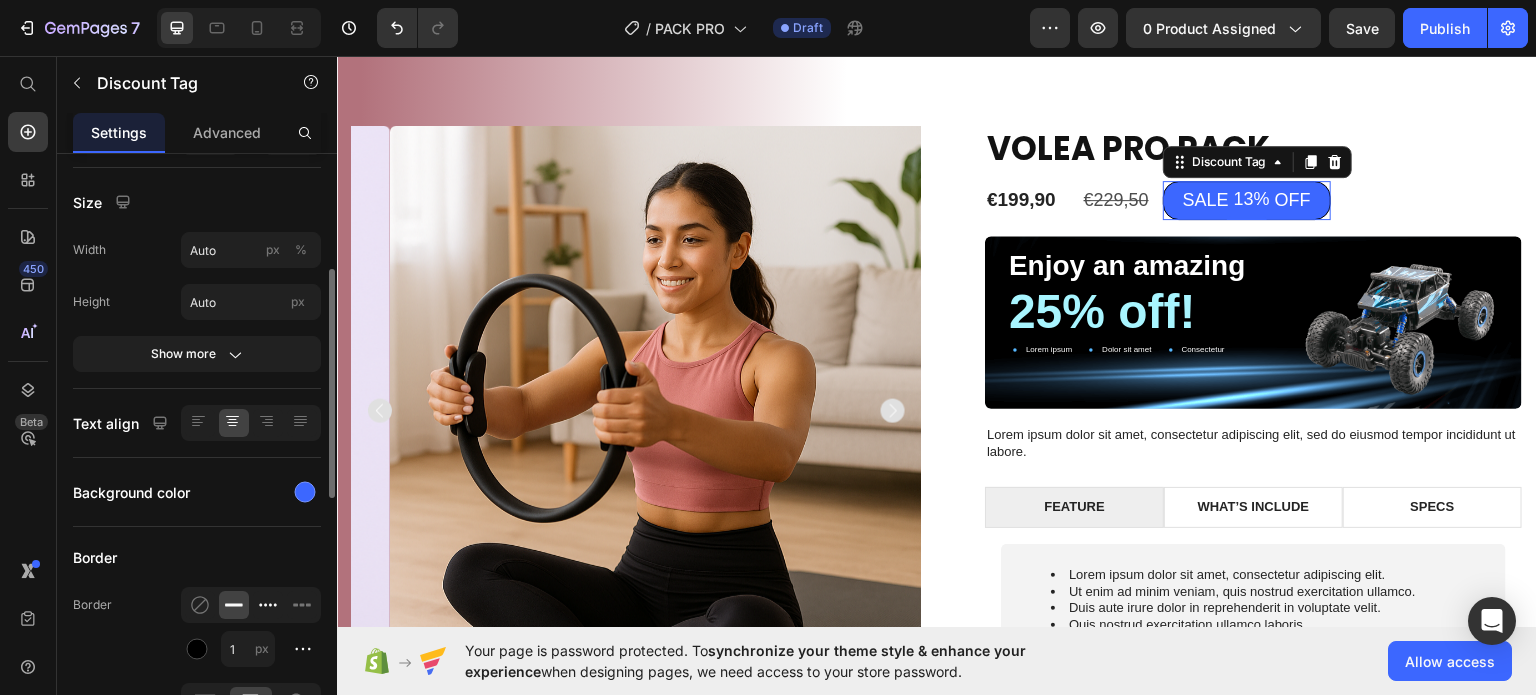 click 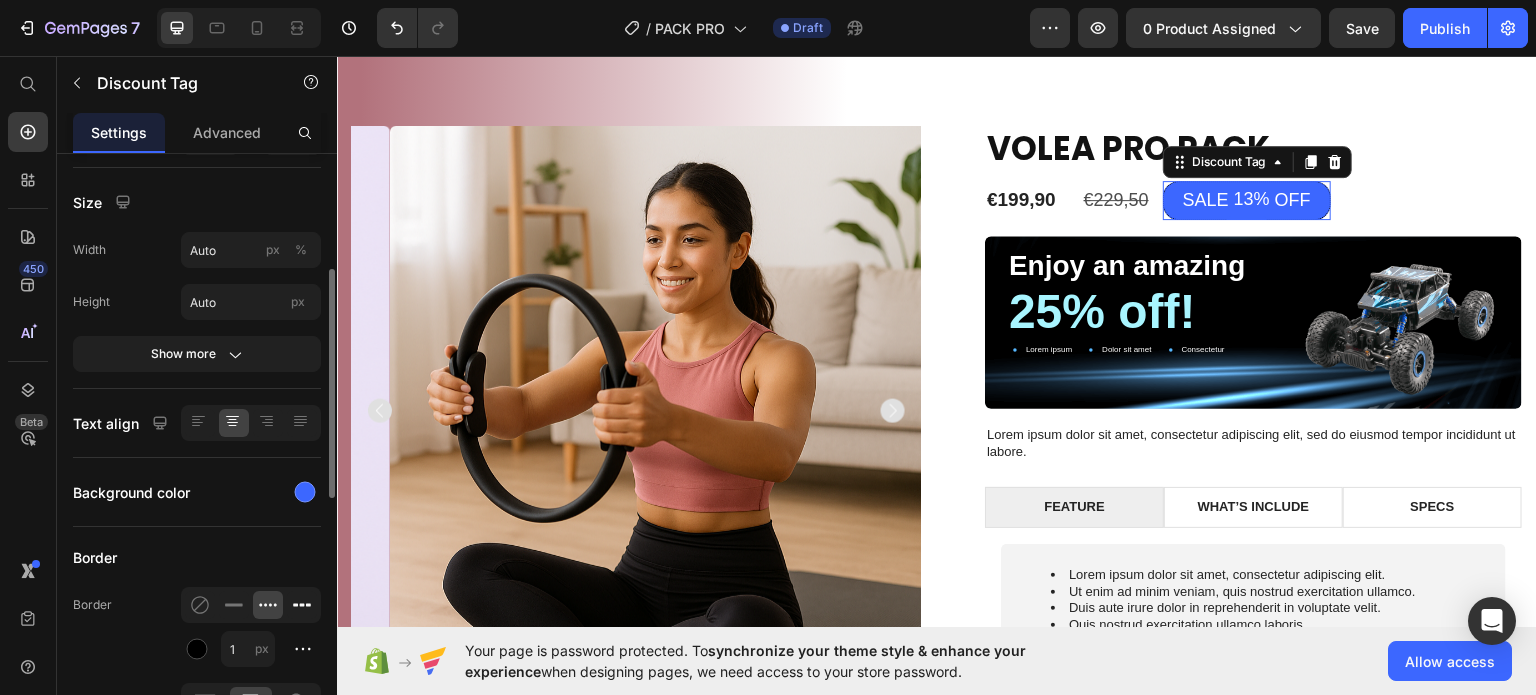 click 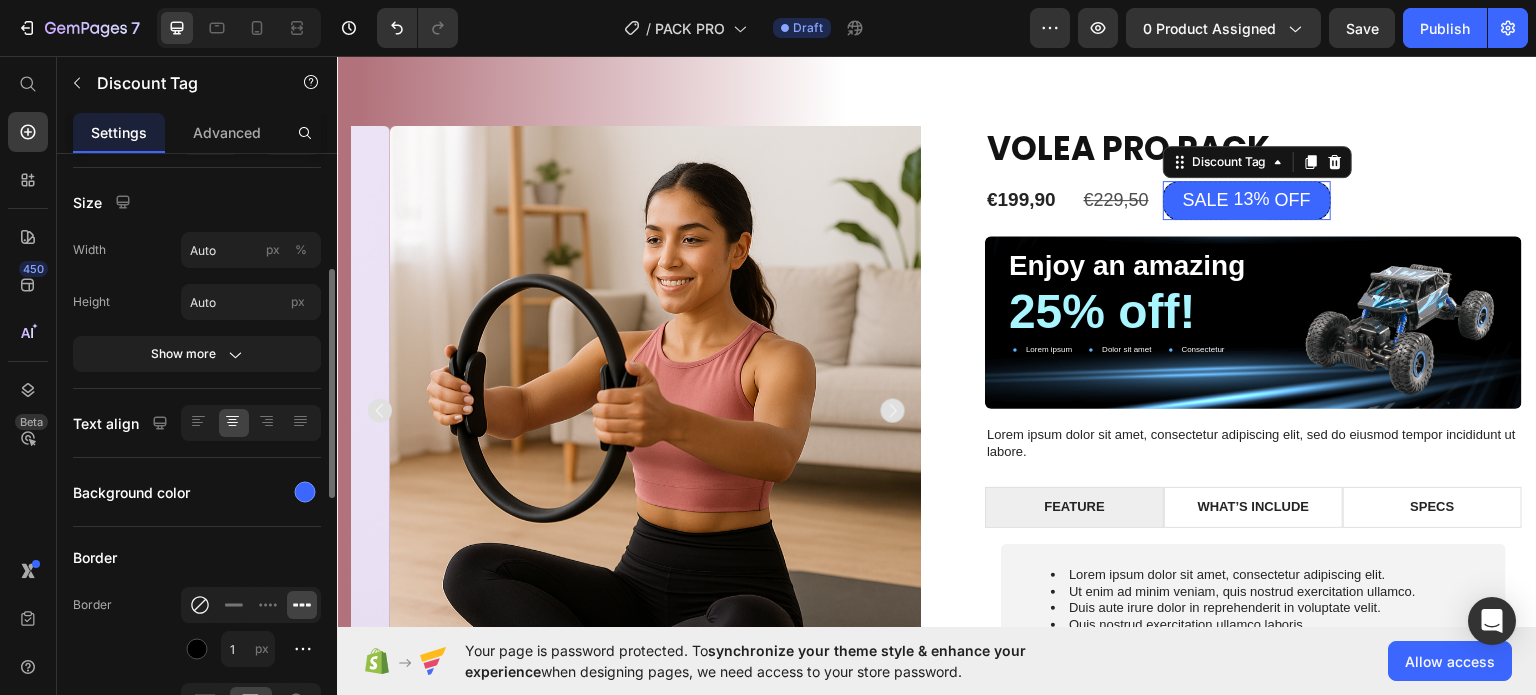 click 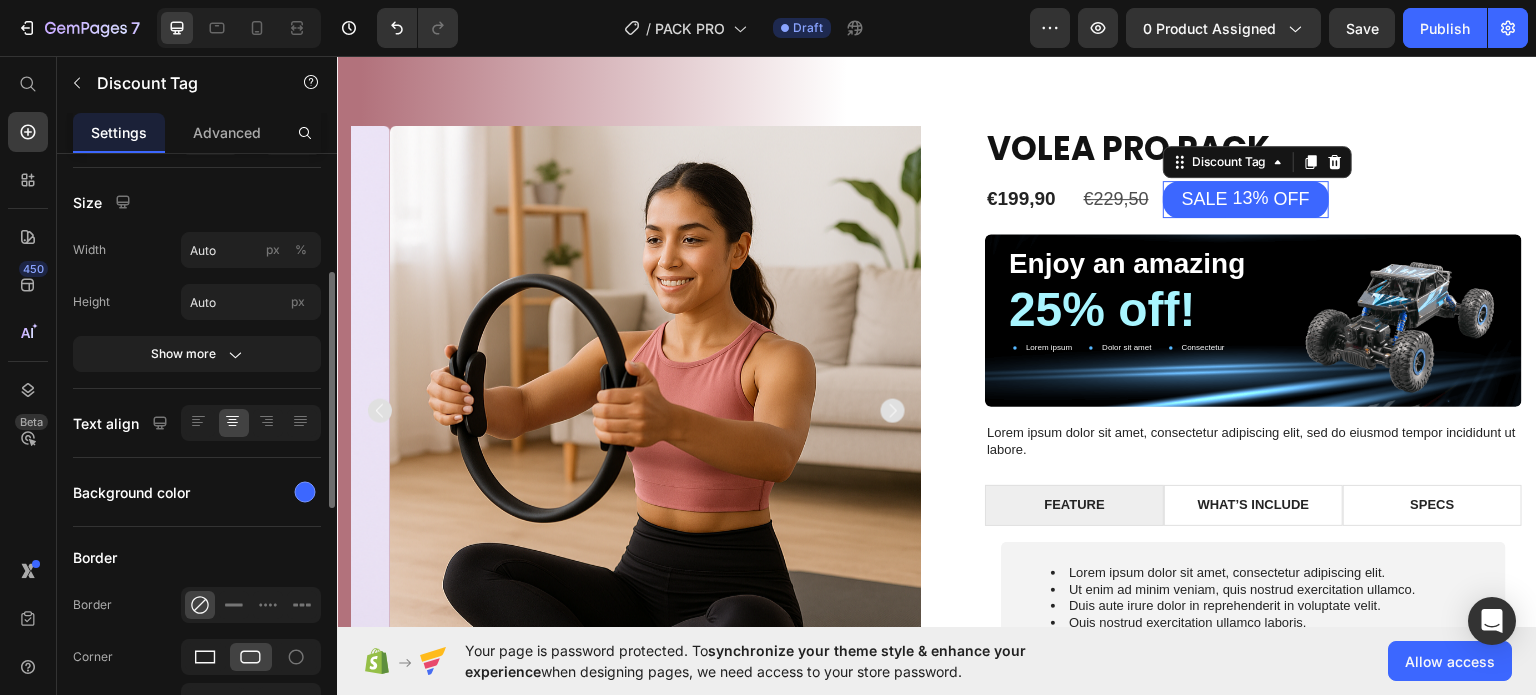 click 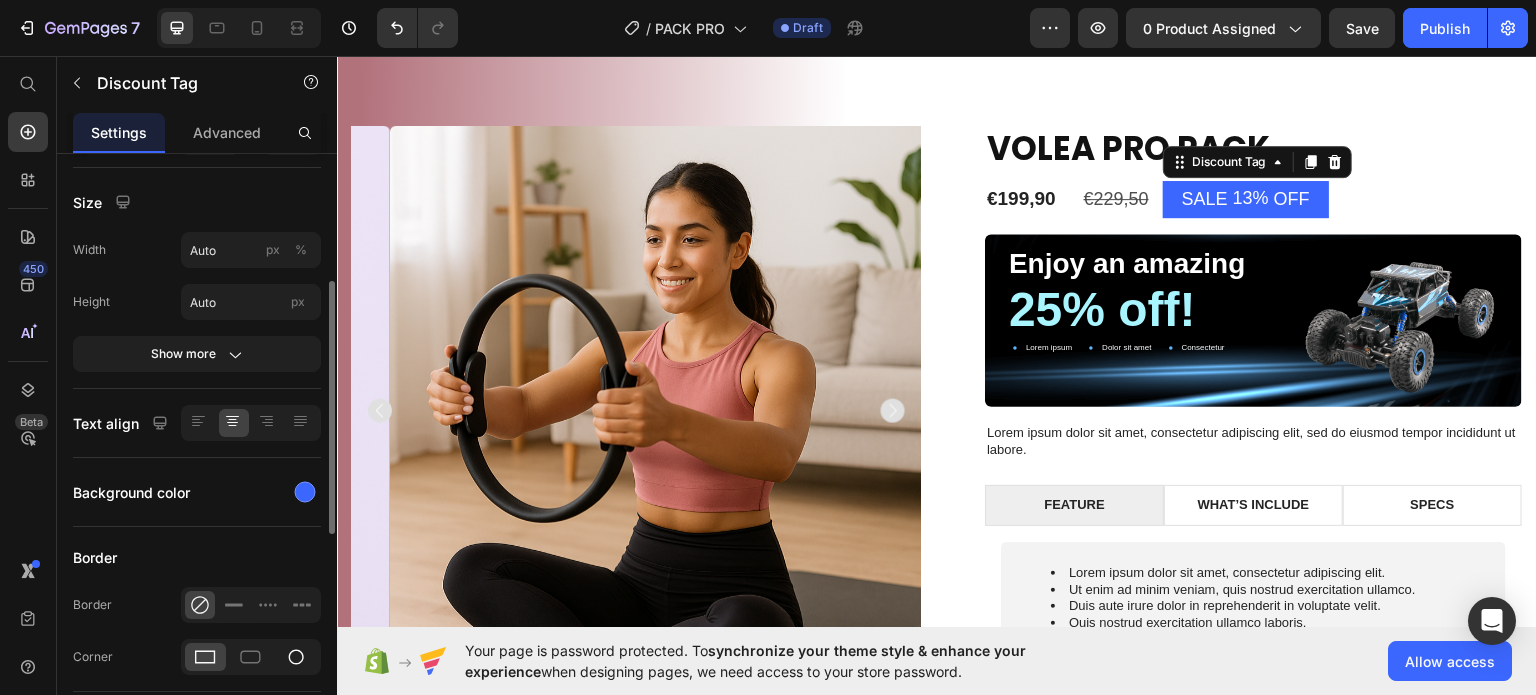 click 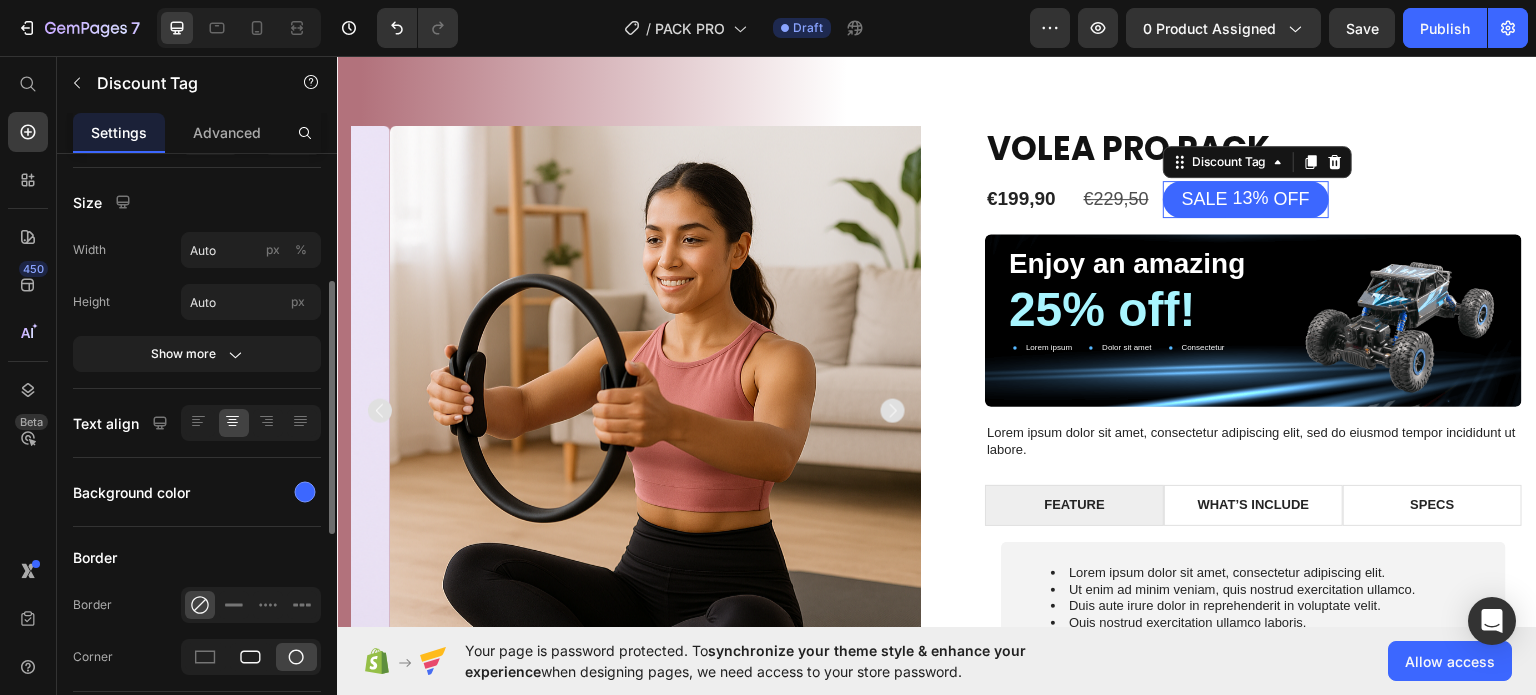 click 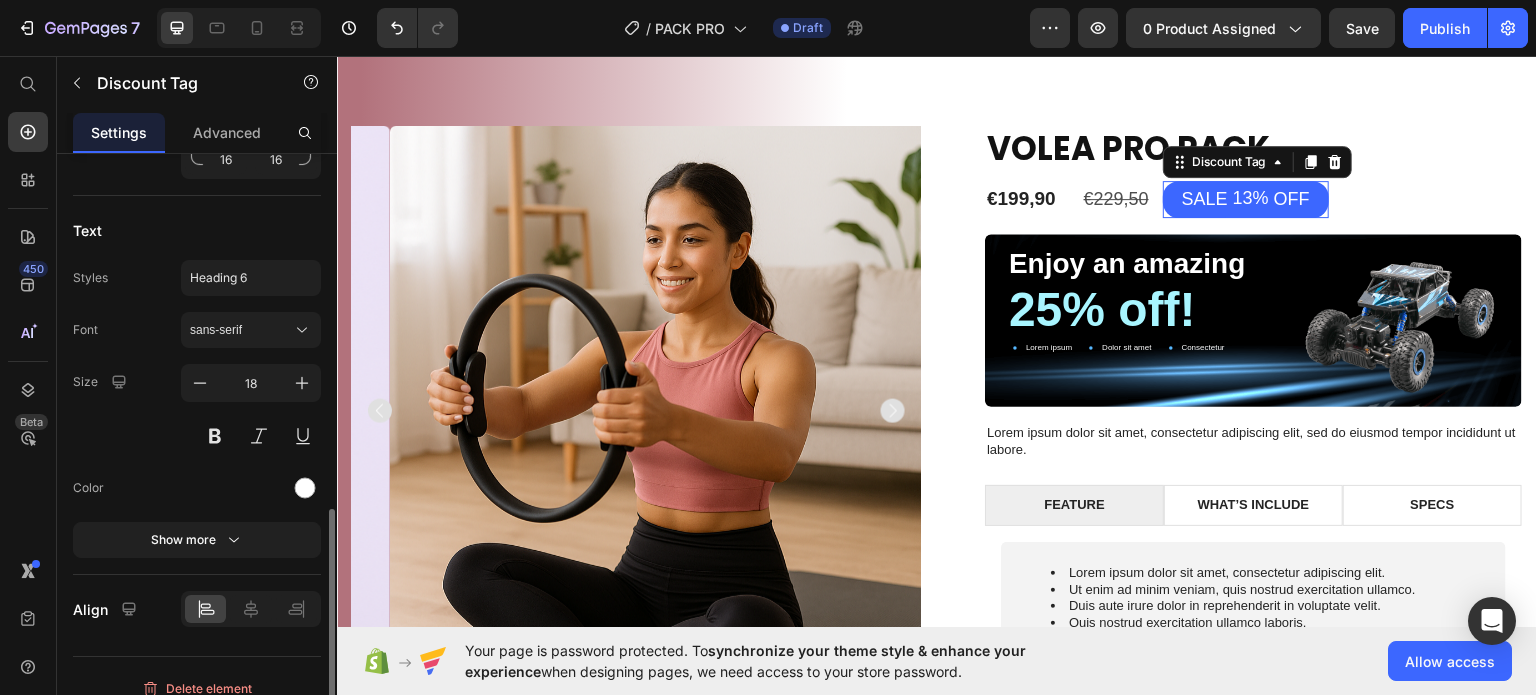 scroll, scrollTop: 700, scrollLeft: 0, axis: vertical 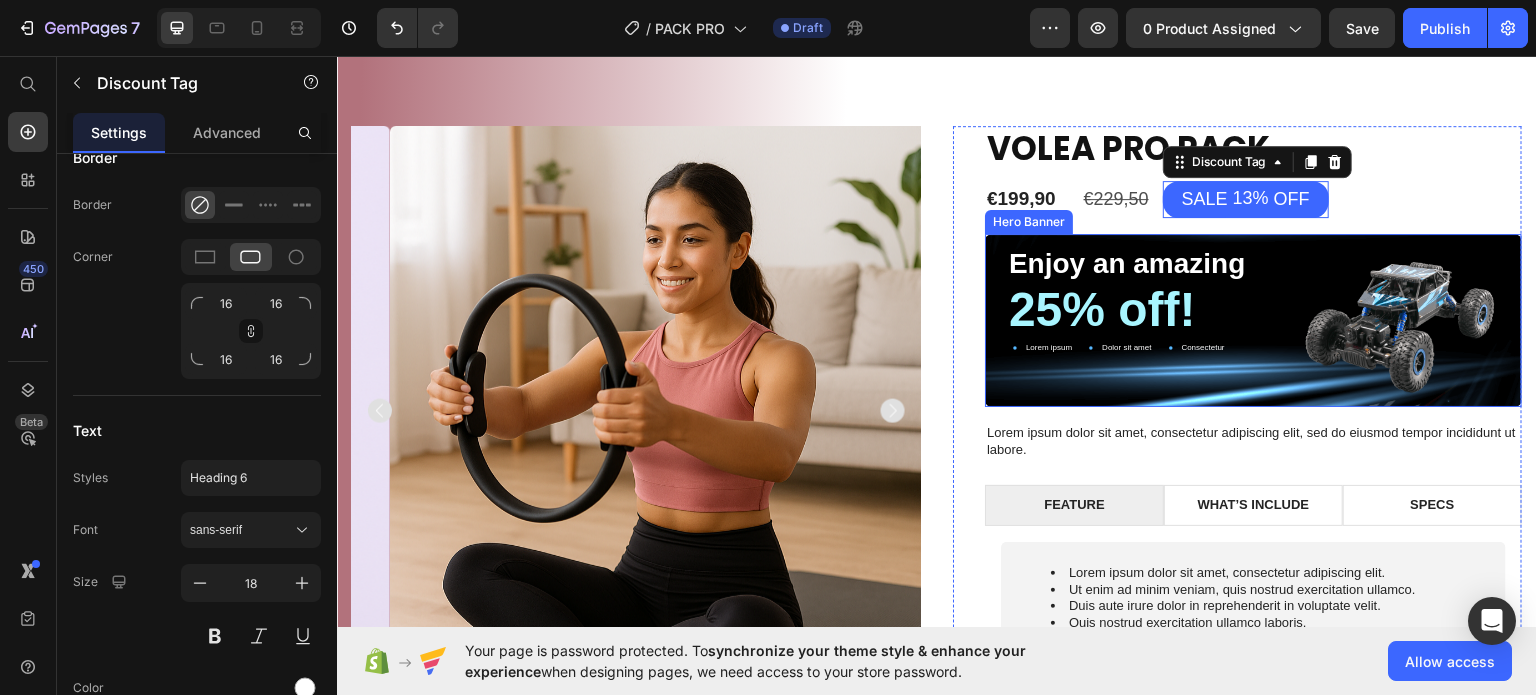 click on "Enjoy an amazing Text Block 25% off! Text Block
Lorem ipsum Item List
Dolor sit amet Item List
Consectetur Item List Row" at bounding box center (1253, 319) 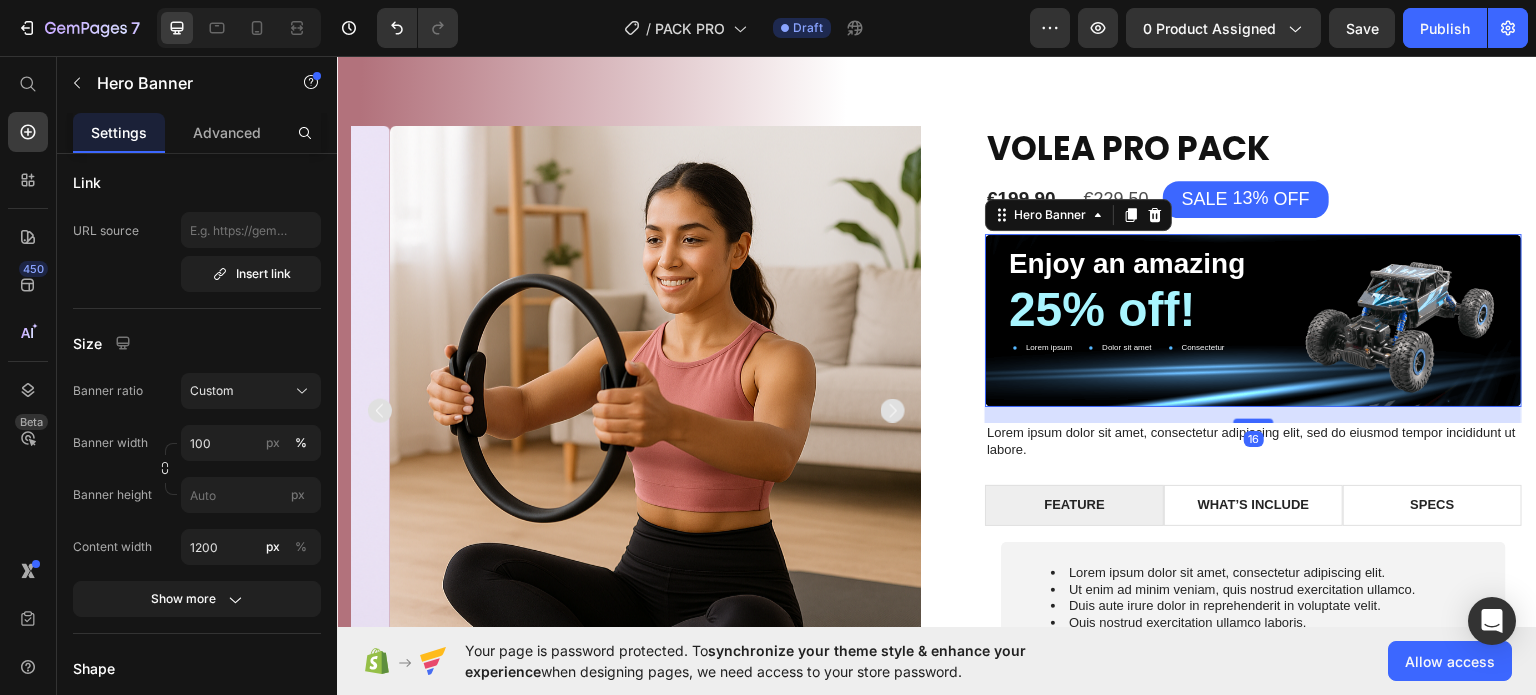 scroll, scrollTop: 0, scrollLeft: 0, axis: both 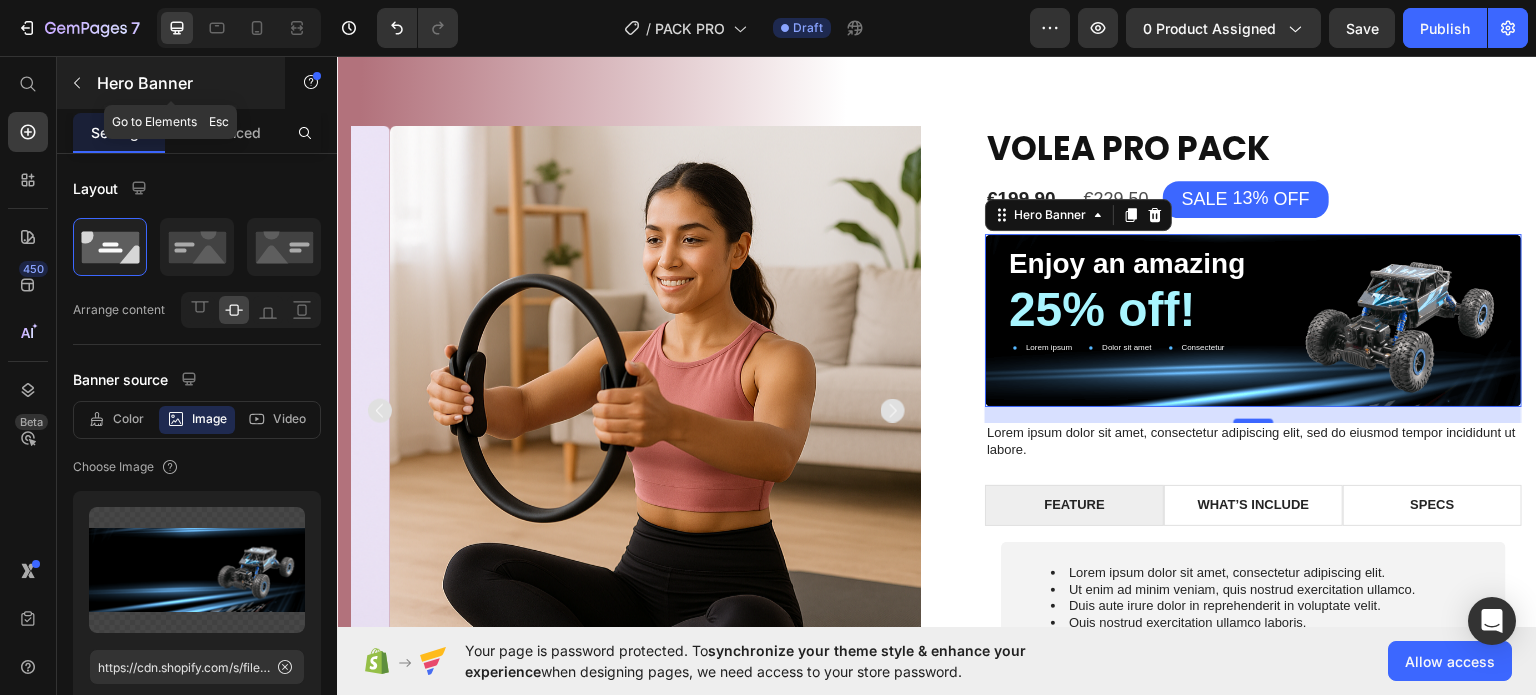 click 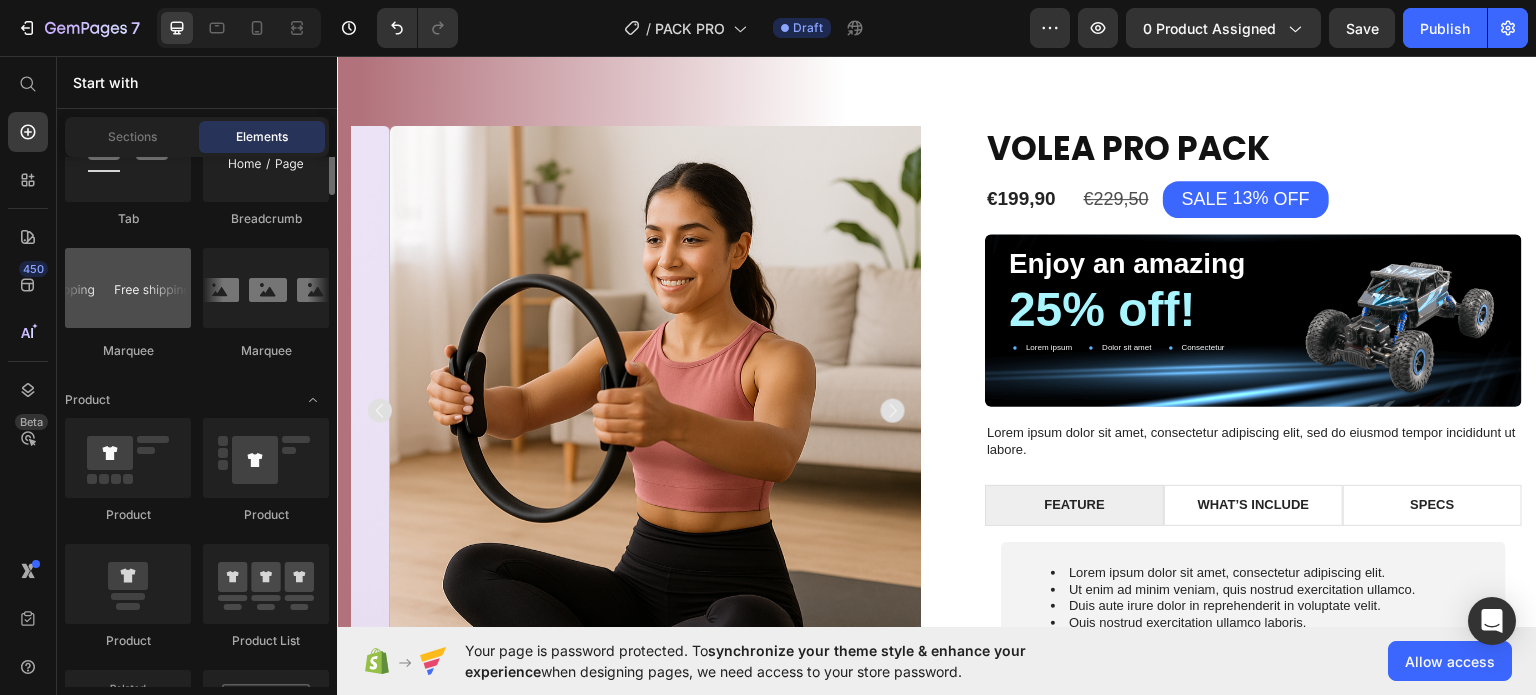 scroll, scrollTop: 2155, scrollLeft: 0, axis: vertical 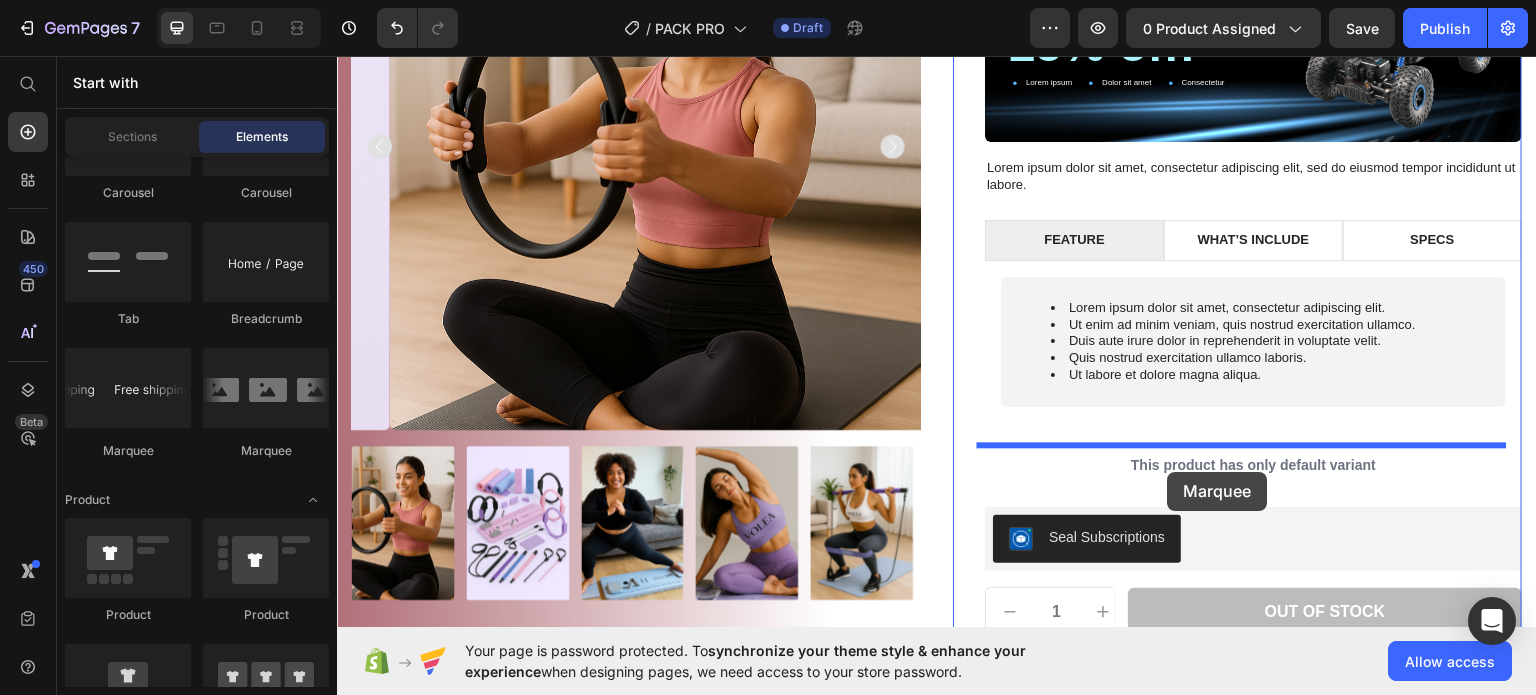drag, startPoint x: 480, startPoint y: 450, endPoint x: 1168, endPoint y: 471, distance: 688.32043 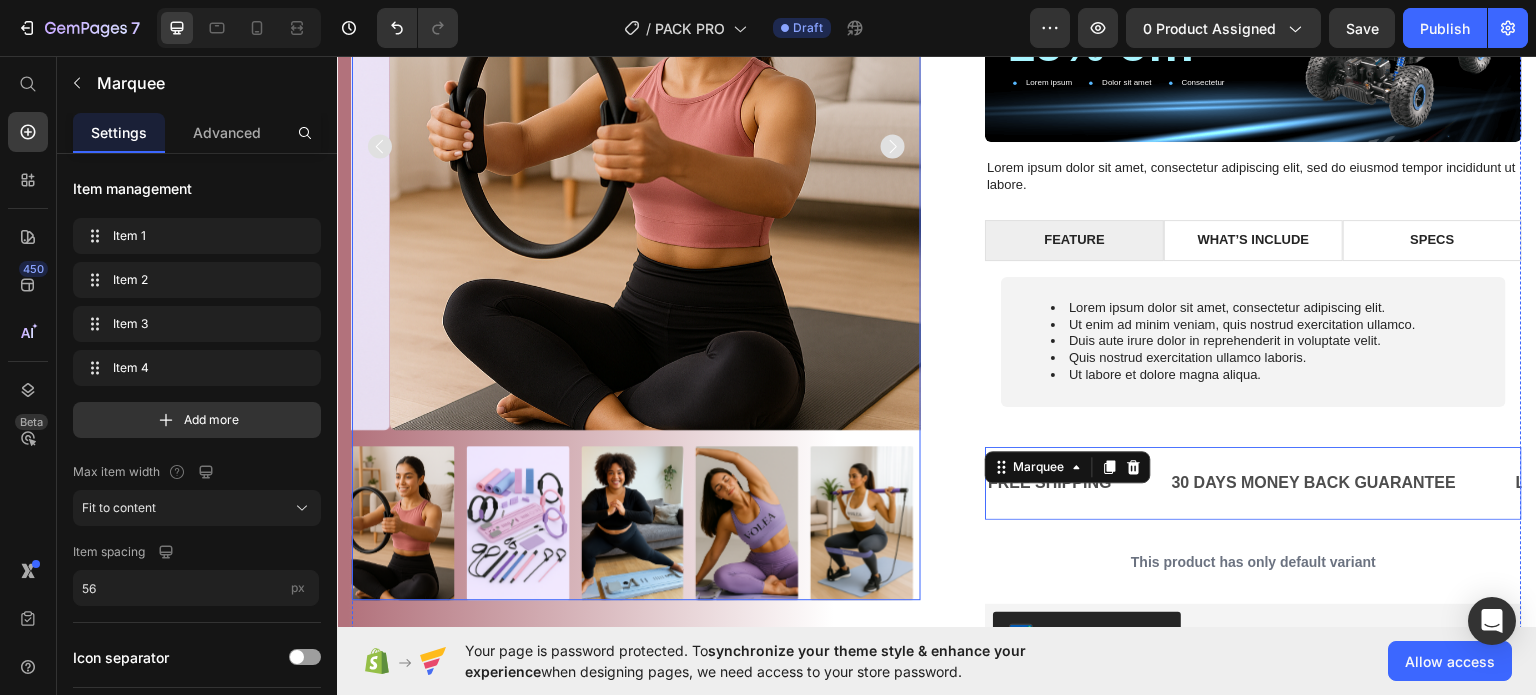 click at bounding box center (674, 144) 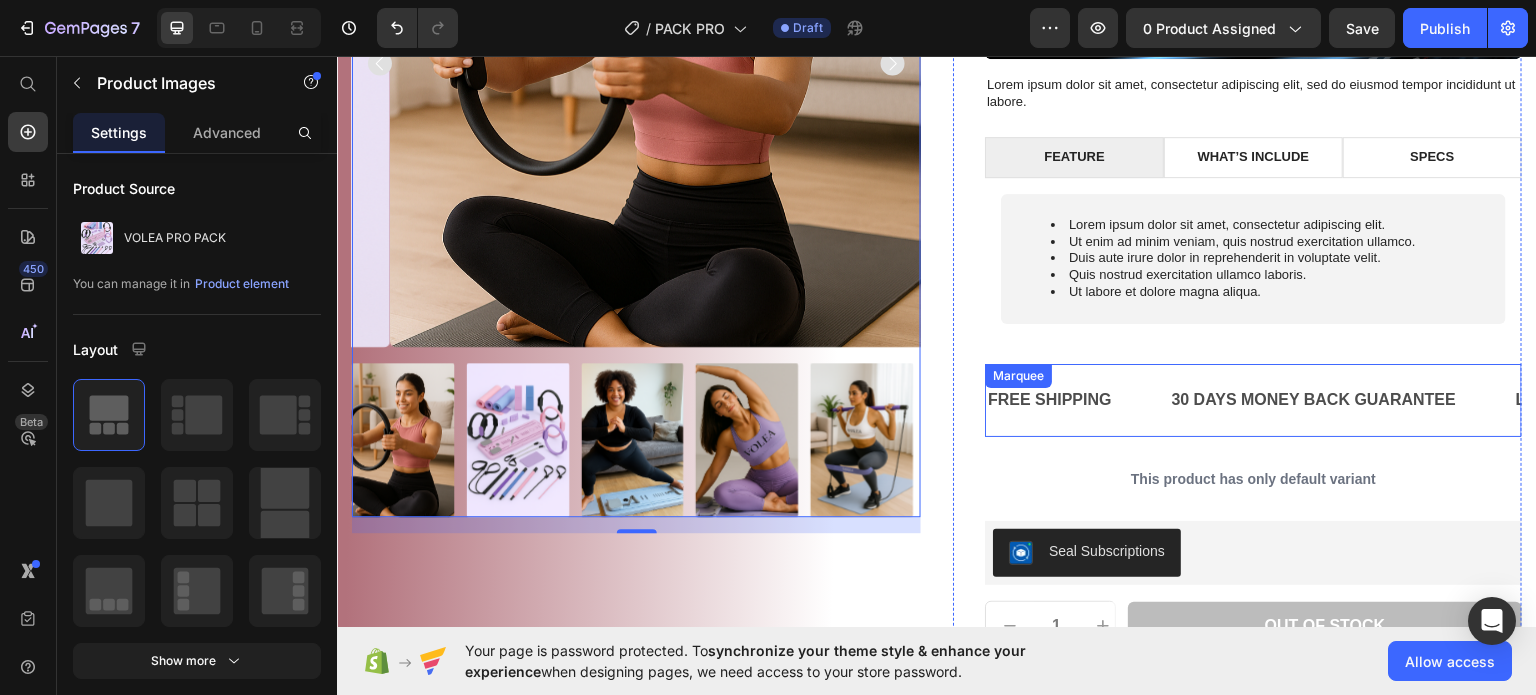 scroll, scrollTop: 500, scrollLeft: 0, axis: vertical 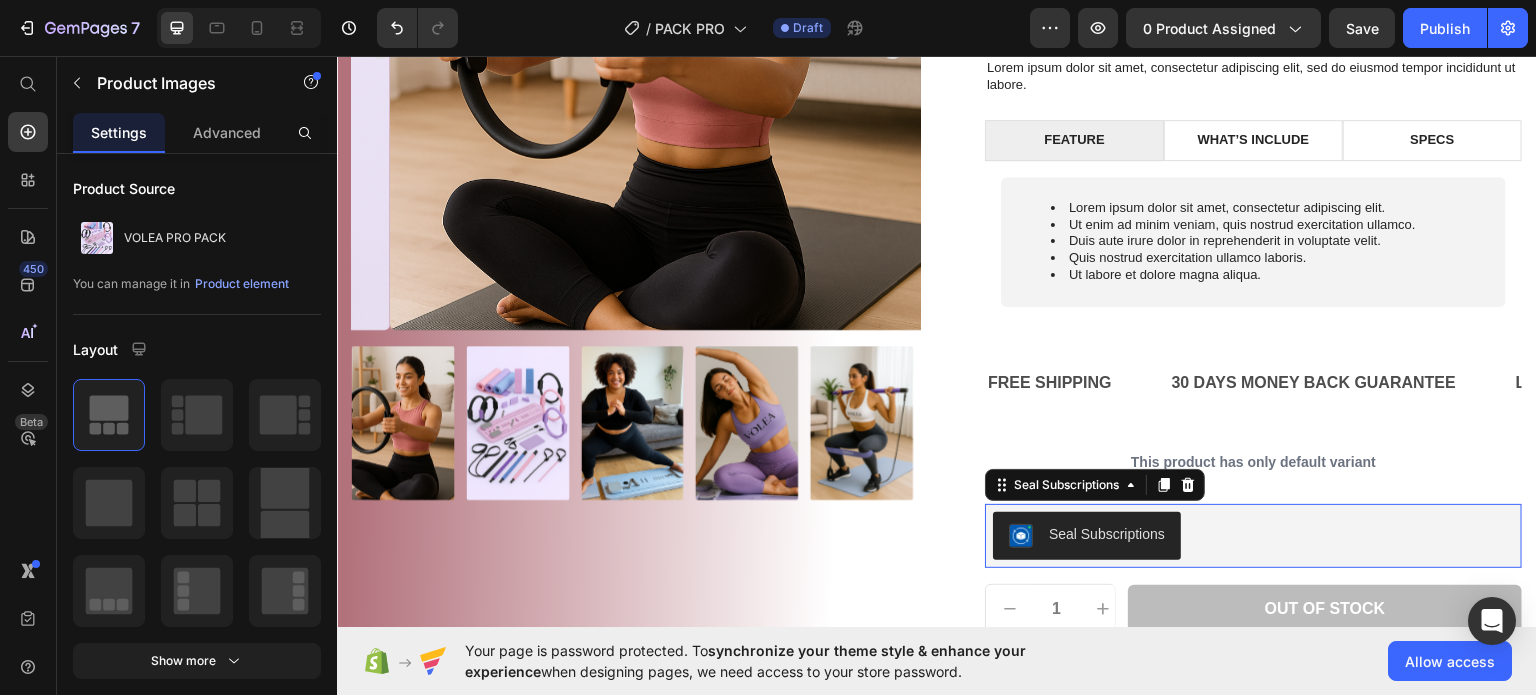 click on "Seal Subscriptions" at bounding box center (1107, 533) 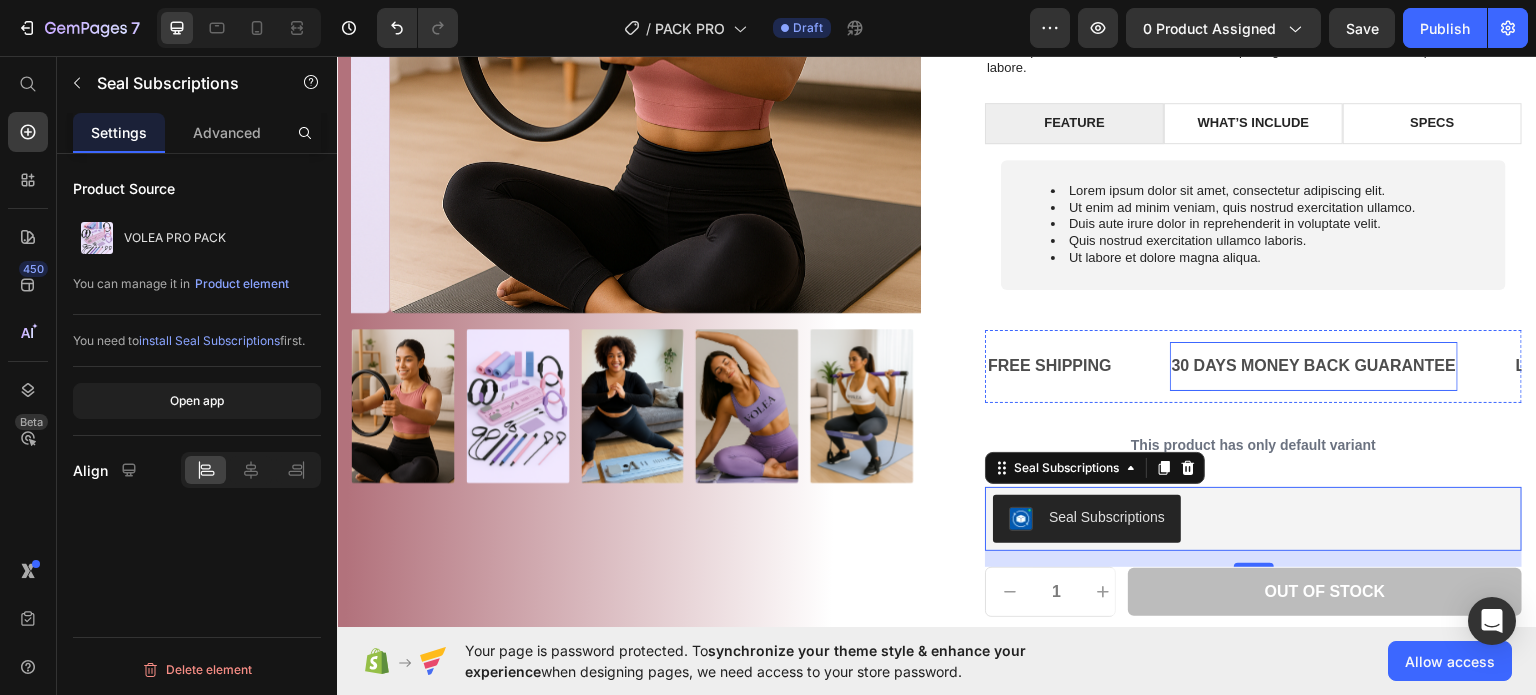 scroll, scrollTop: 400, scrollLeft: 0, axis: vertical 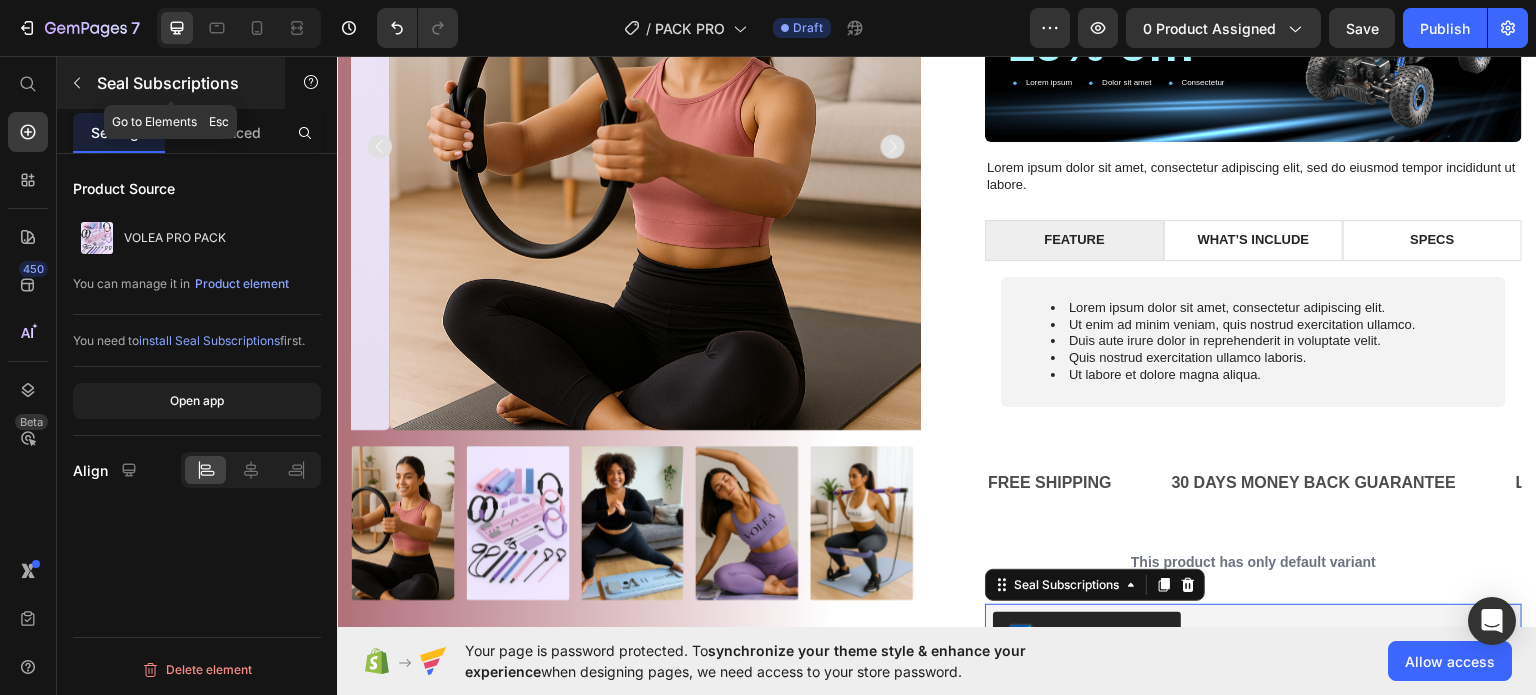 click 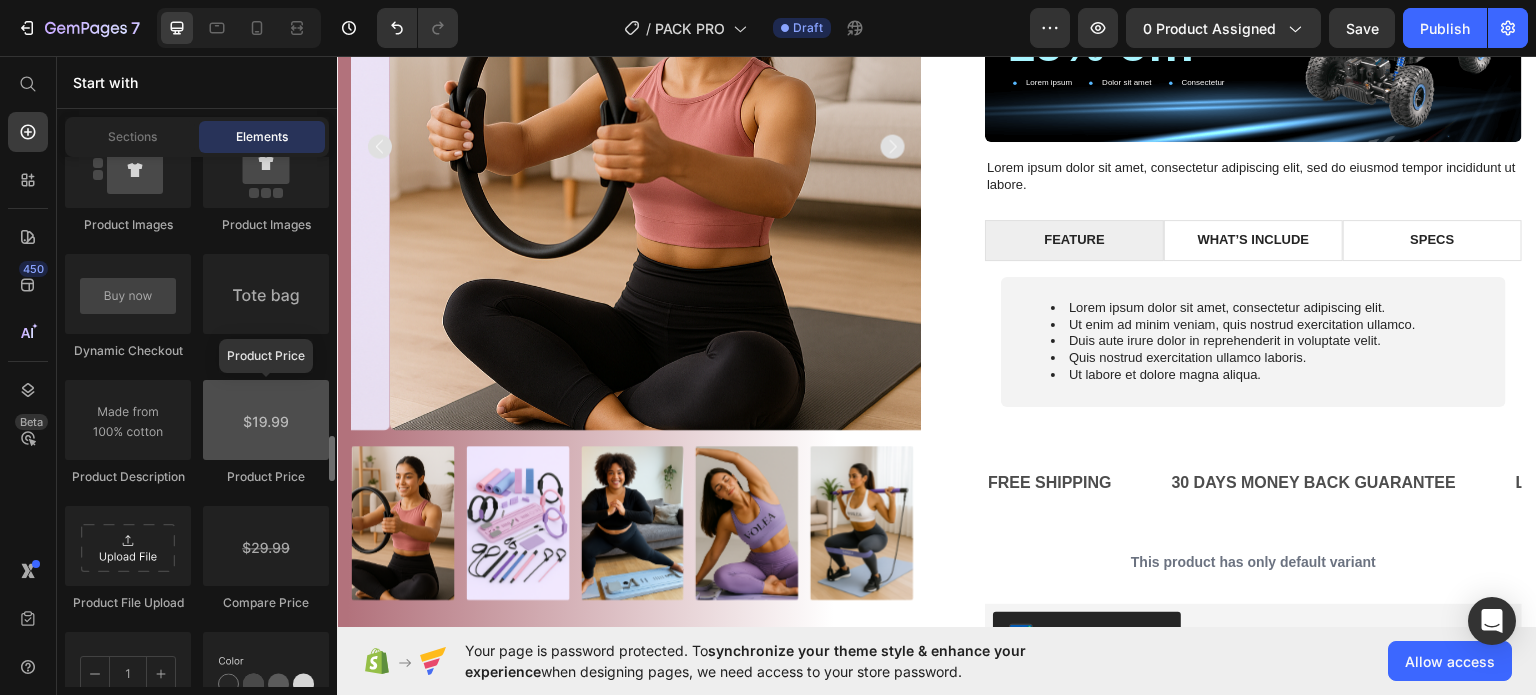 scroll, scrollTop: 3355, scrollLeft: 0, axis: vertical 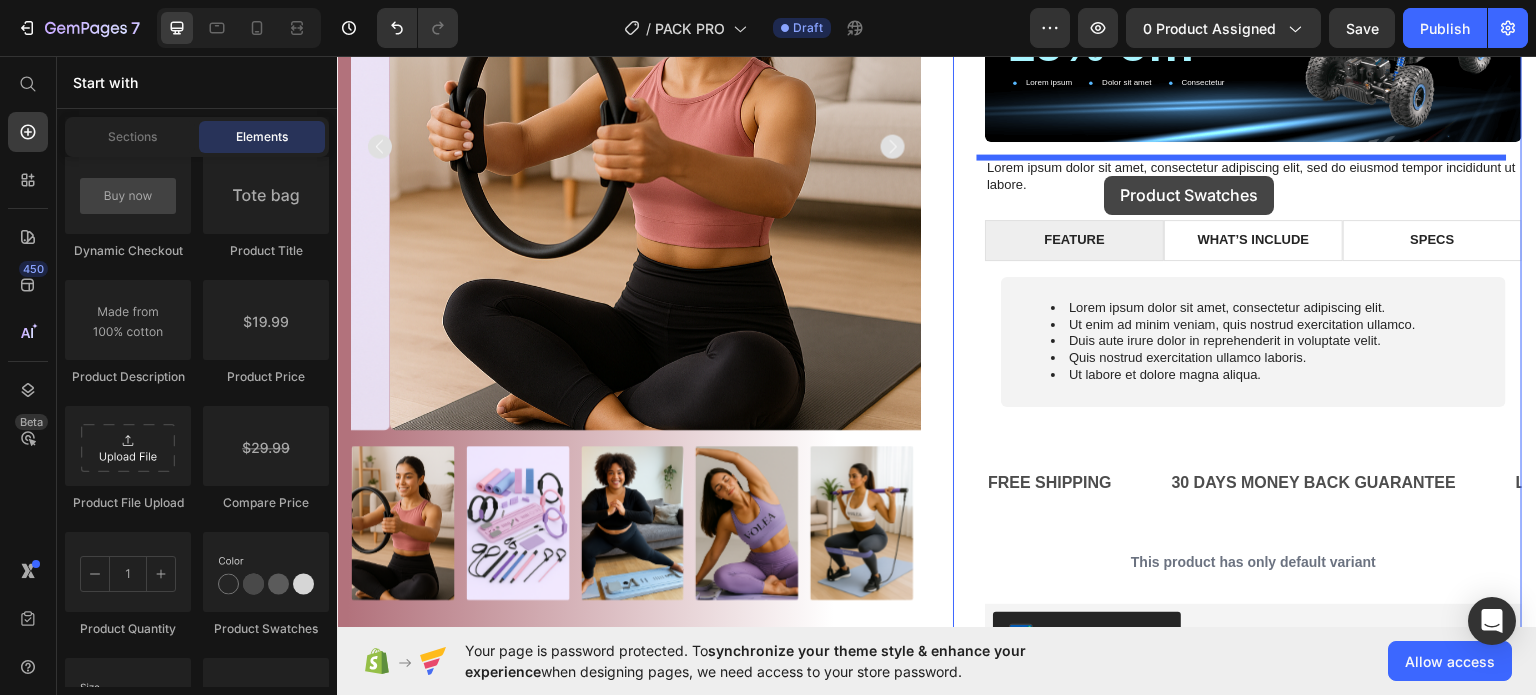 drag, startPoint x: 600, startPoint y: 654, endPoint x: 1105, endPoint y: 175, distance: 696.0359 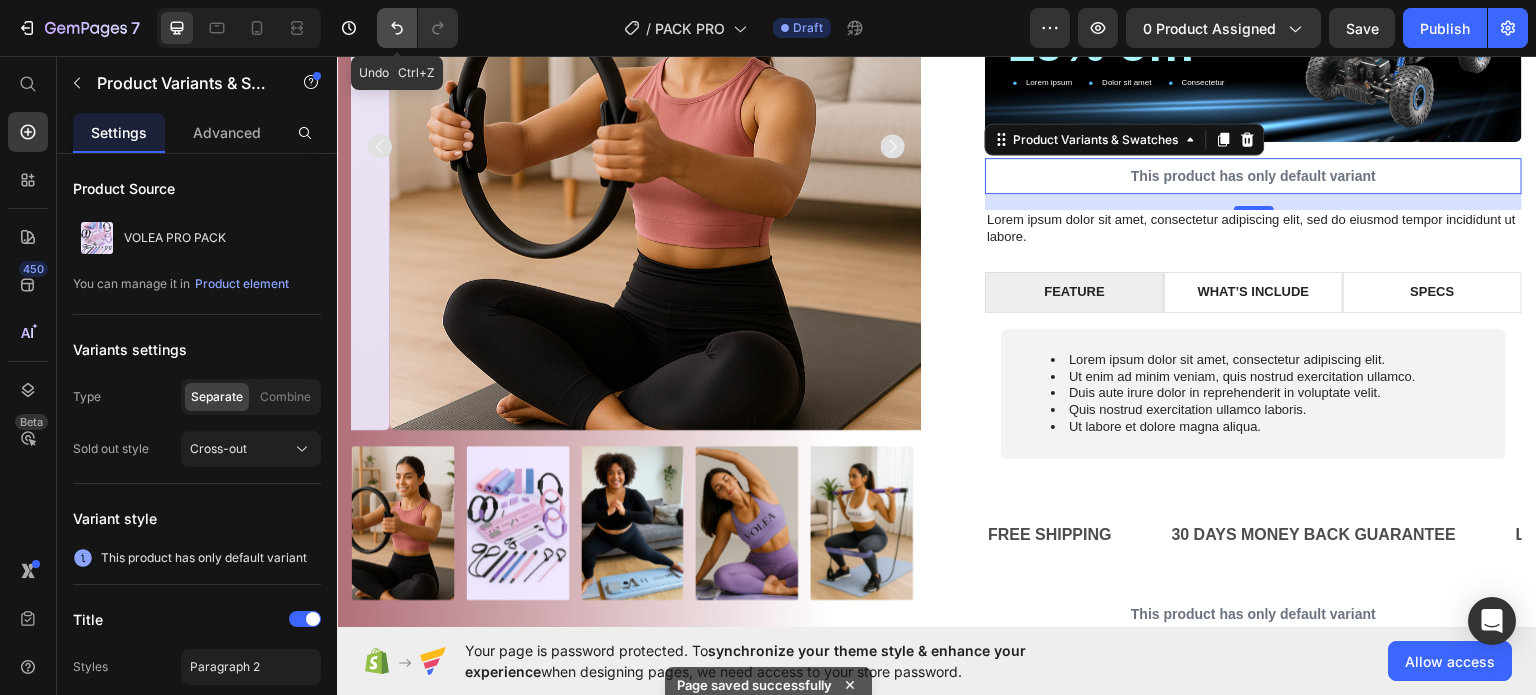click 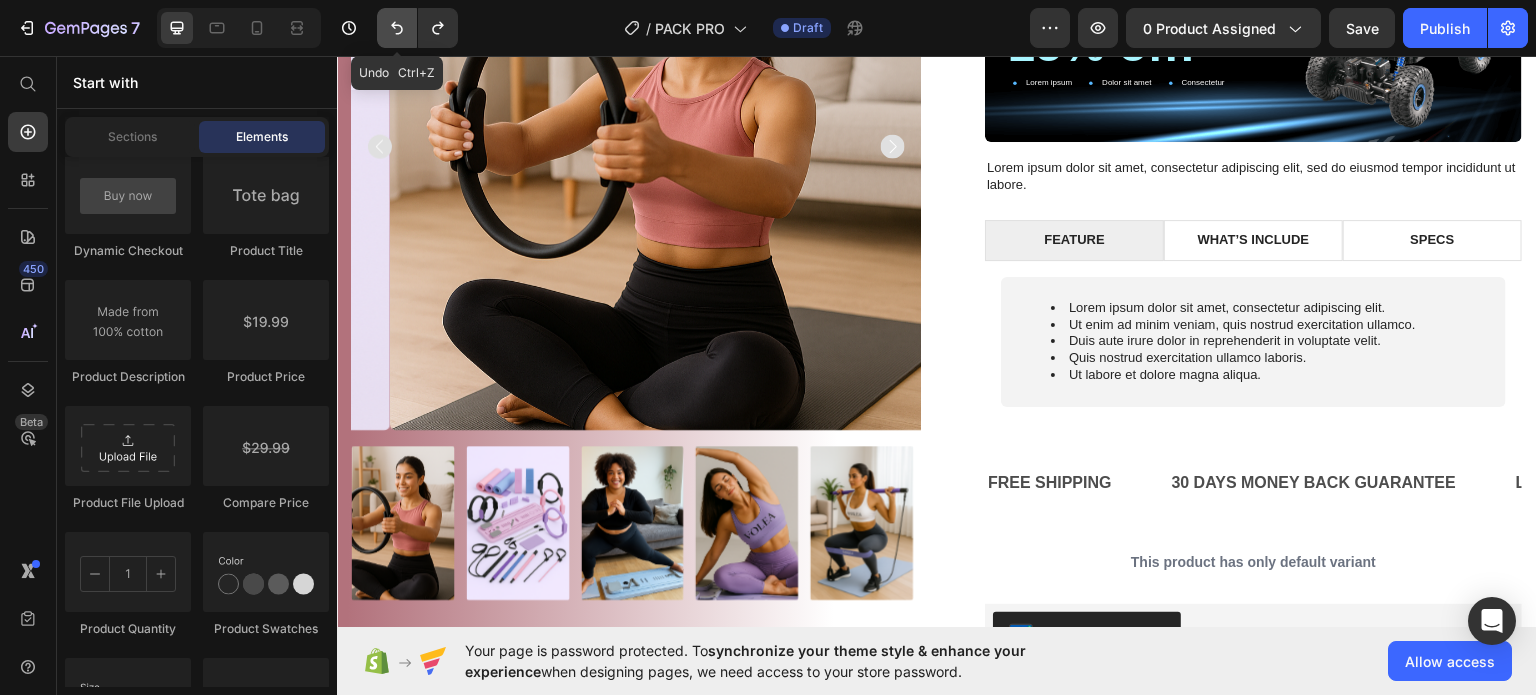 click 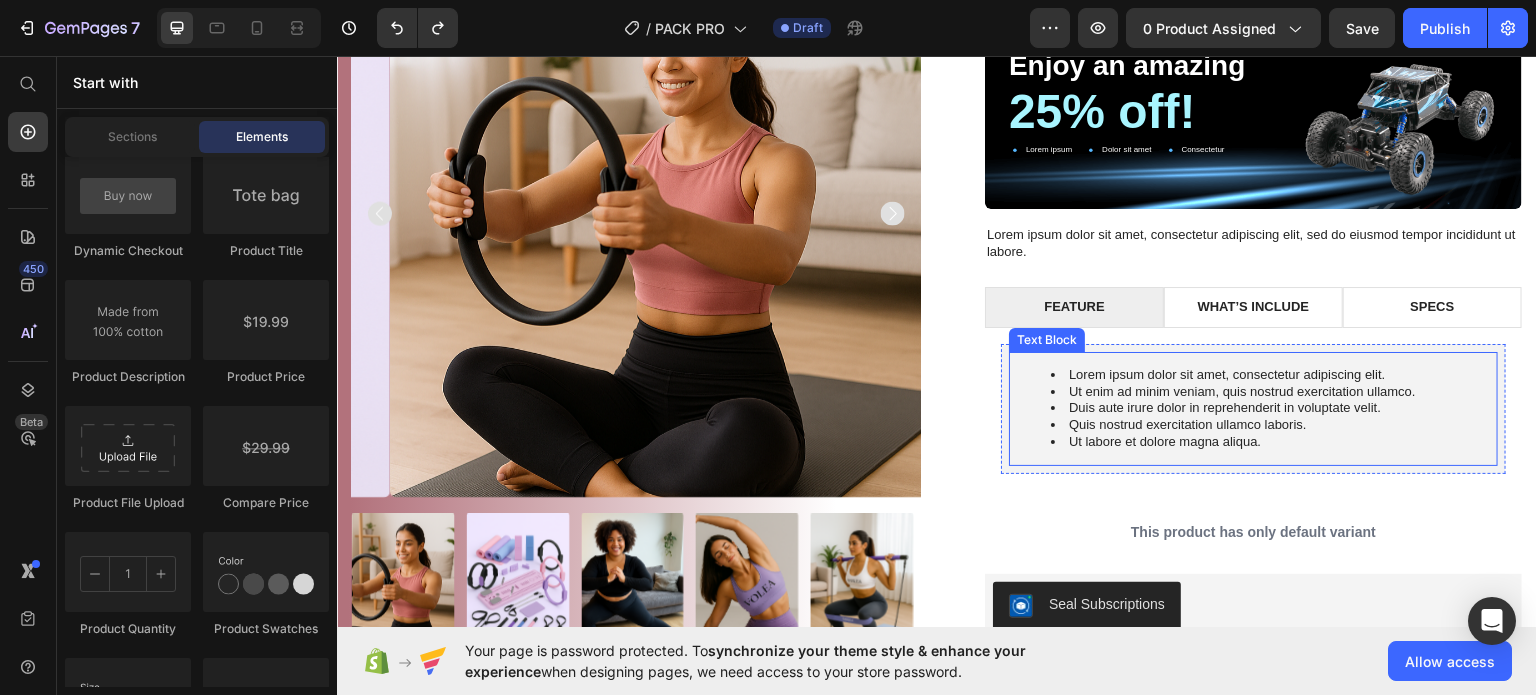 scroll, scrollTop: 300, scrollLeft: 0, axis: vertical 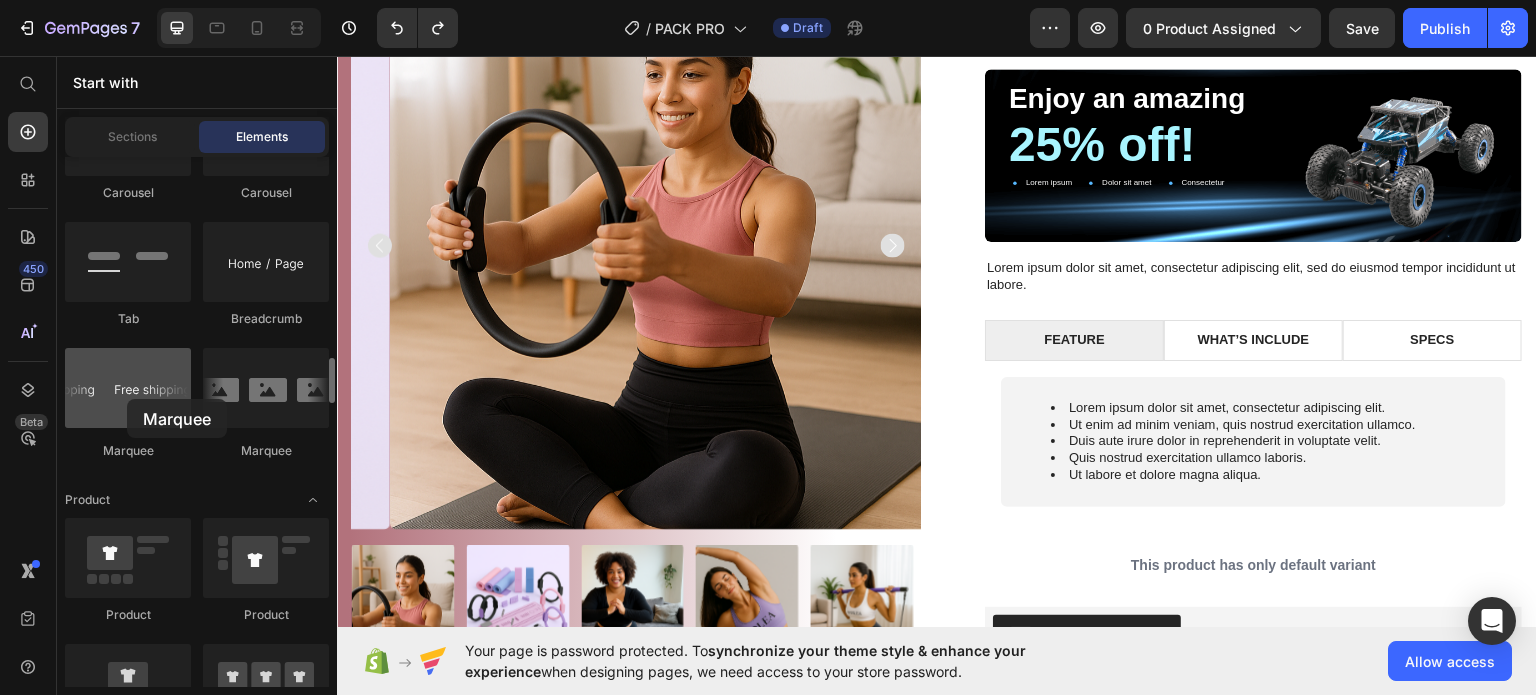 drag, startPoint x: 159, startPoint y: 425, endPoint x: 127, endPoint y: 399, distance: 41.231056 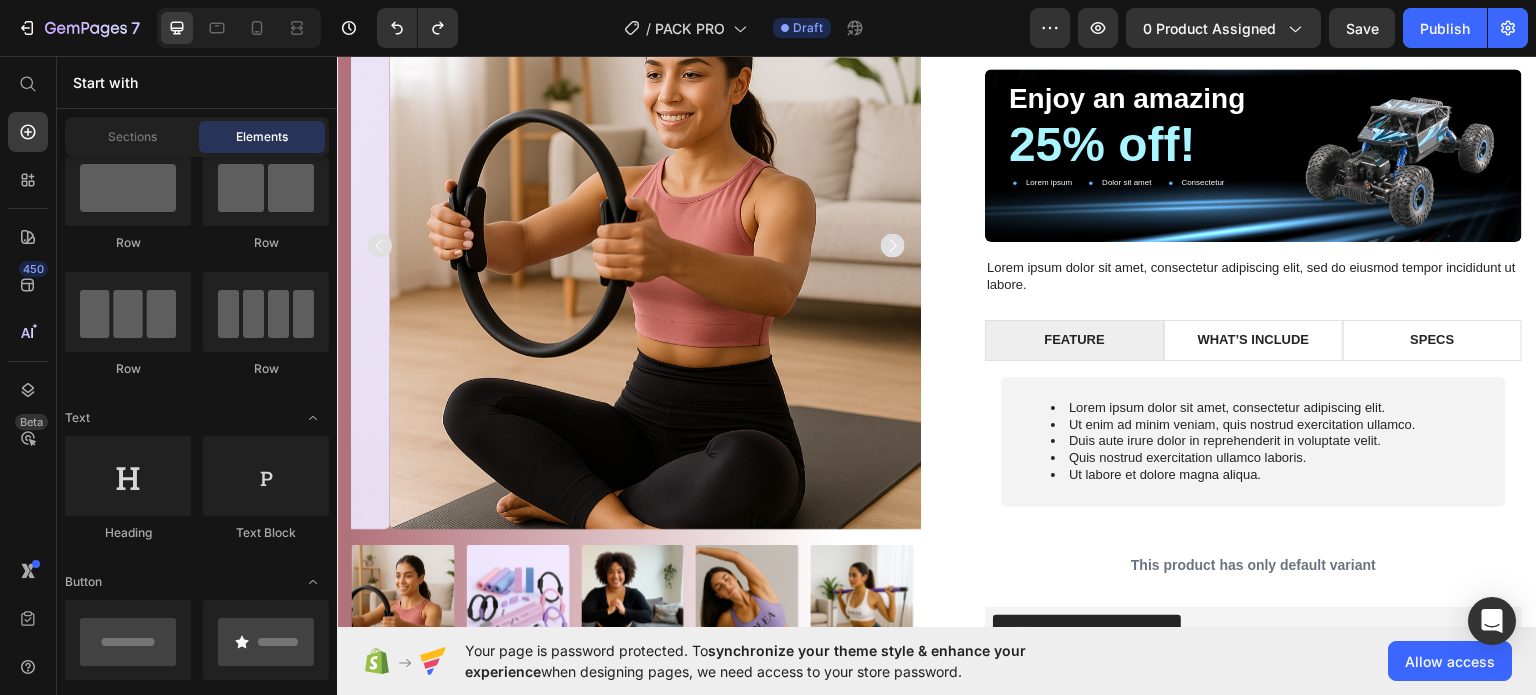 scroll, scrollTop: 0, scrollLeft: 0, axis: both 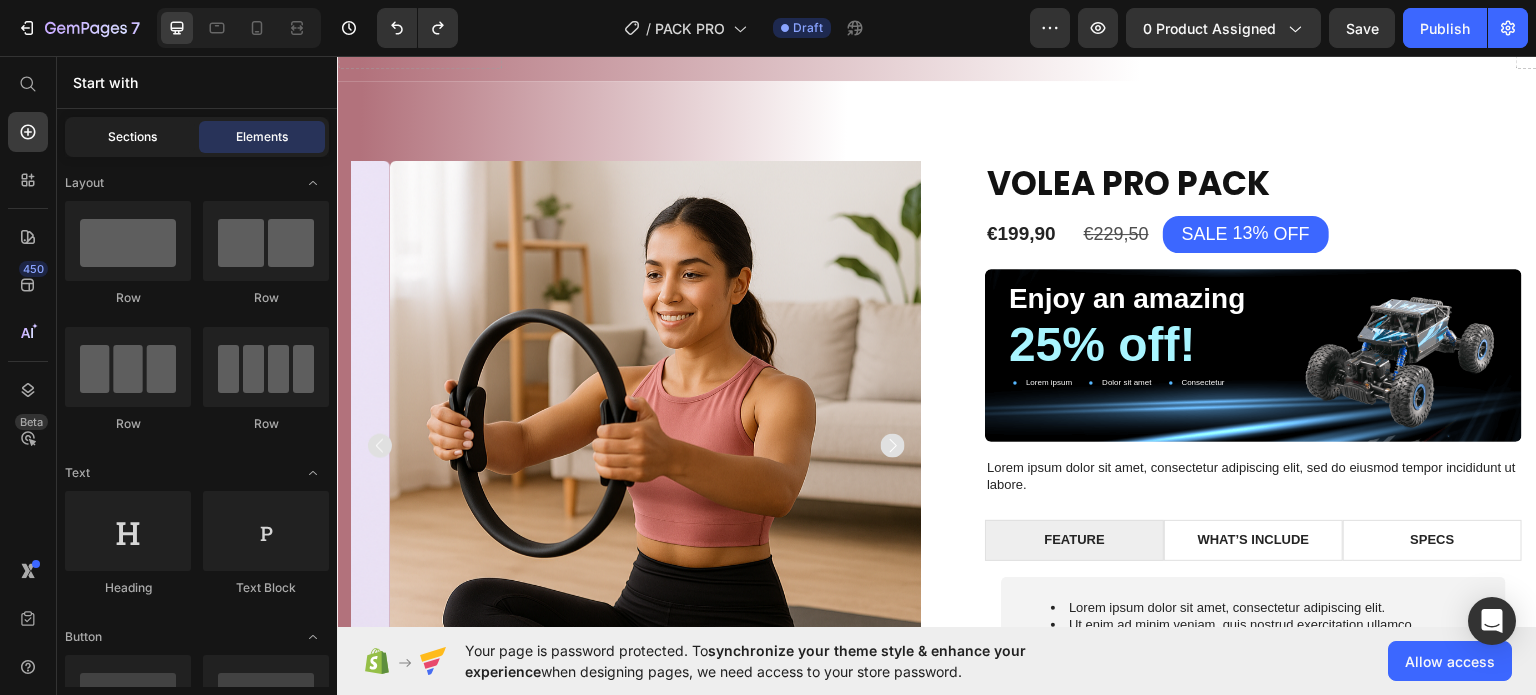 click on "Sections" at bounding box center (132, 137) 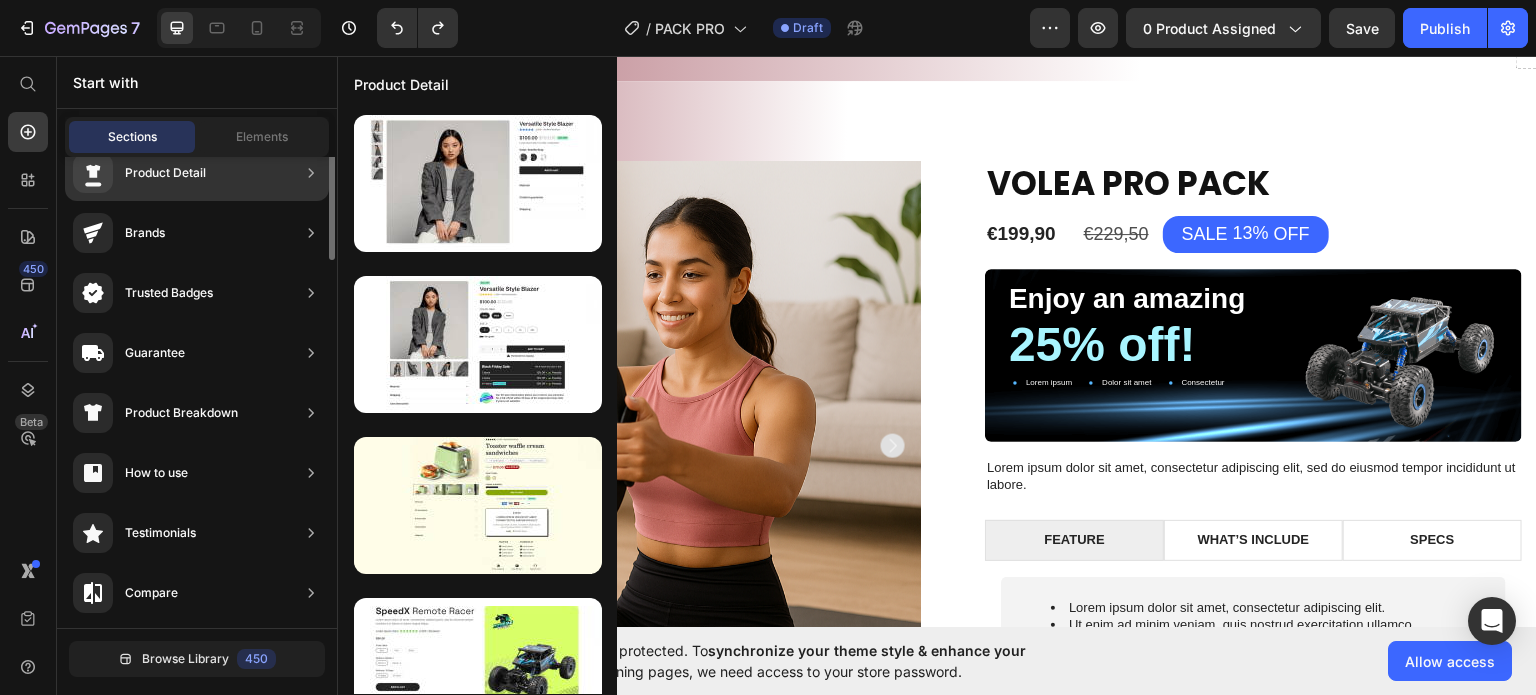 scroll, scrollTop: 0, scrollLeft: 0, axis: both 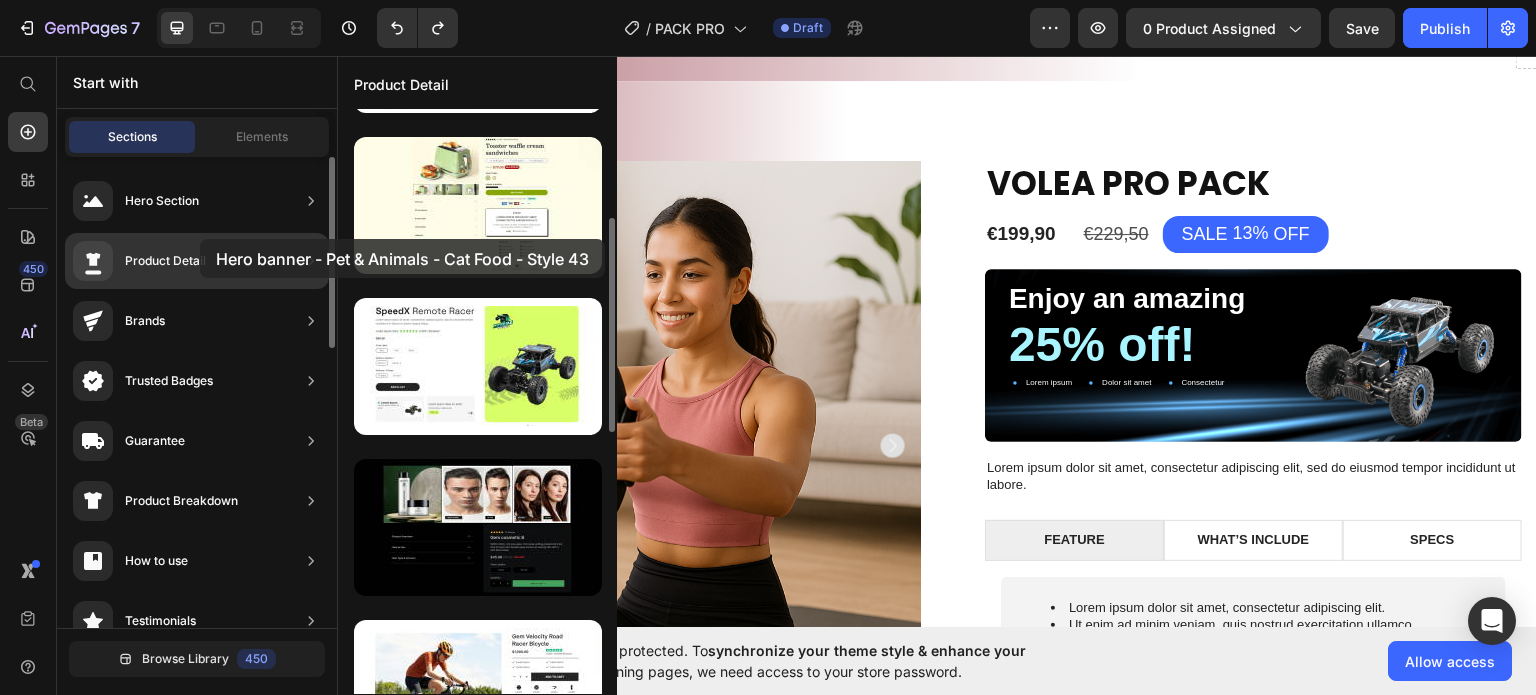 drag, startPoint x: 472, startPoint y: 513, endPoint x: 199, endPoint y: 231, distance: 392.49585 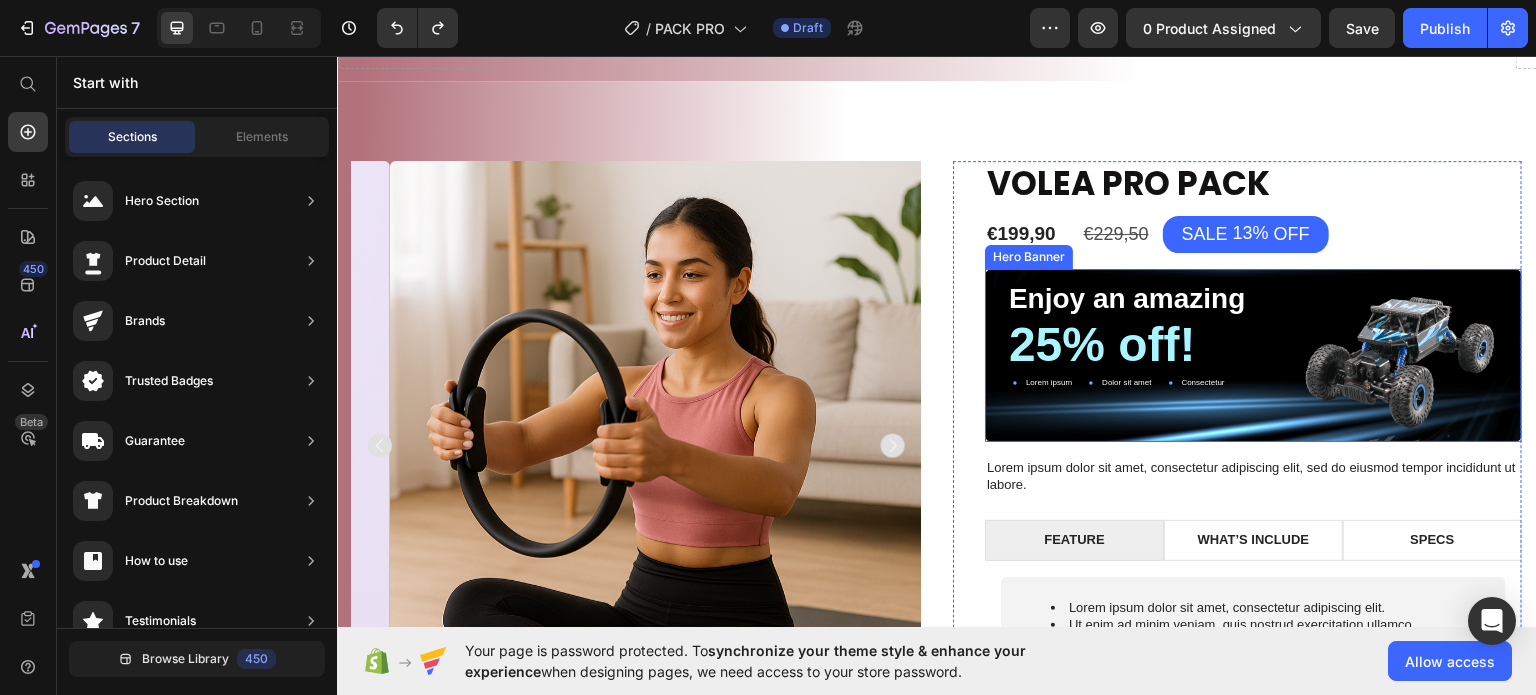click on "Enjoy an amazing Text Block 25% off! Text Block
Lorem ipsum Item List
Dolor sit amet Item List
Consectetur Item List Row" at bounding box center [1253, 354] 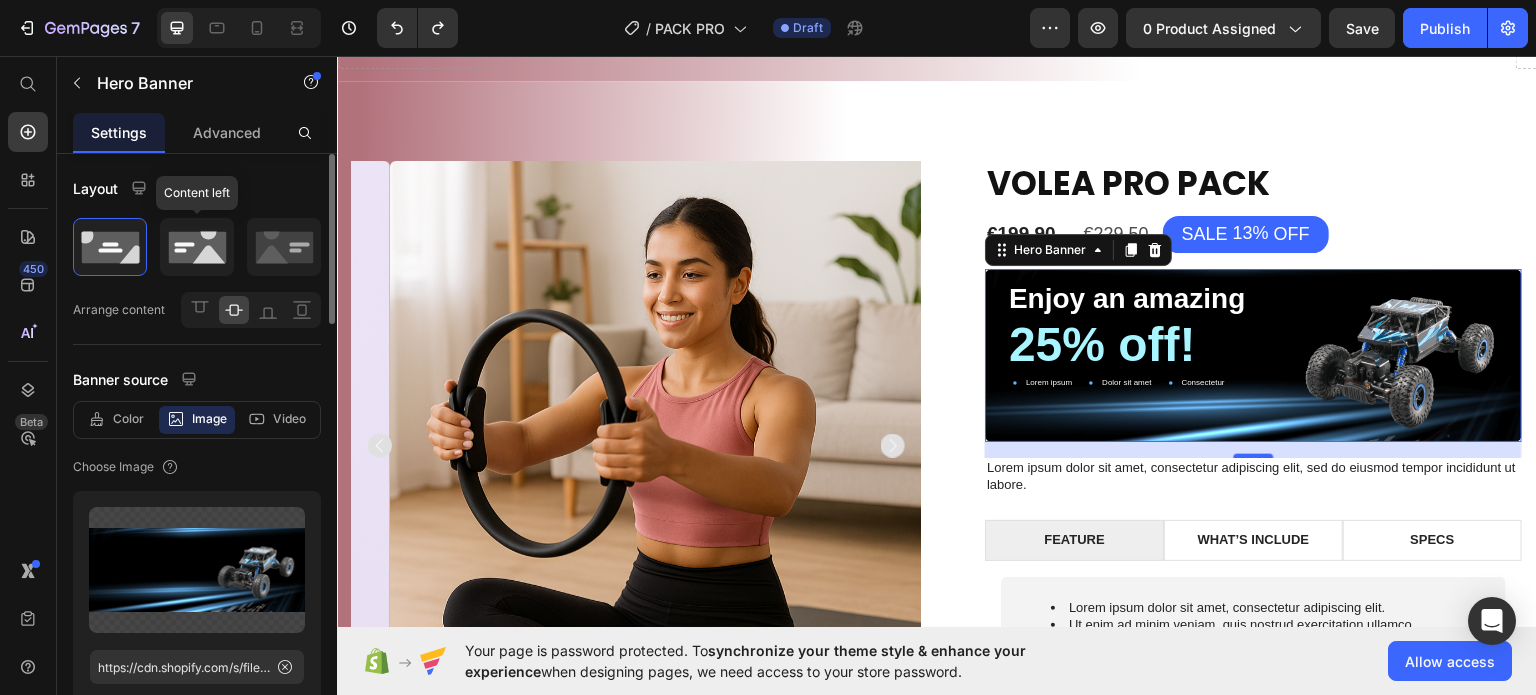 click 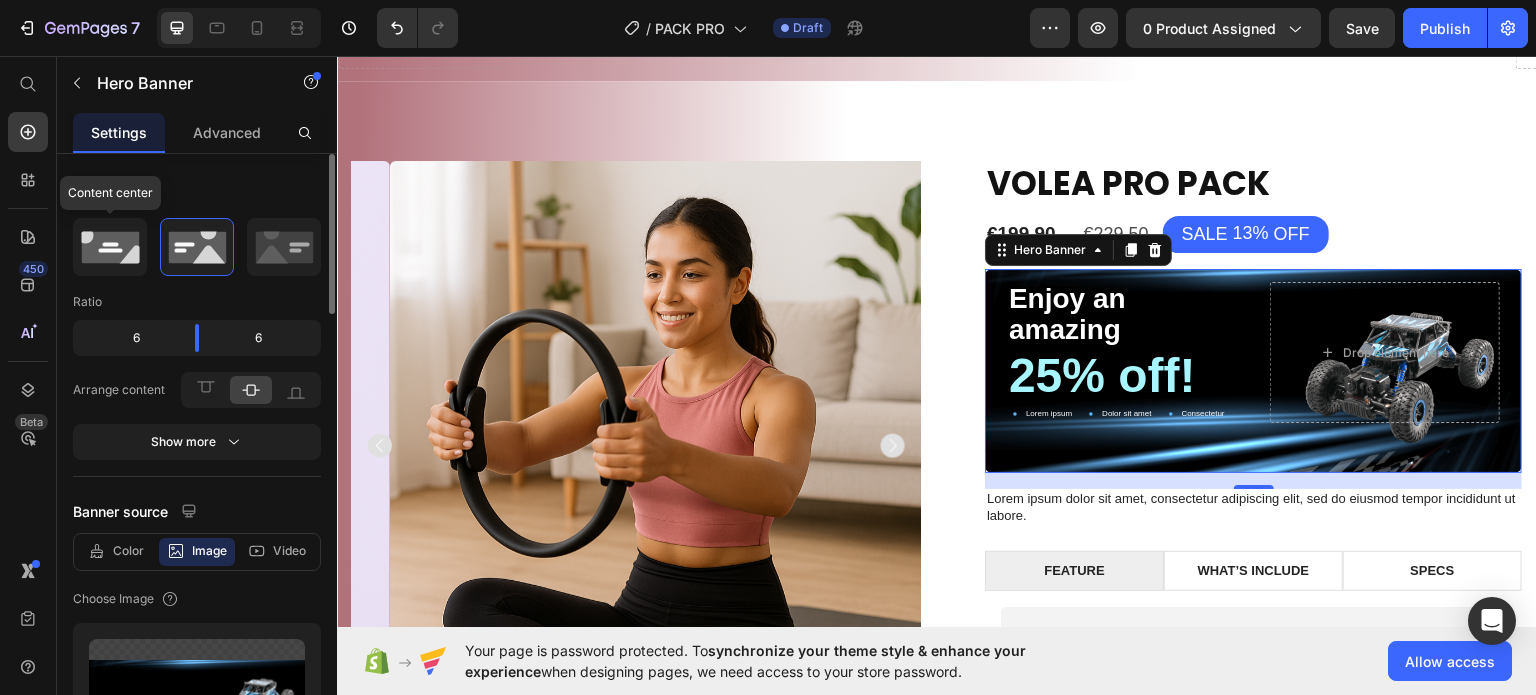 click 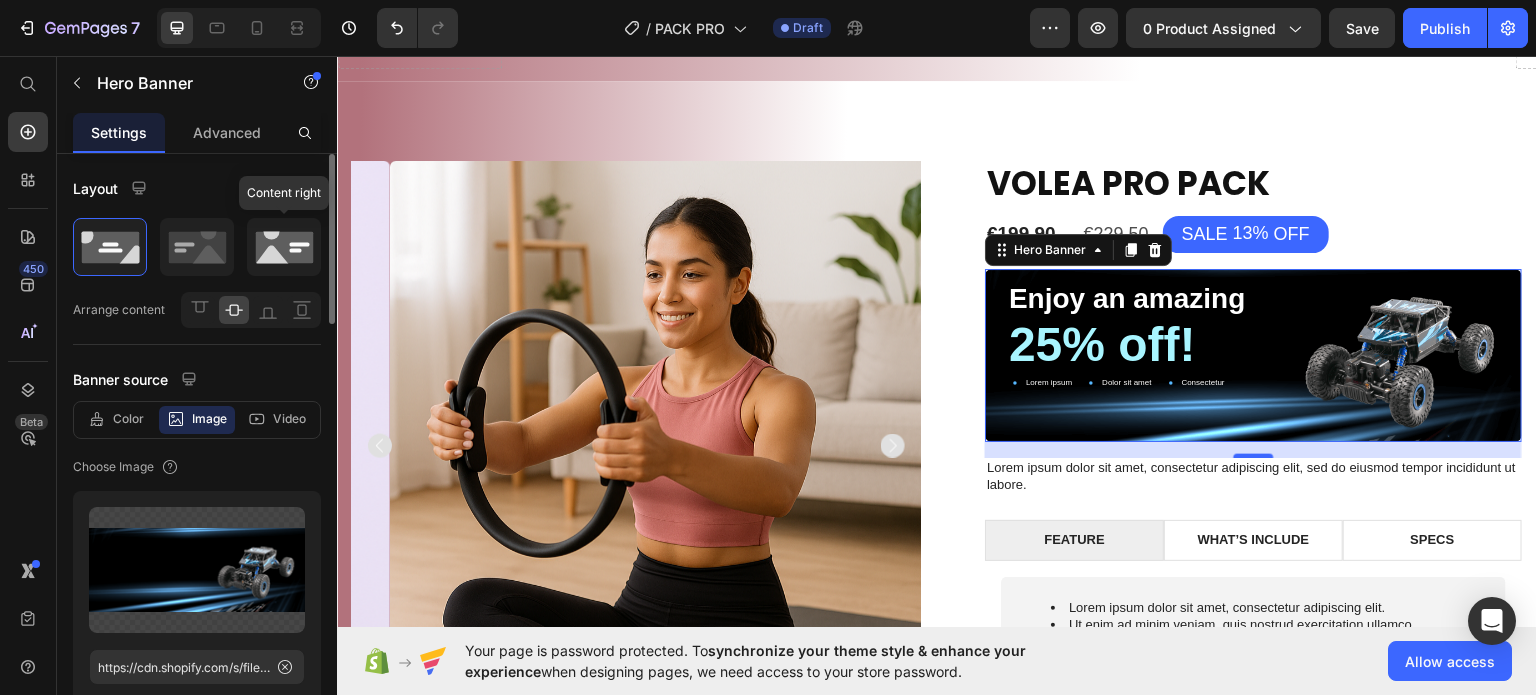 click 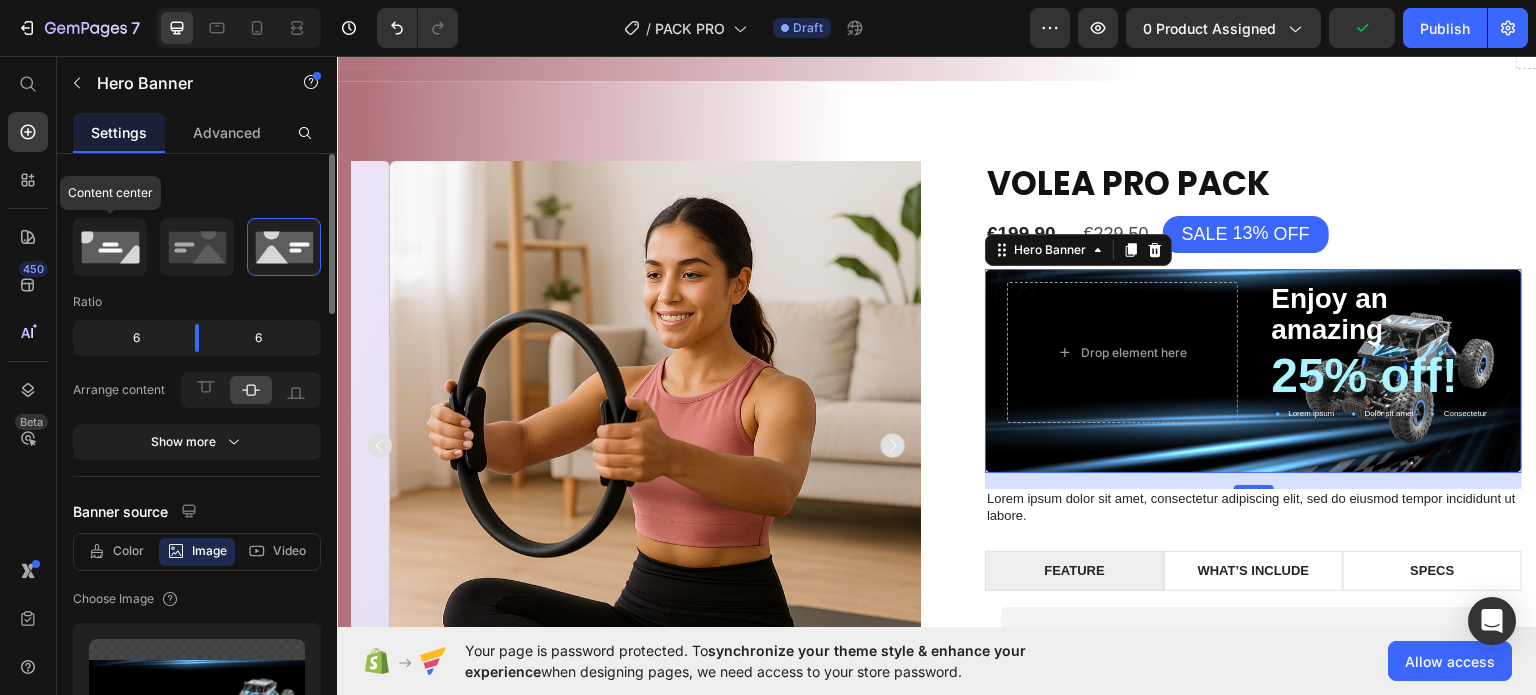 click 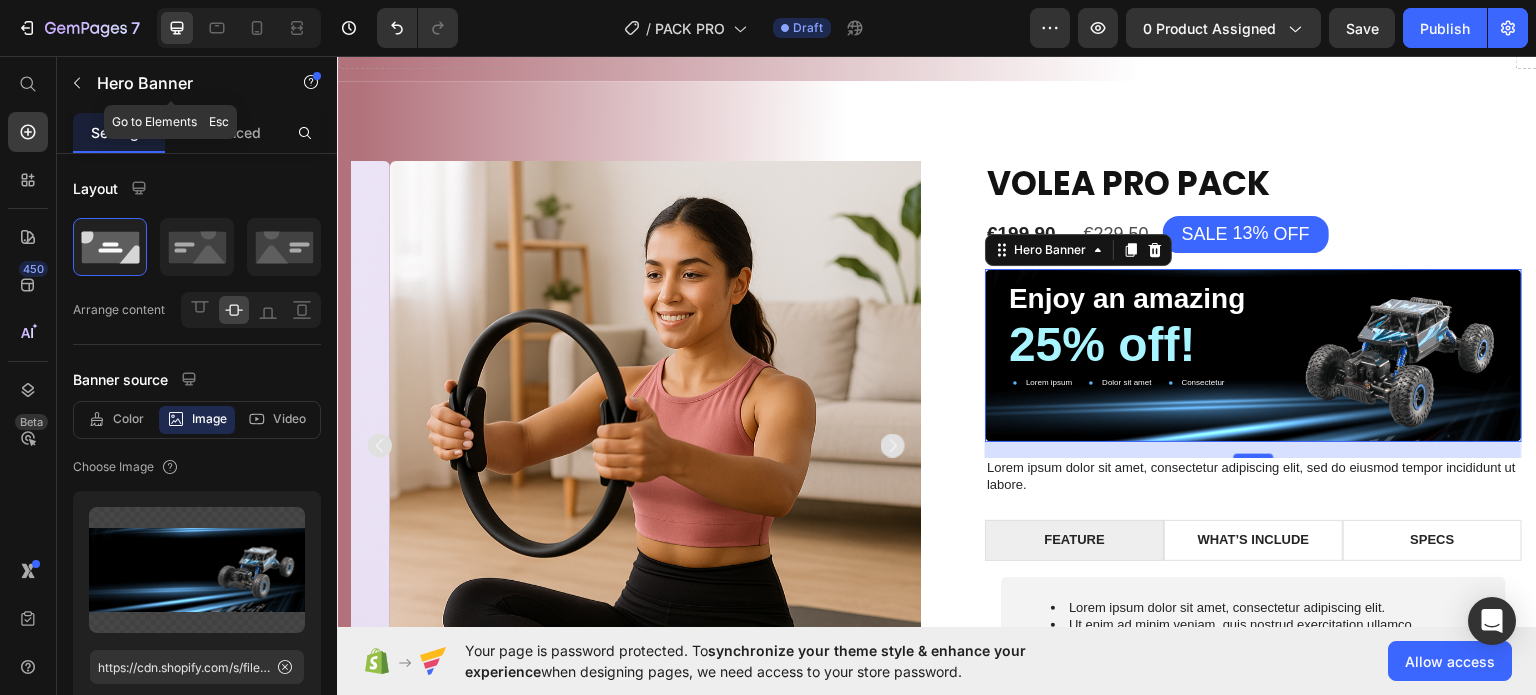 click 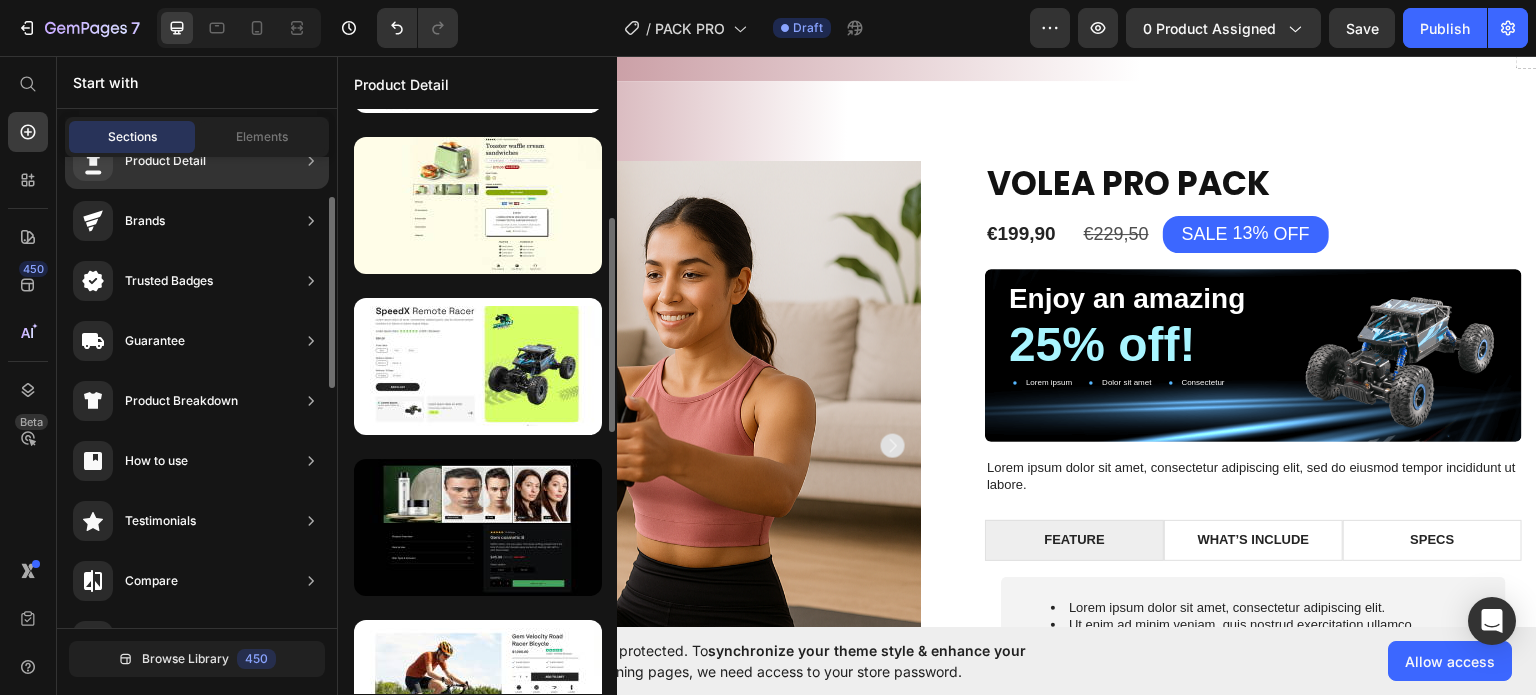 scroll, scrollTop: 200, scrollLeft: 0, axis: vertical 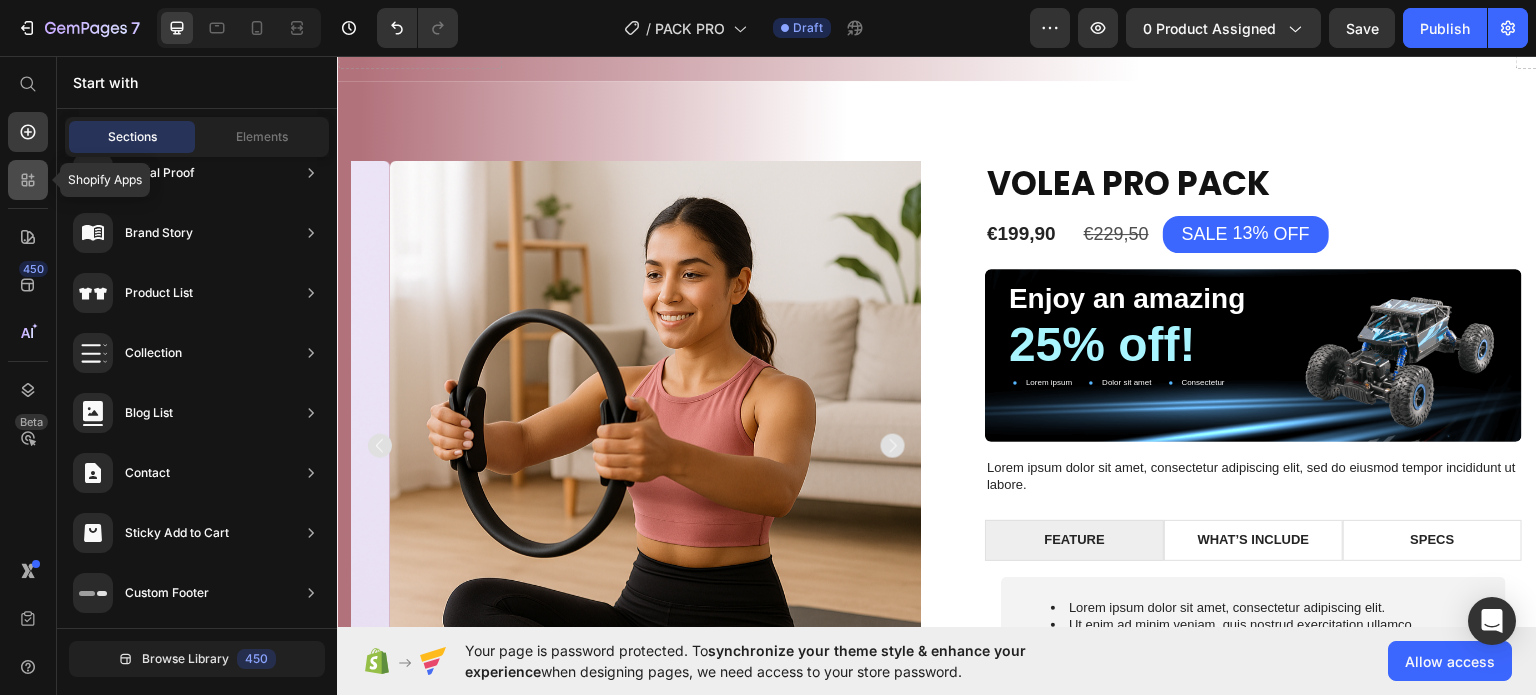 click 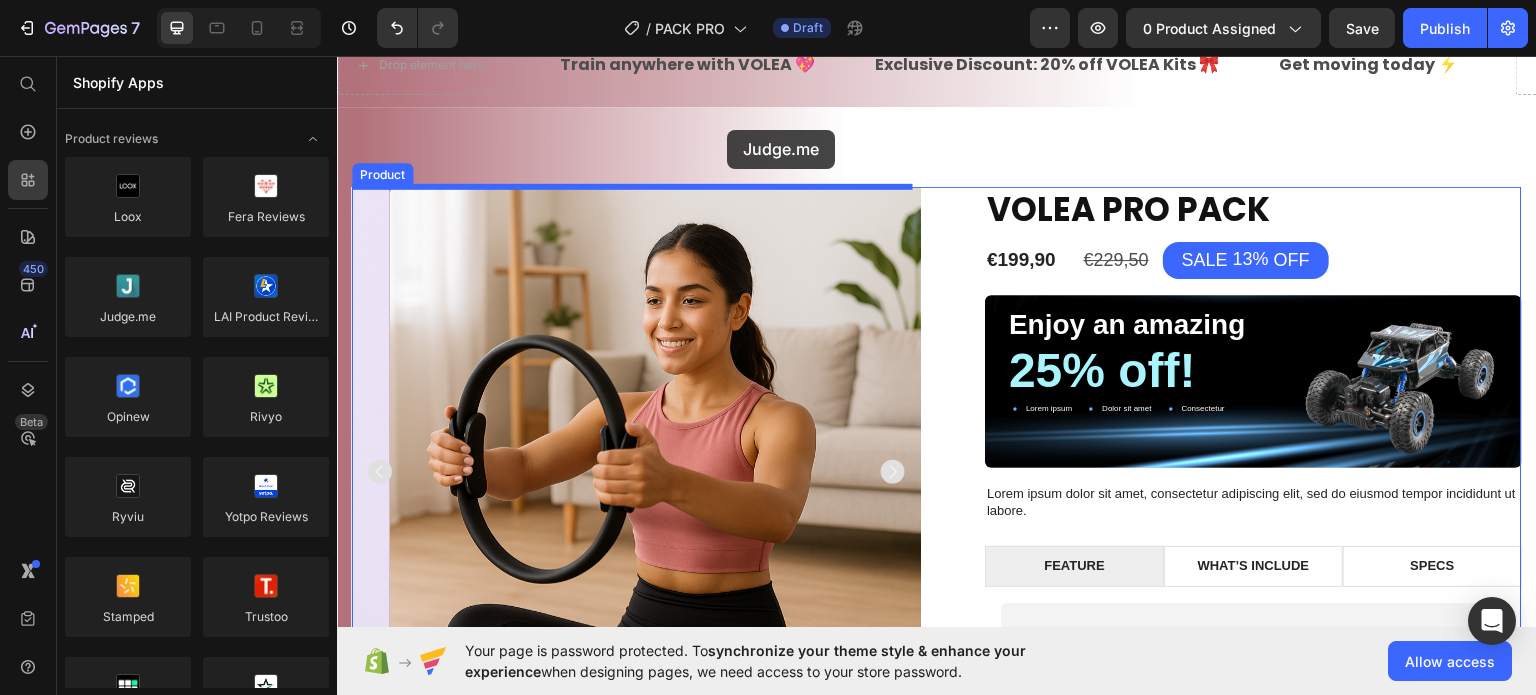 drag, startPoint x: 489, startPoint y: 355, endPoint x: 731, endPoint y: 128, distance: 331.80264 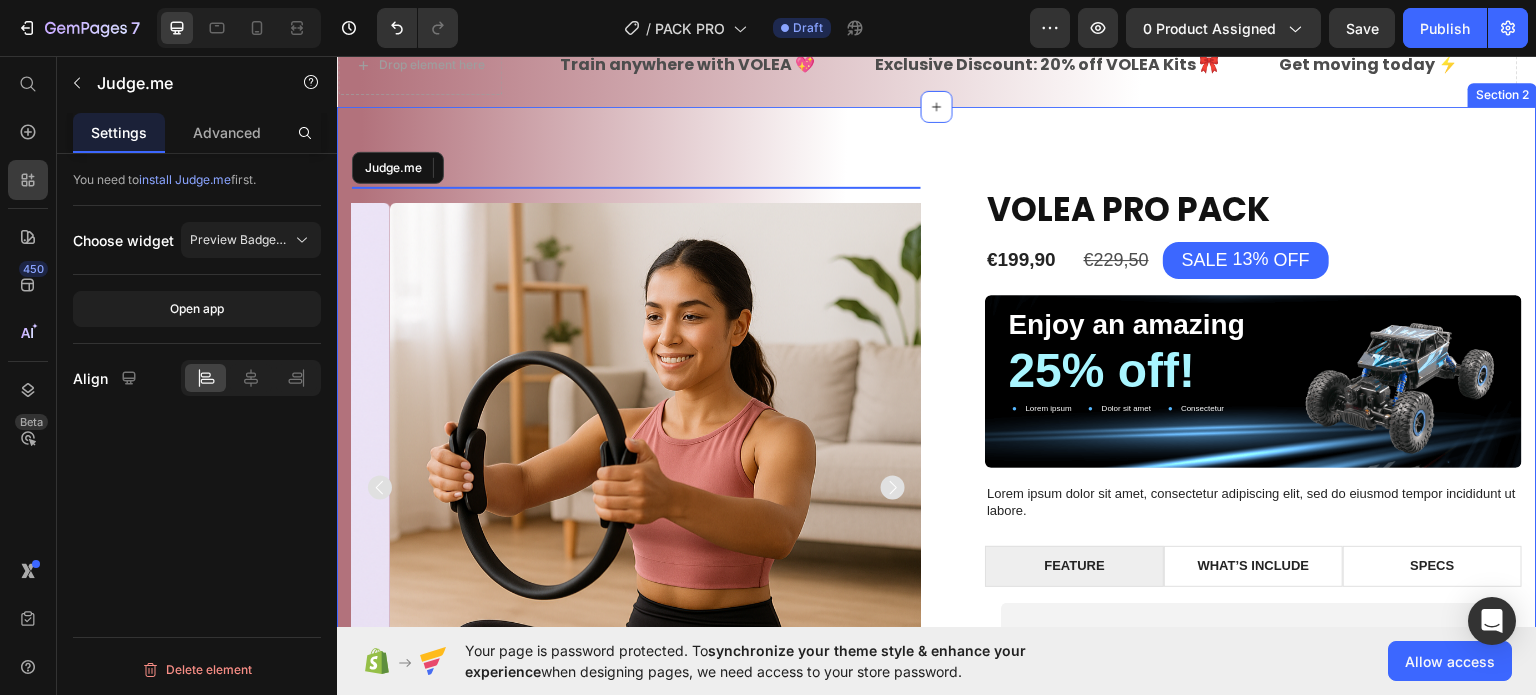scroll, scrollTop: 61, scrollLeft: 0, axis: vertical 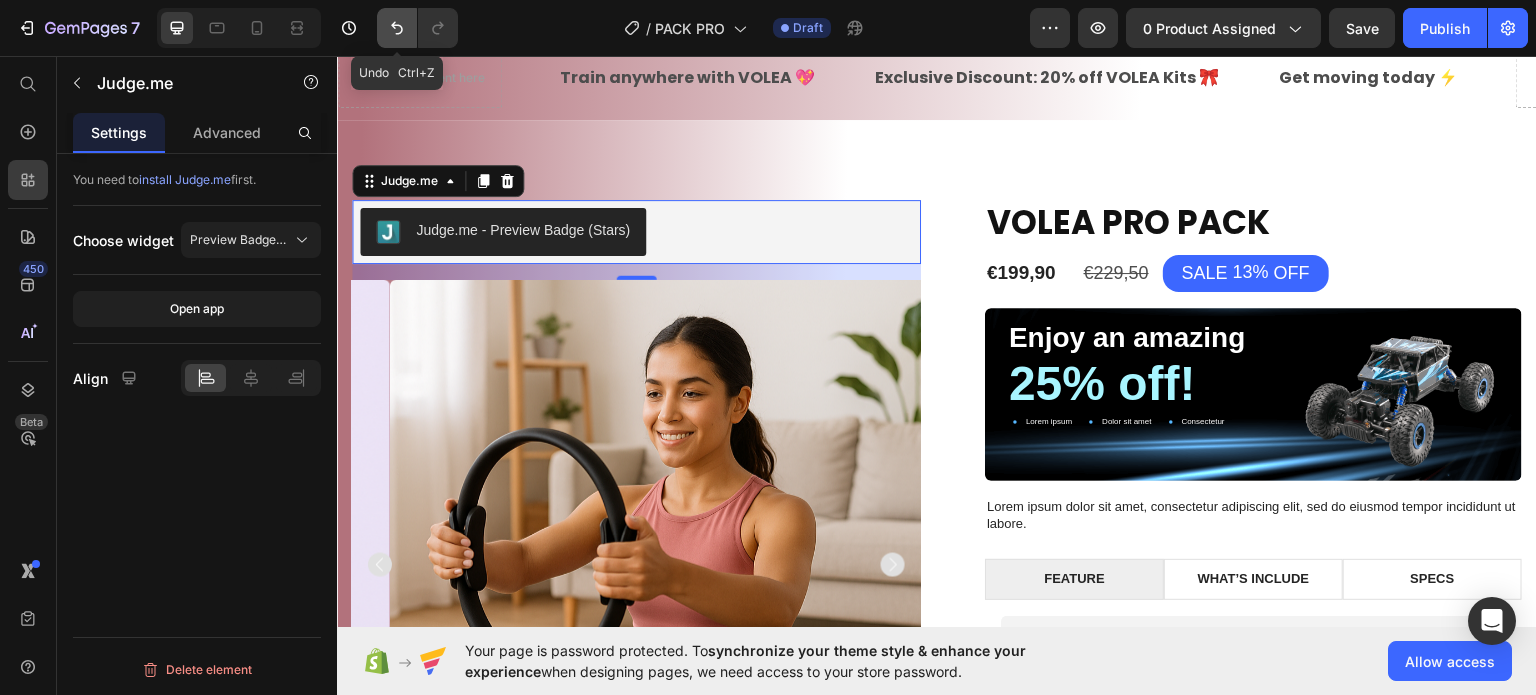 click 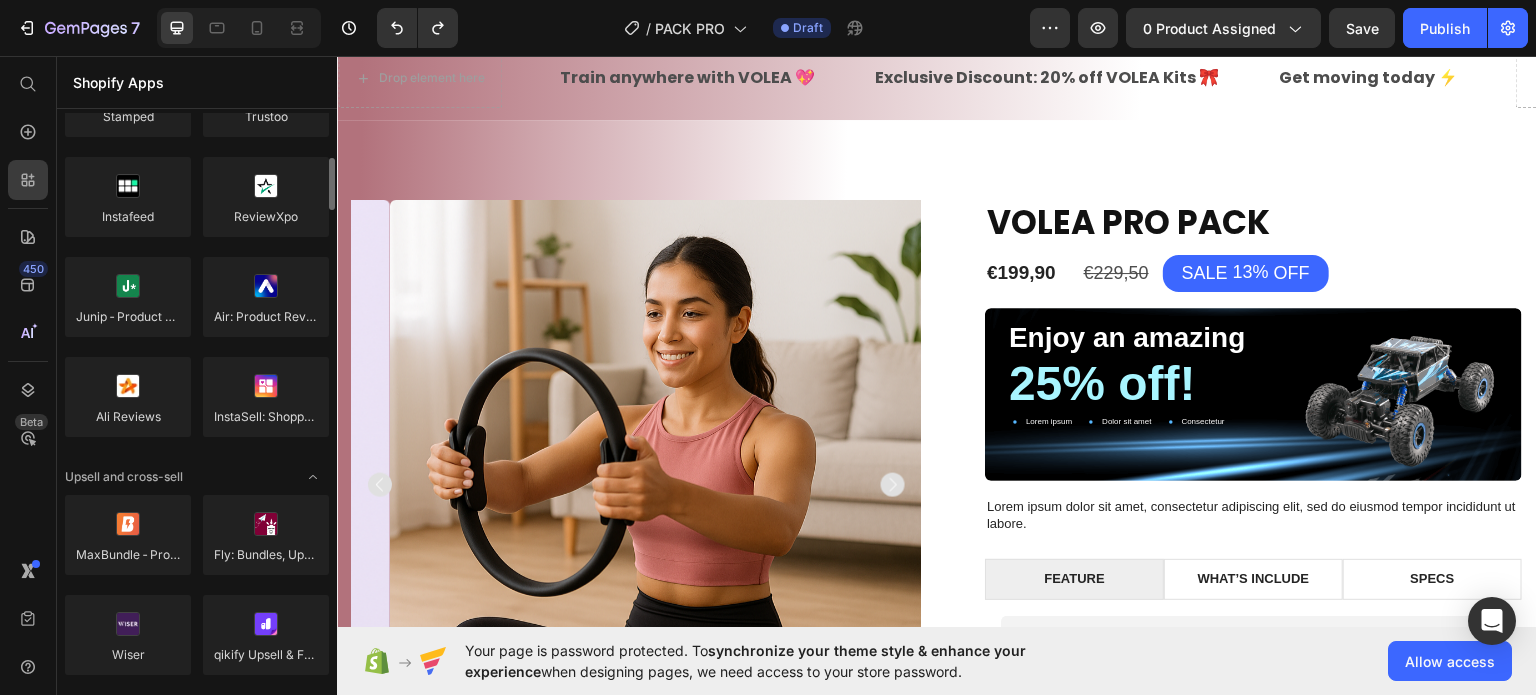 scroll, scrollTop: 700, scrollLeft: 0, axis: vertical 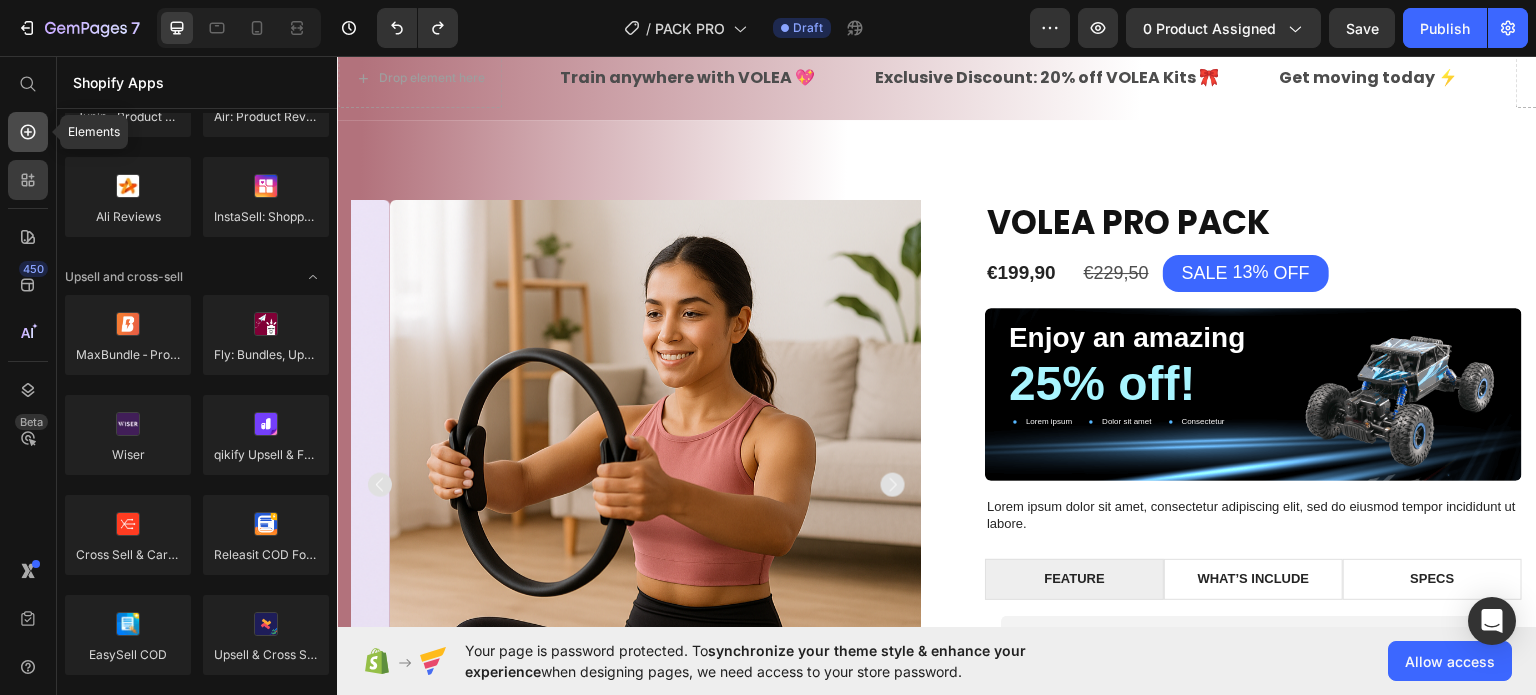 click 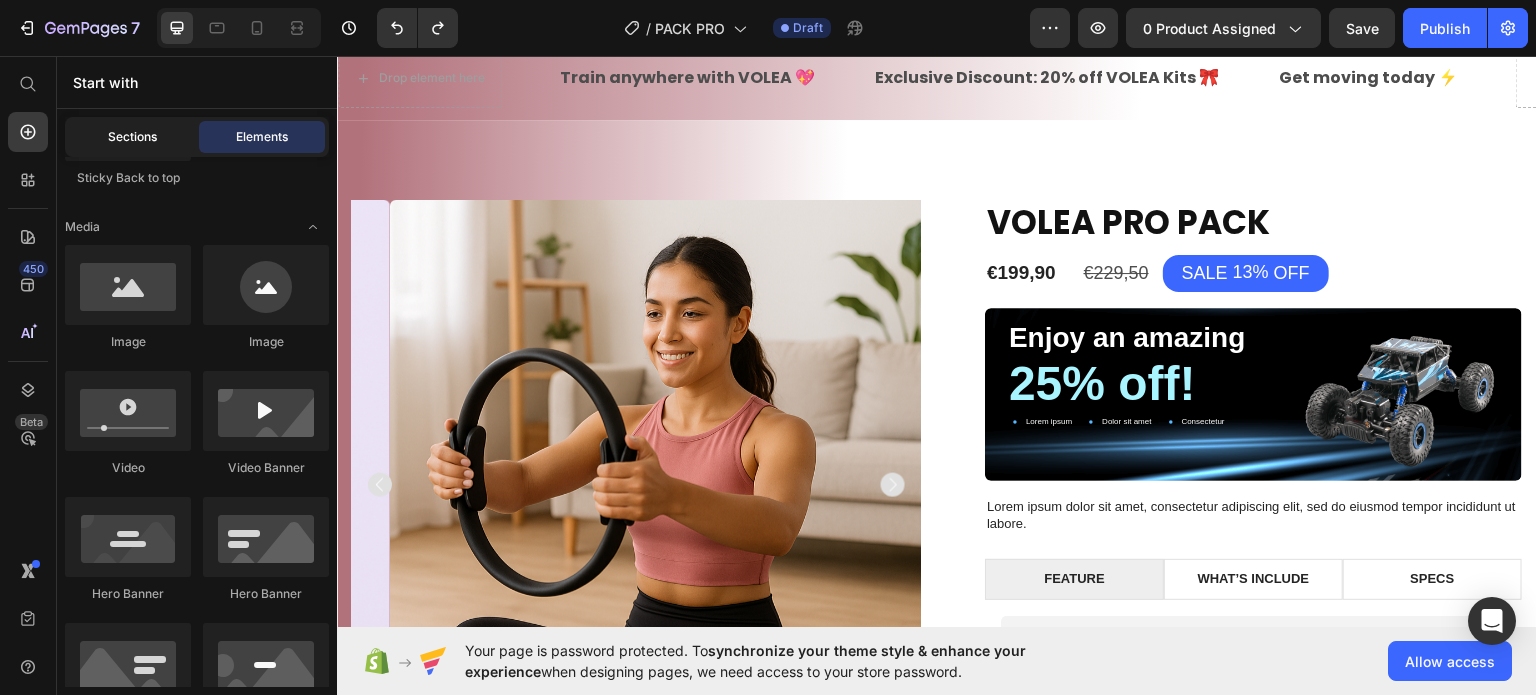 click on "Sections" 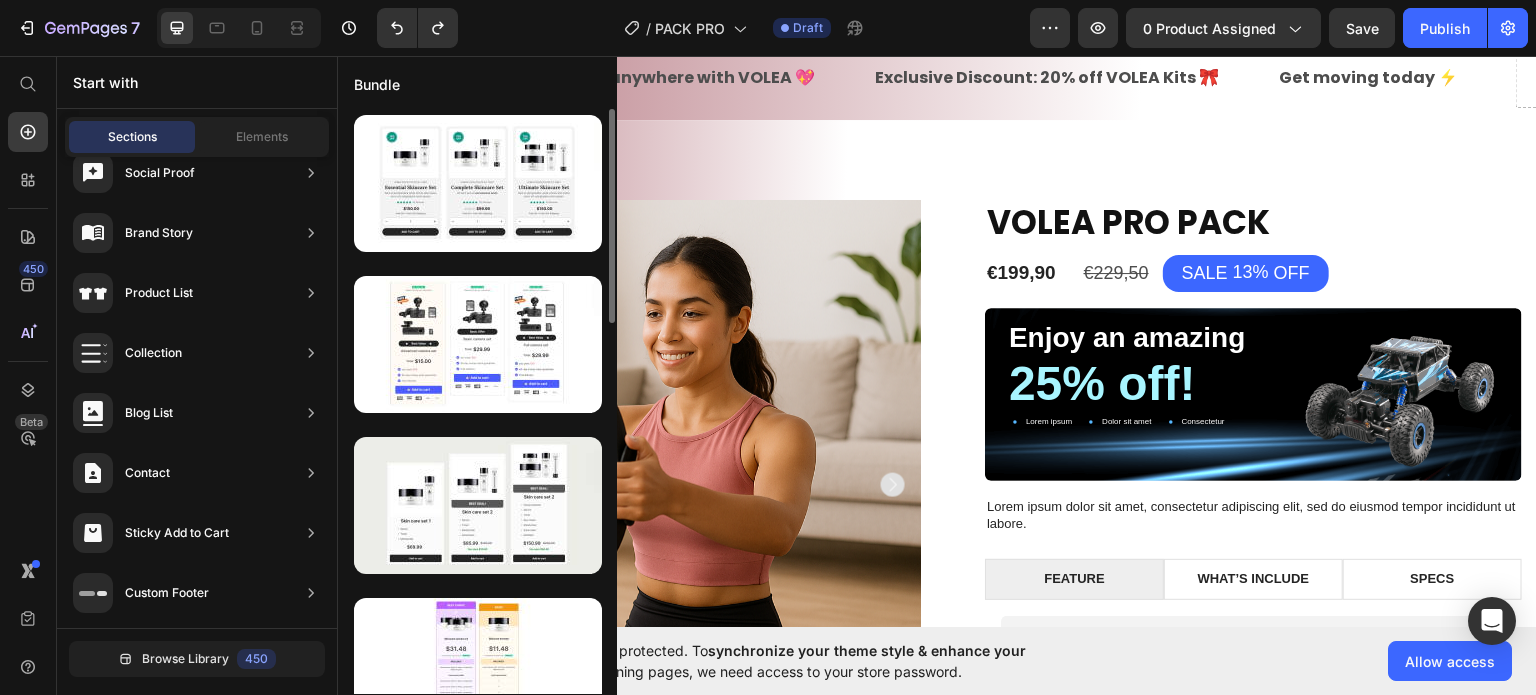 scroll, scrollTop: 288, scrollLeft: 0, axis: vertical 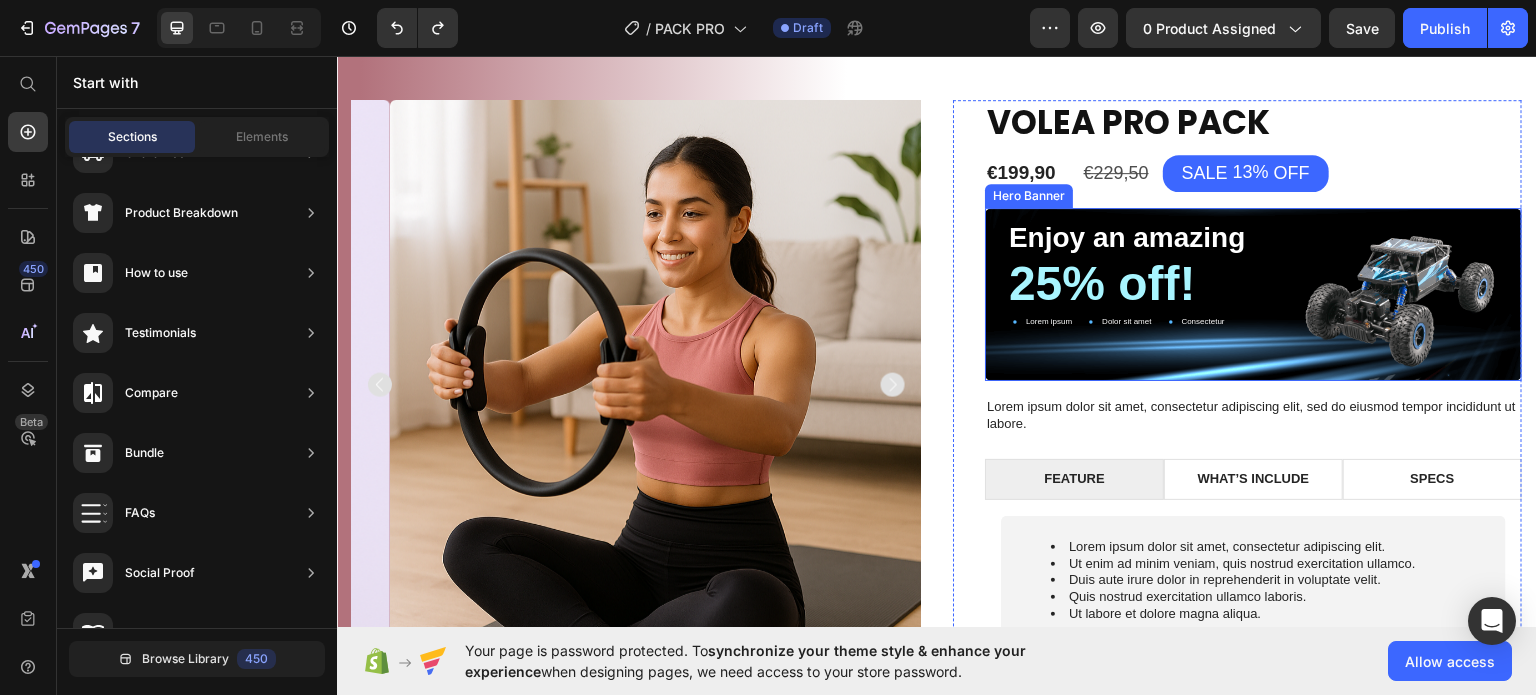 click on "Enjoy an amazing Text Block 25% off! Text Block
Lorem ipsum Item List
Dolor sit amet Item List
Consectetur Item List Row" at bounding box center [1253, 293] 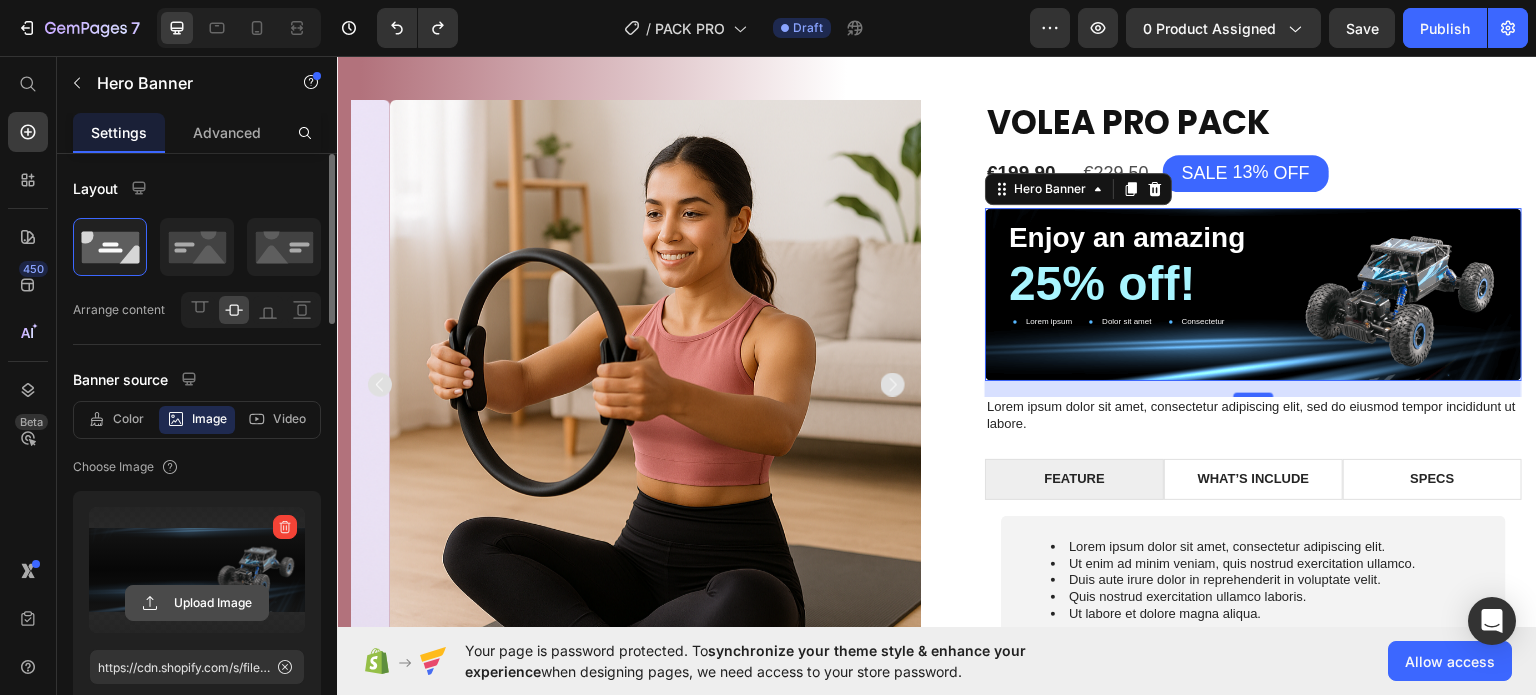 click 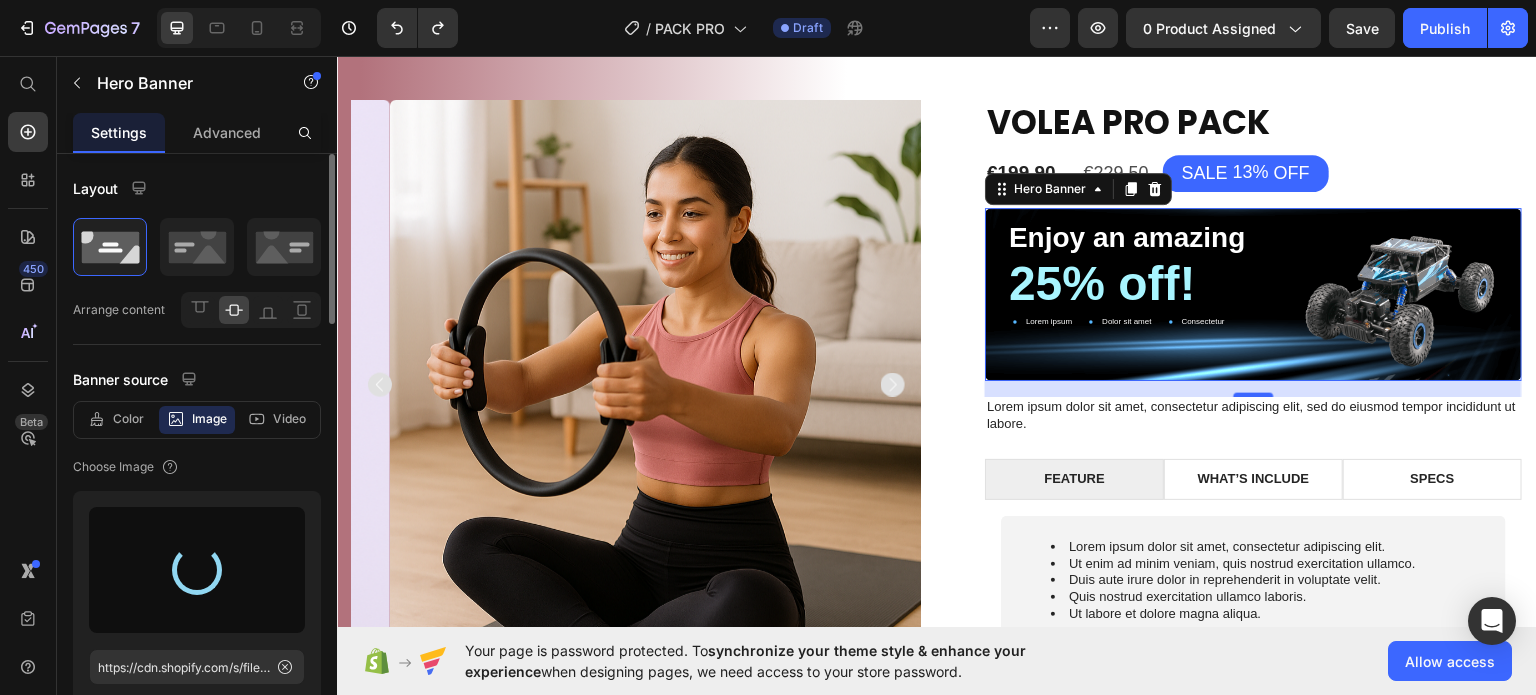 type on "https://cdn.shopify.com/s/files/1/0976/4844/3656/files/gempages_574856437667202277-eeb94b22-7a6e-46f3-9bc7-e96b4cefb953.png" 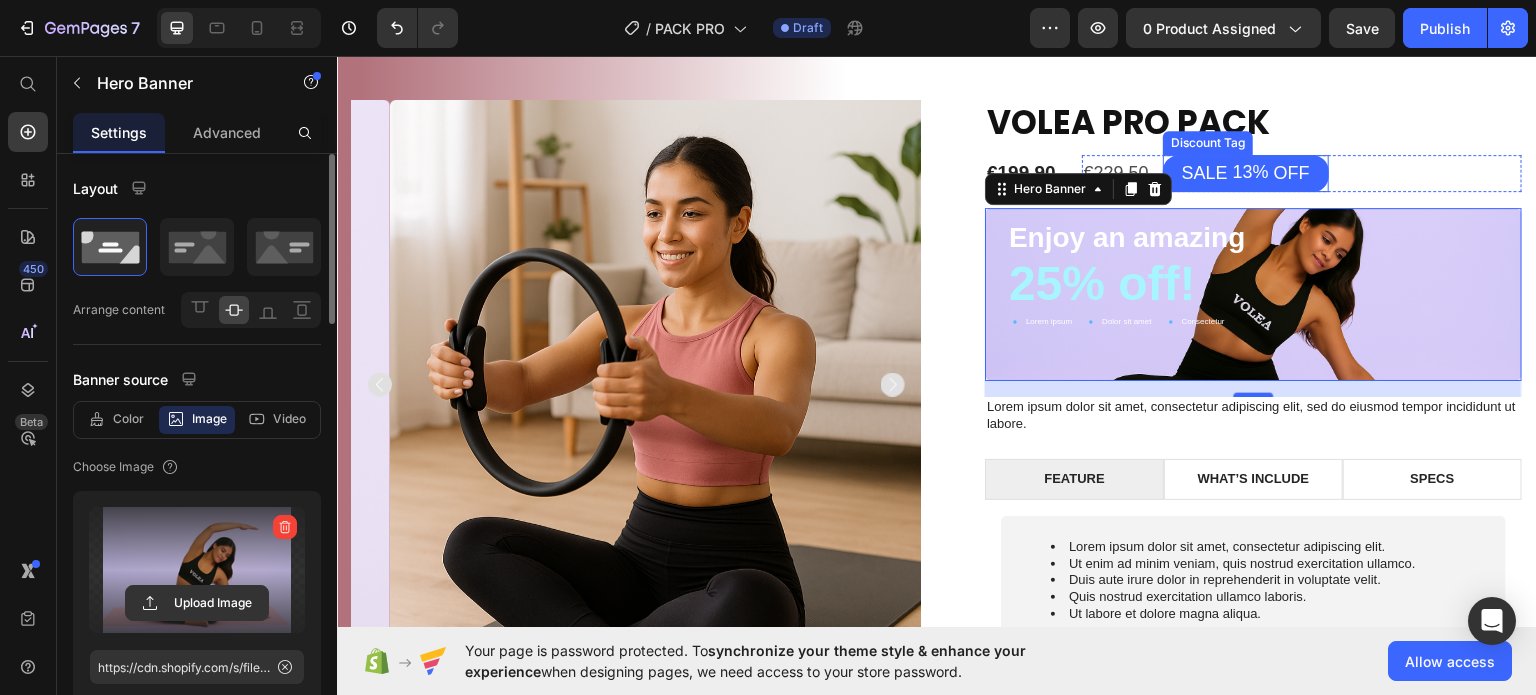 click on "SALE 13% OFF" at bounding box center [1246, 172] 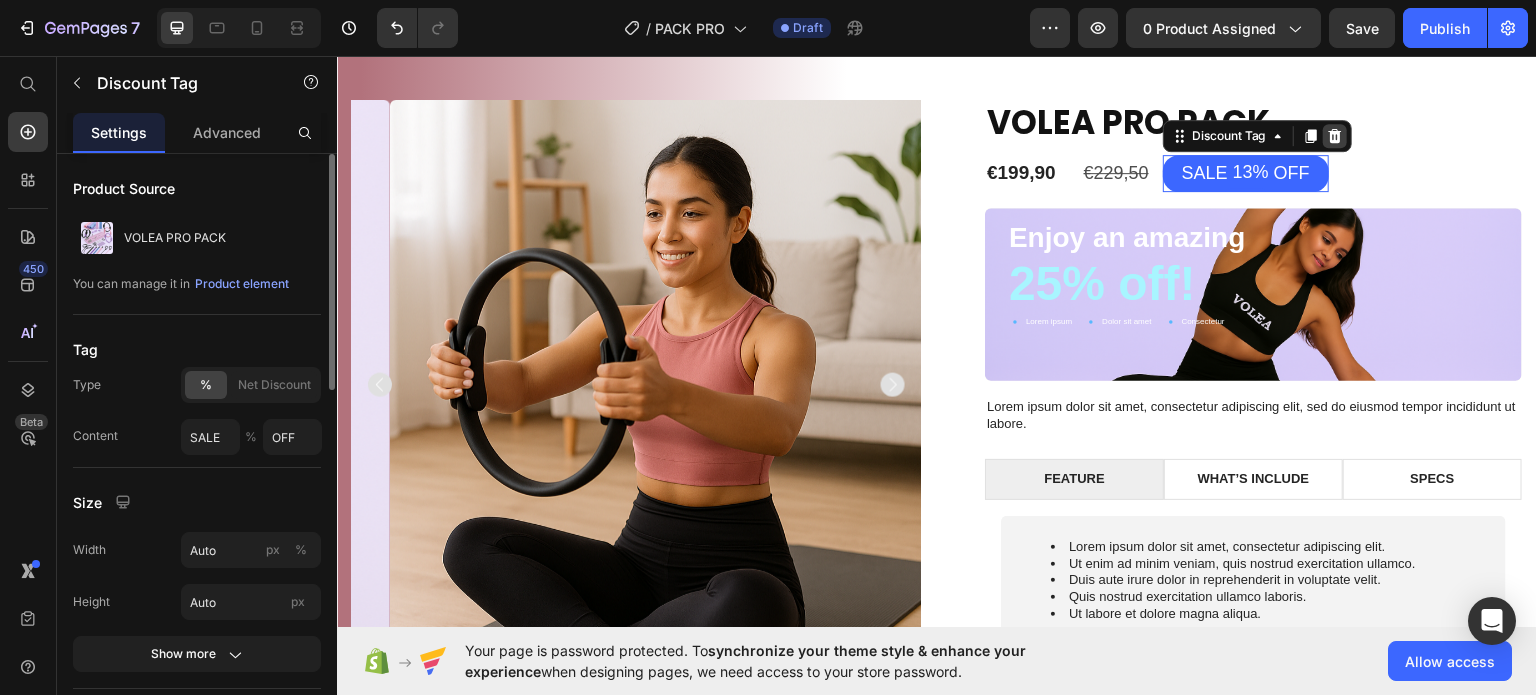 click at bounding box center [1335, 135] 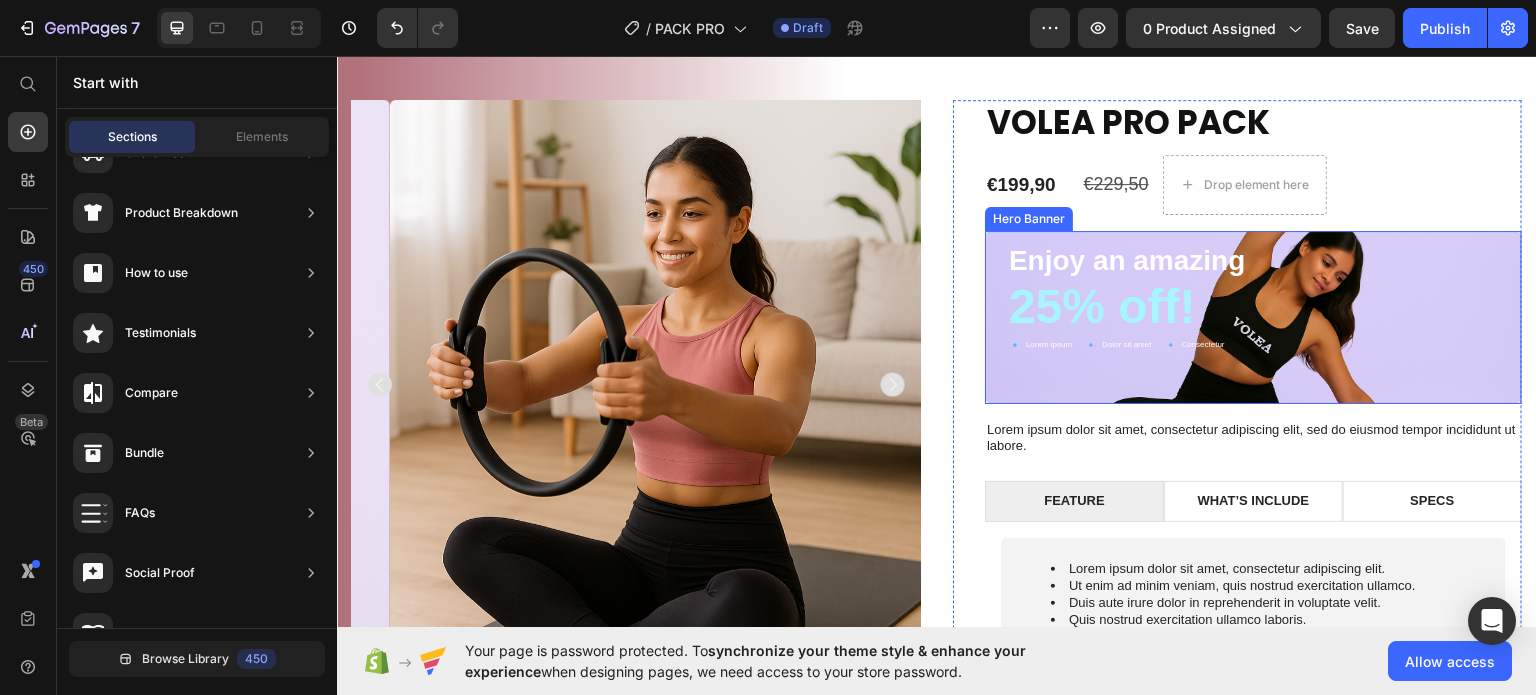 click on "Enjoy an amazing Text Block 25% off! Text Block
Lorem ipsum Item List
Dolor sit amet Item List
Consectetur Item List Row" at bounding box center [1253, 316] 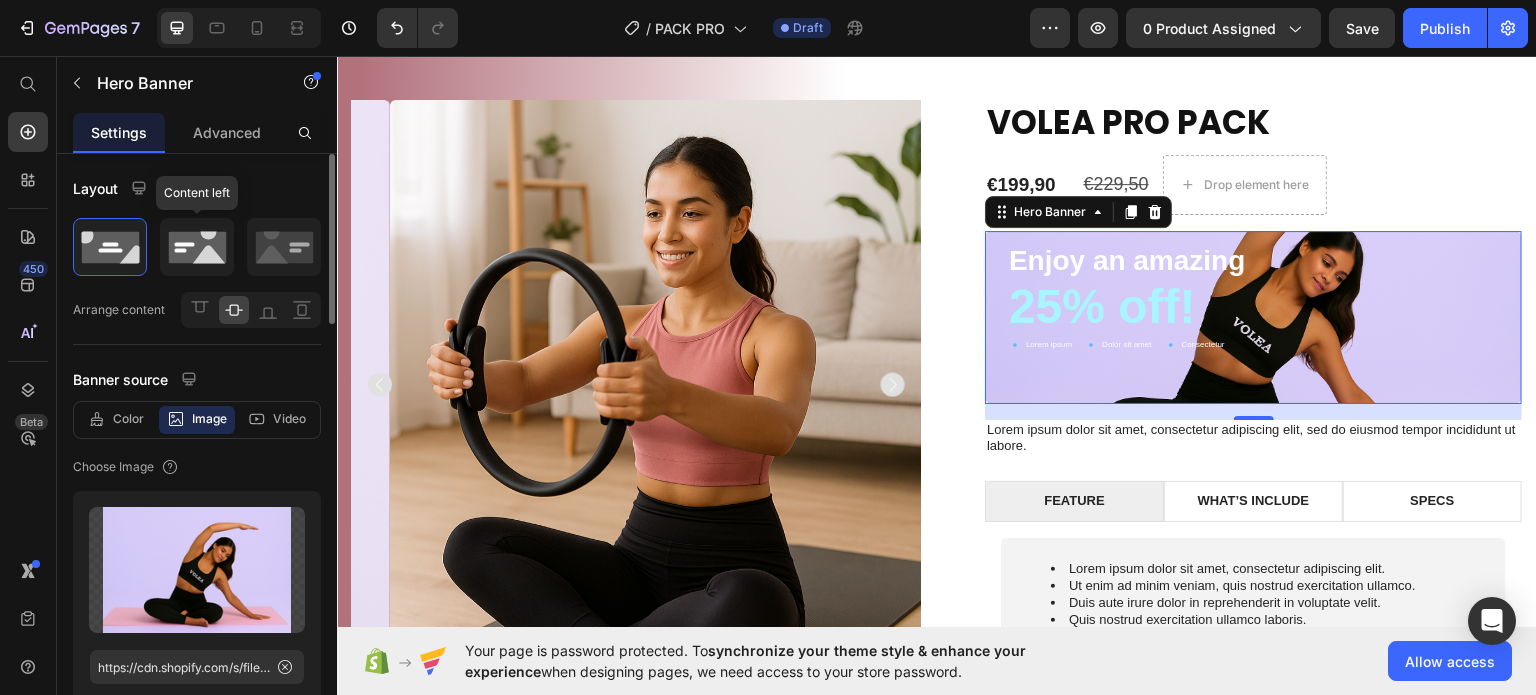 click 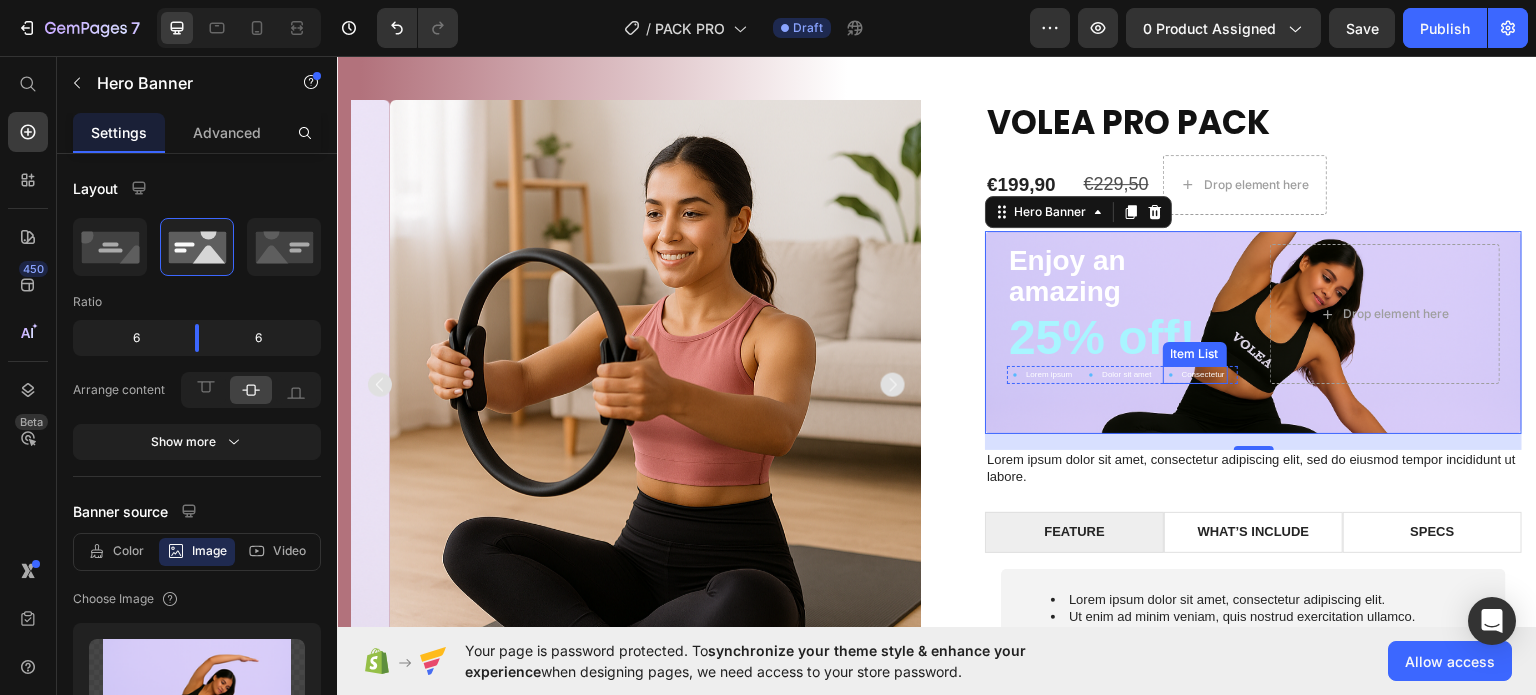 click on "Consectetur" at bounding box center [1203, 374] 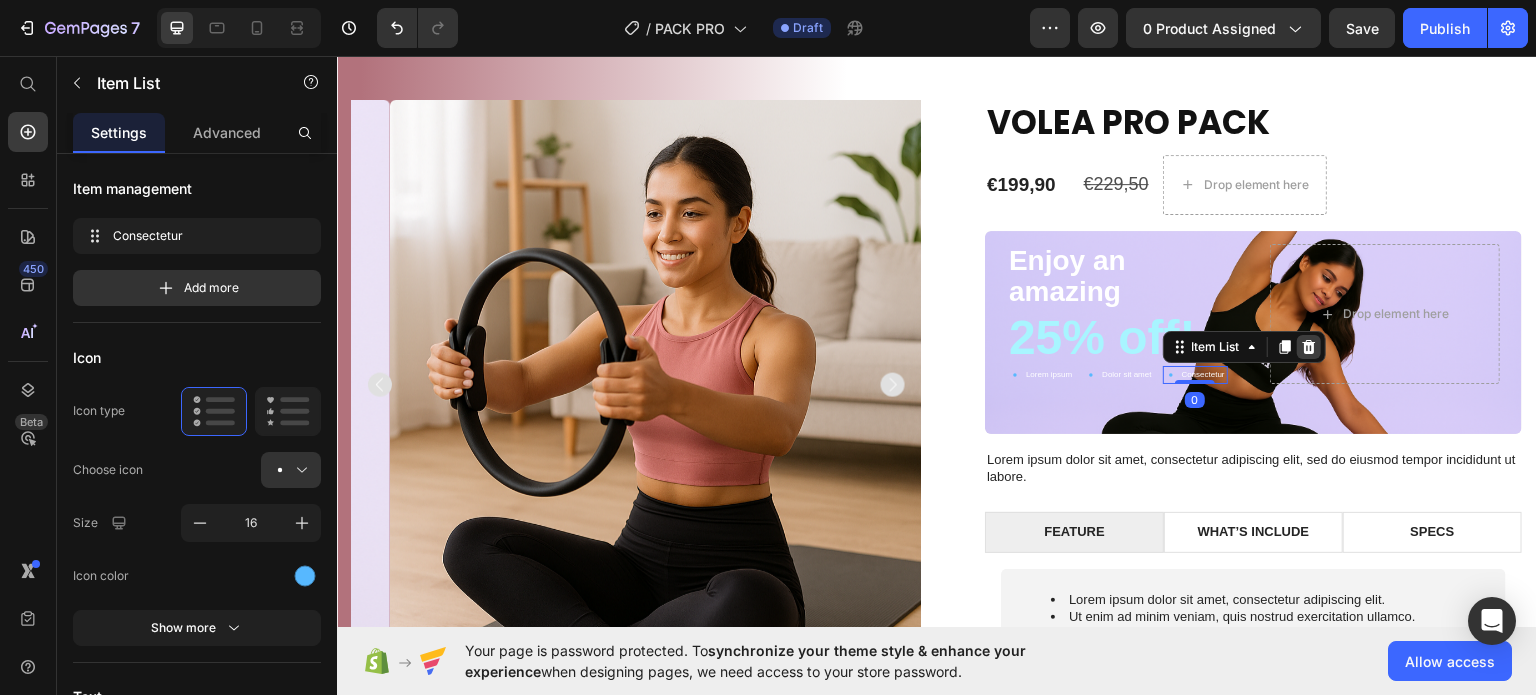 click 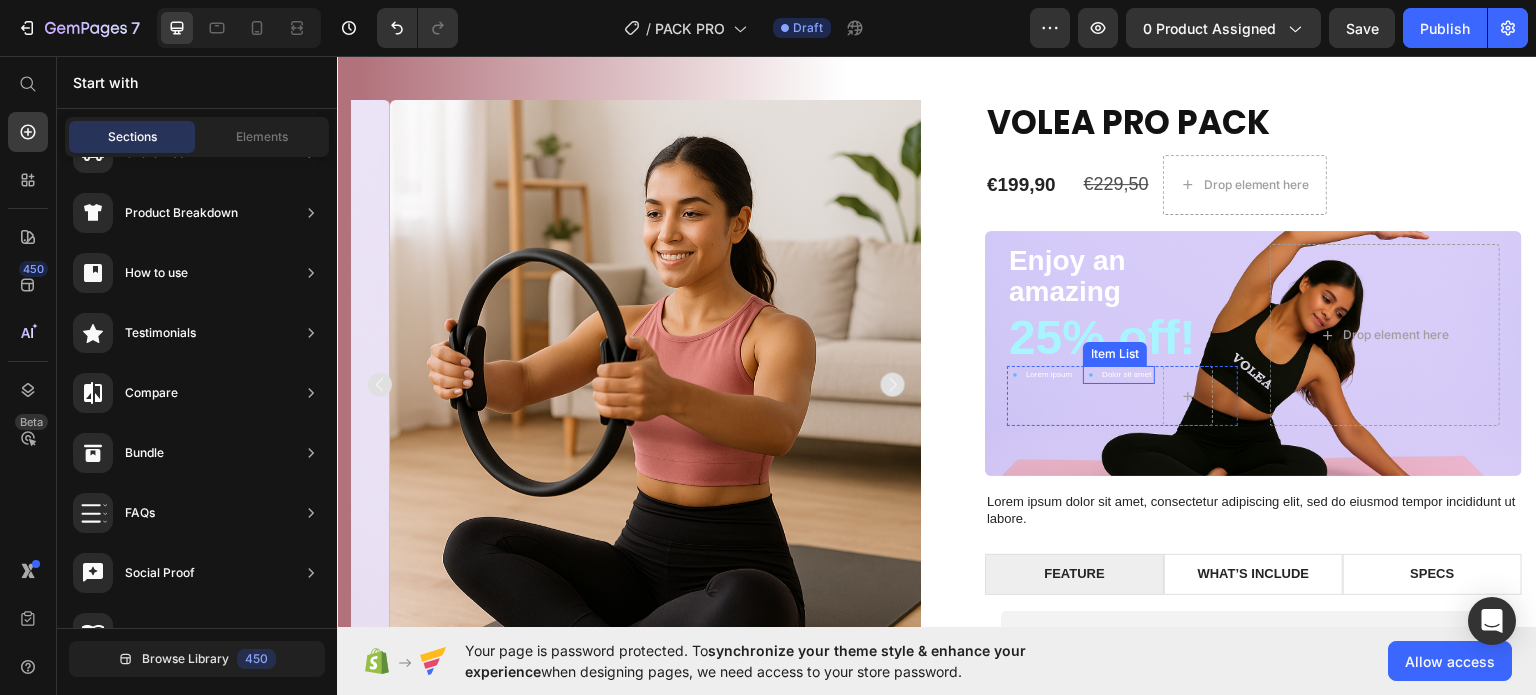 click on "Dolor sit amet" at bounding box center (1126, 374) 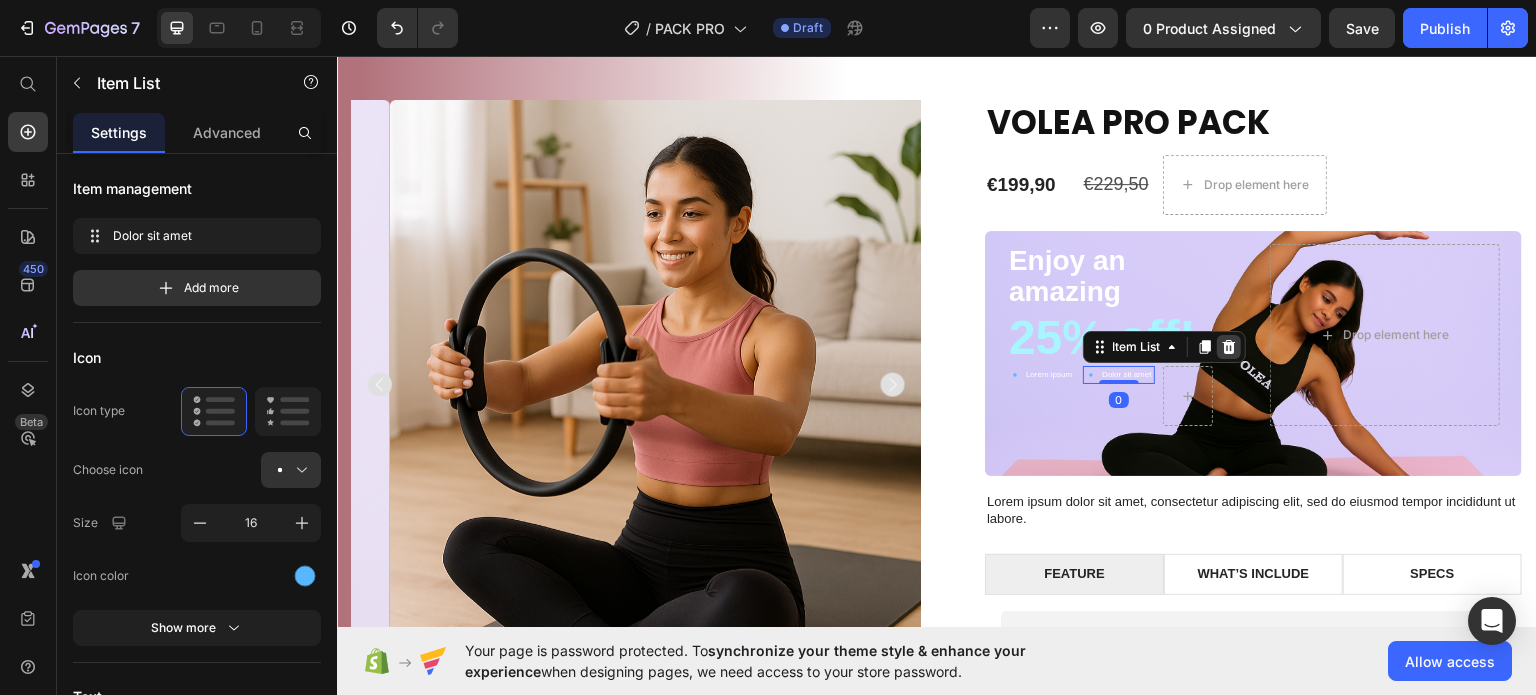 click 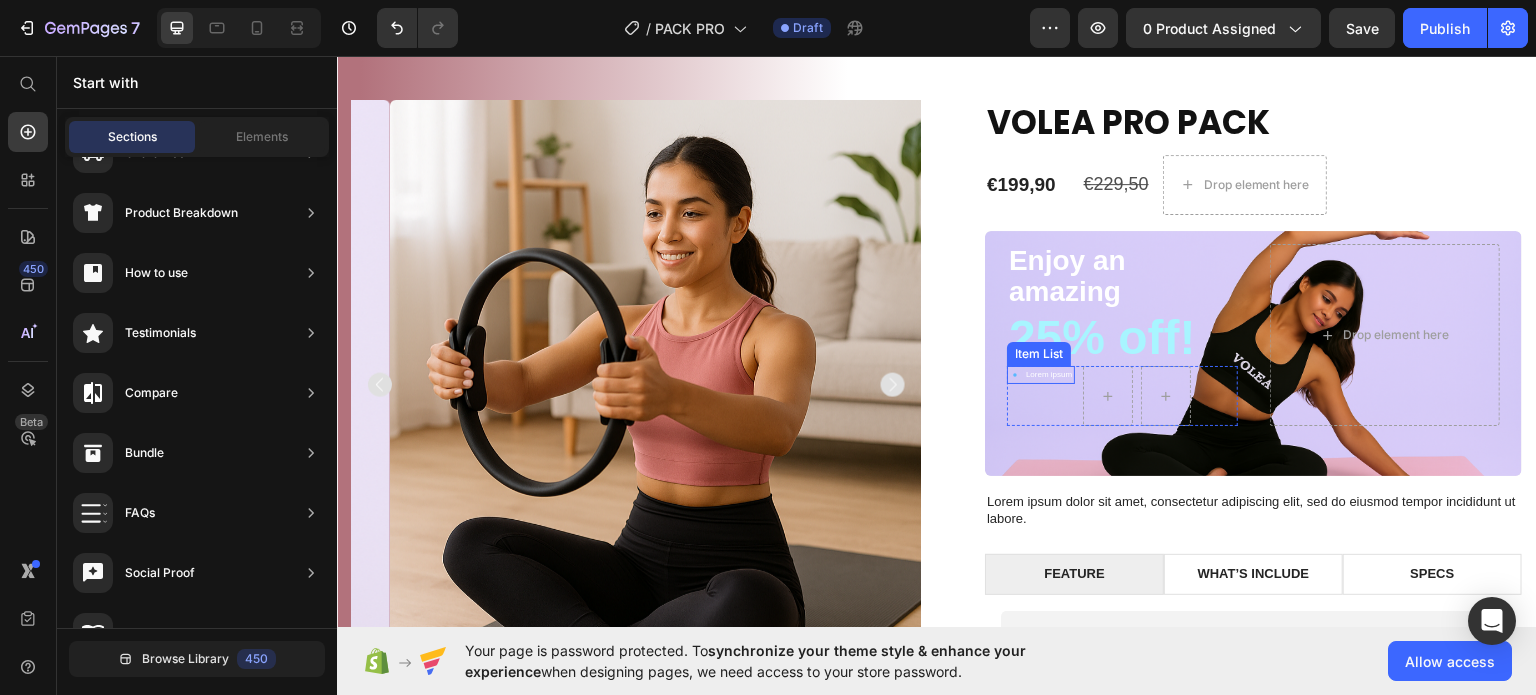 click on "Lorem ipsum" at bounding box center [1049, 374] 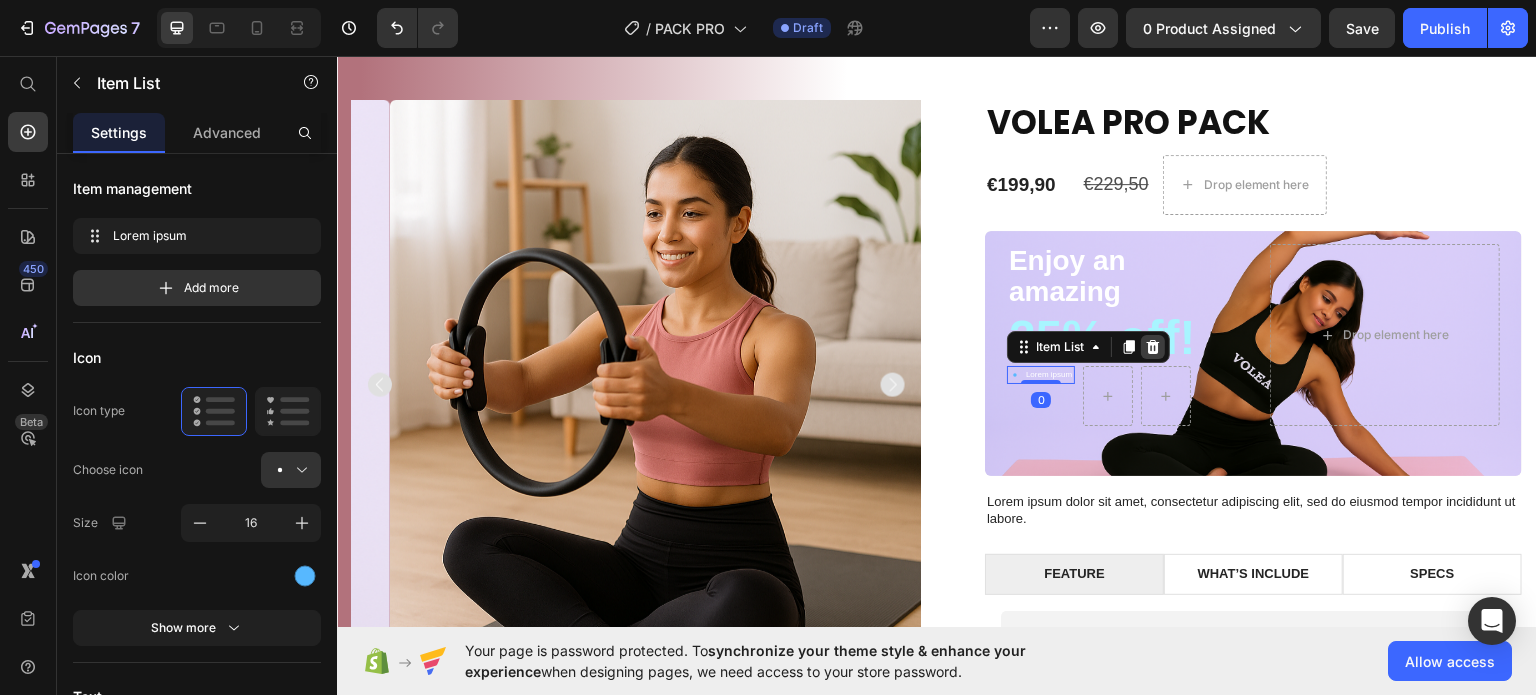 click 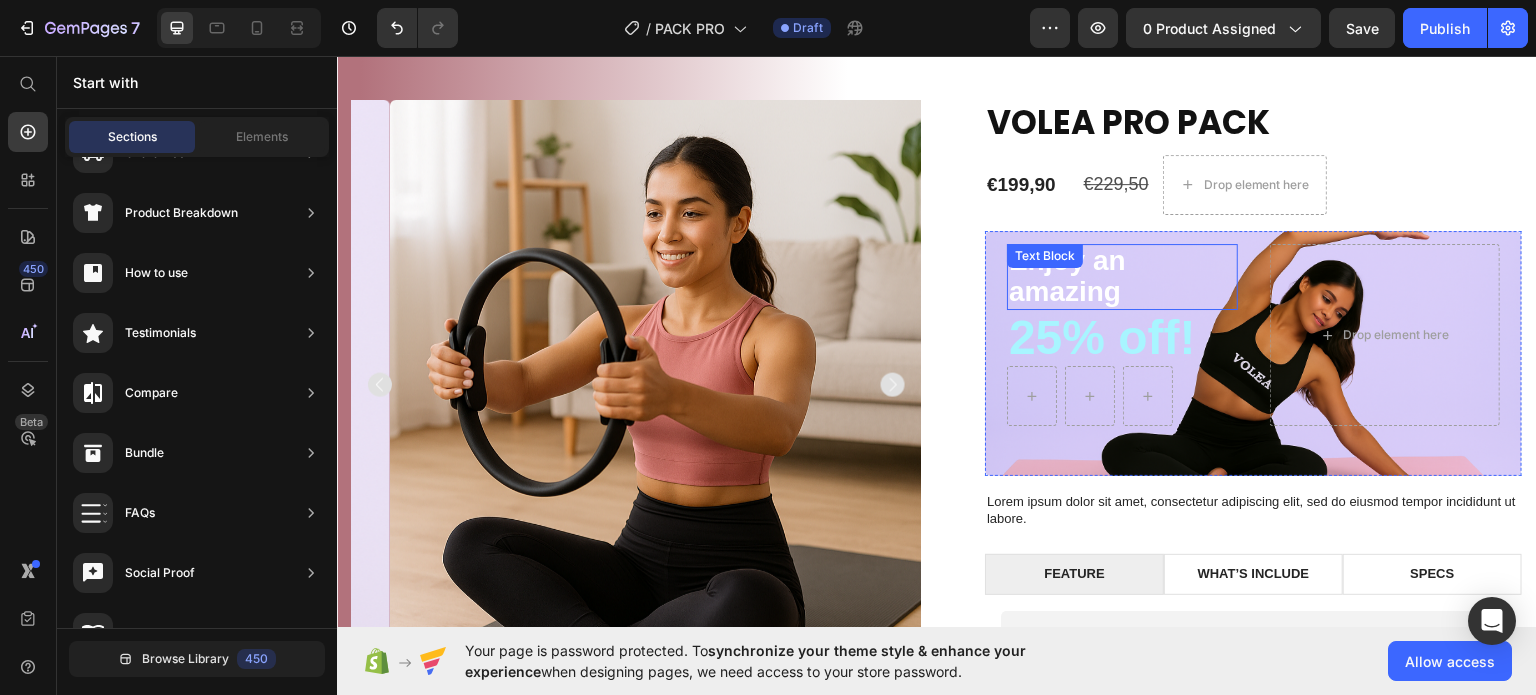 click on "Enjoy an amazing" at bounding box center (1122, 276) 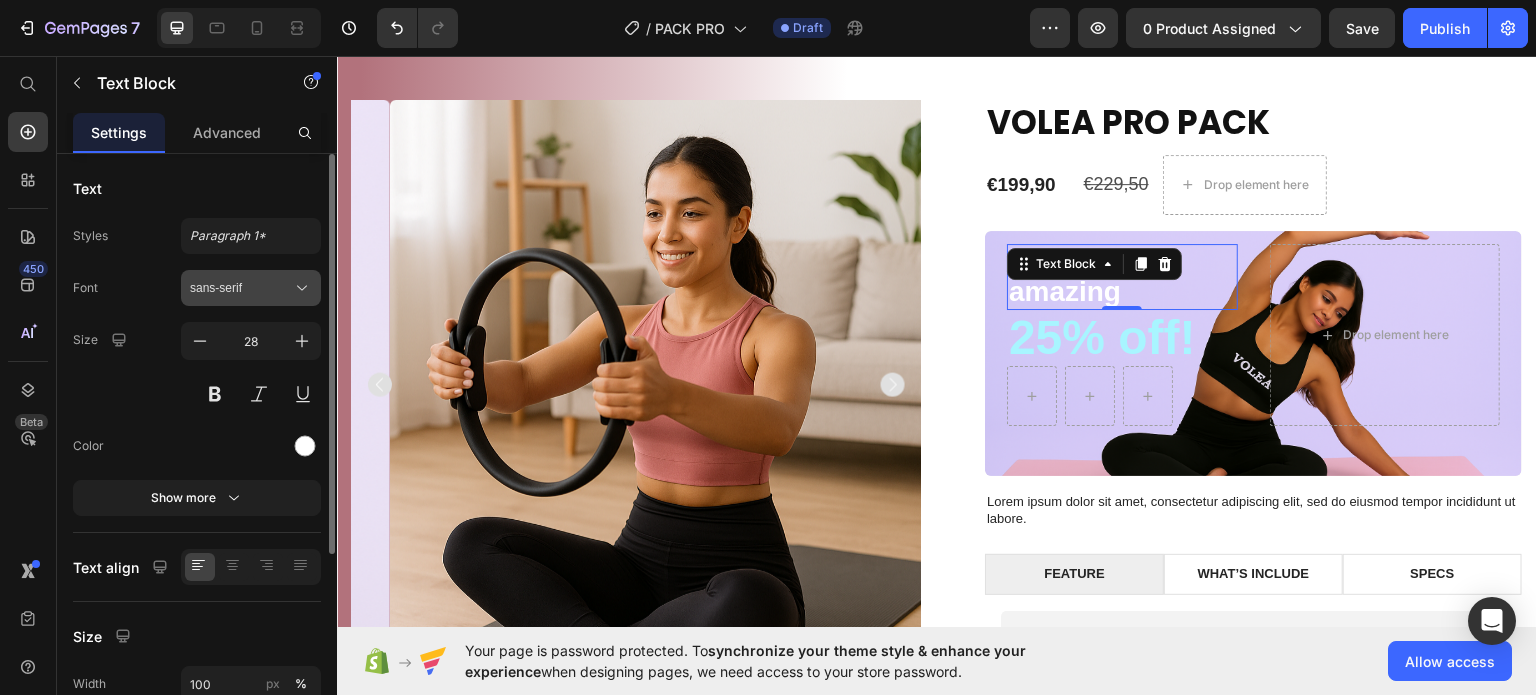 click on "sans-serif" at bounding box center [241, 288] 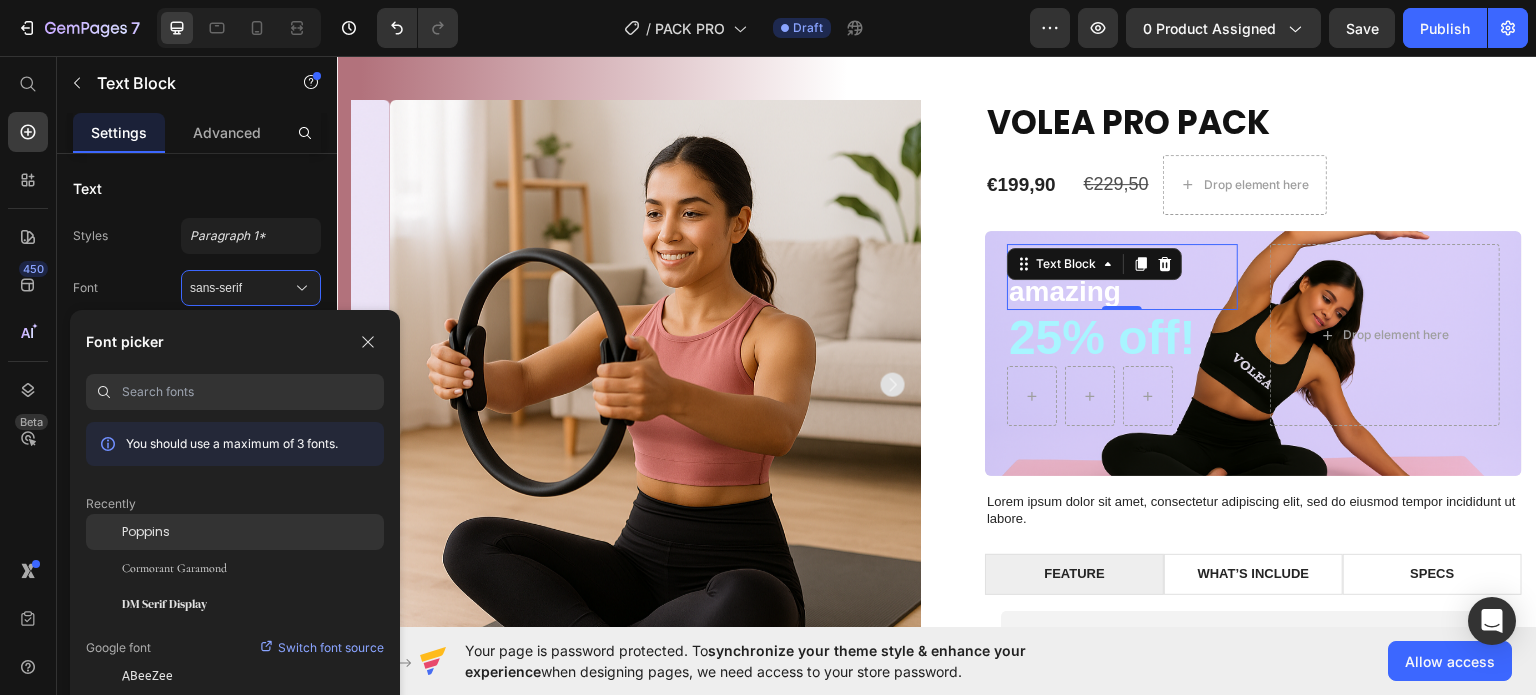 click on "Poppins" at bounding box center [146, 532] 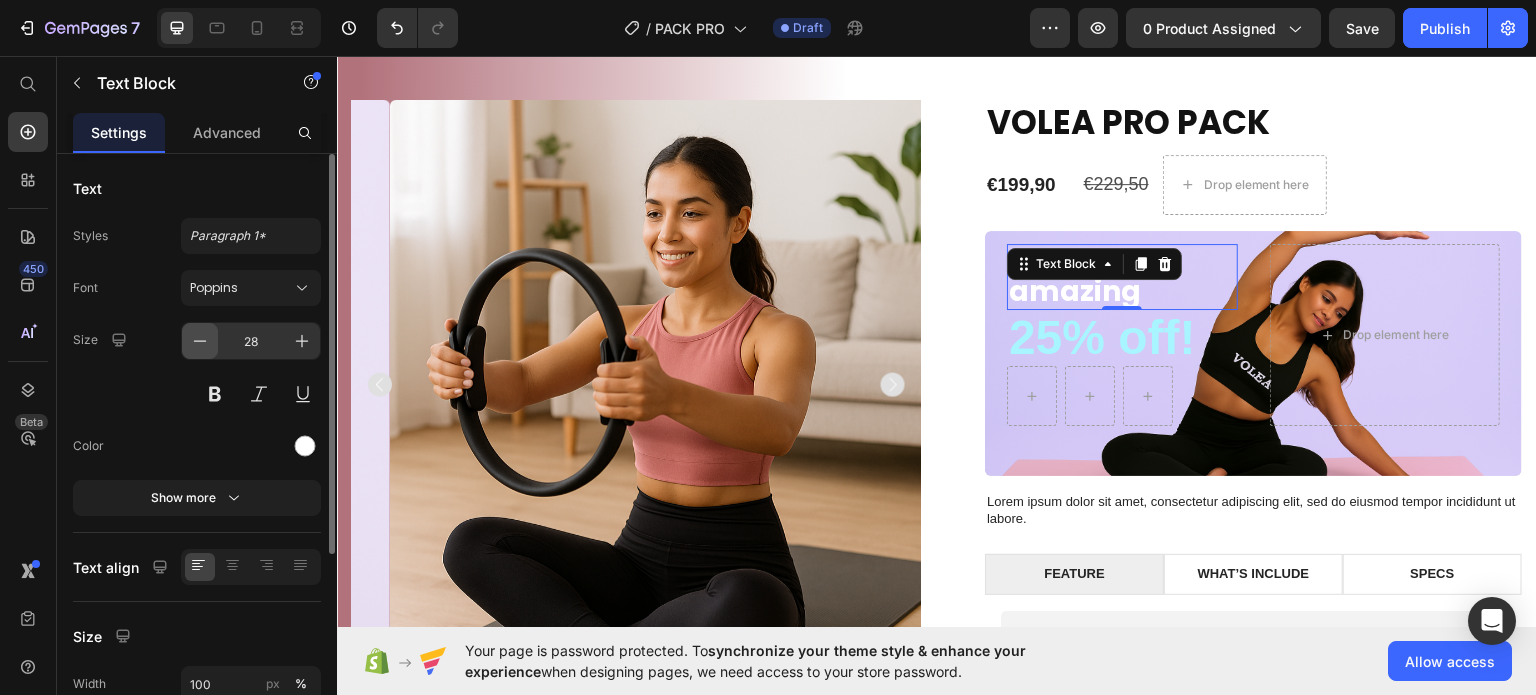 click 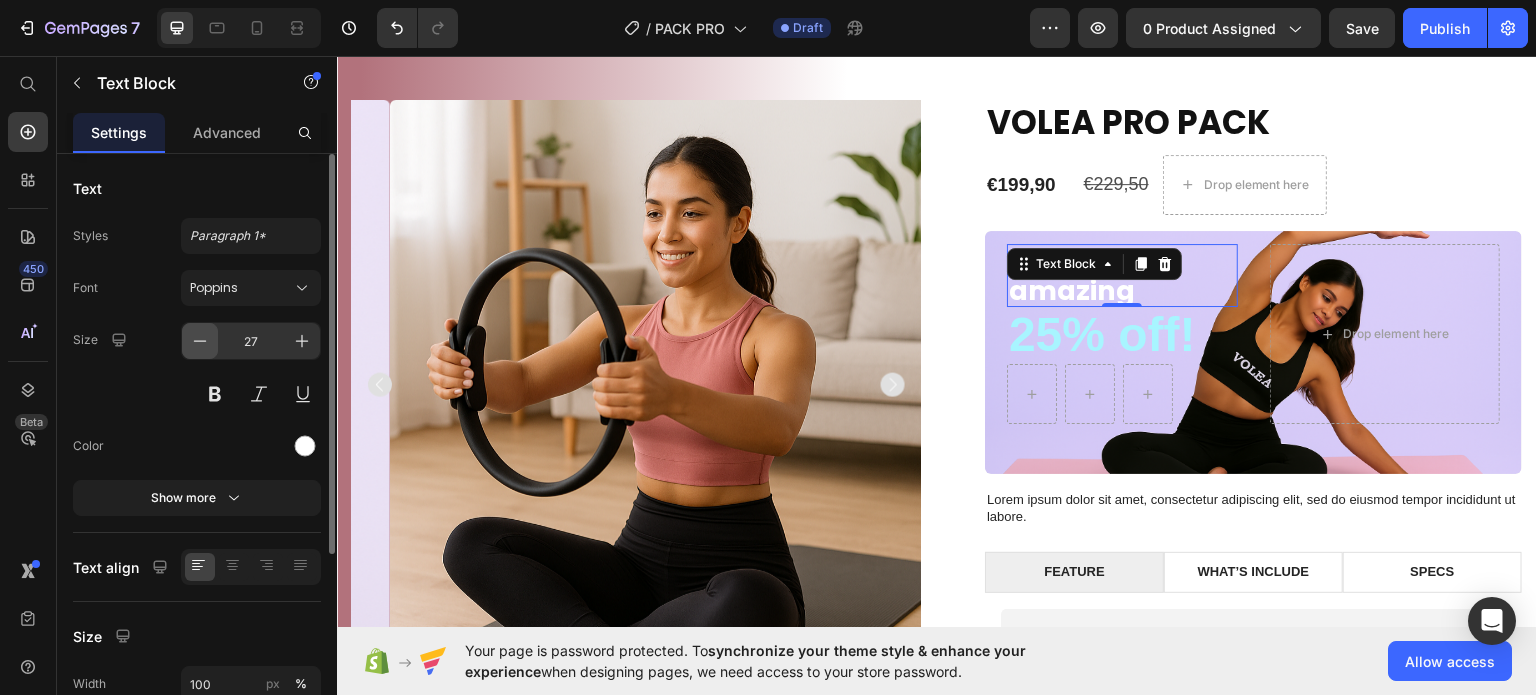 click 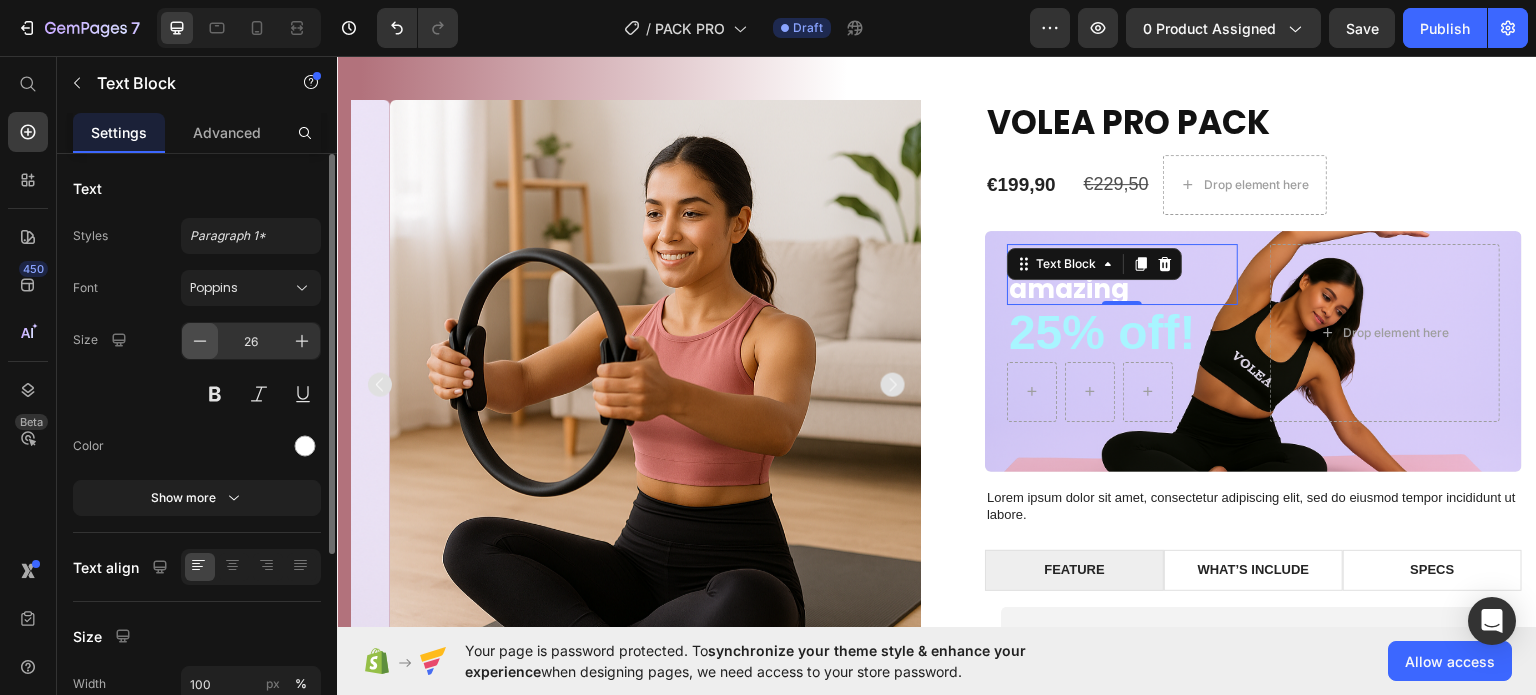 click 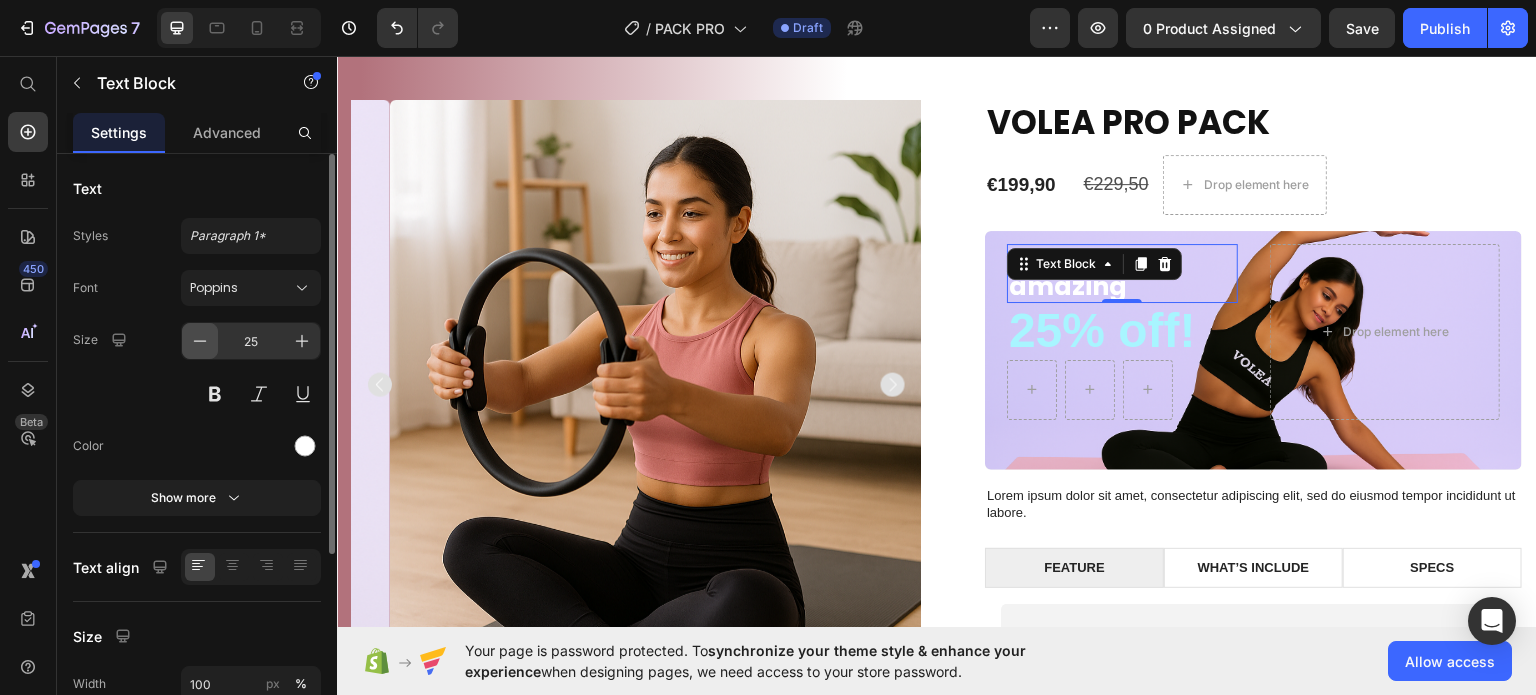 click 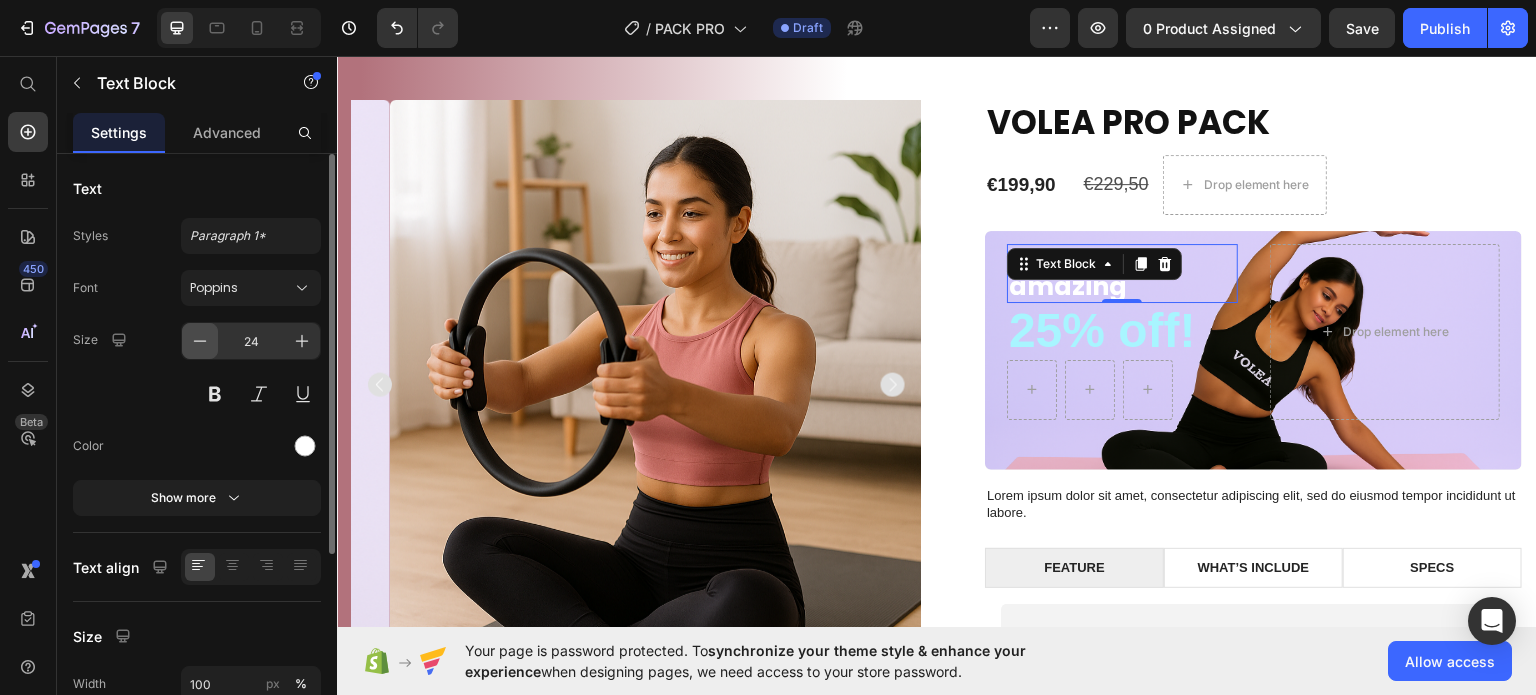 click 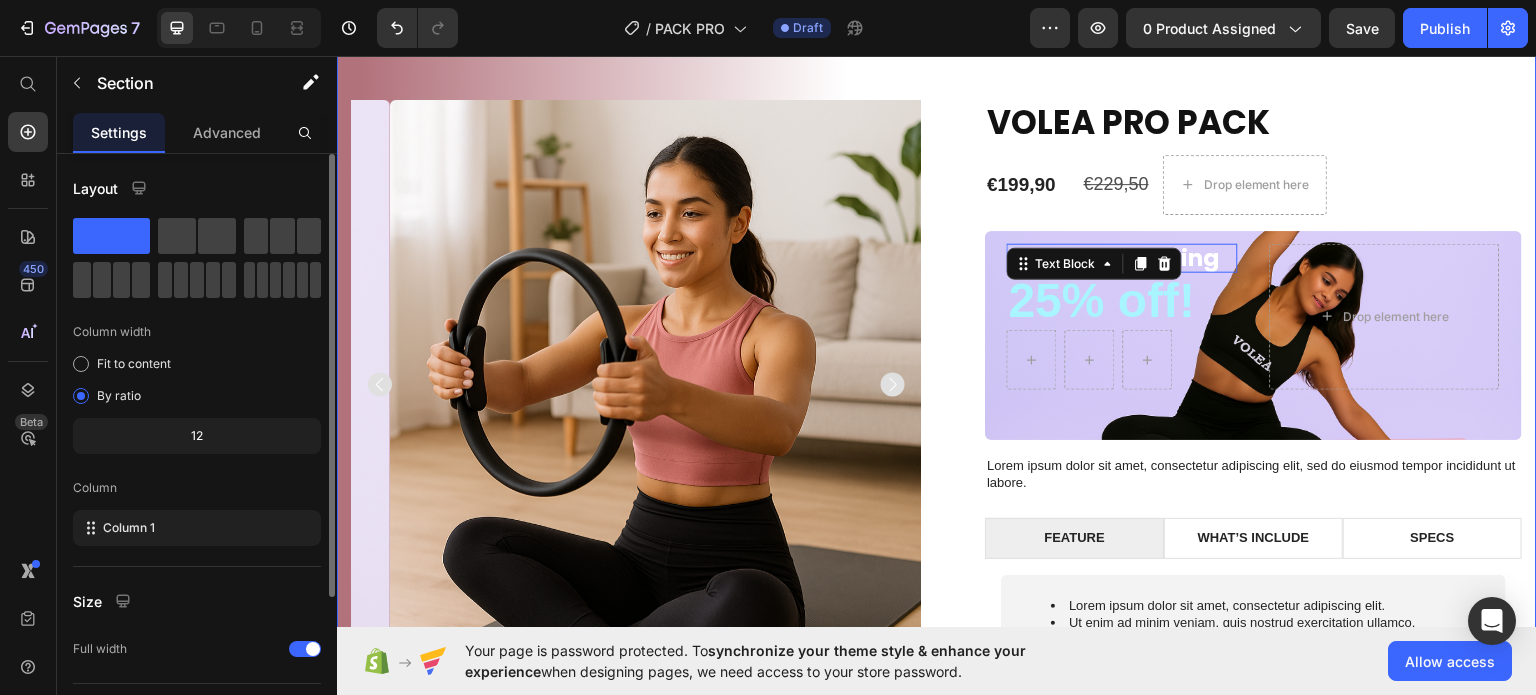 click on "Product Images VOLEA PRO PACK Product Title €199,90 Product Price €229,50 Product Price
Drop element here Row Row Enjoy an amazing Text Block   0 25% off! Text Block
Row
Drop element here Hero Banner Lorem ipsum dolor sit amet, consectetur adipiscing elit, sed do eiusmod tempor incididunt ut labore. Text Block FEATURE WHAT’S INCLUDE SPECS Lorem ipsum dolor sit amet, consectetur adipiscing elit. Ut enim ad minim veniam, quis nostrud exercitation ullamco. Duis aute irure dolor in reprehenderit in voluptate velit. Quis nostrud exercitation ullamco laboris.  Ut labore et dolore magna aliqua. Text Block Row Lorem ipsum dolor sit amet, consectetur adipiscing elit, sed do eiusmod tempor incididunt ut labore et dolore magna aliqua. Ut enim ad minim veniam, quis nostrud exercitation ullamco laboris nisi ut aliquip ex ea commodo consequat. Text Block Text Block Tab Product Variants & Swatches" at bounding box center (937, 508) 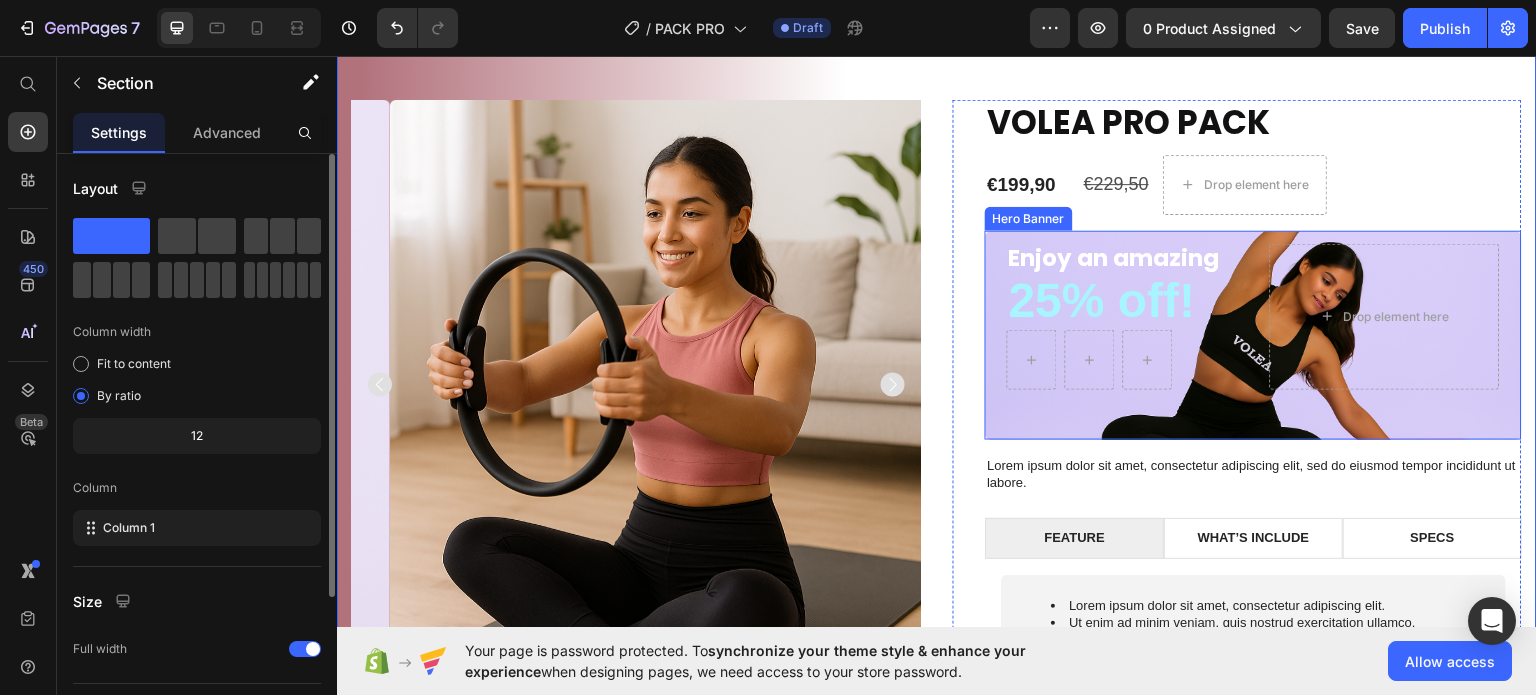 click on "Enjoy an amazing Text Block 25% off! Text Block
Row
Drop element here" at bounding box center [1253, 334] 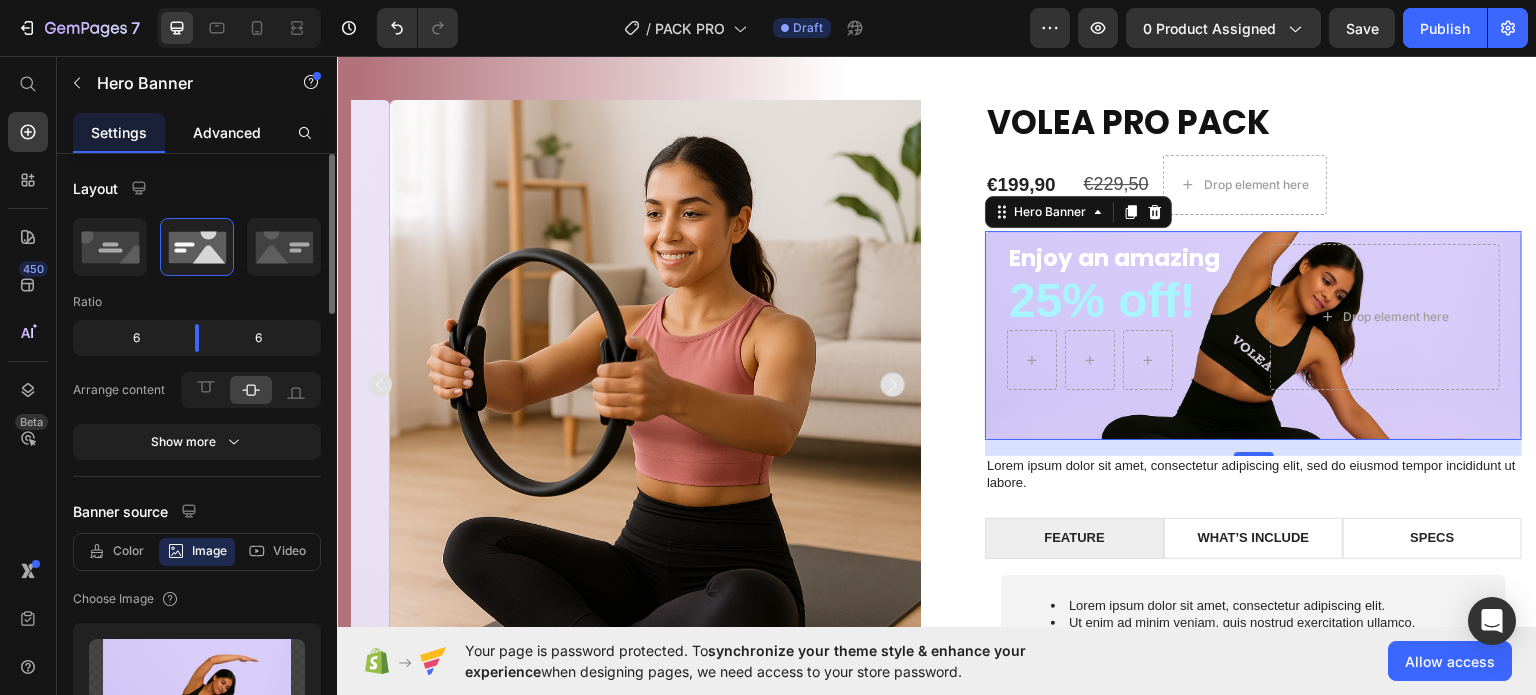 click on "Advanced" at bounding box center (227, 132) 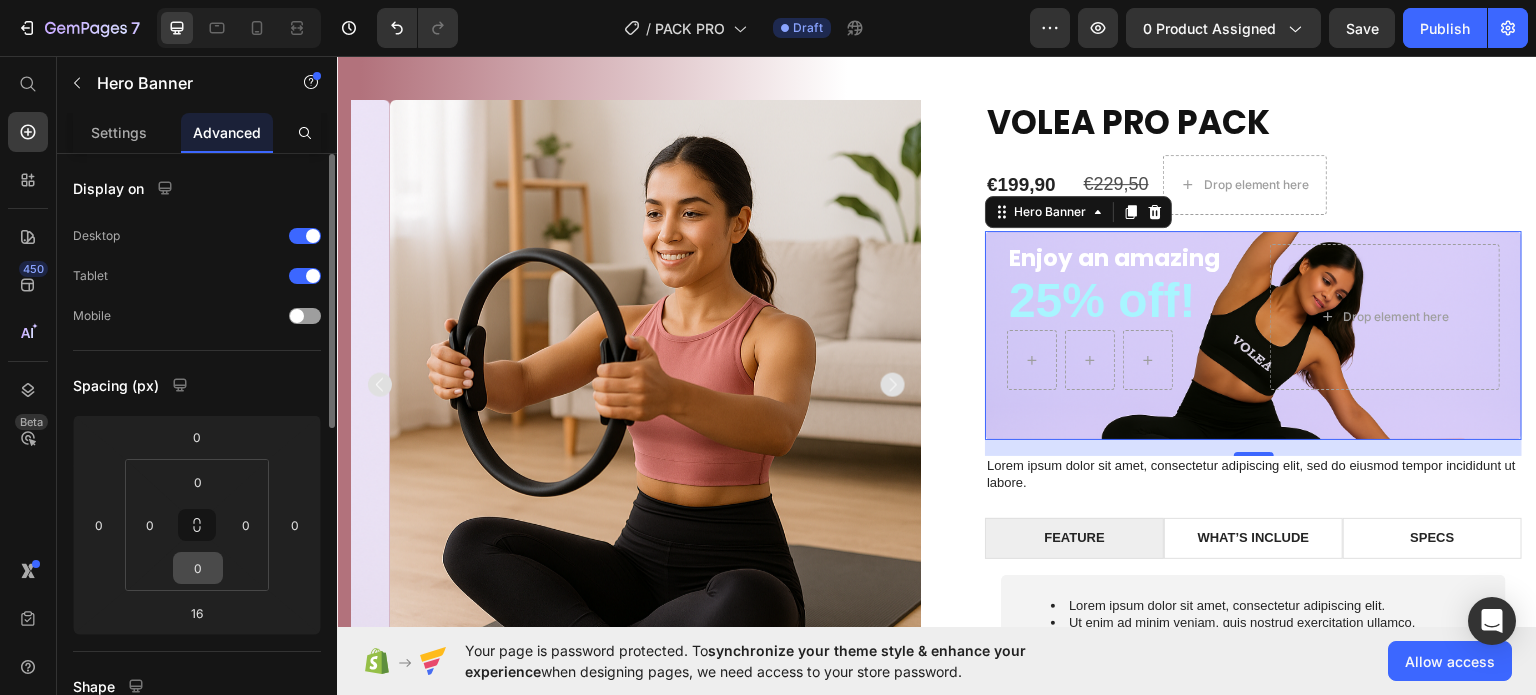 scroll, scrollTop: 200, scrollLeft: 0, axis: vertical 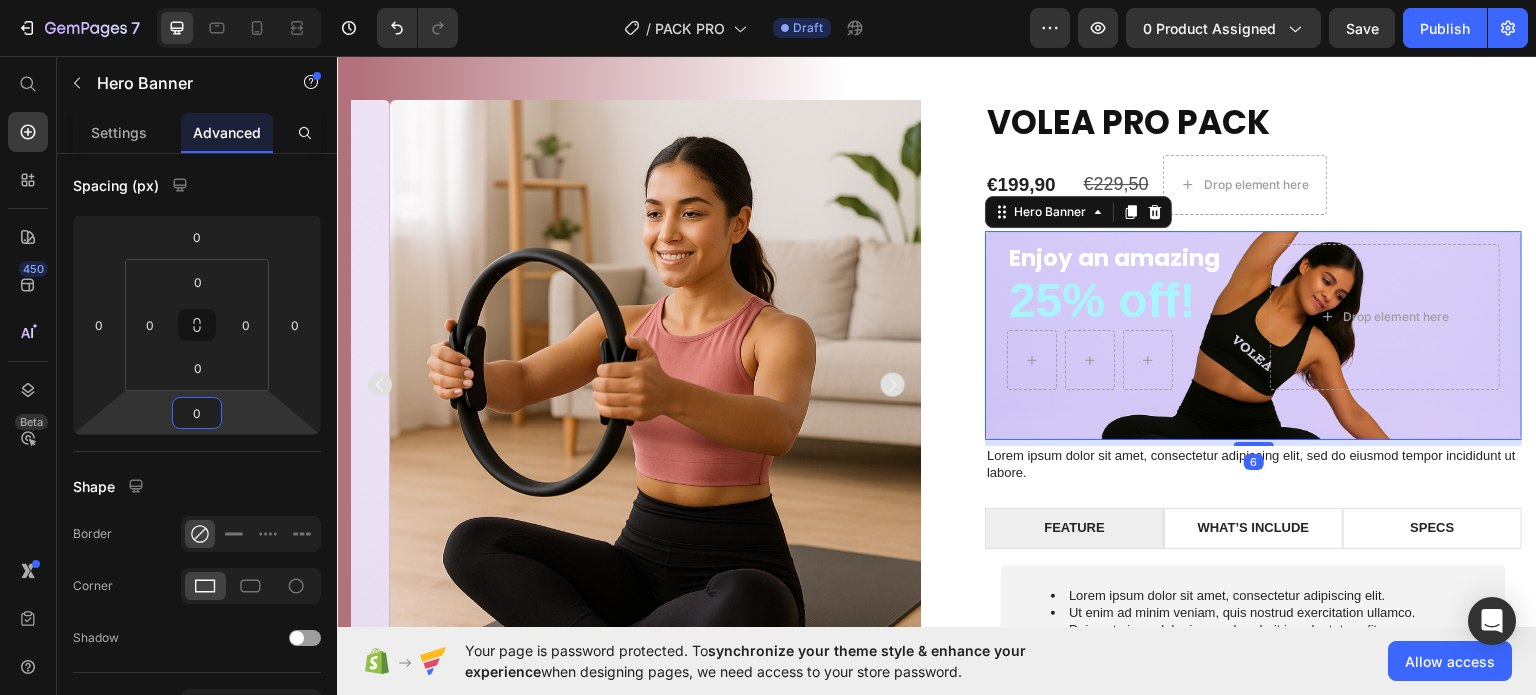type on "-4" 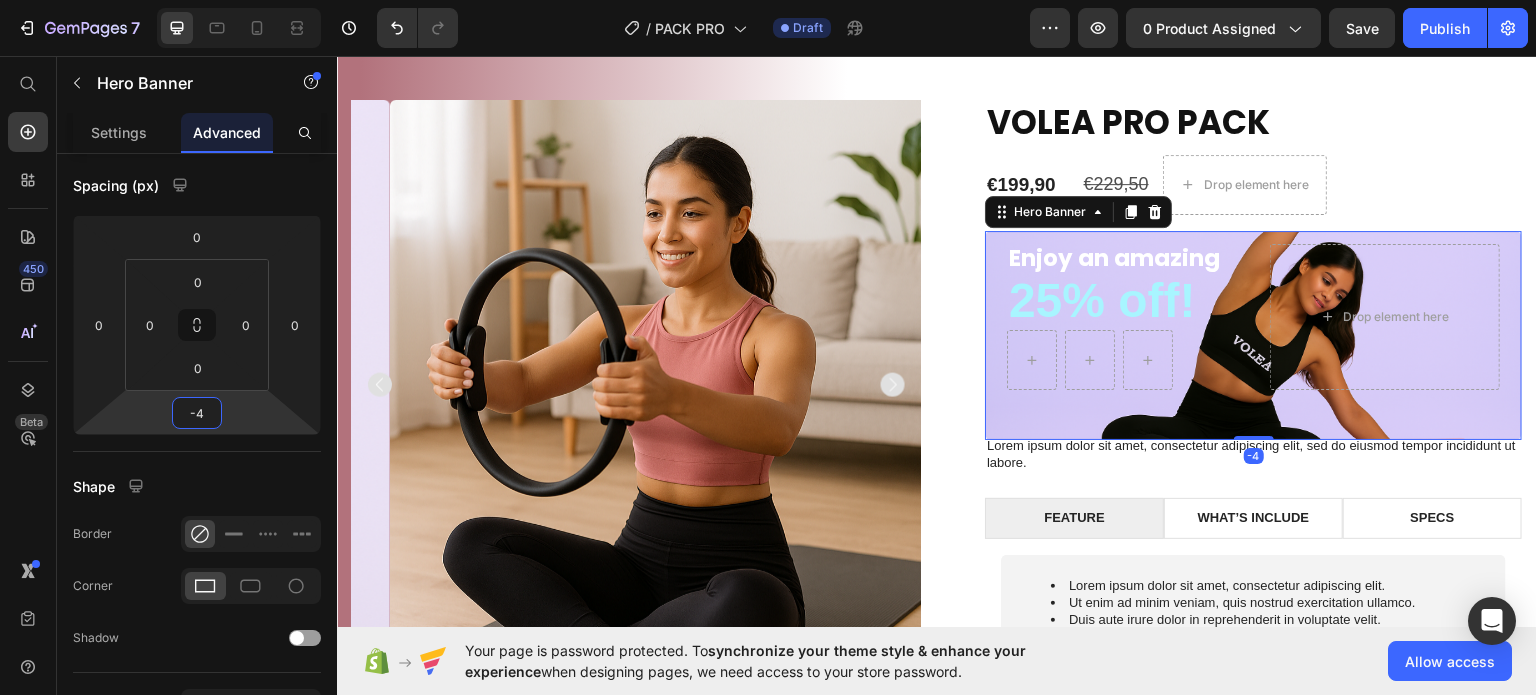 drag, startPoint x: 209, startPoint y: 392, endPoint x: 212, endPoint y: 402, distance: 10.440307 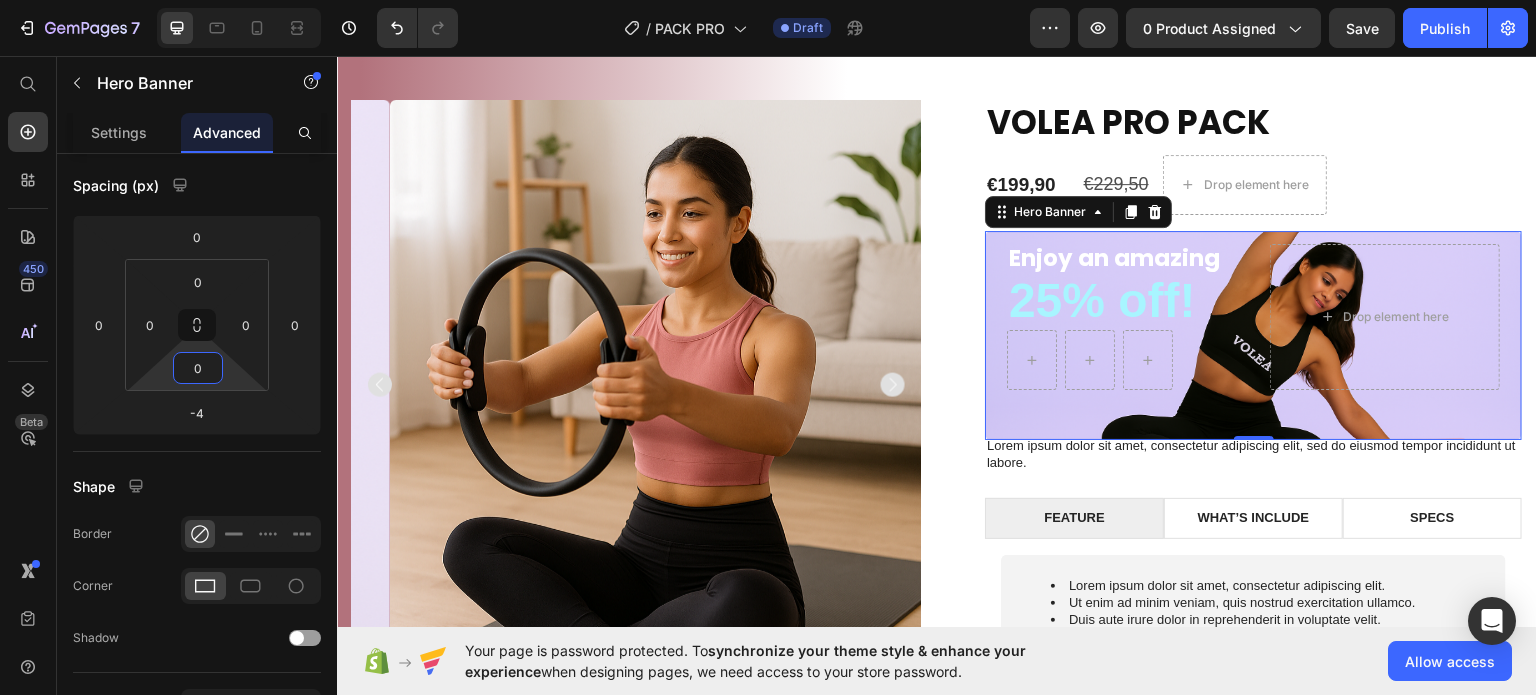 drag, startPoint x: 209, startPoint y: 347, endPoint x: 213, endPoint y: 397, distance: 50.159744 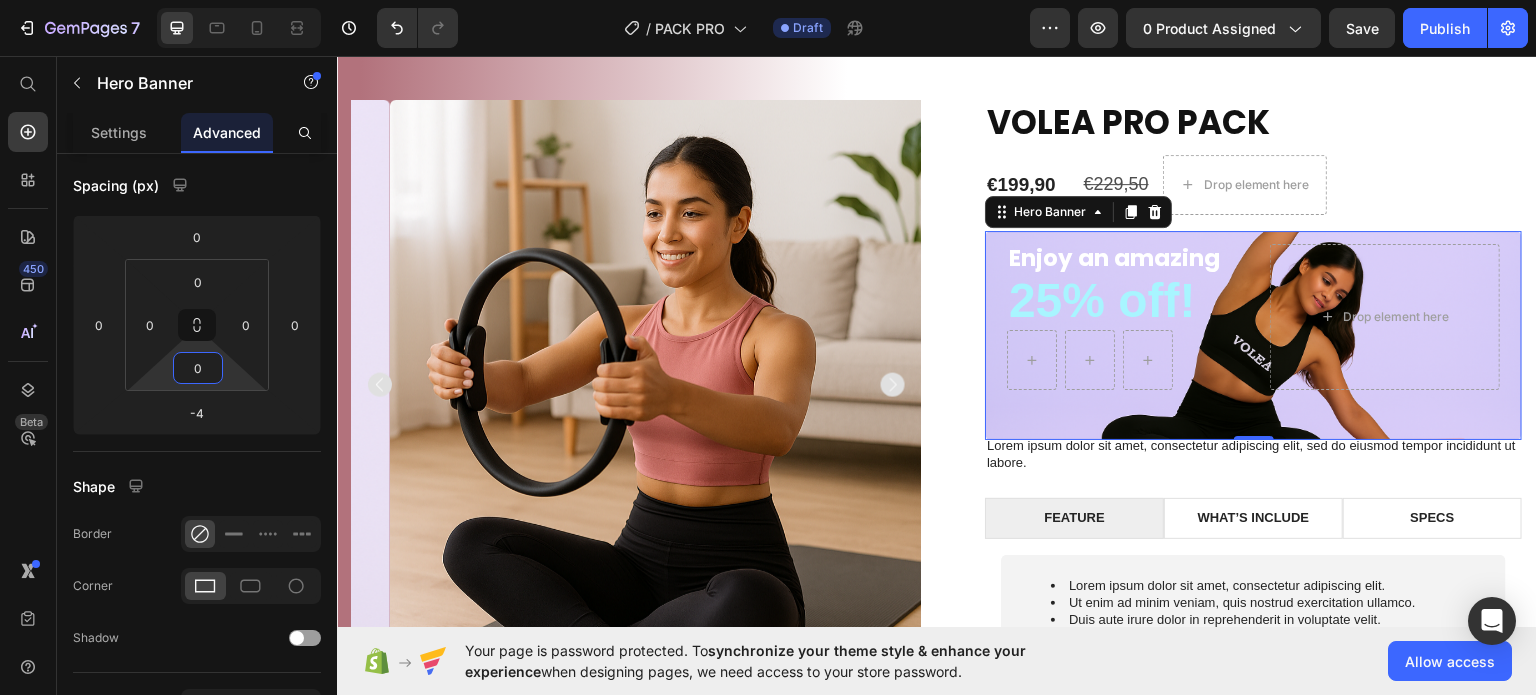 click on "7   /  PACK PRO Draft Preview 0 product assigned  Save   Publish  450 Beta Start with Sections Elements Hero Section Product Detail Brands Trusted Badges Guarantee Product Breakdown How to use Testimonials Compare Bundle FAQs Social Proof Brand Story Product List Collection Blog List Contact Sticky Add to Cart Custom Footer Browse Library 450 Layout
Row
Row
Row
Row Text
Heading
Text Block Button
Button
Button
Sticky Back to top Media
Image
Image" at bounding box center (768, 0) 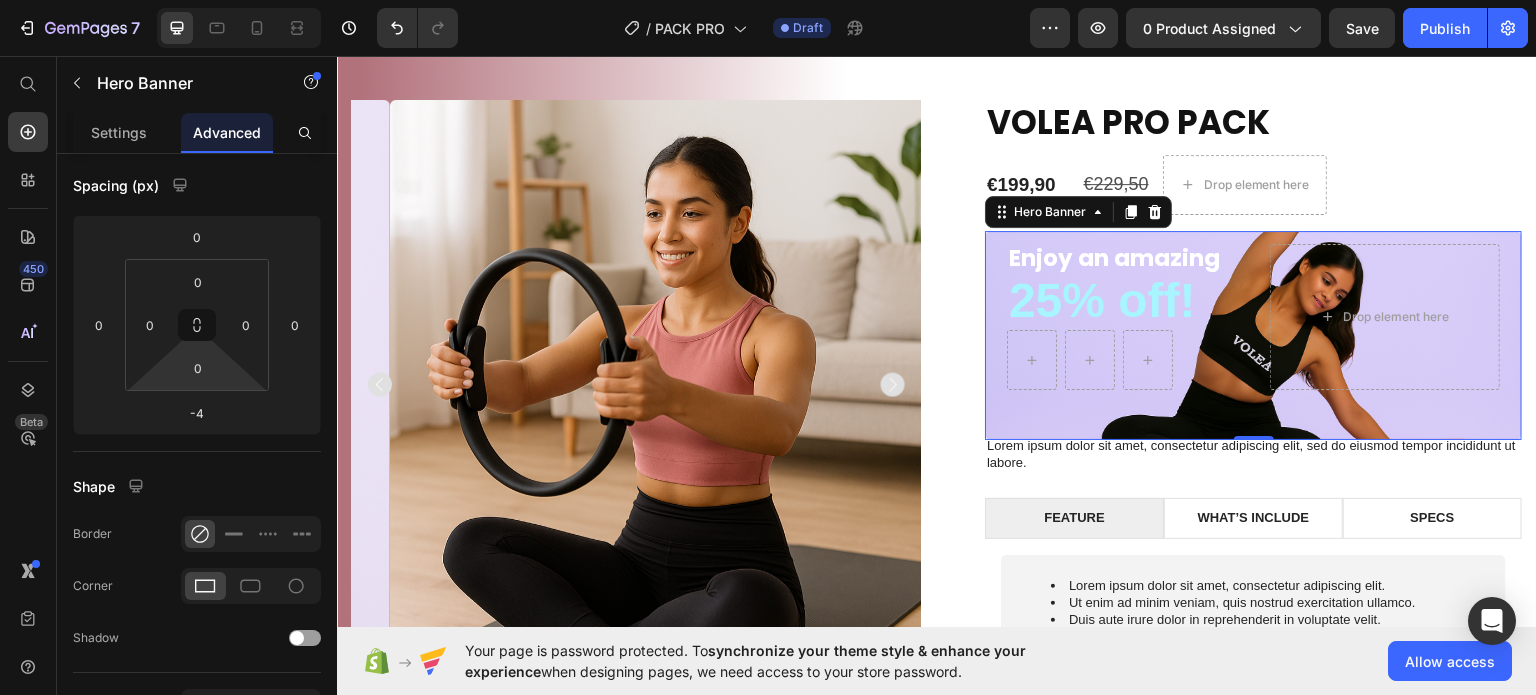 drag, startPoint x: 204, startPoint y: 383, endPoint x: 212, endPoint y: 357, distance: 27.202942 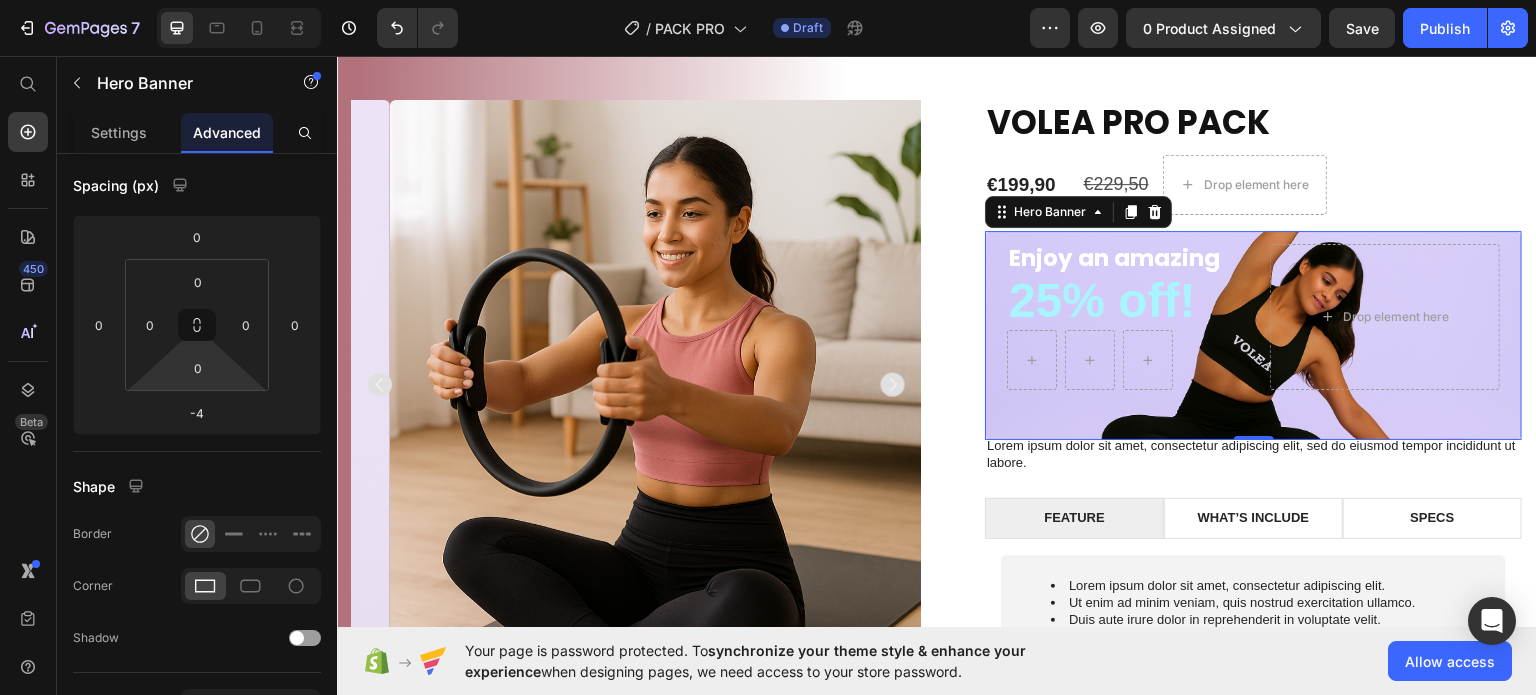 click on "7   /  PACK PRO Draft Preview 0 product assigned  Save   Publish  450 Beta Start with Sections Elements Hero Section Product Detail Brands Trusted Badges Guarantee Product Breakdown How to use Testimonials Compare Bundle FAQs Social Proof Brand Story Product List Collection Blog List Contact Sticky Add to Cart Custom Footer Browse Library 450 Layout
Row
Row
Row
Row Text
Heading
Text Block Button
Button
Button
Sticky Back to top Media
Image
Image" at bounding box center (768, 0) 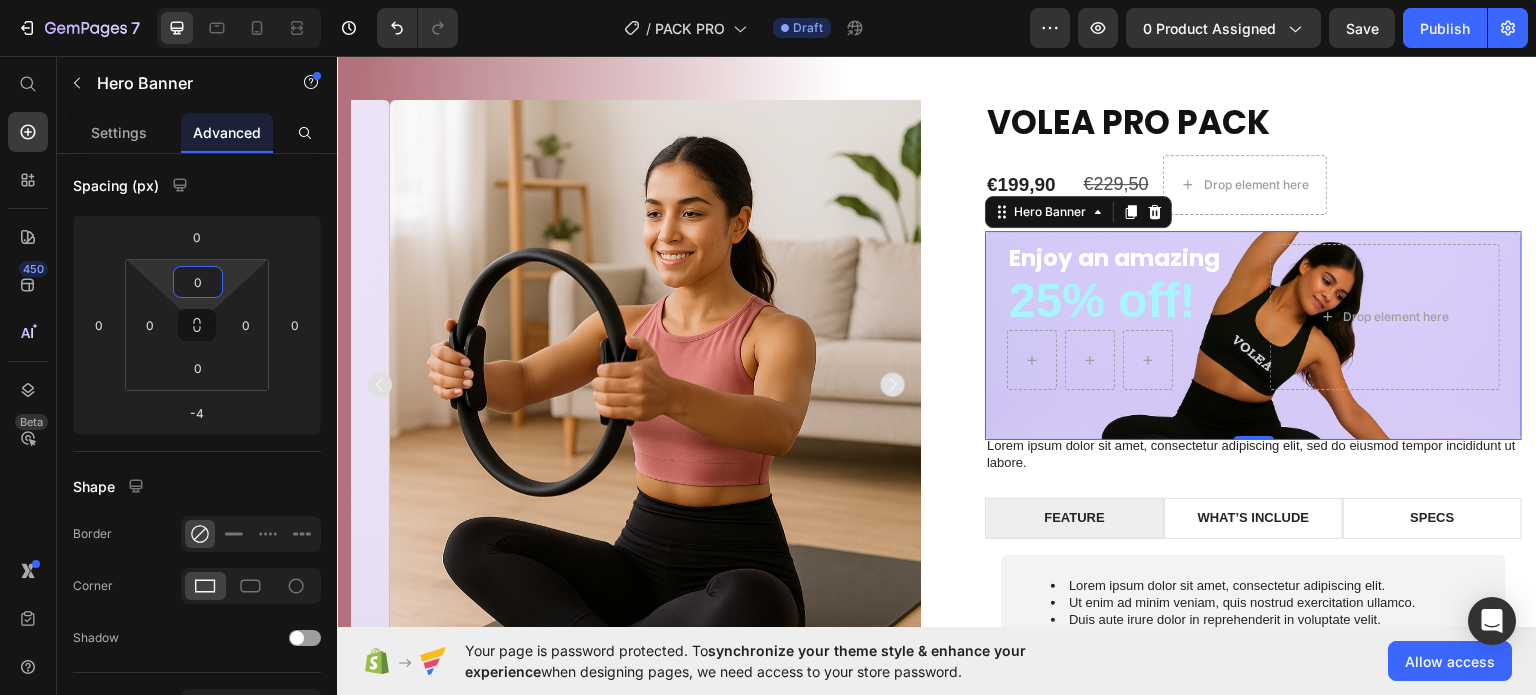 drag, startPoint x: 193, startPoint y: 304, endPoint x: 206, endPoint y: 310, distance: 14.3178215 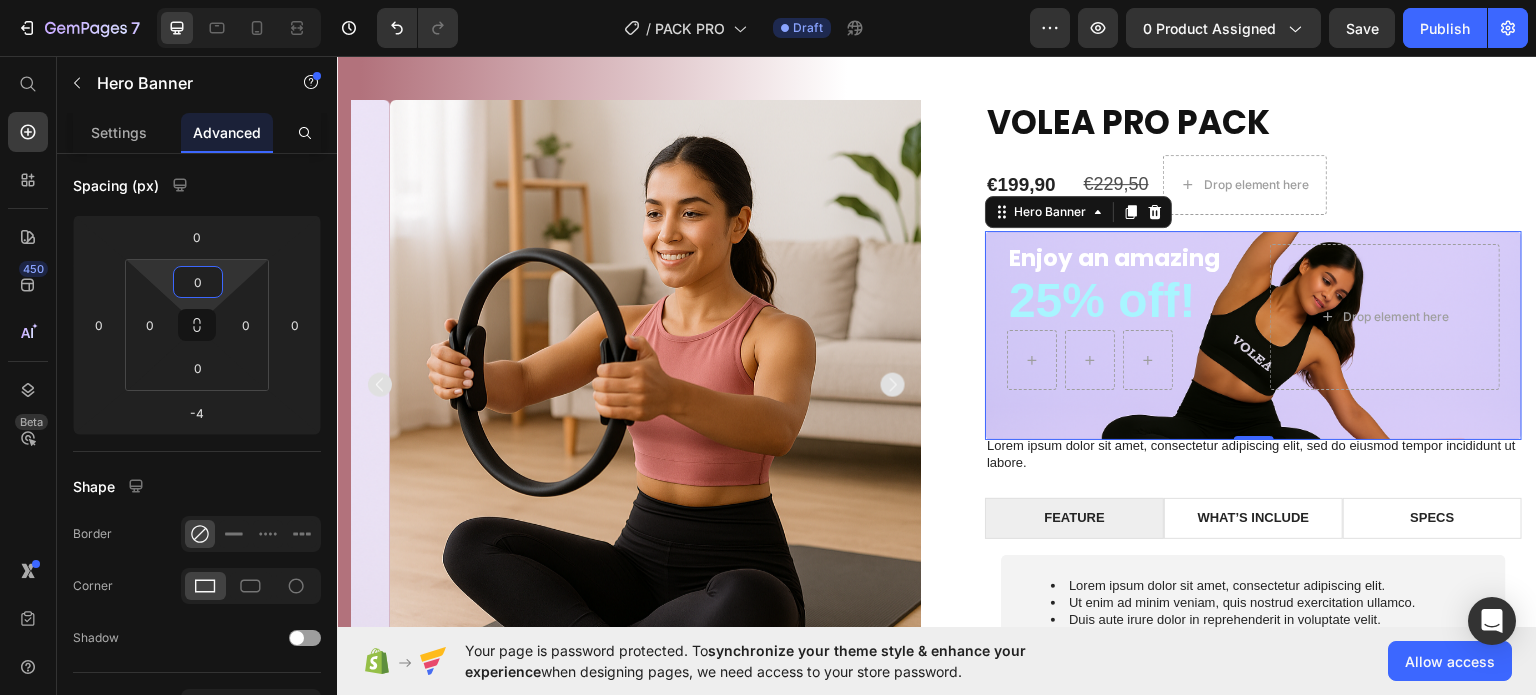 click on "7   /  PACK PRO Draft Preview 0 product assigned  Save   Publish  450 Beta Start with Sections Elements Hero Section Product Detail Brands Trusted Badges Guarantee Product Breakdown How to use Testimonials Compare Bundle FAQs Social Proof Brand Story Product List Collection Blog List Contact Sticky Add to Cart Custom Footer Browse Library 450 Layout
Row
Row
Row
Row Text
Heading
Text Block Button
Button
Button
Sticky Back to top Media
Image
Image" at bounding box center (768, 0) 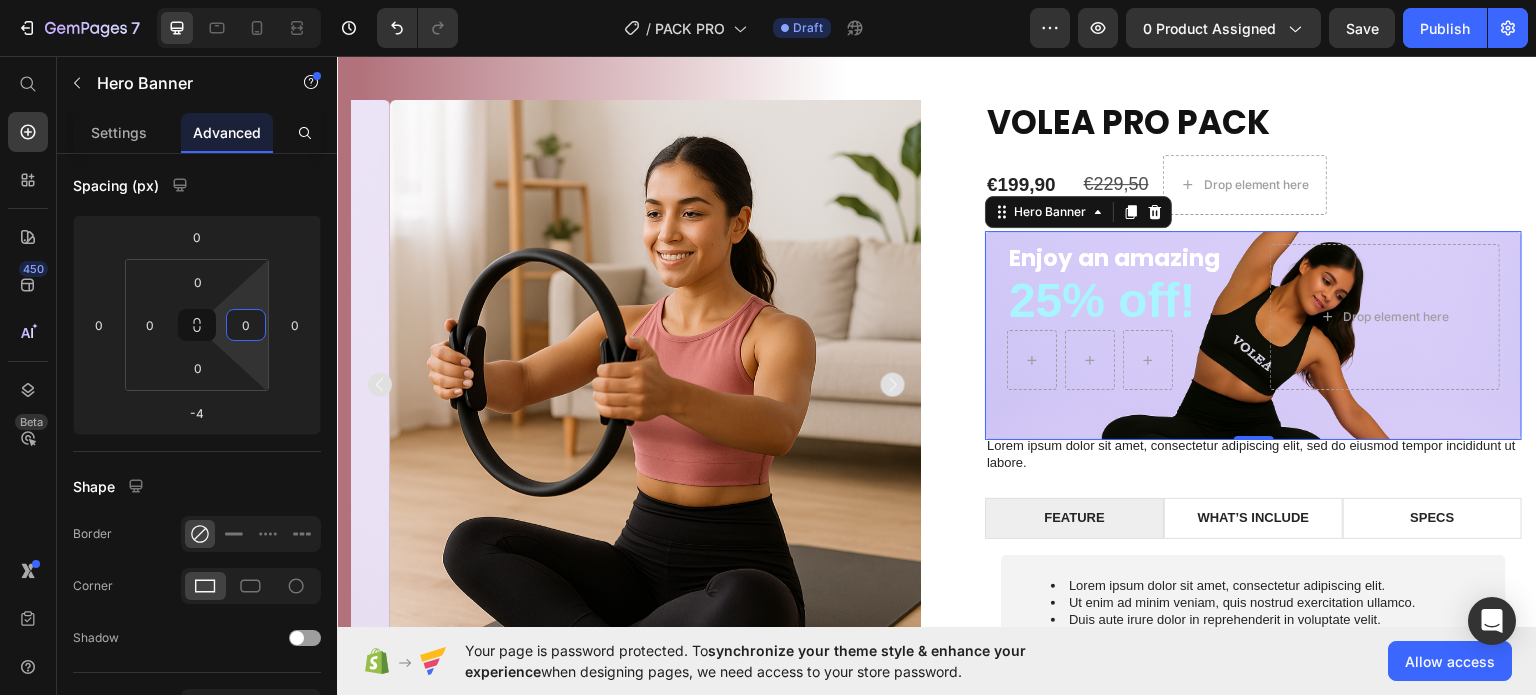 drag, startPoint x: 219, startPoint y: 320, endPoint x: 234, endPoint y: 328, distance: 17 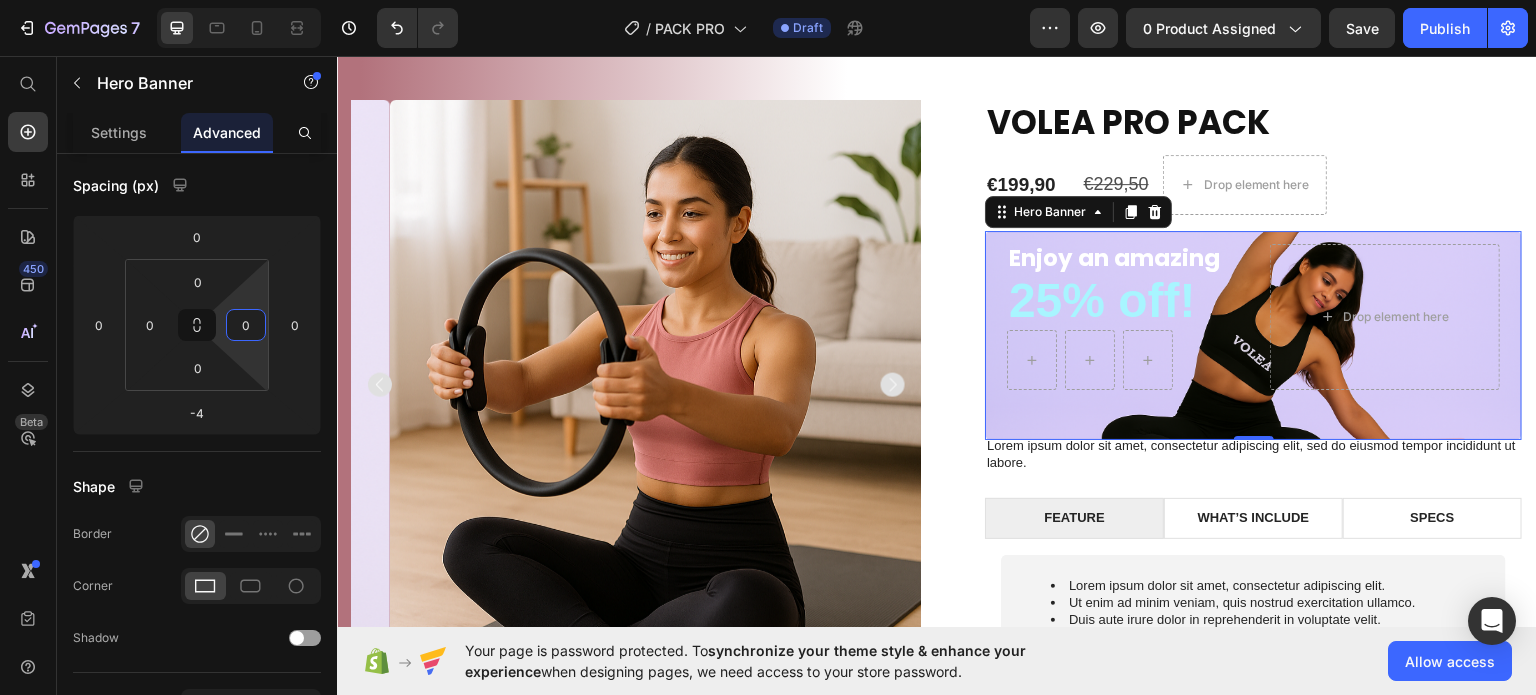 click on "7   /  PACK PRO Draft Preview 0 product assigned  Save   Publish  450 Beta Start with Sections Elements Hero Section Product Detail Brands Trusted Badges Guarantee Product Breakdown How to use Testimonials Compare Bundle FAQs Social Proof Brand Story Product List Collection Blog List Contact Sticky Add to Cart Custom Footer Browse Library 450 Layout
Row
Row
Row
Row Text
Heading
Text Block Button
Button
Button
Sticky Back to top Media
Image
Image" at bounding box center (768, 0) 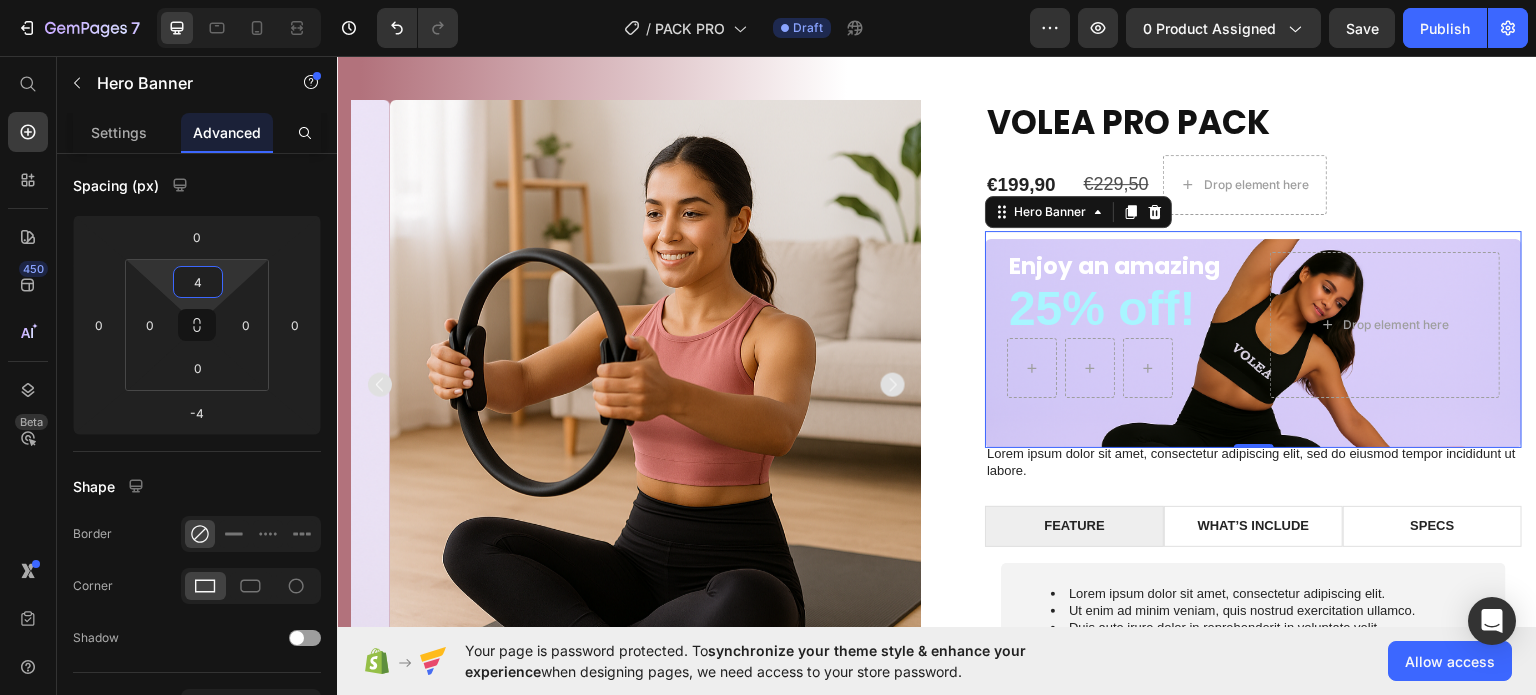 type on "2" 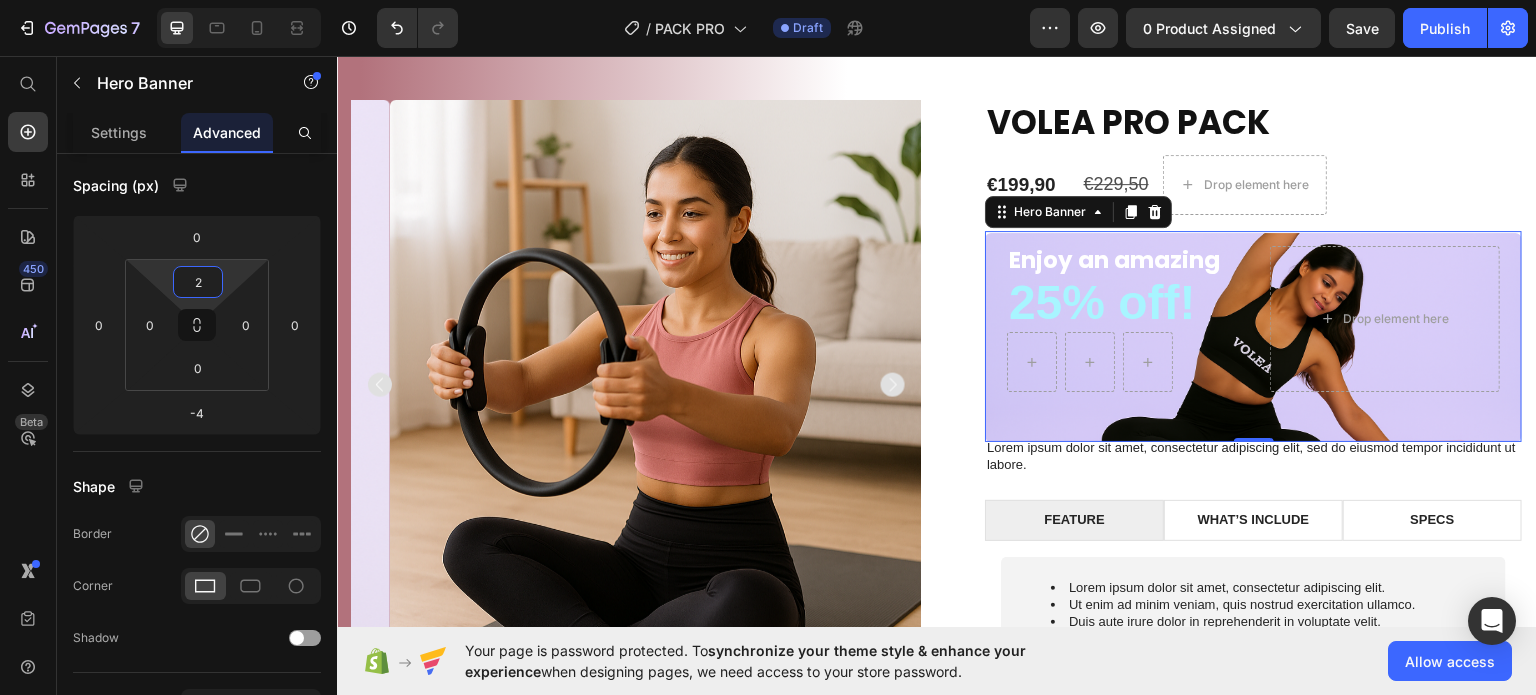 click on "7   /  PACK PRO Draft Preview 0 product assigned  Save   Publish  450 Beta Start with Sections Elements Hero Section Product Detail Brands Trusted Badges Guarantee Product Breakdown How to use Testimonials Compare Bundle FAQs Social Proof Brand Story Product List Collection Blog List Contact Sticky Add to Cart Custom Footer Browse Library 450 Layout
Row
Row
Row
Row Text
Heading
Text Block Button
Button
Button
Sticky Back to top Media
Image
Image" at bounding box center (768, 0) 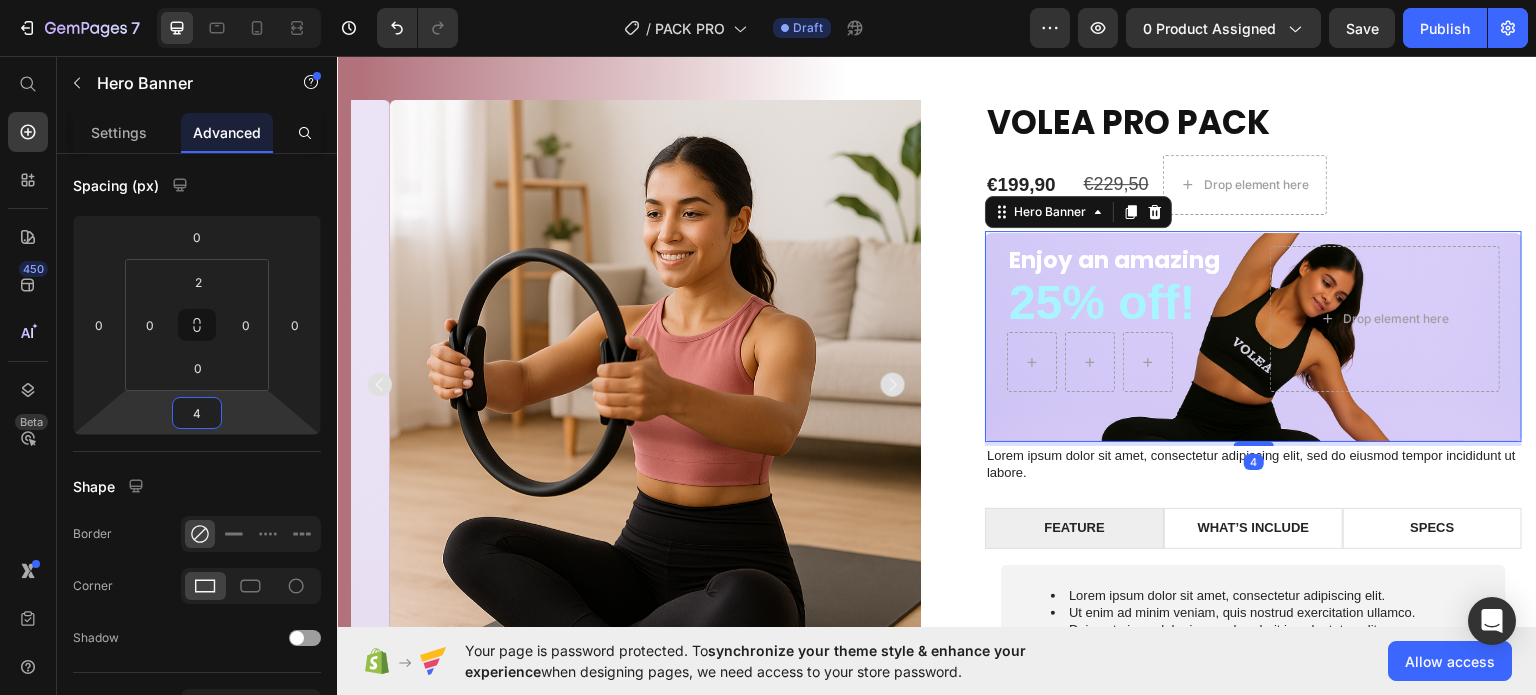 type on "0" 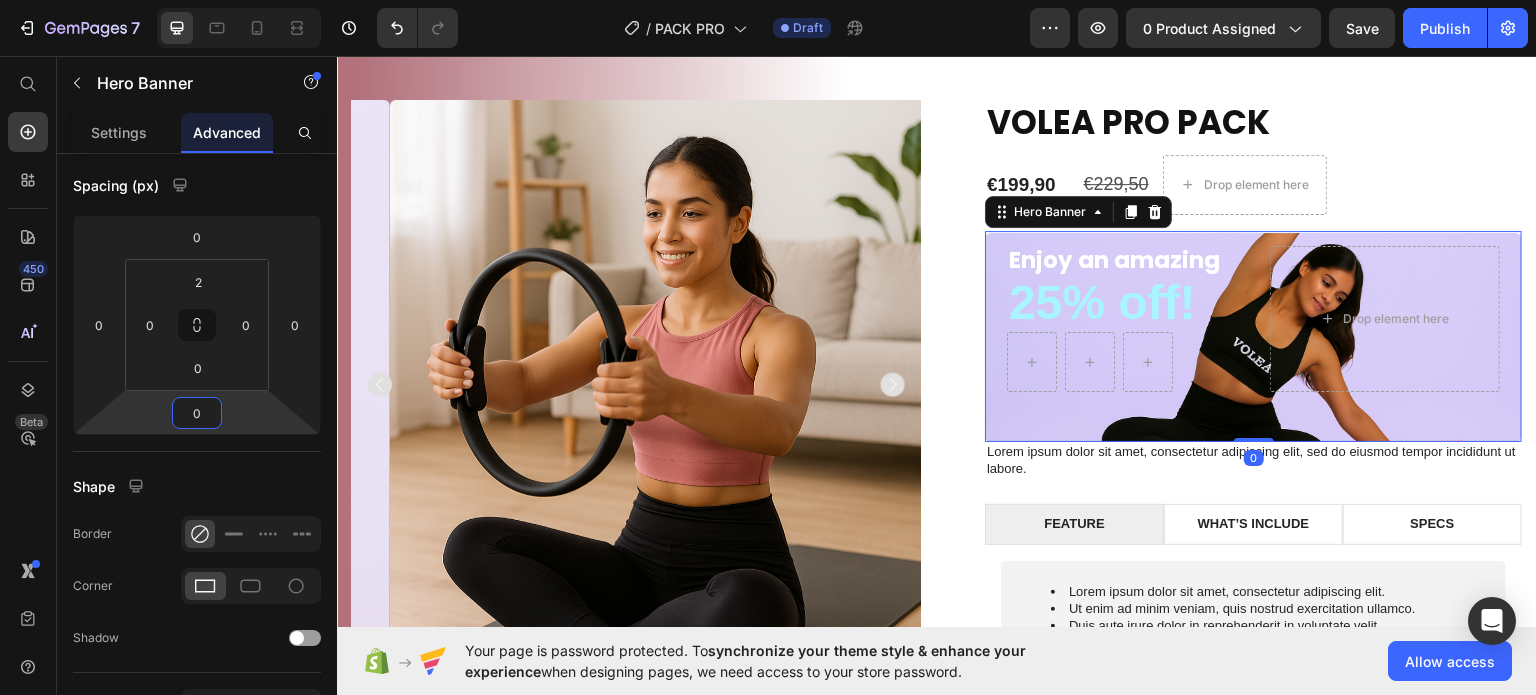 drag, startPoint x: 206, startPoint y: 429, endPoint x: 223, endPoint y: 427, distance: 17.117243 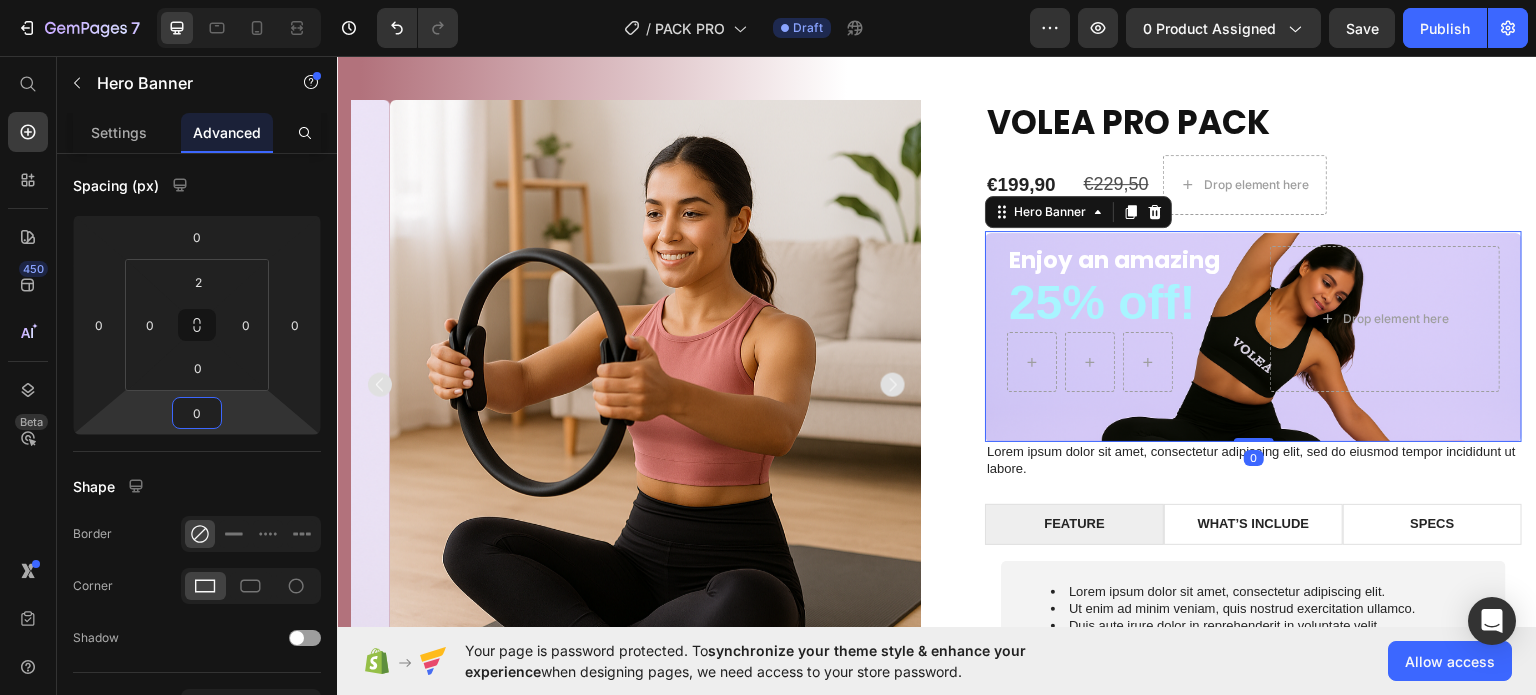 click on "7   /  PACK PRO Draft Preview 0 product assigned  Save   Publish  450 Beta Start with Sections Elements Hero Section Product Detail Brands Trusted Badges Guarantee Product Breakdown How to use Testimonials Compare Bundle FAQs Social Proof Brand Story Product List Collection Blog List Contact Sticky Add to Cart Custom Footer Browse Library 450 Layout
Row
Row
Row
Row Text
Heading
Text Block Button
Button
Button
Sticky Back to top Media
Image
Image" at bounding box center (768, 0) 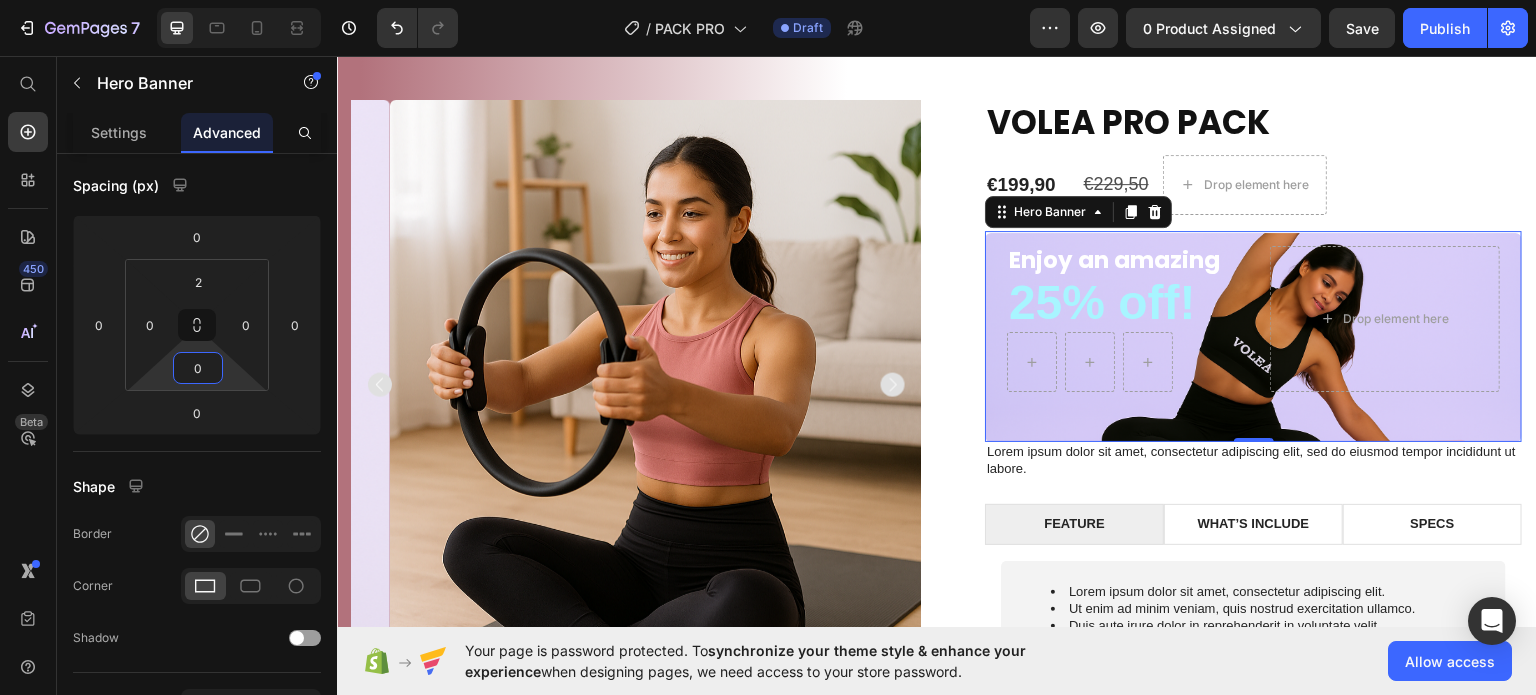 drag, startPoint x: 216, startPoint y: 388, endPoint x: 216, endPoint y: 373, distance: 15 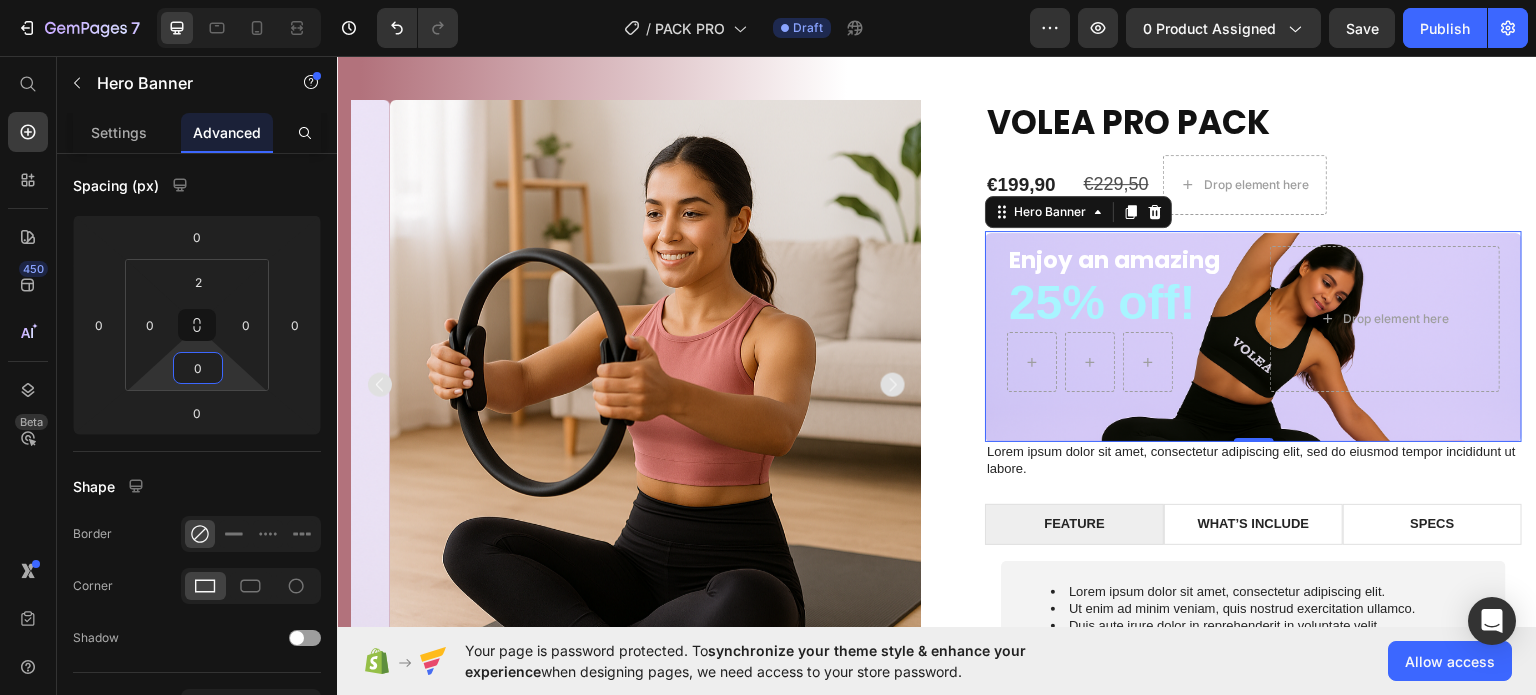 click on "7   /  PACK PRO Draft Preview 0 product assigned  Save   Publish  450 Beta Start with Sections Elements Hero Section Product Detail Brands Trusted Badges Guarantee Product Breakdown How to use Testimonials Compare Bundle FAQs Social Proof Brand Story Product List Collection Blog List Contact Sticky Add to Cart Custom Footer Browse Library 450 Layout
Row
Row
Row
Row Text
Heading
Text Block Button
Button
Button
Sticky Back to top Media
Image
Image" at bounding box center (768, 0) 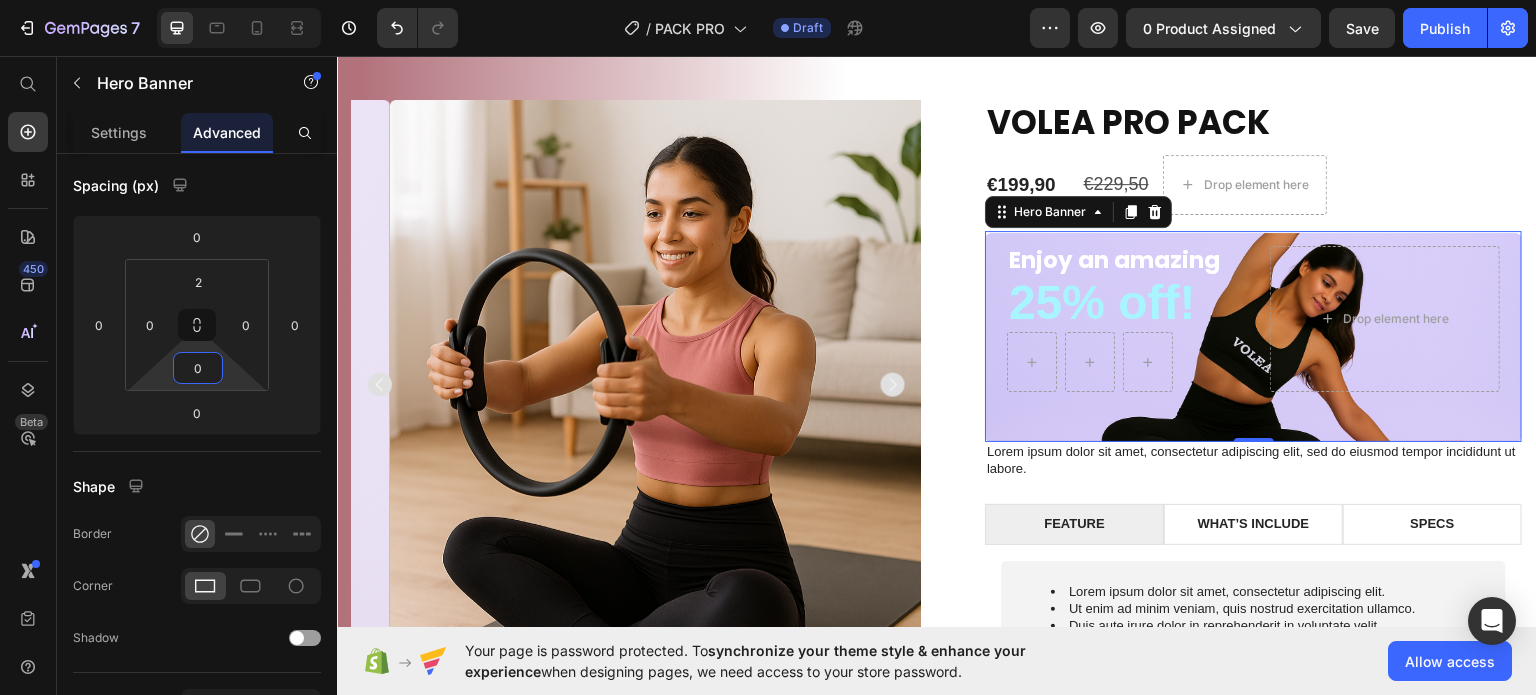 click on "Enjoy an amazing Text Block 25% off! Text Block
Row
Drop element here" at bounding box center [1253, 336] 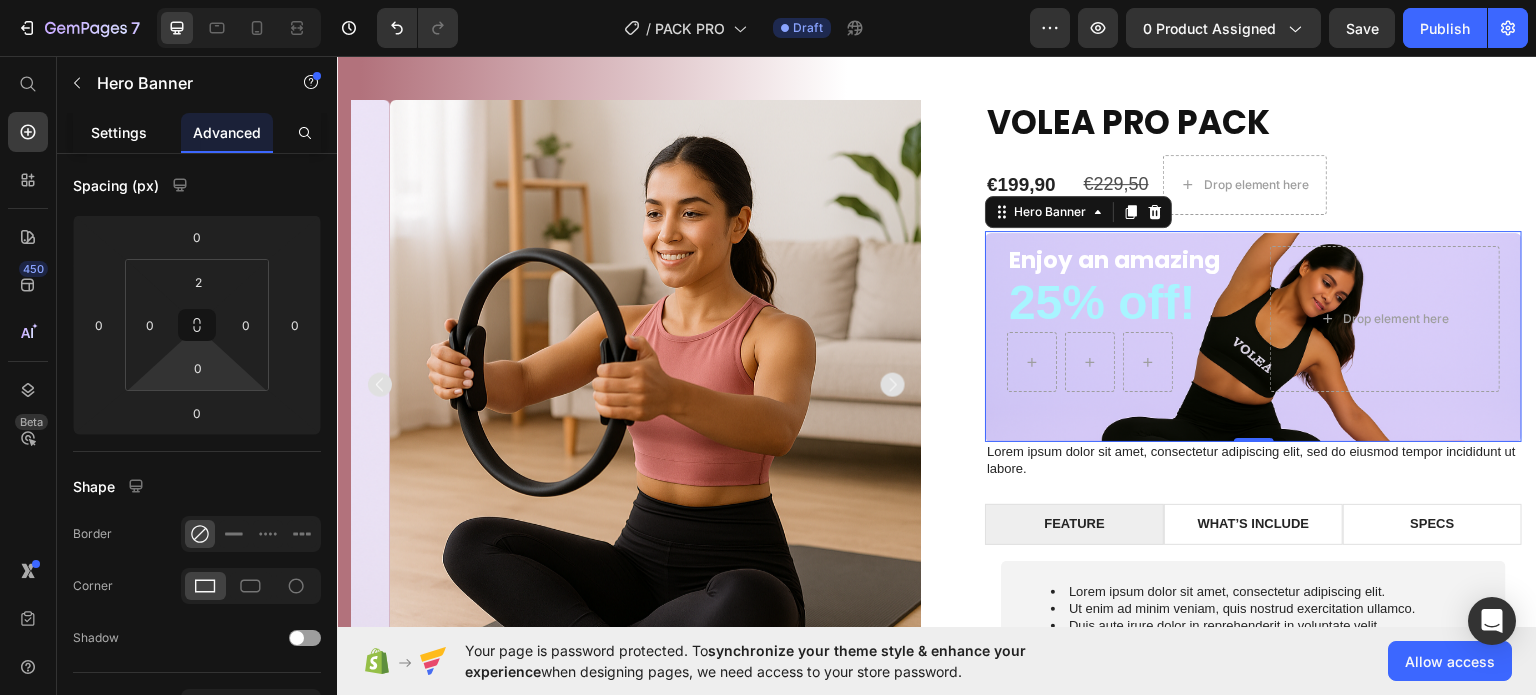 click on "Settings" at bounding box center [119, 132] 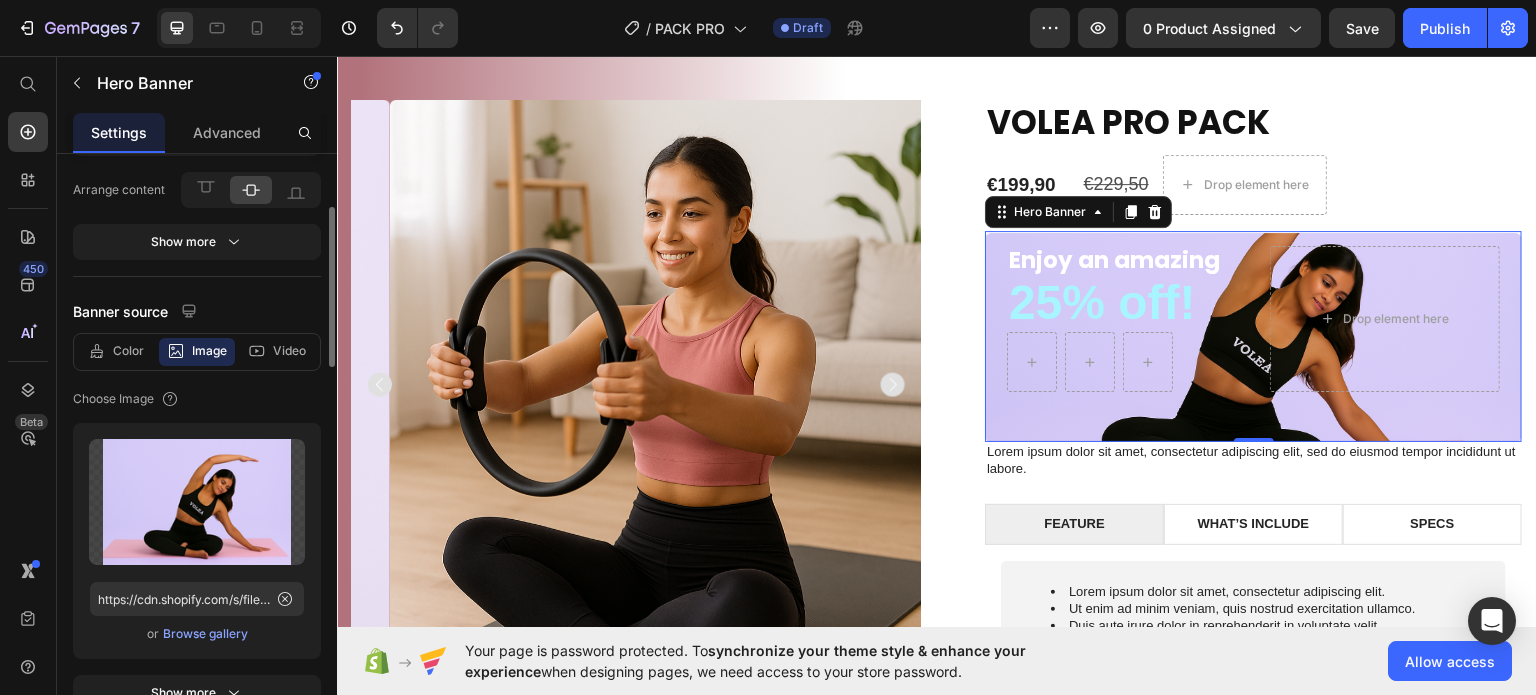 scroll, scrollTop: 0, scrollLeft: 0, axis: both 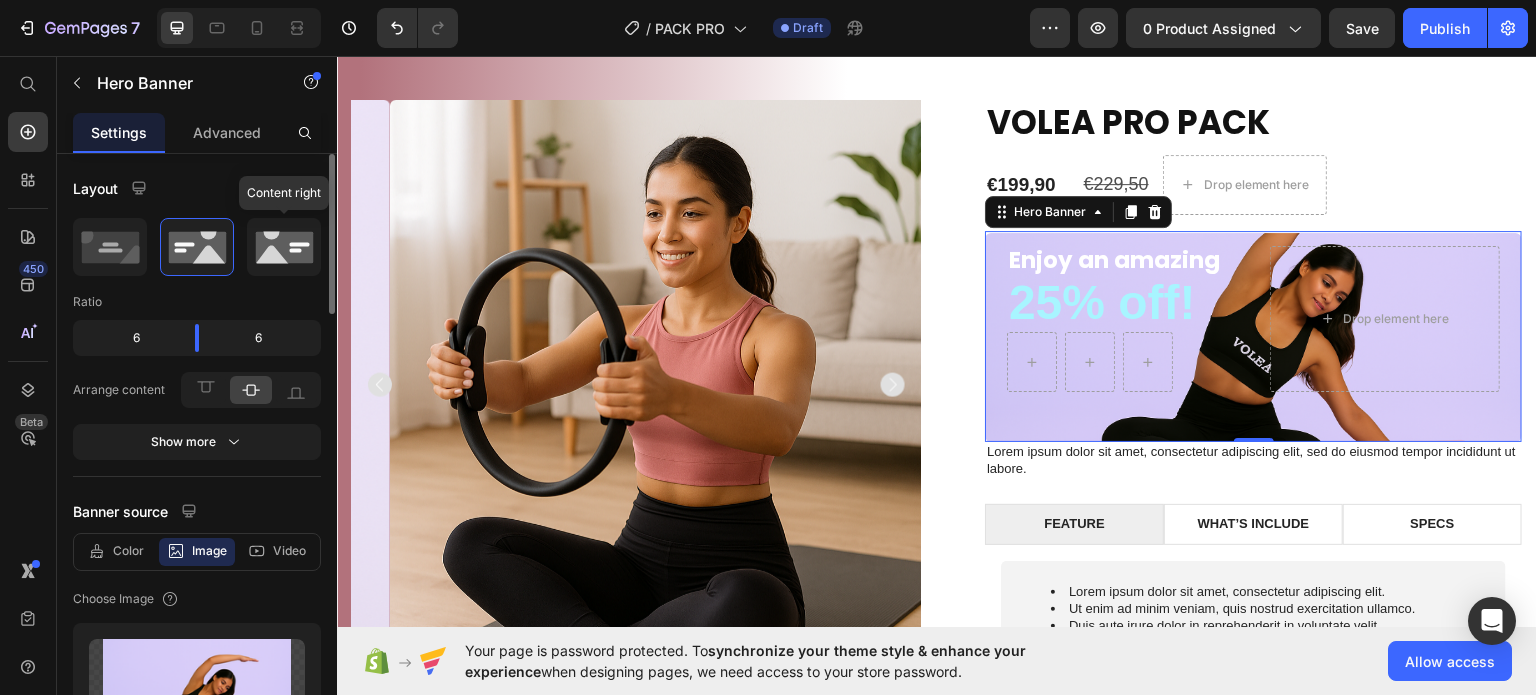 click 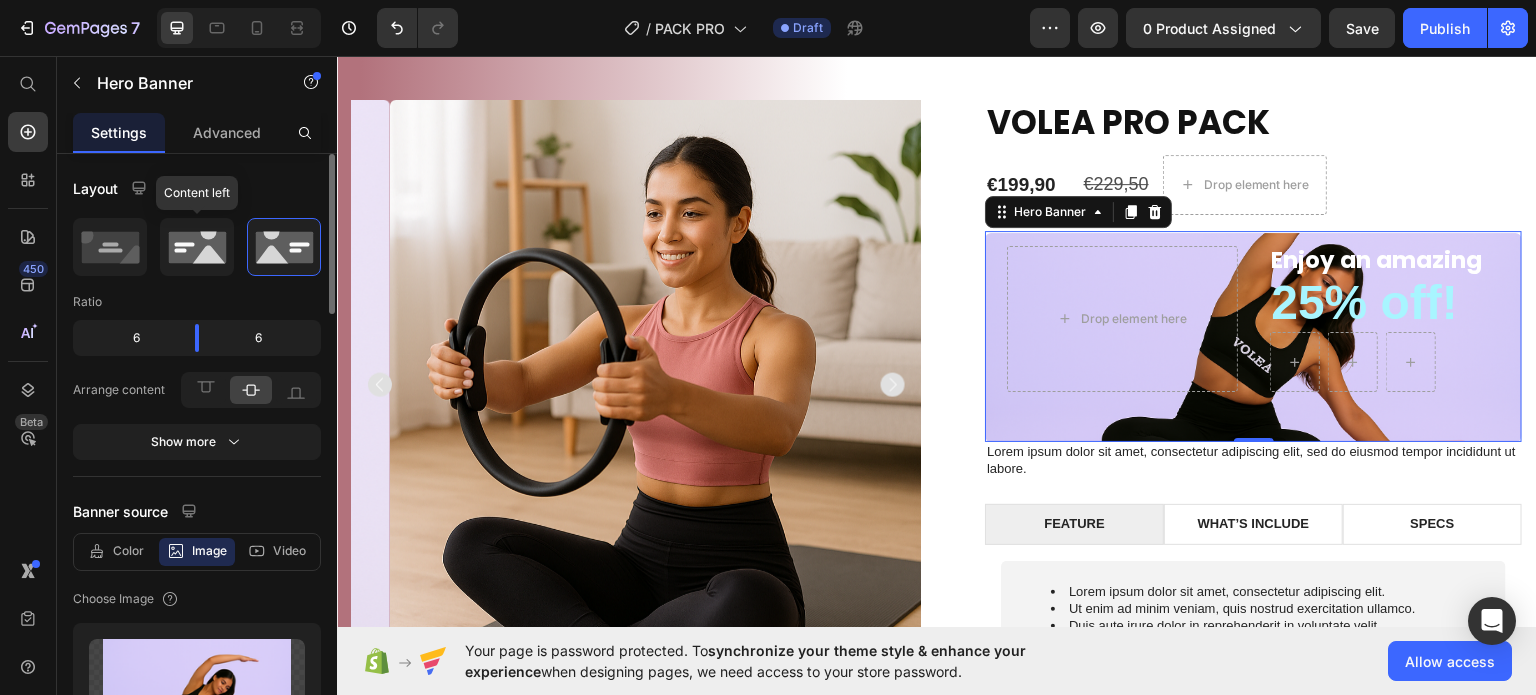 click 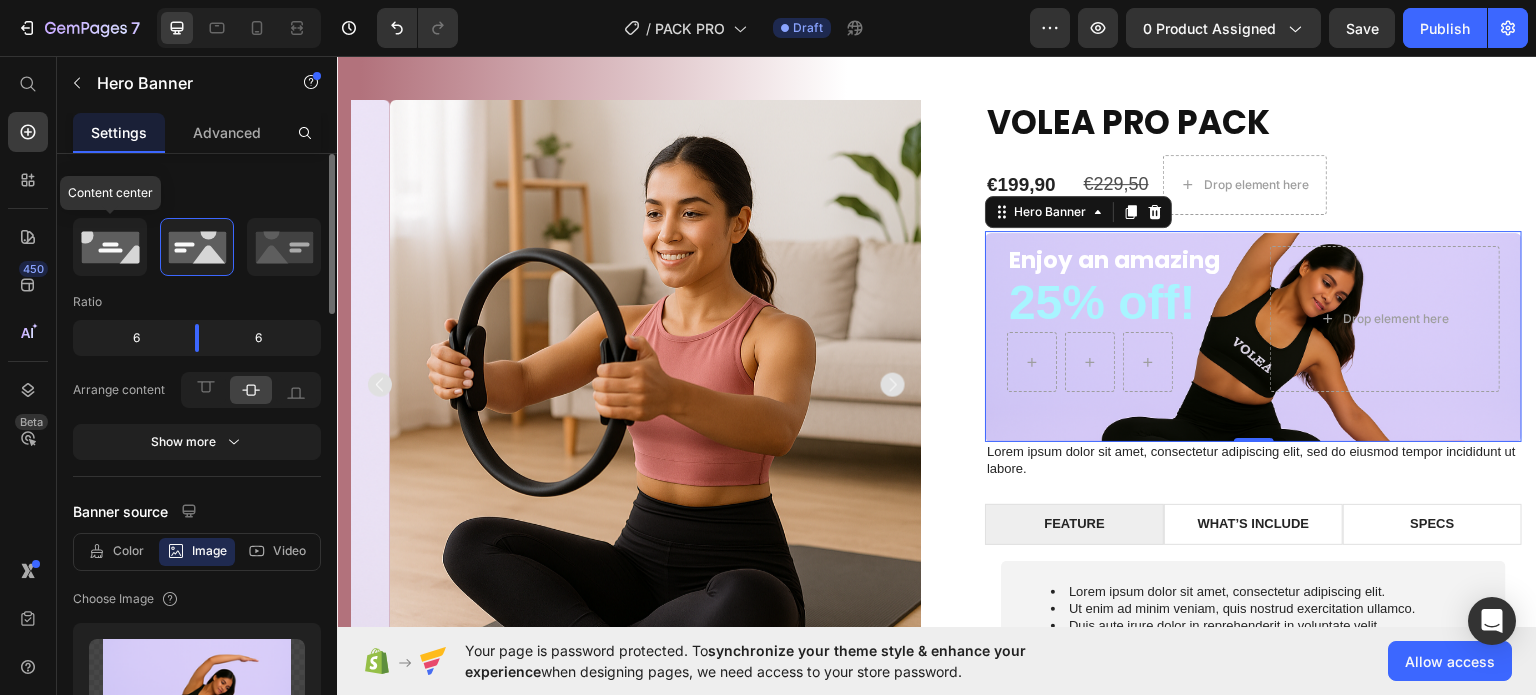 click 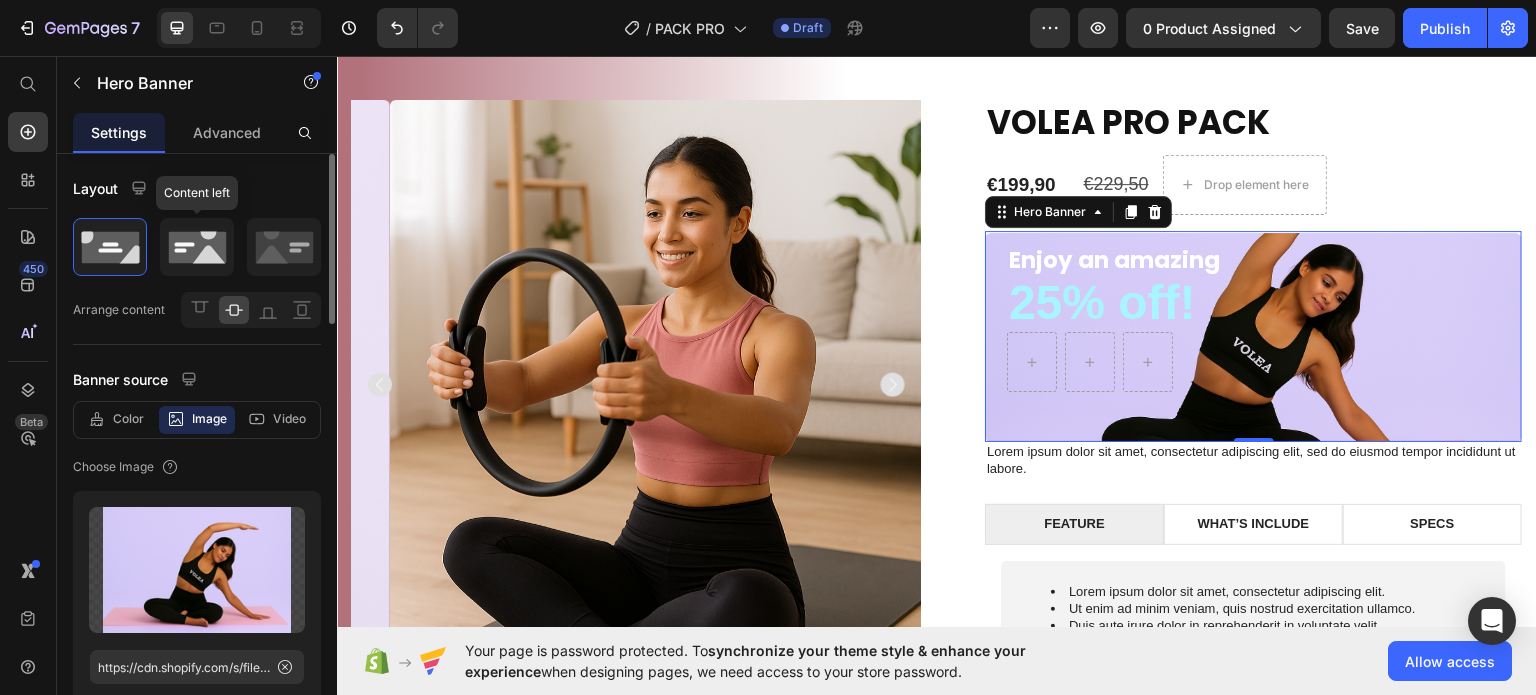 click 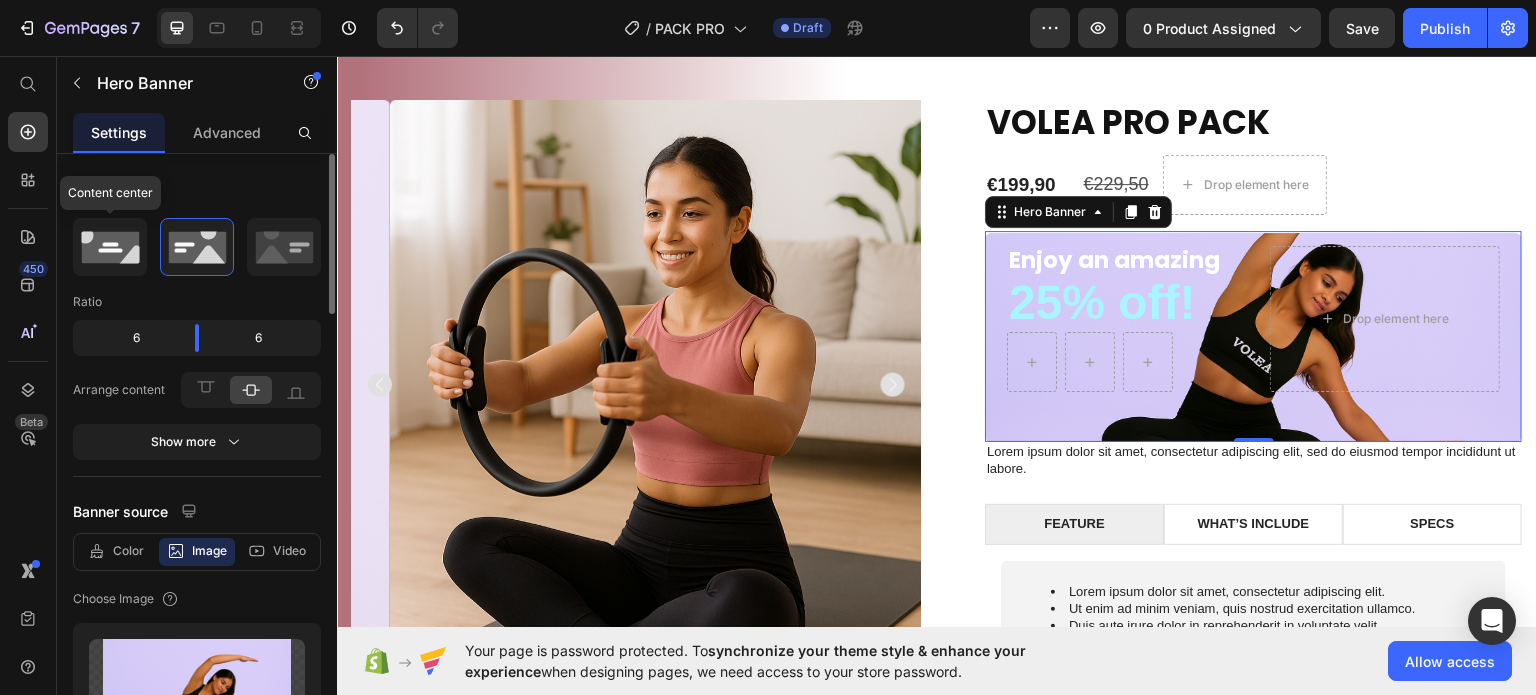 click 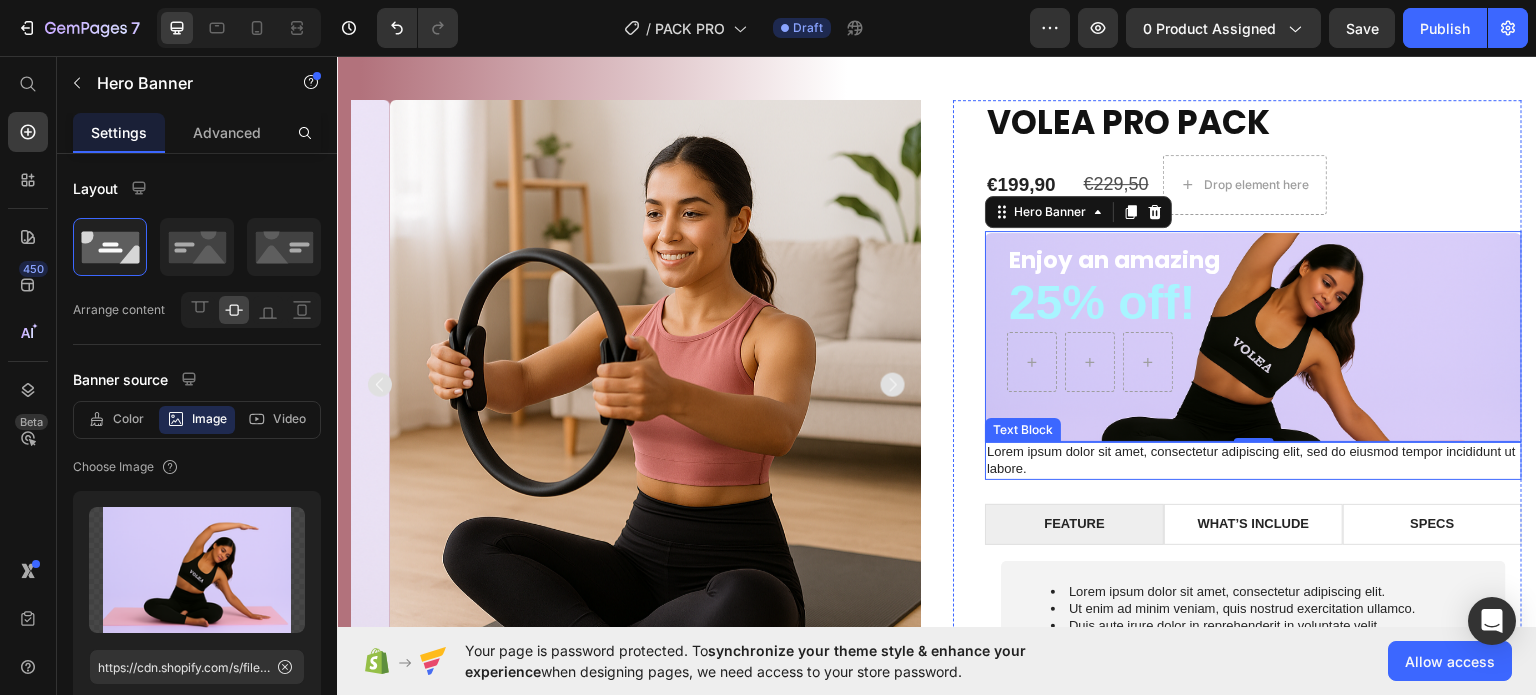 click on "Lorem ipsum dolor sit amet, consectetur adipiscing elit, sed do eiusmod tempor incididunt ut labore." at bounding box center (1253, 460) 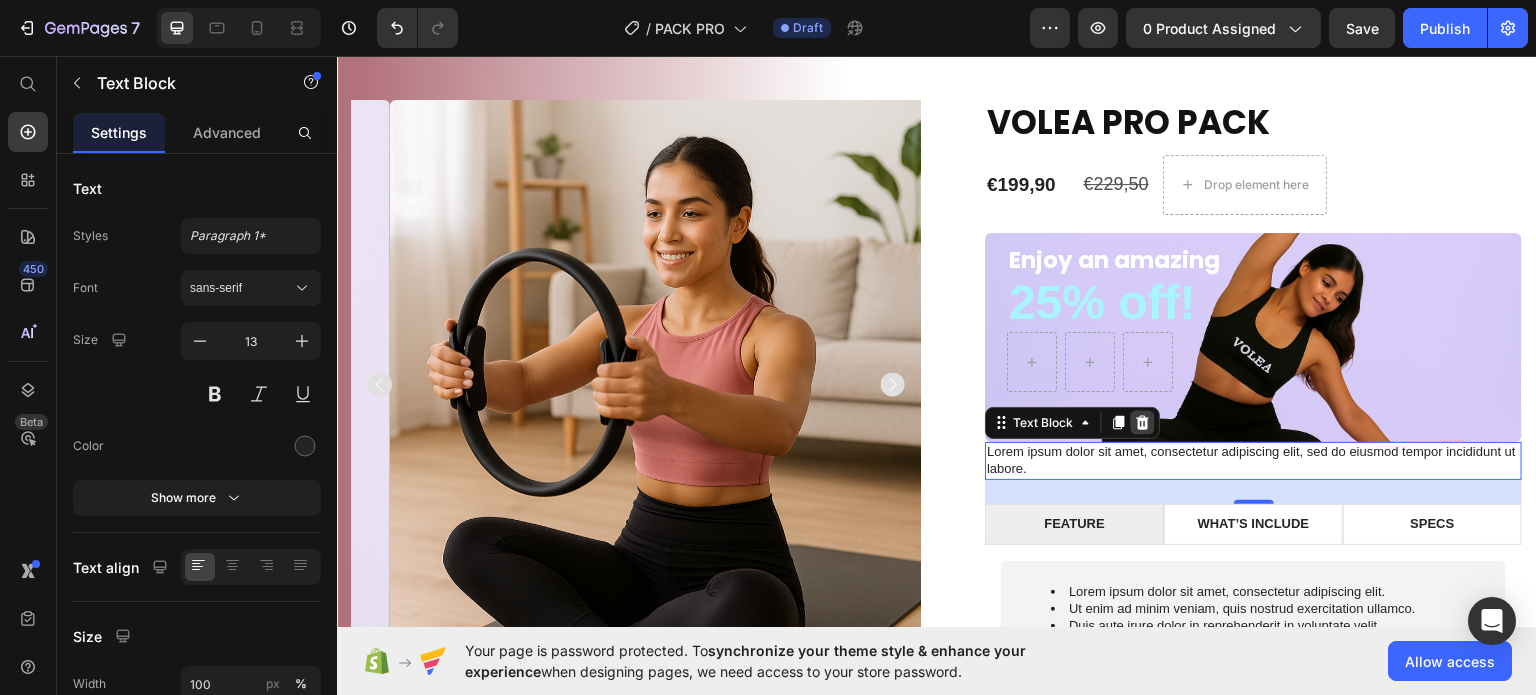 click 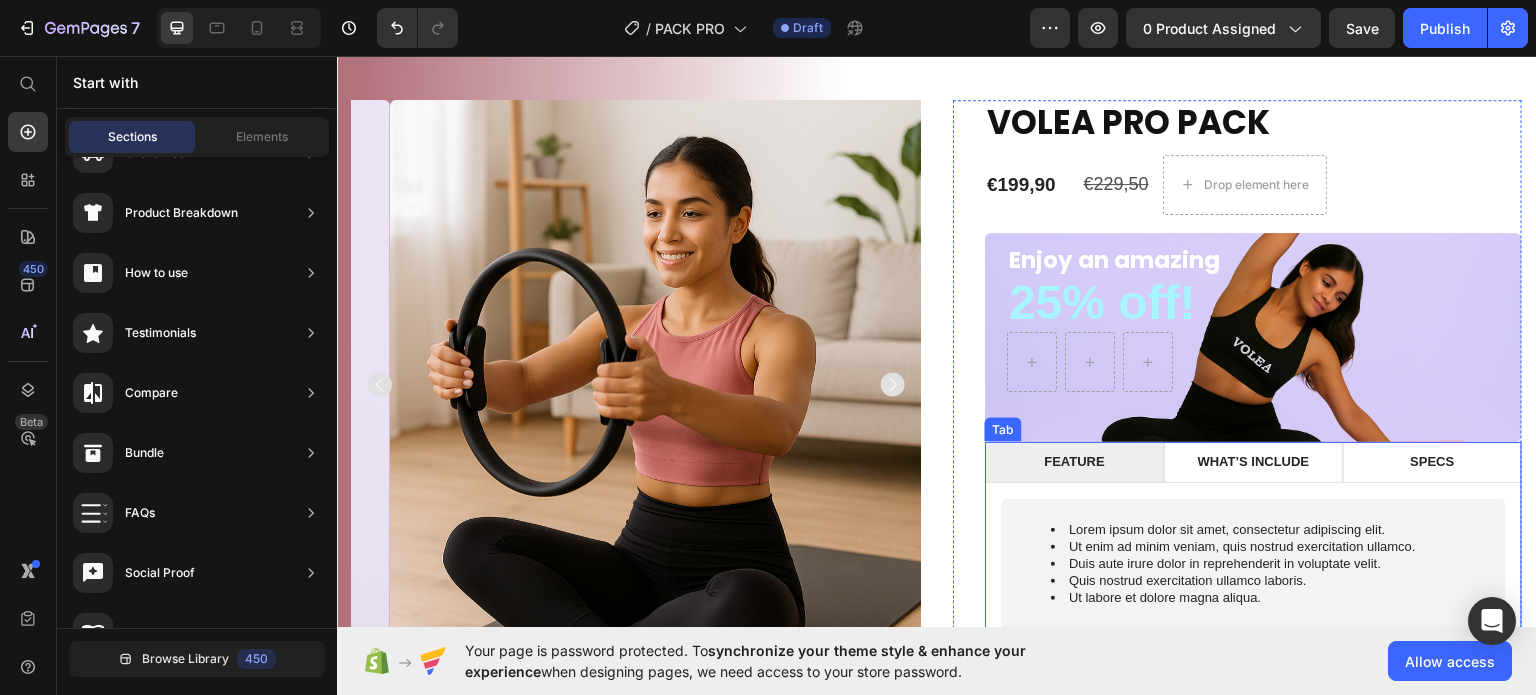 click on "FEATURE" at bounding box center [1074, 461] 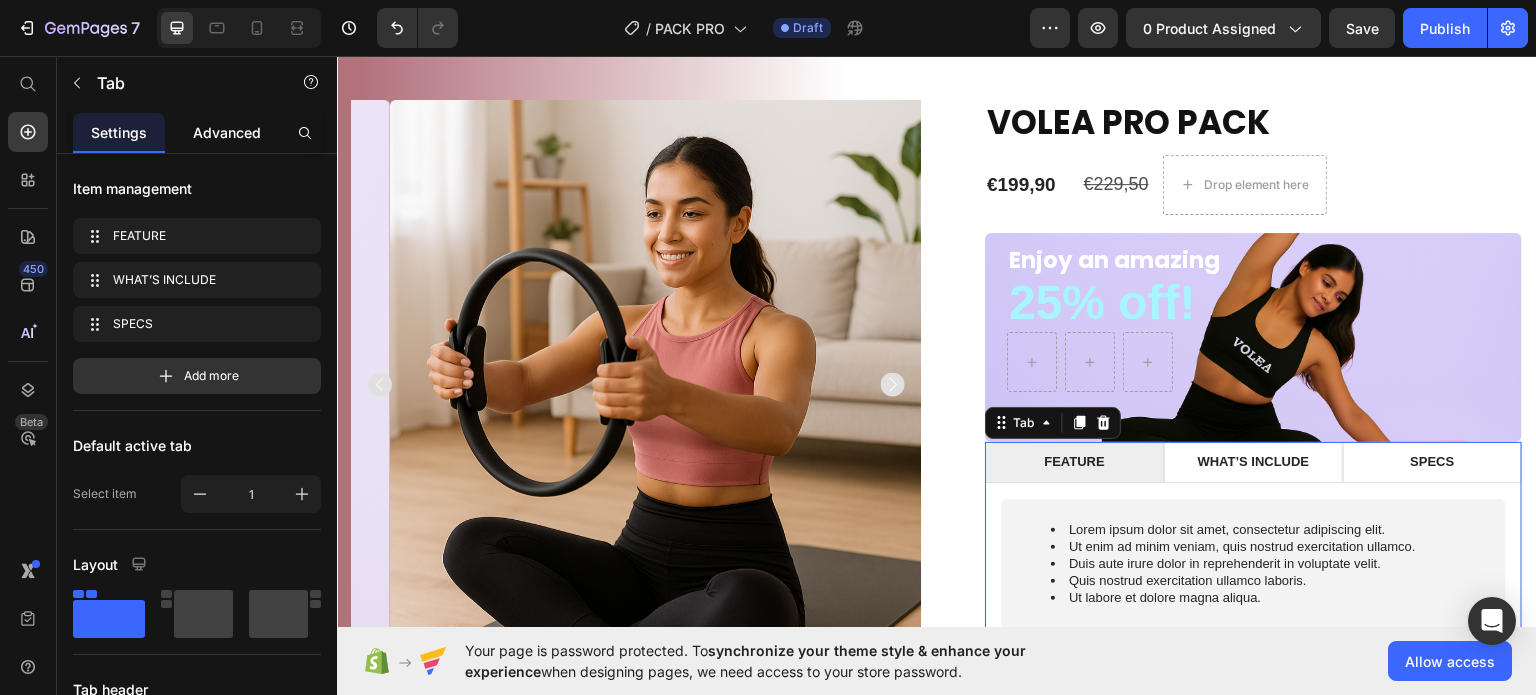 click on "Advanced" at bounding box center (227, 132) 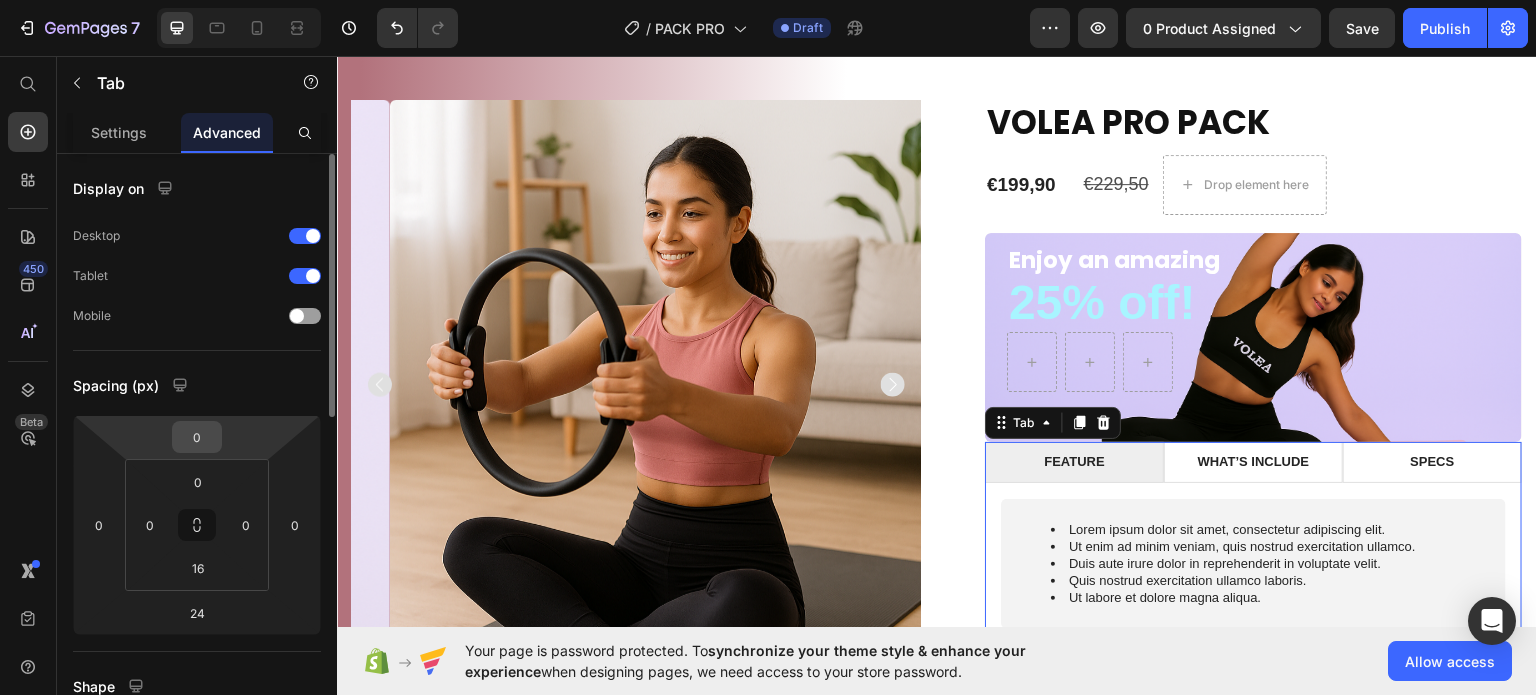 drag, startPoint x: 207, startPoint y: 415, endPoint x: 207, endPoint y: 439, distance: 24 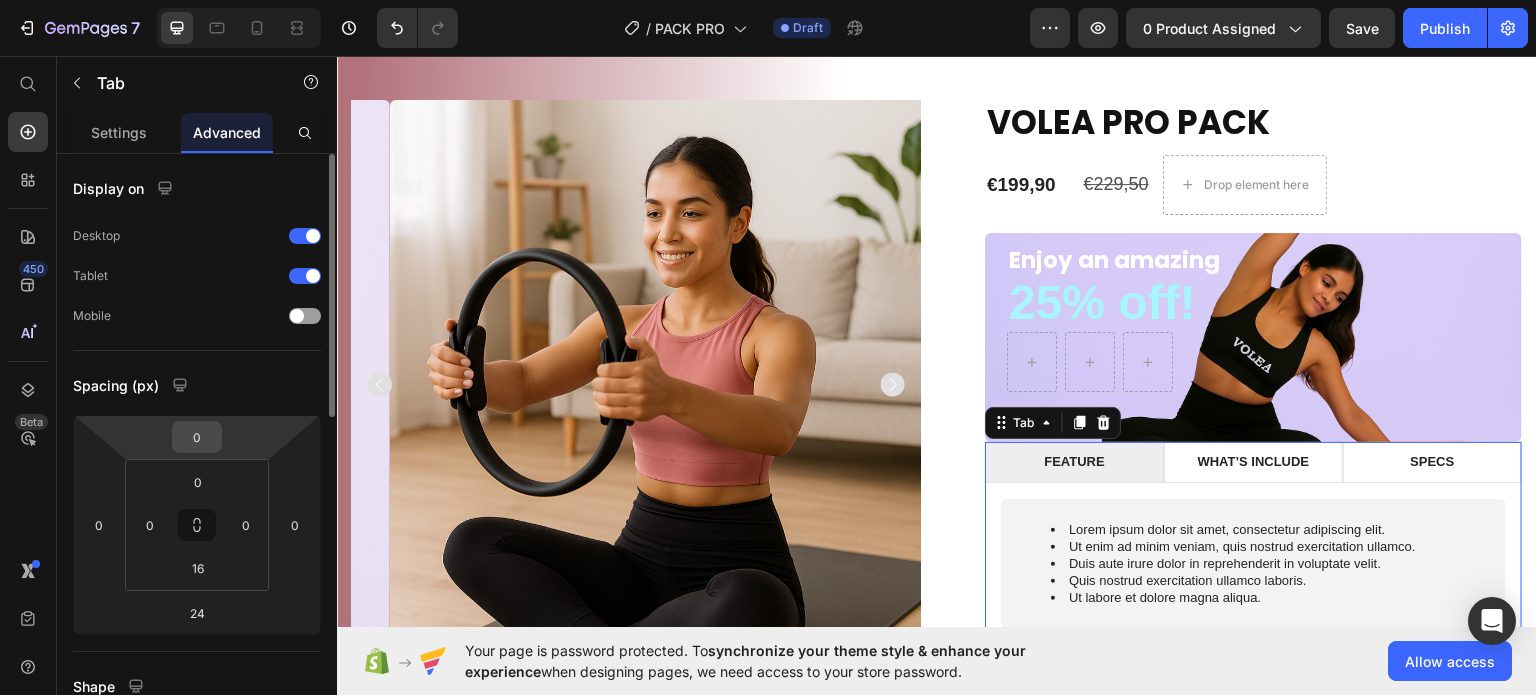 click on "0 0 24 0" at bounding box center [197, 525] 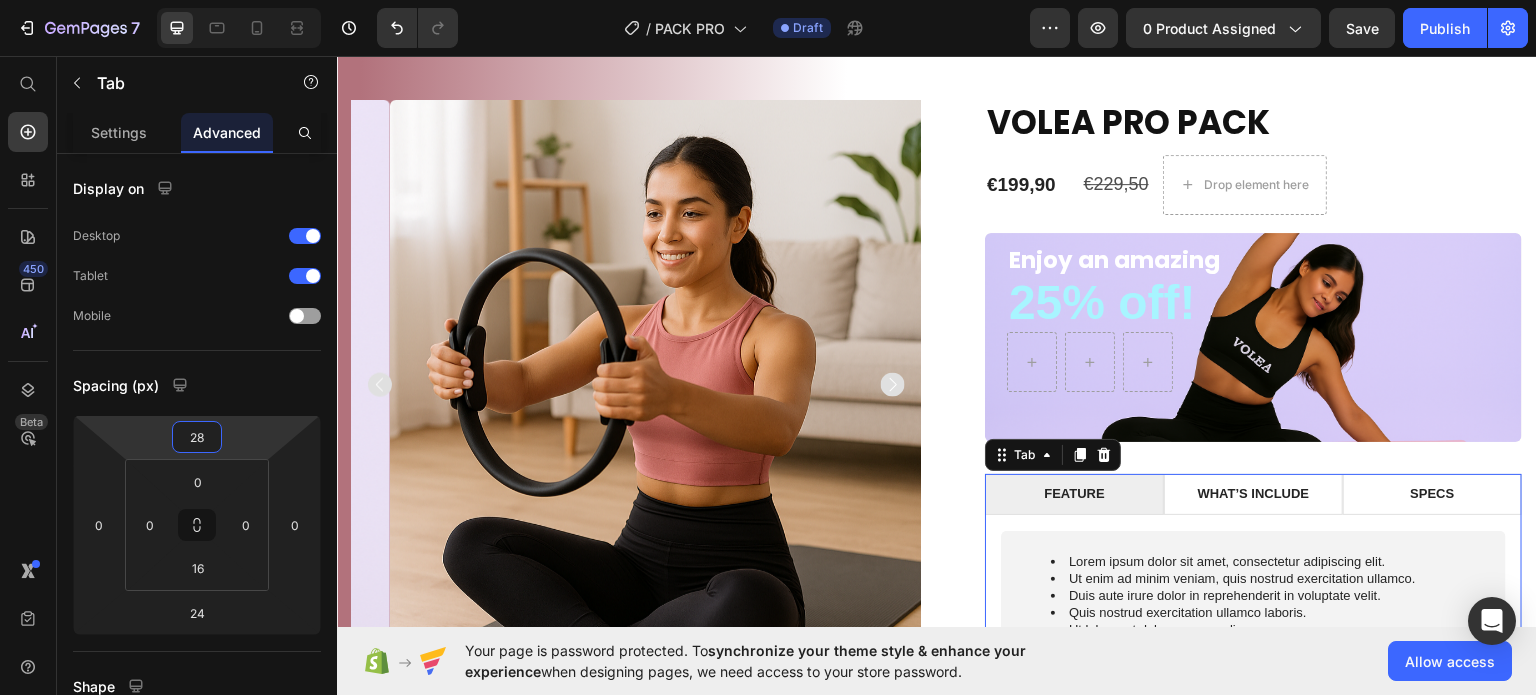 type on "26" 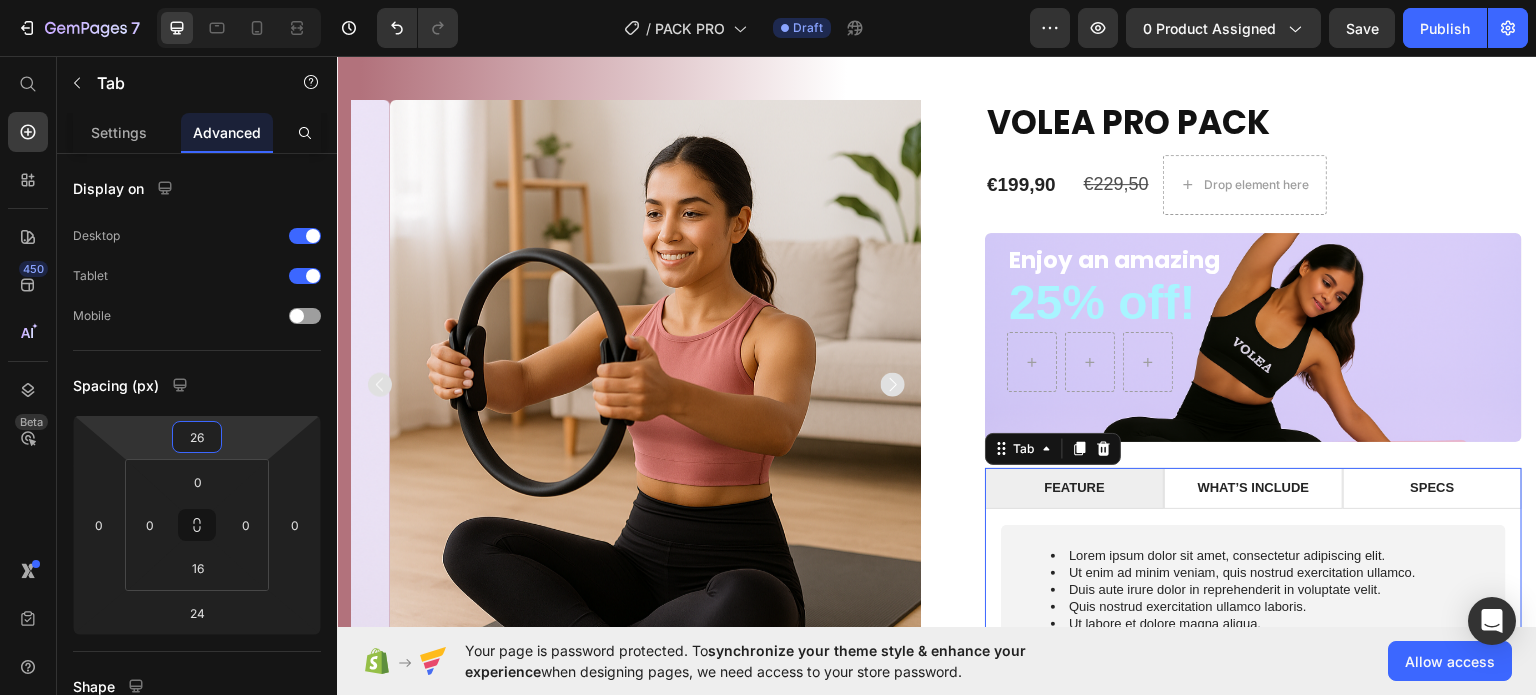 drag, startPoint x: 202, startPoint y: 415, endPoint x: 206, endPoint y: 402, distance: 13.601471 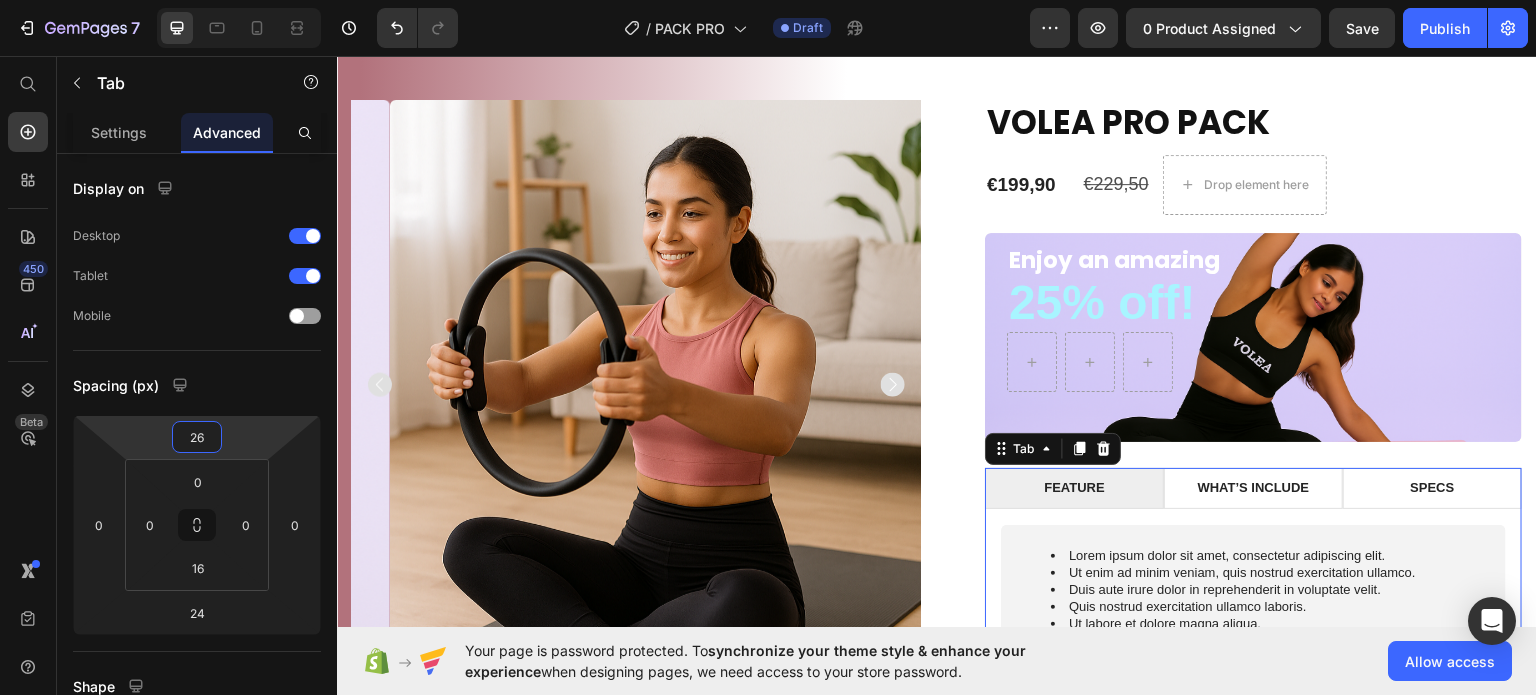 click on "7   /  PACK PRO Draft Preview 0 product assigned  Save   Publish  450 Beta Start with Sections Elements Hero Section Product Detail Brands Trusted Badges Guarantee Product Breakdown How to use Testimonials Compare Bundle FAQs Social Proof Brand Story Product List Collection Blog List Contact Sticky Add to Cart Custom Footer Browse Library 450 Layout
Row
Row
Row
Row Text
Heading
Text Block Button
Button
Button
Sticky Back to top Media
Image
Image" at bounding box center (768, 0) 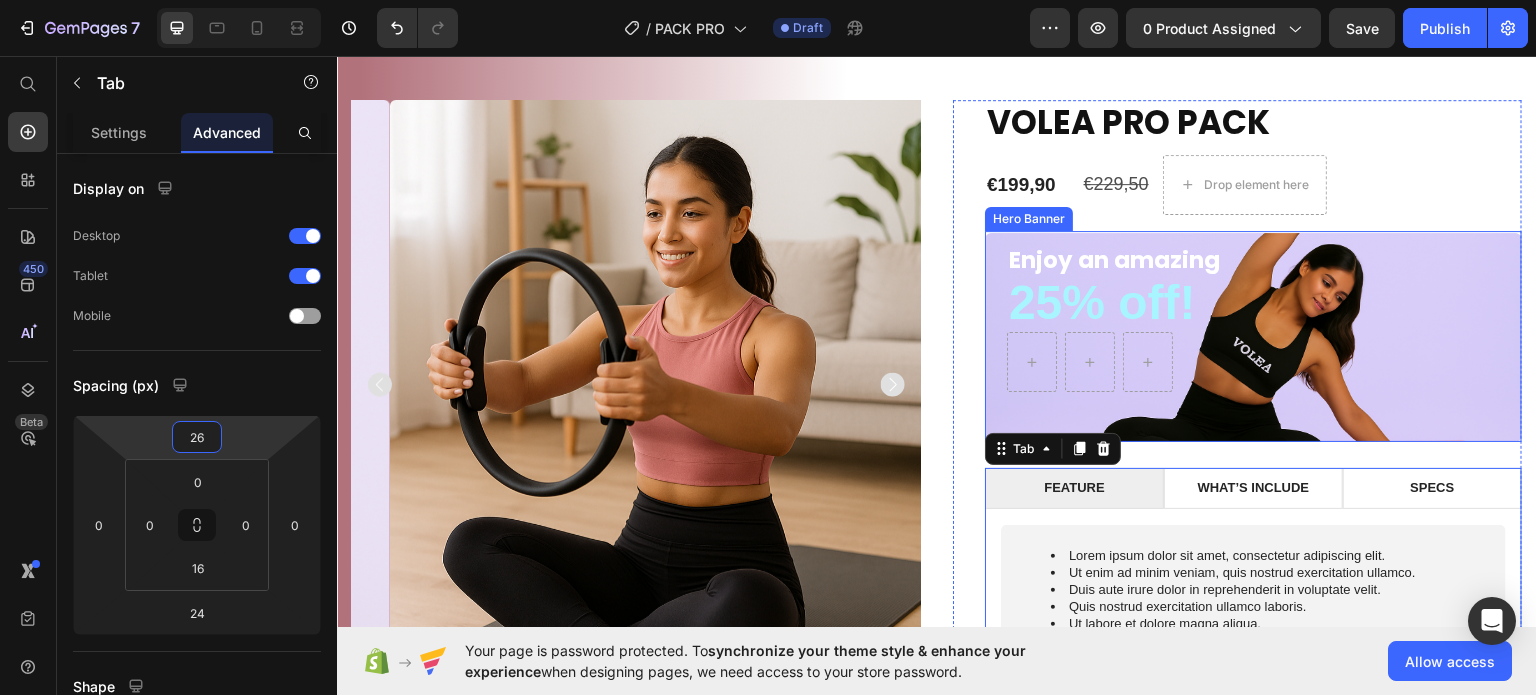 click on "Enjoy an amazing Text Block 25% off! Text Block
Row" at bounding box center [1253, 336] 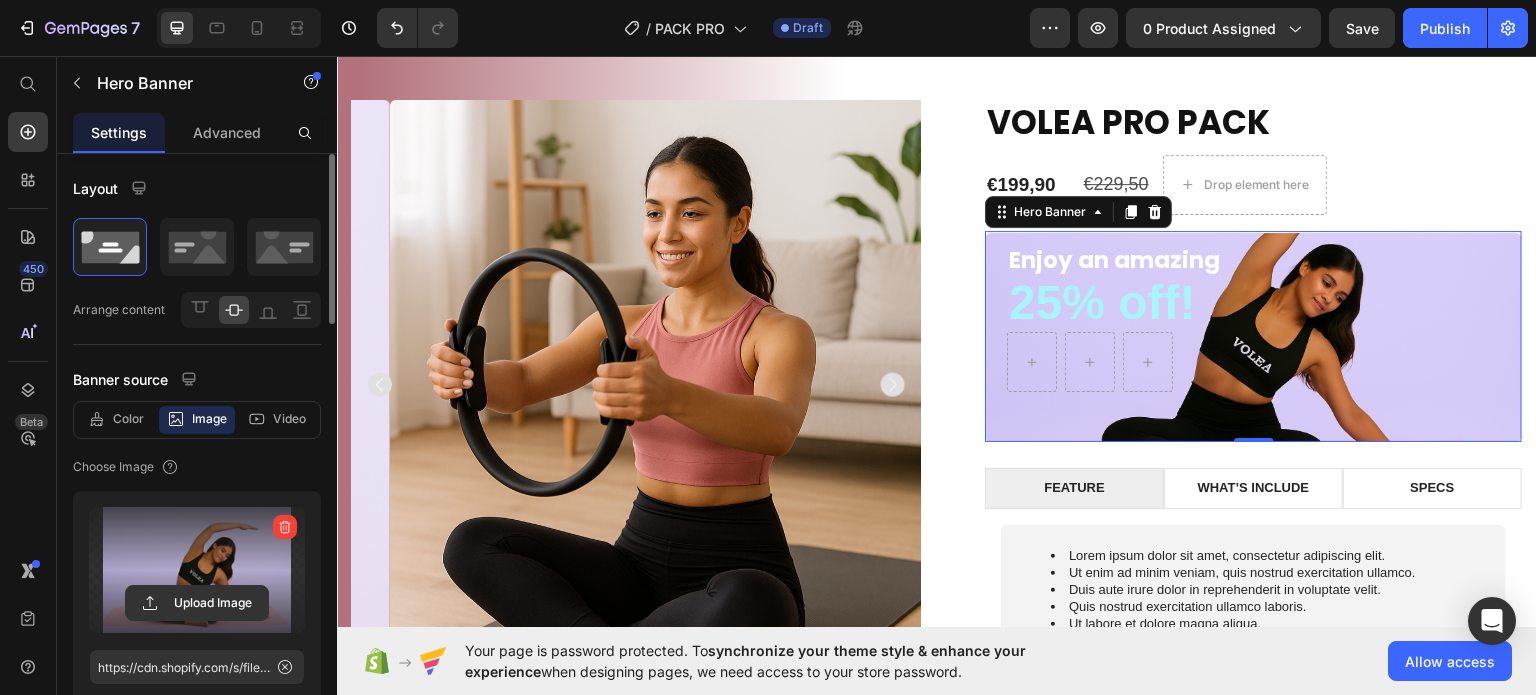 click at bounding box center [197, 570] 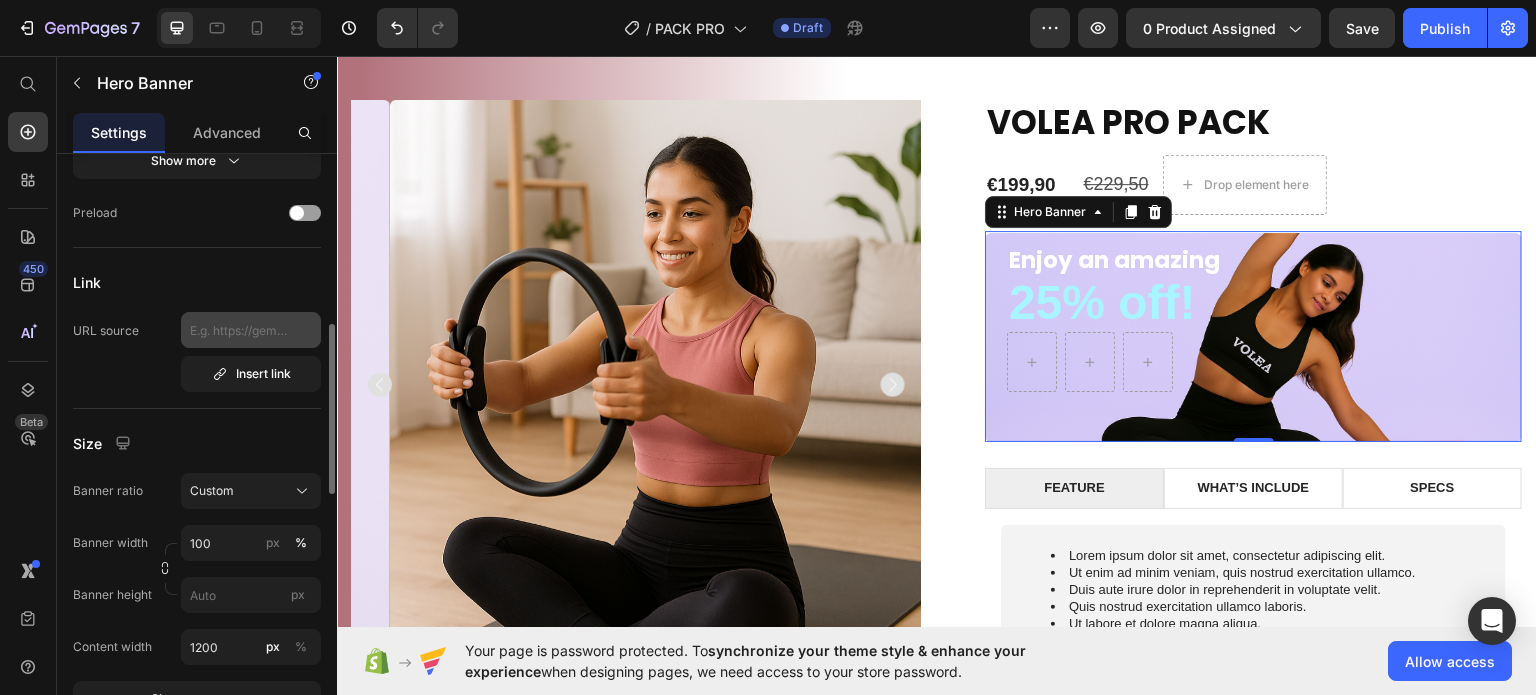 scroll, scrollTop: 700, scrollLeft: 0, axis: vertical 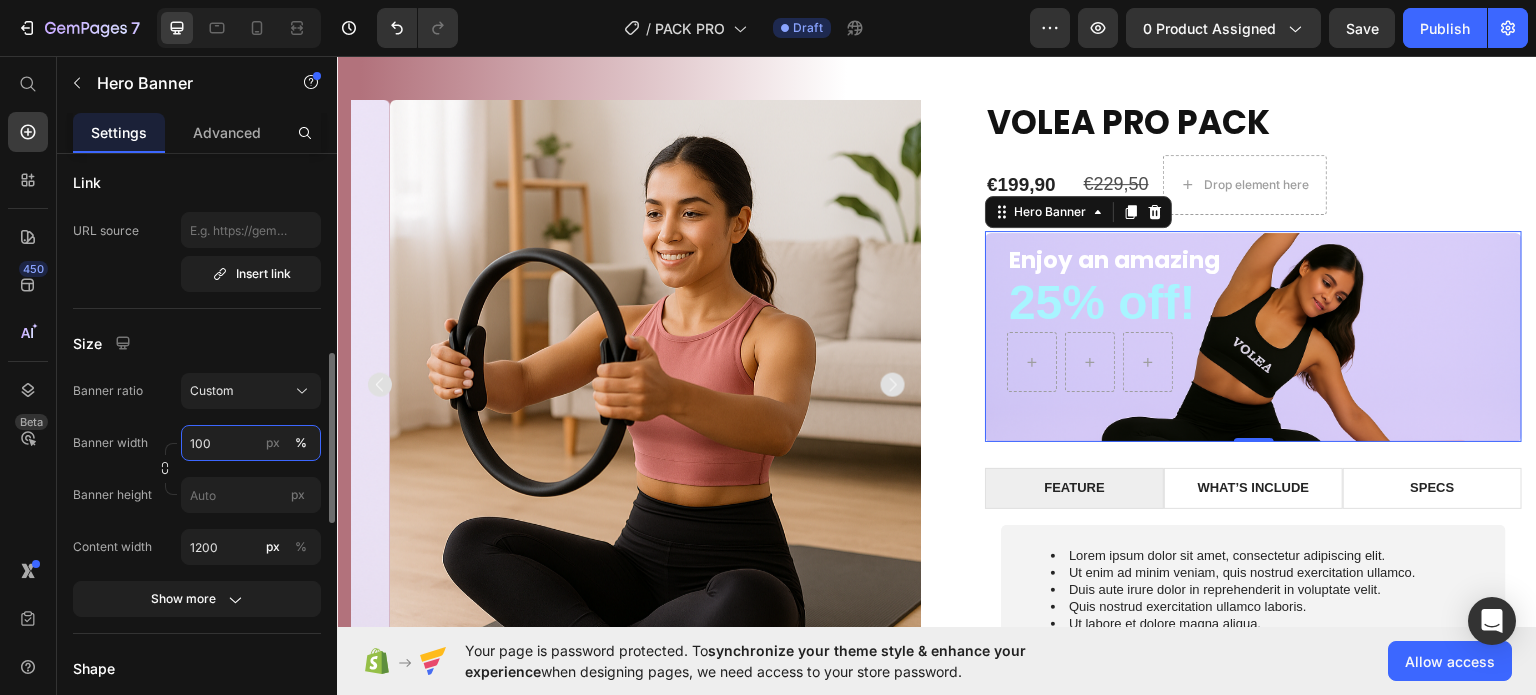 click on "100" at bounding box center (251, 443) 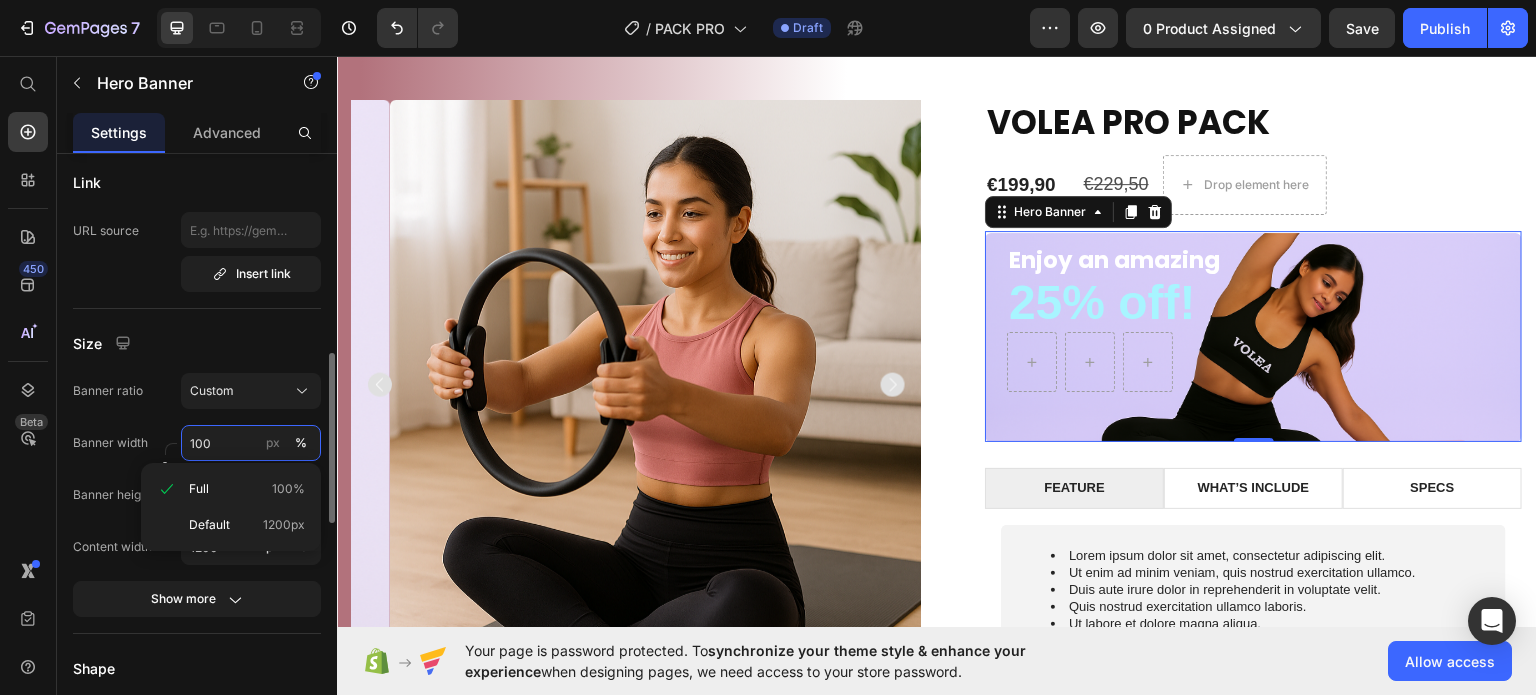 click on "100" at bounding box center [251, 443] 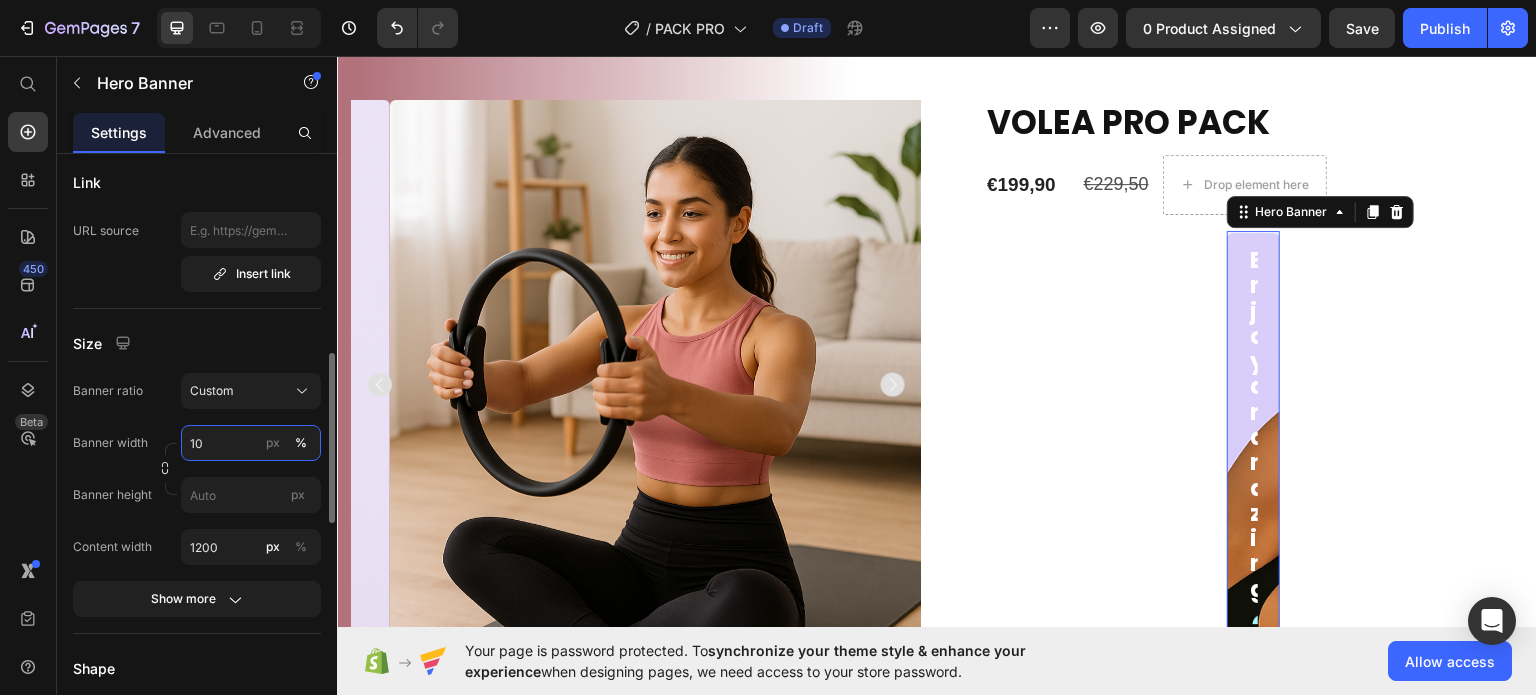type on "1" 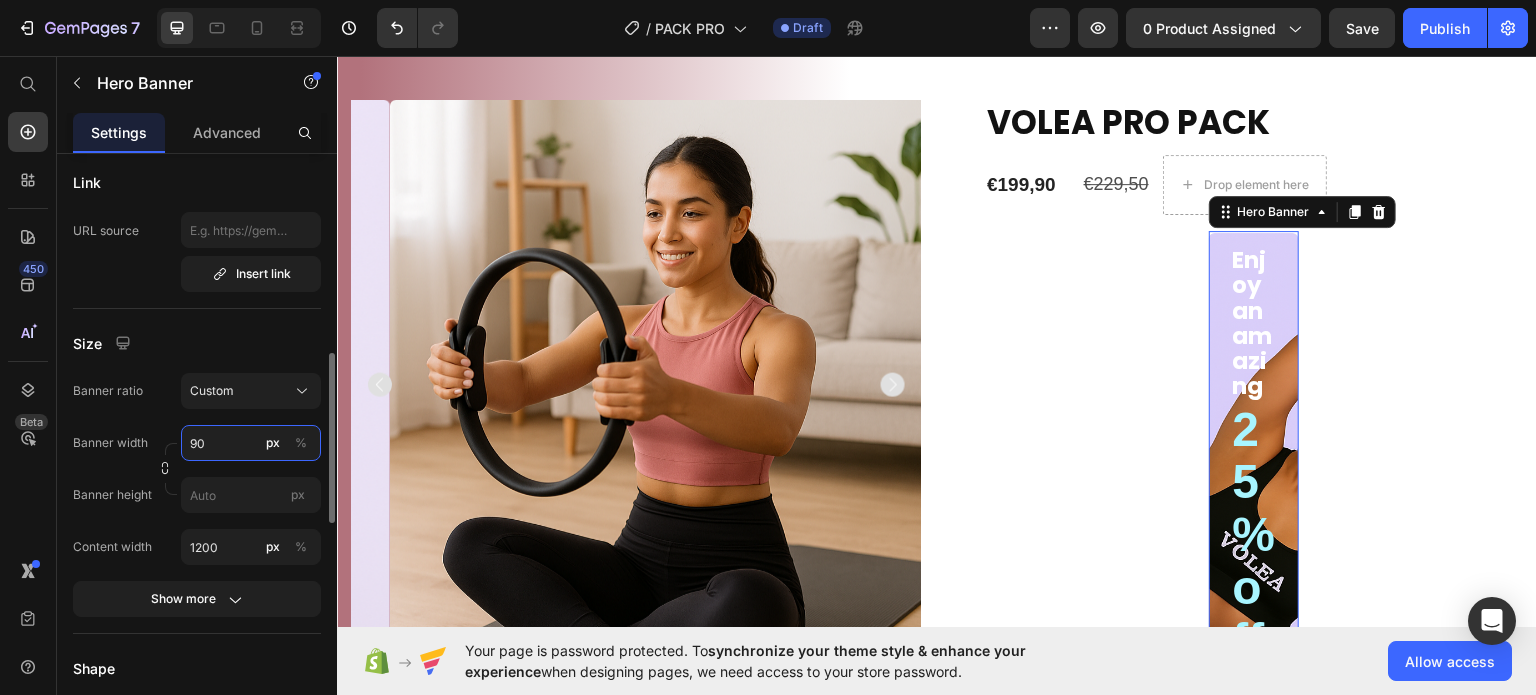 type on "9" 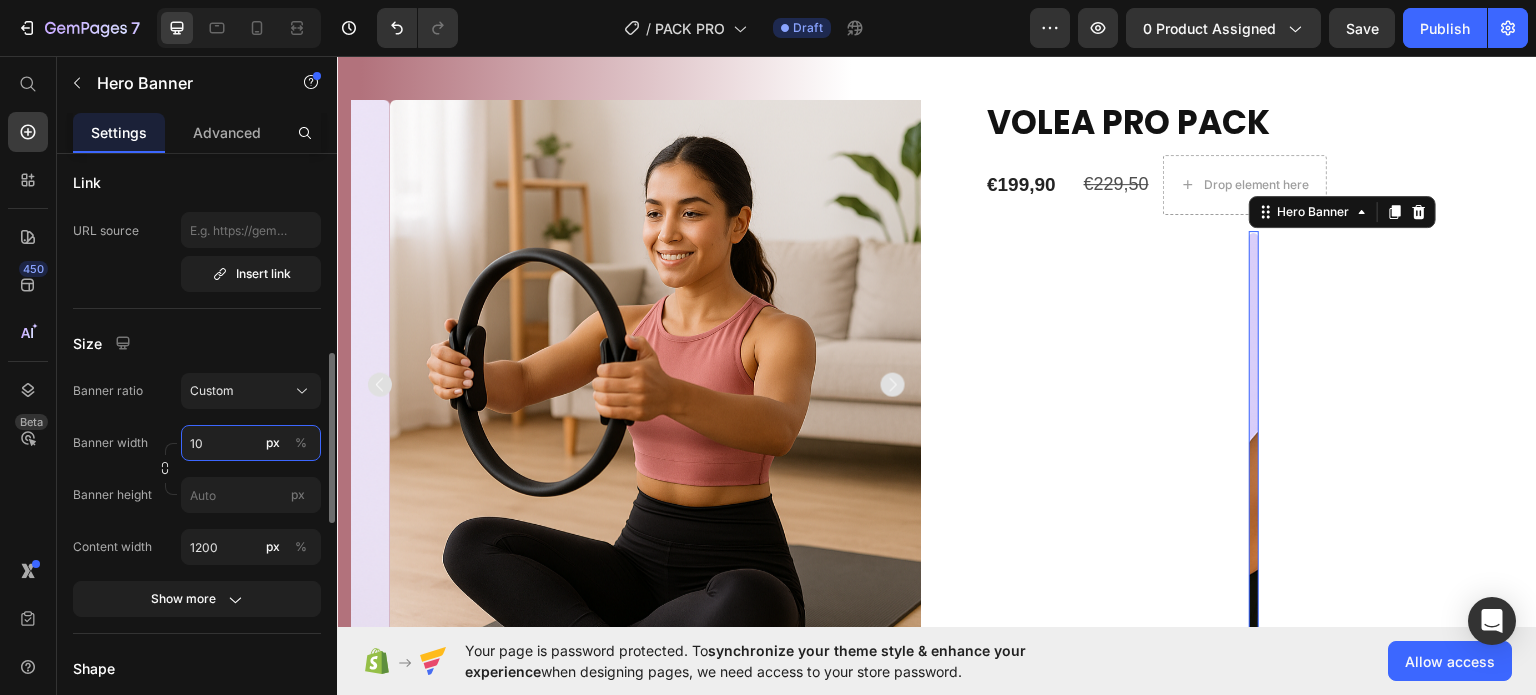 type on "1" 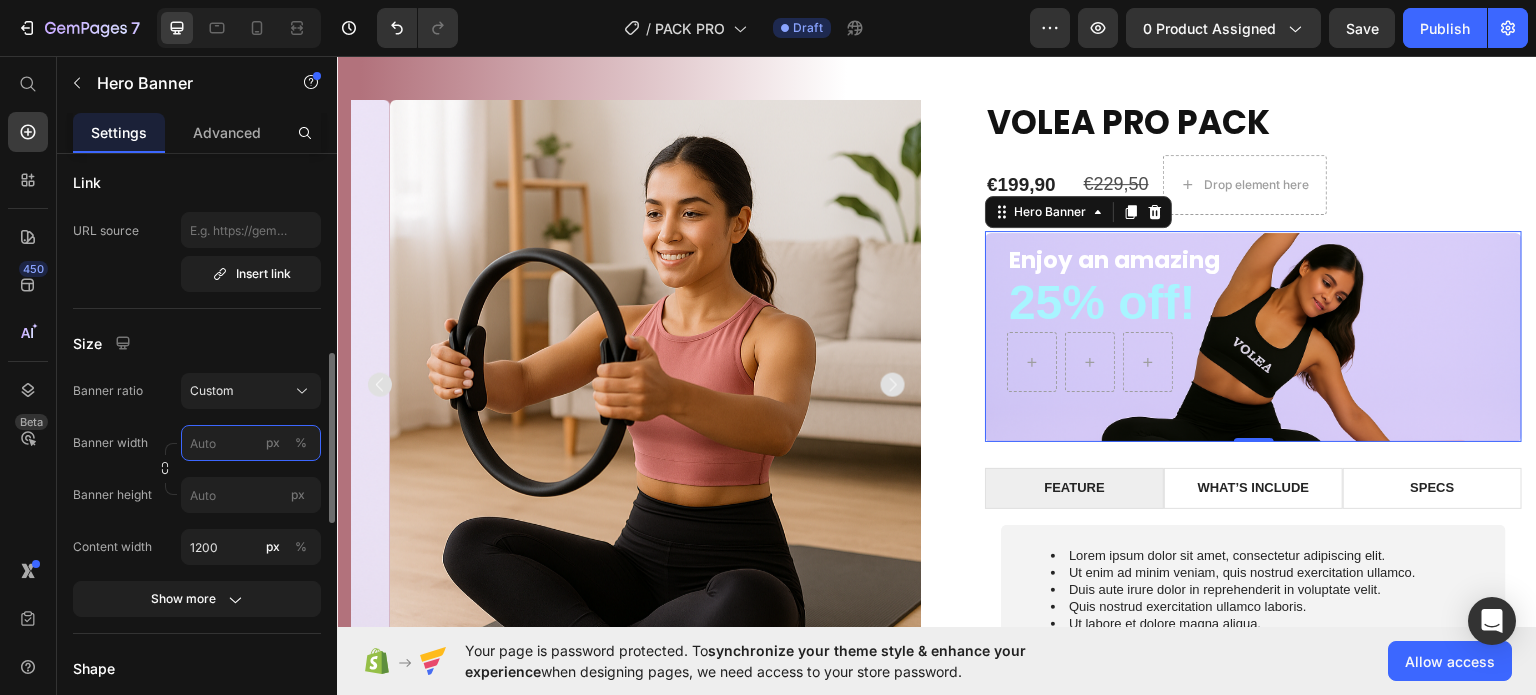 type 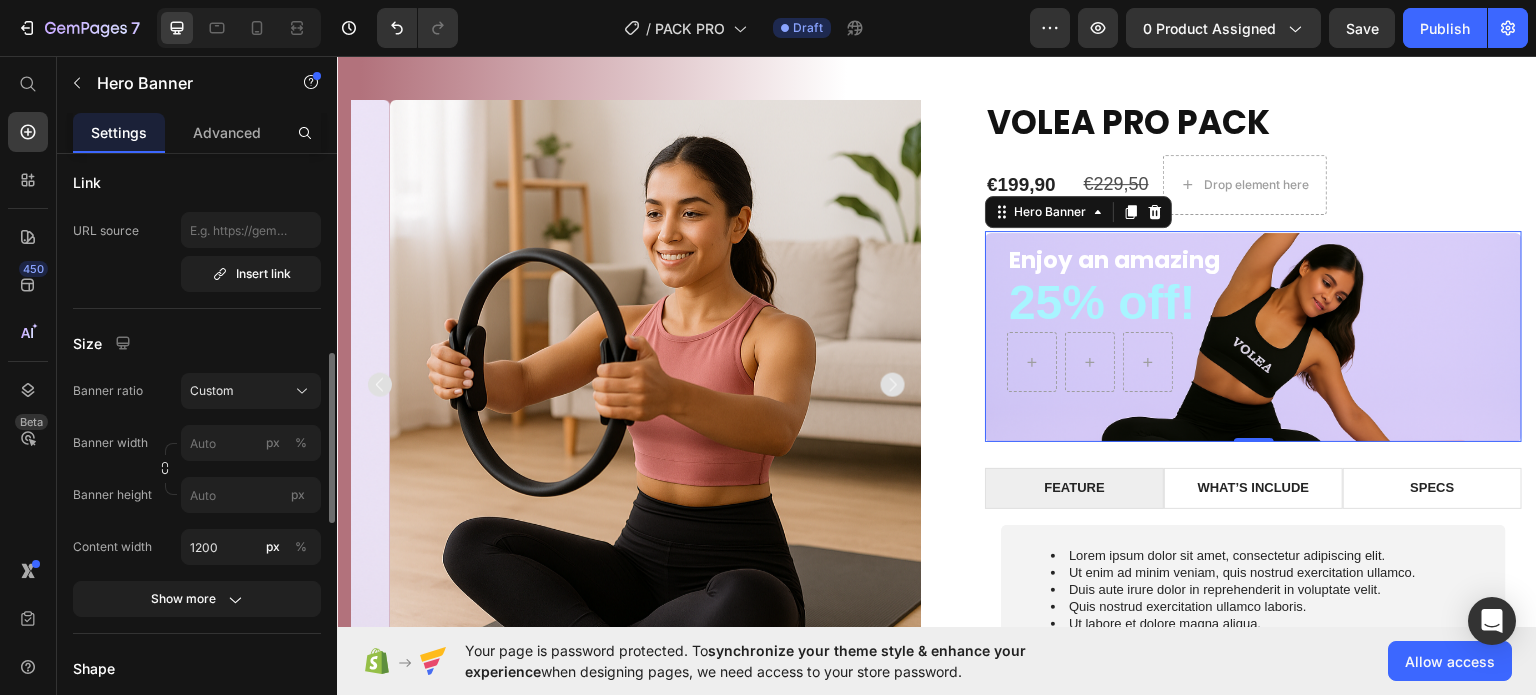 click on "Link" at bounding box center (197, 182) 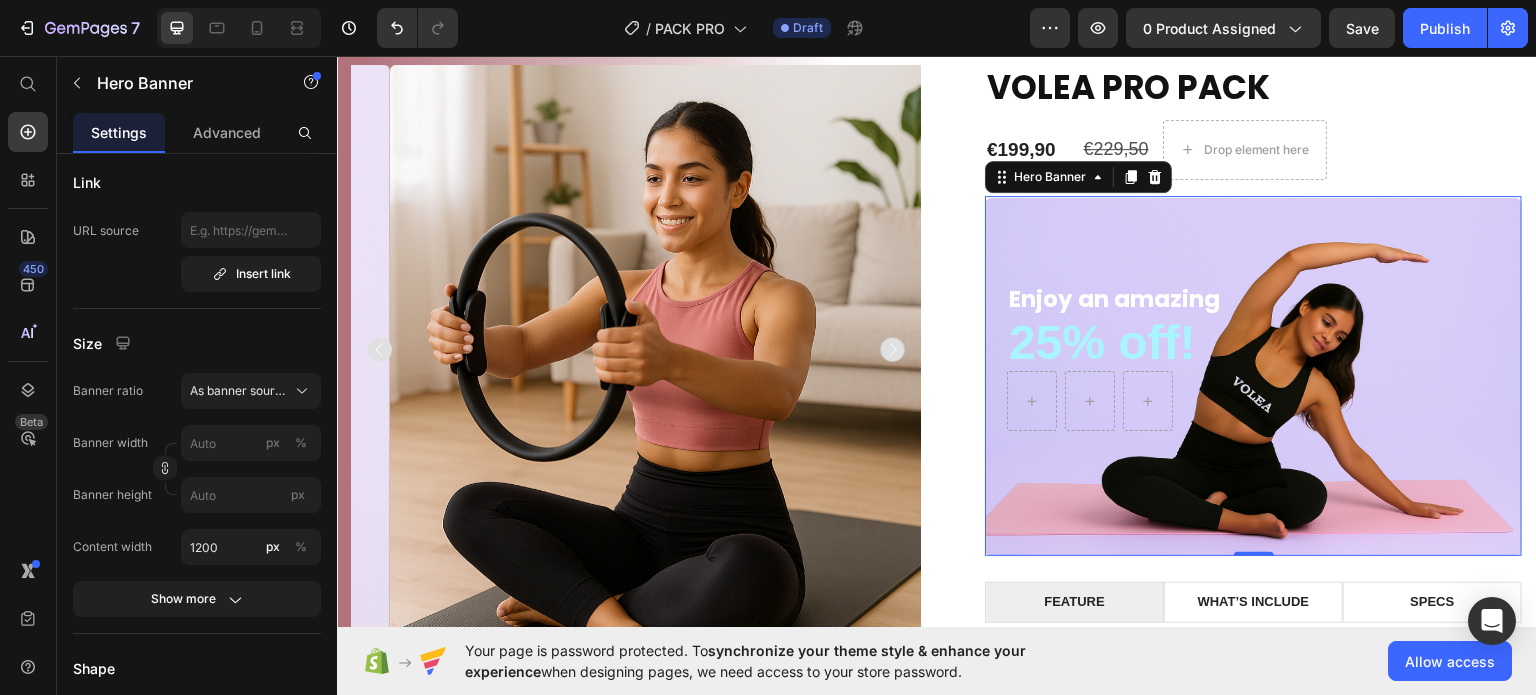 scroll, scrollTop: 161, scrollLeft: 0, axis: vertical 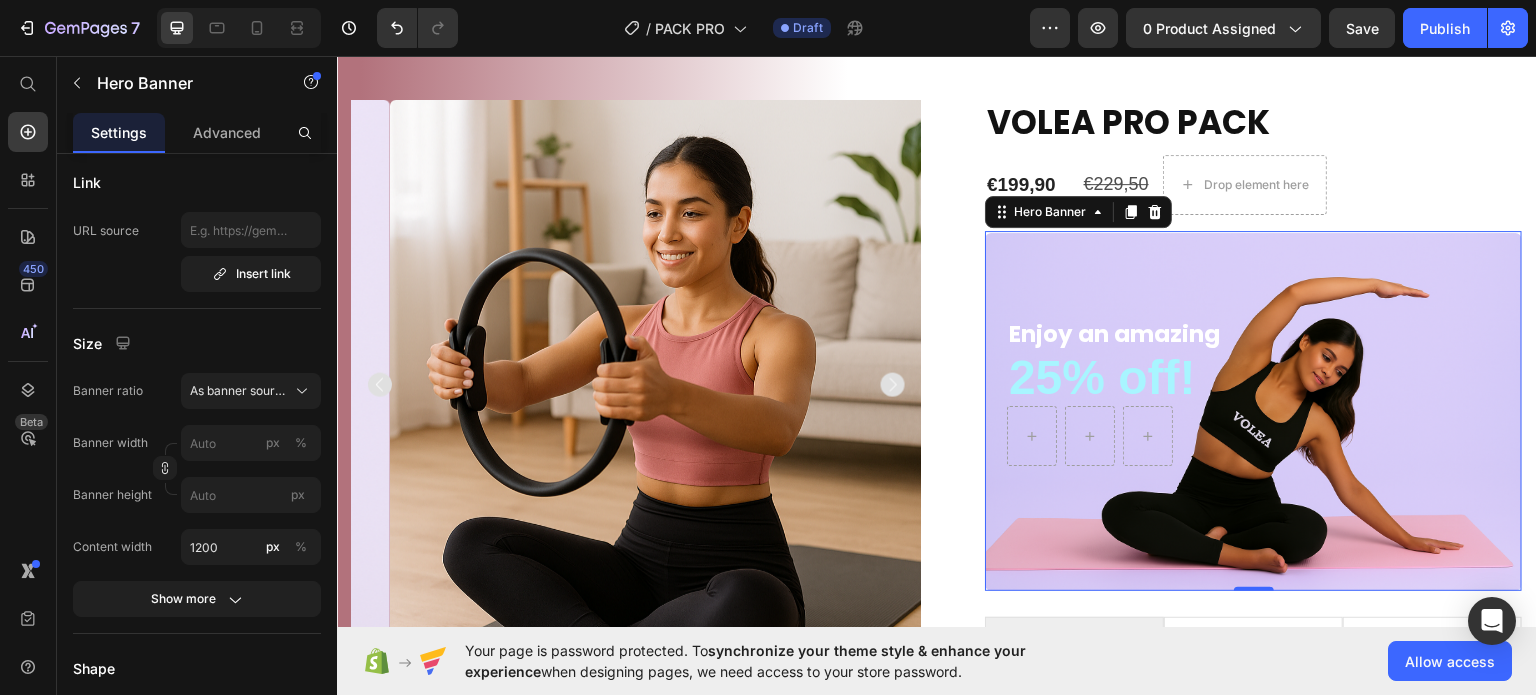 click at bounding box center [1253, 411] 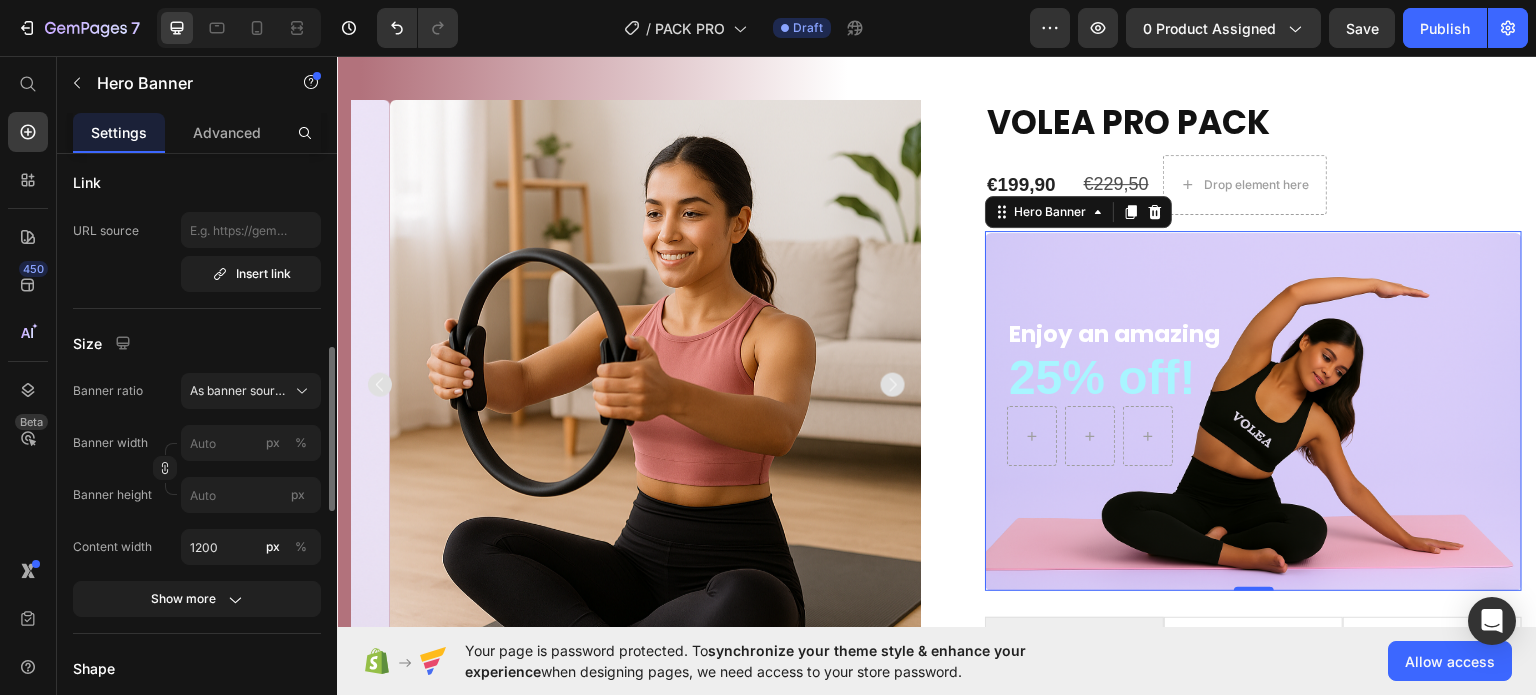 drag, startPoint x: 245, startPoint y: 144, endPoint x: 232, endPoint y: 180, distance: 38.27532 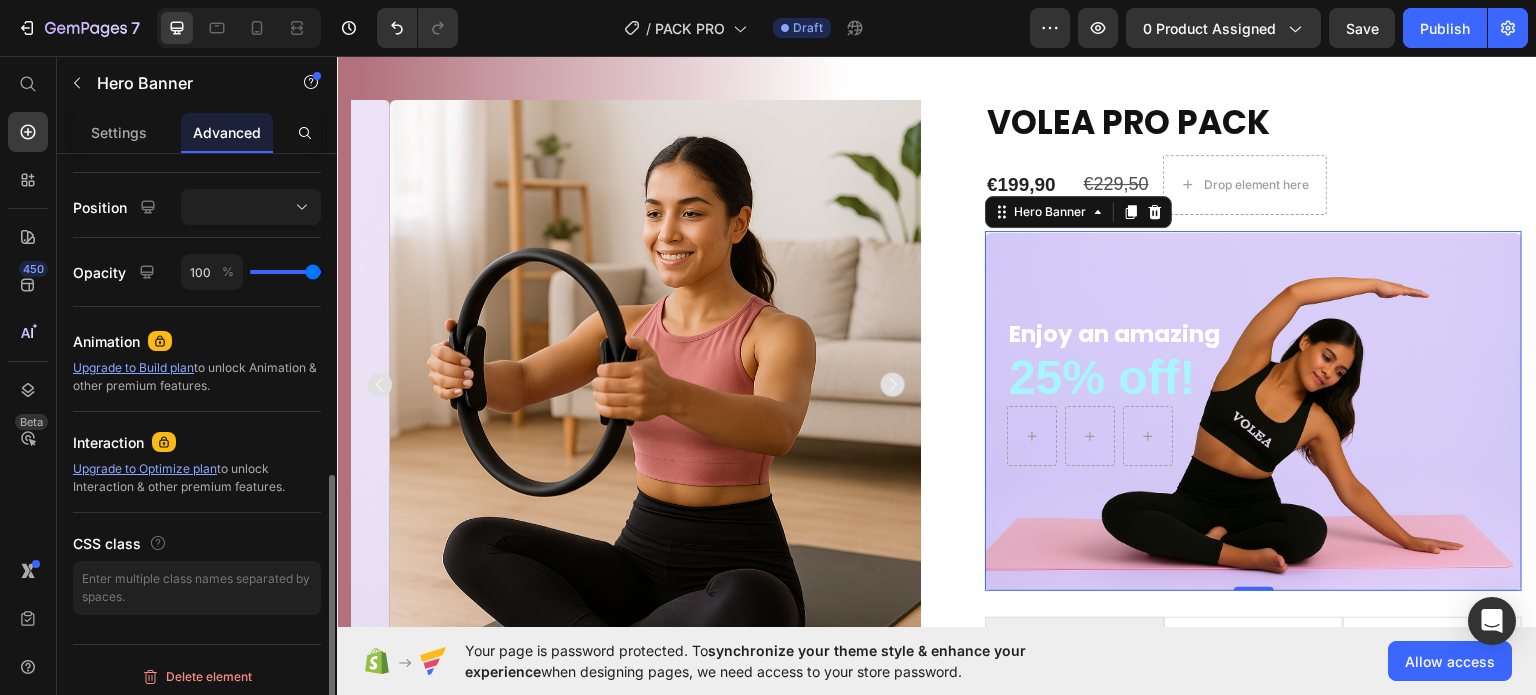scroll, scrollTop: 0, scrollLeft: 0, axis: both 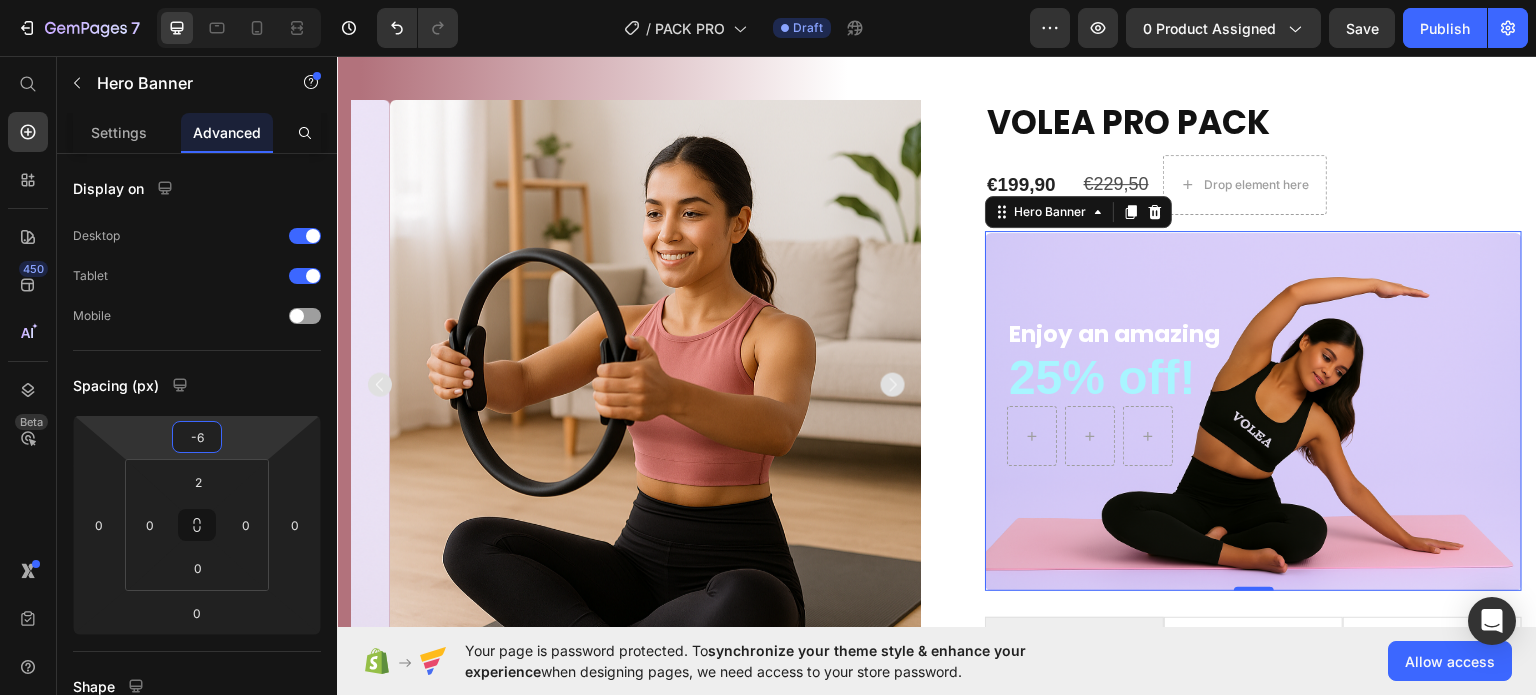 type on "-14" 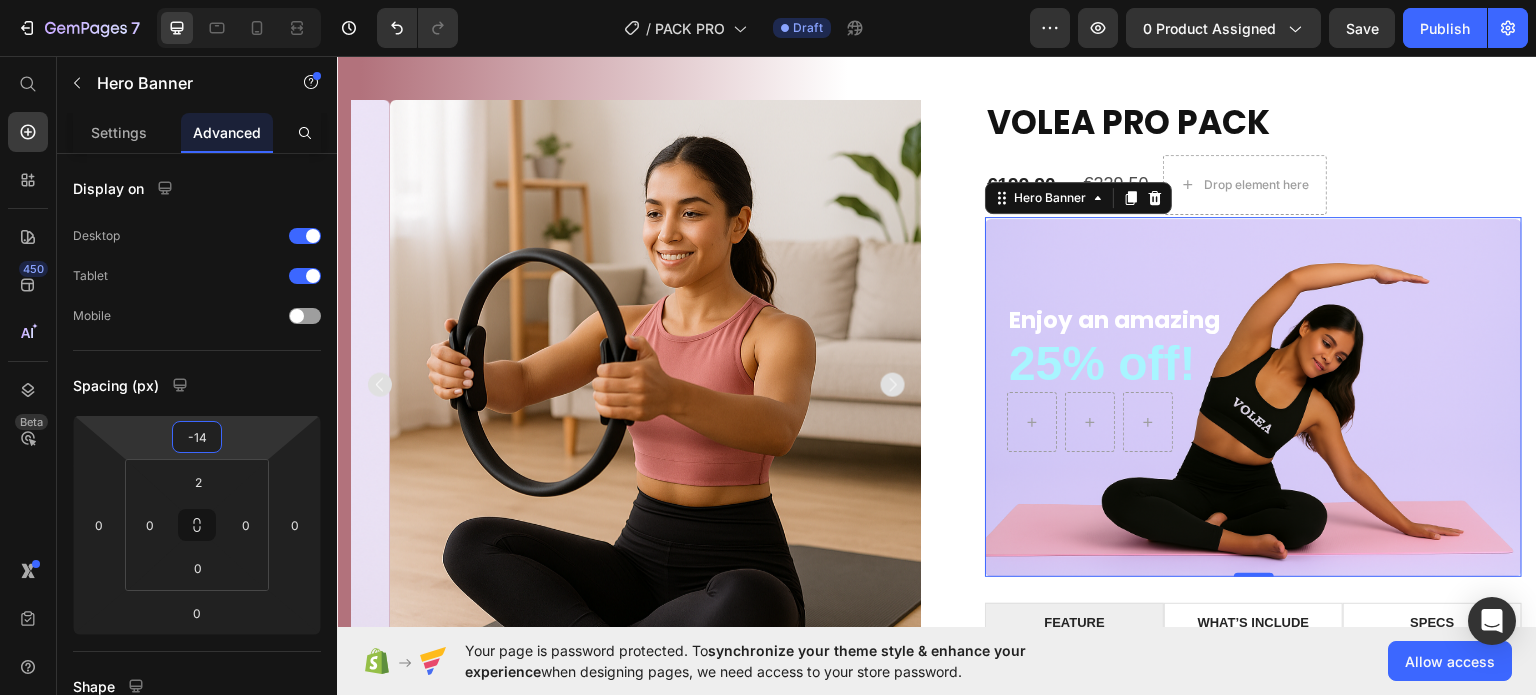 click on "7   /  PACK PRO Draft Preview 0 product assigned  Save   Publish  450 Beta Start with Sections Elements Hero Section Product Detail Brands Trusted Badges Guarantee Product Breakdown How to use Testimonials Compare Bundle FAQs Social Proof Brand Story Product List Collection Blog List Contact Sticky Add to Cart Custom Footer Browse Library 450 Layout
Row
Row
Row
Row Text
Heading
Text Block Button
Button
Button
Sticky Back to top Media
Image
Image" at bounding box center (768, 0) 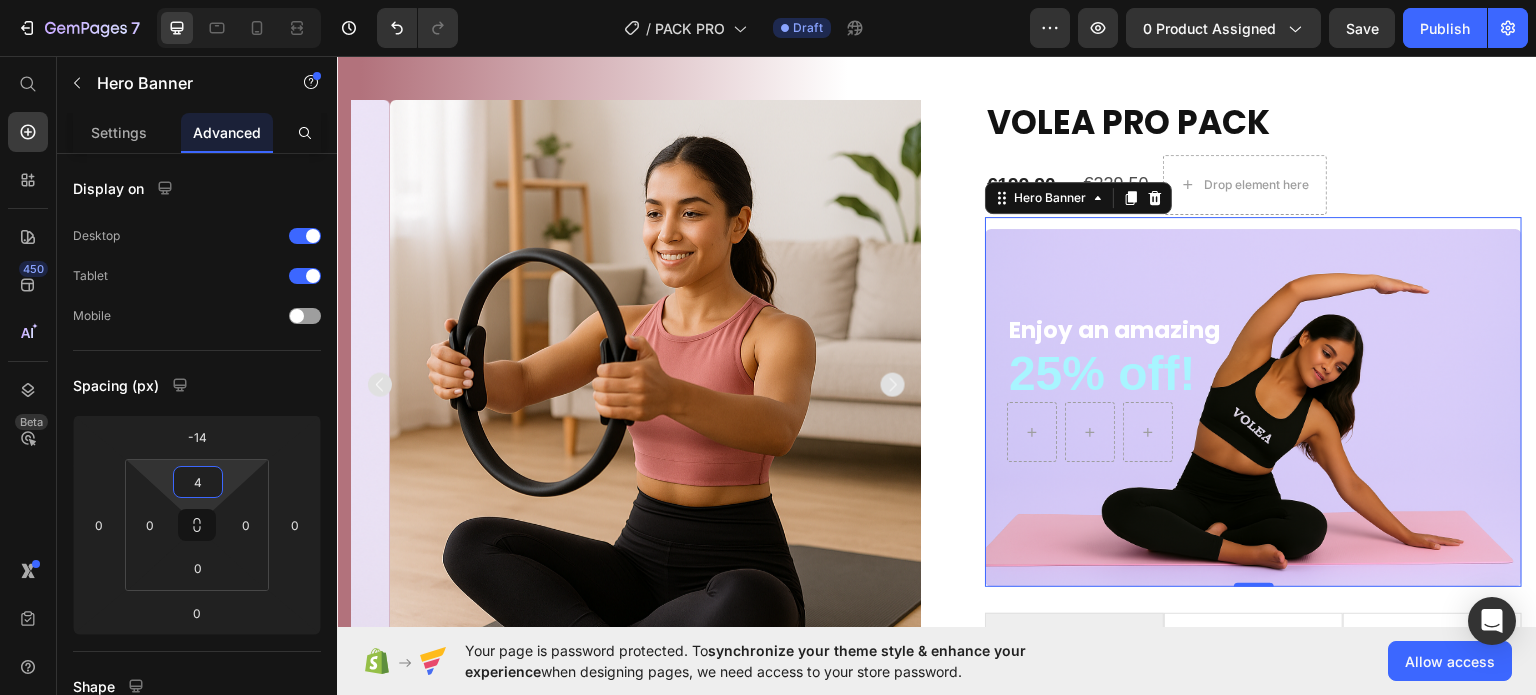 type on "2" 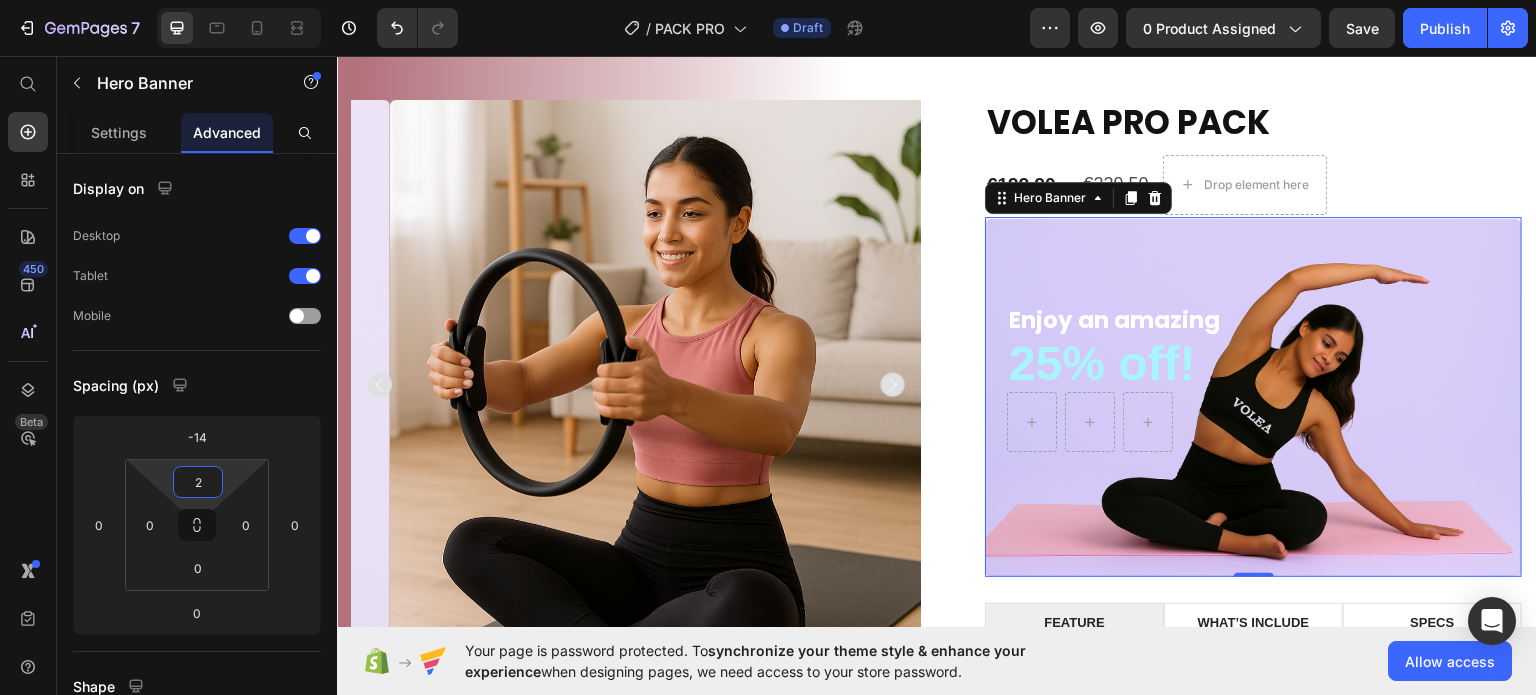 click on "7   /  PACK PRO Draft Preview 0 product assigned  Save   Publish  450 Beta Start with Sections Elements Hero Section Product Detail Brands Trusted Badges Guarantee Product Breakdown How to use Testimonials Compare Bundle FAQs Social Proof Brand Story Product List Collection Blog List Contact Sticky Add to Cart Custom Footer Browse Library 450 Layout
Row
Row
Row
Row Text
Heading
Text Block Button
Button
Button
Sticky Back to top Media
Image
Image" at bounding box center (768, 0) 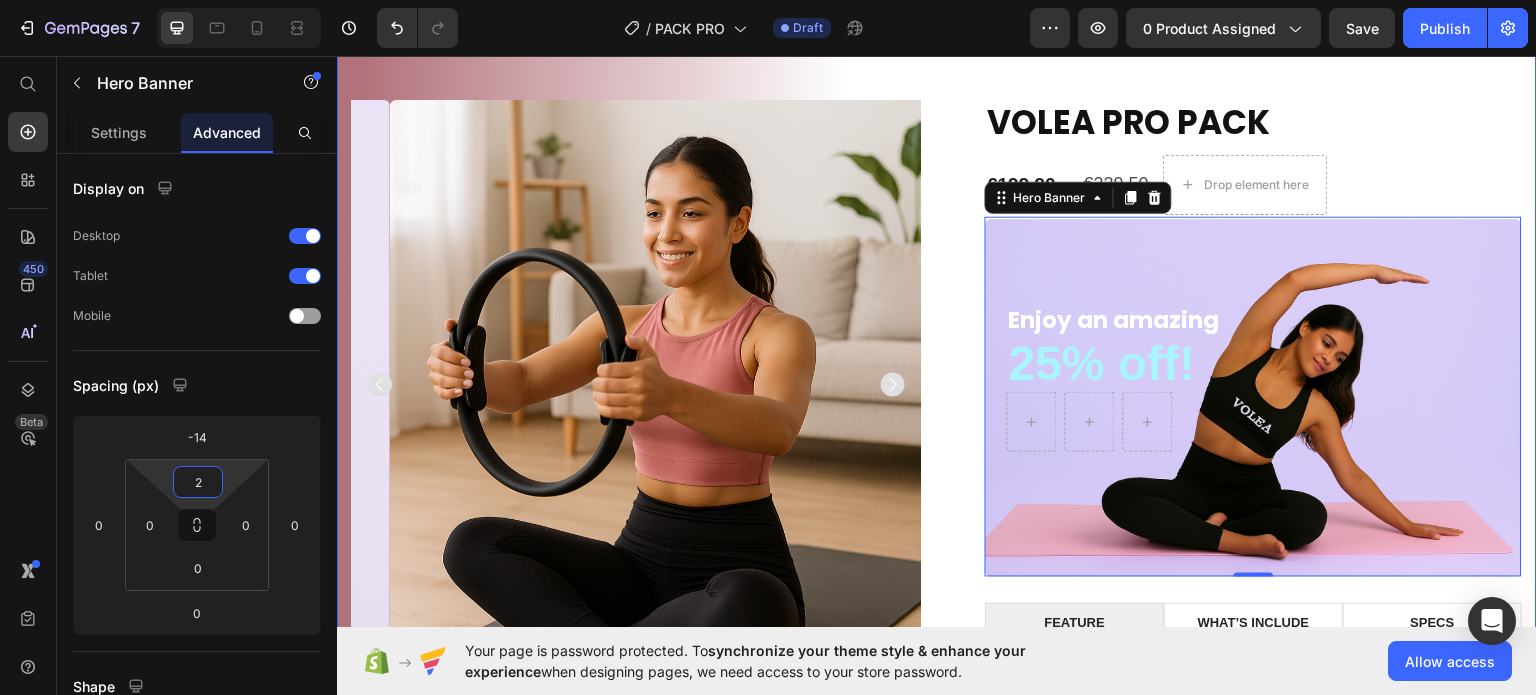 click on "Product Images VOLEA PRO PACK Product Title €199,90 Product Price €229,50 Product Price
Drop element here Row Row Enjoy an amazing Text Block 25% off! Text Block
Row Hero Banner   0 FEATURE WHAT’S INCLUDE SPECS Lorem ipsum dolor sit amet, consectetur adipiscing elit. Ut enim ad minim veniam, quis nostrud exercitation ullamco. Duis aute irure dolor in reprehenderit in voluptate velit. Quis nostrud exercitation ullamco laboris.  Ut labore et dolore magna aliqua. Text Block Row Lorem ipsum dolor sit amet, consectetur adipiscing elit, sed do eiusmod tempor incididunt ut labore et dolore magna aliqua. Ut enim ad minim veniam, quis nostrud exercitation ullamco laboris nisi ut aliquip ex ea commodo consequat. Text Block Text Block Tab This product has only default variant Product Variants & Swatches Seal Subscriptions Seal Subscriptions 1 Product Quantity Out of stock Add to Cart Row Row Product Section 2" at bounding box center [937, 551] 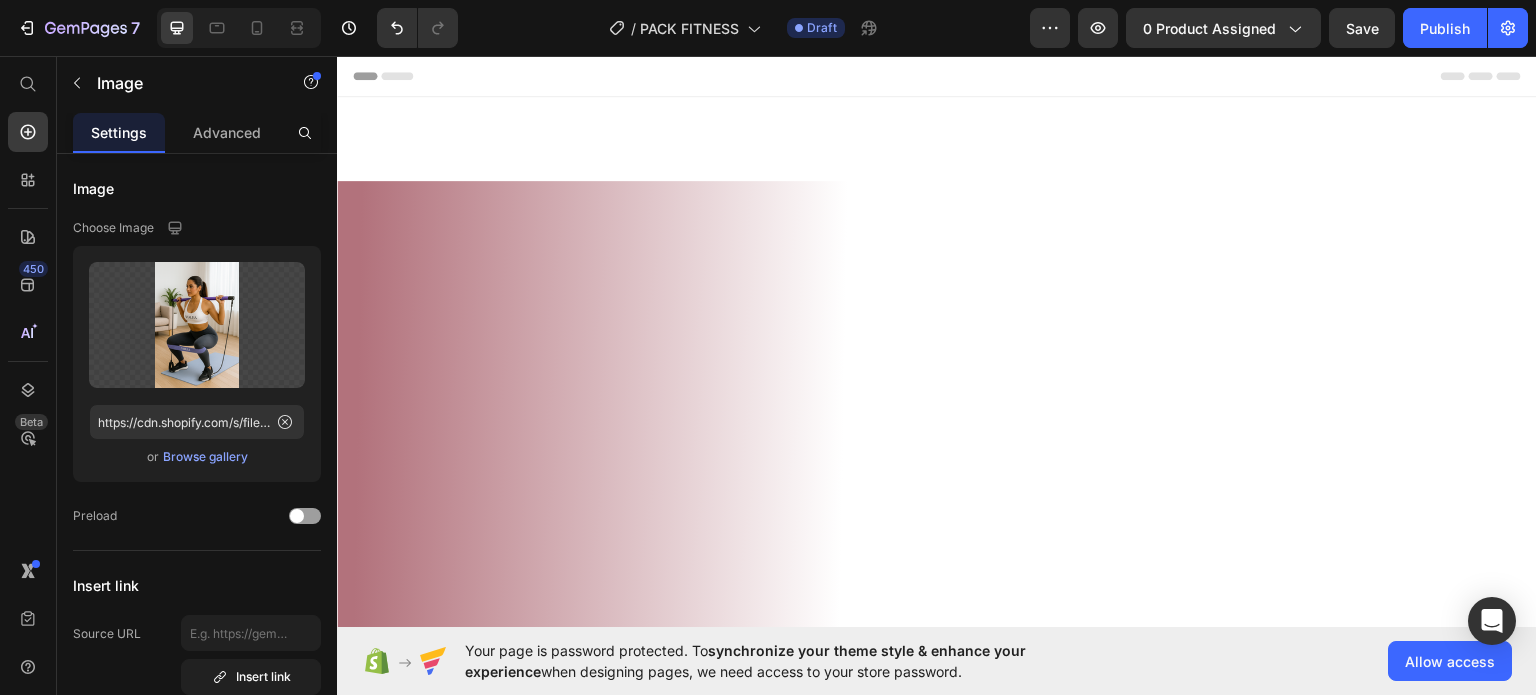 scroll, scrollTop: 1590, scrollLeft: 0, axis: vertical 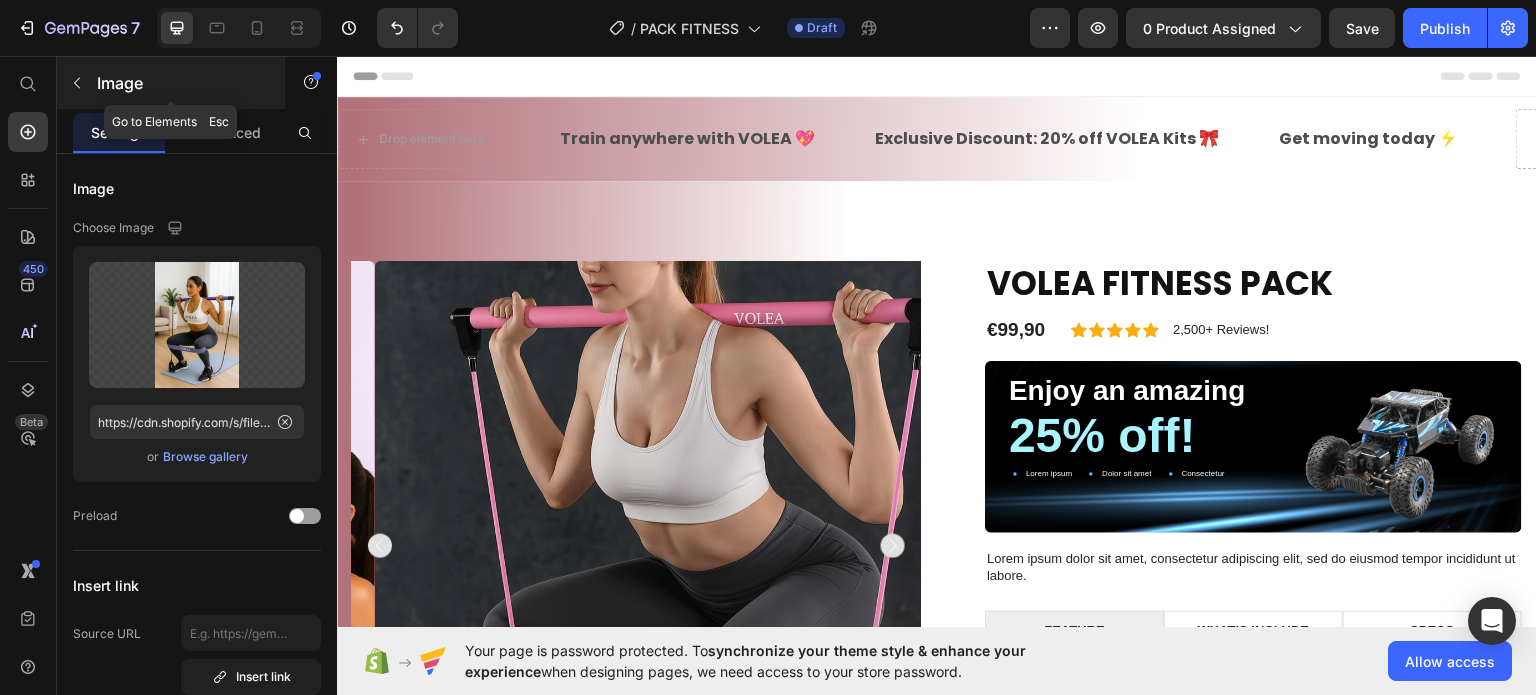 click 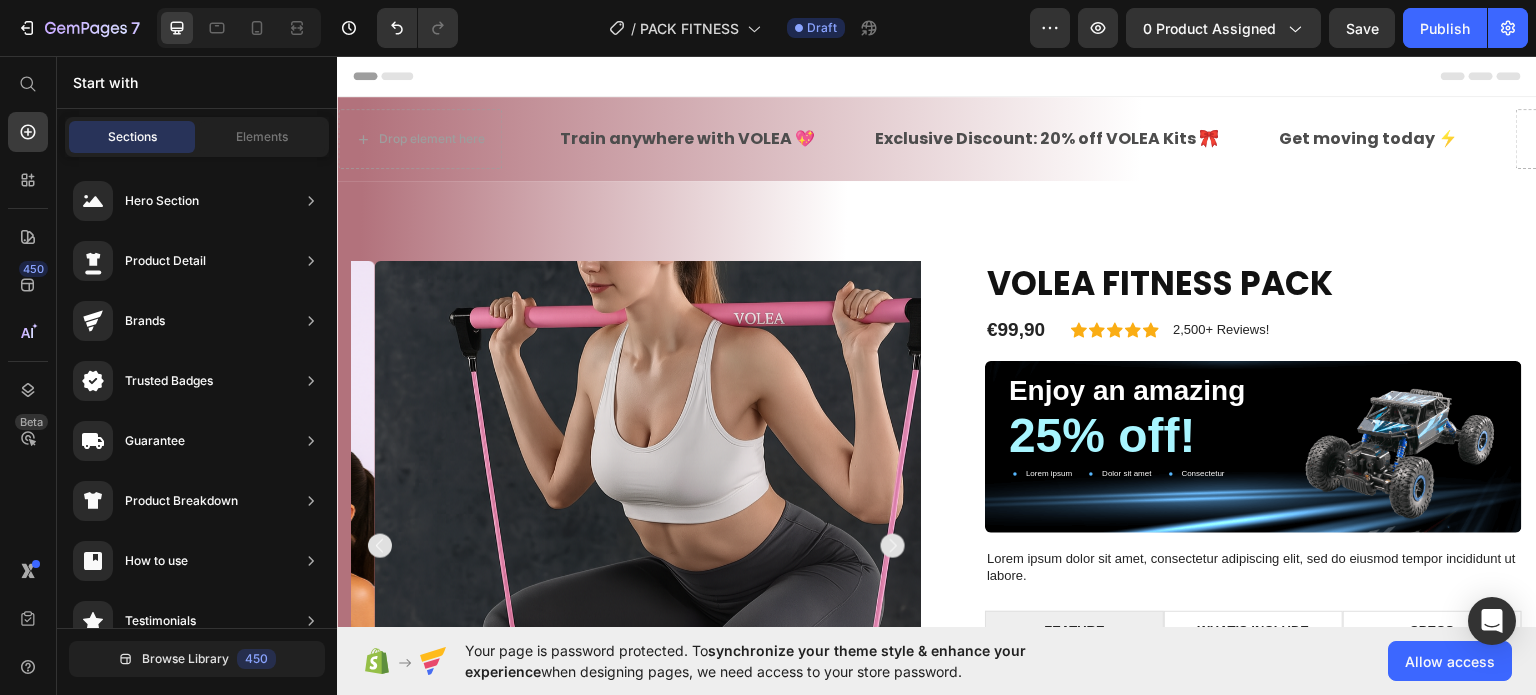 scroll, scrollTop: 1012, scrollLeft: 0, axis: vertical 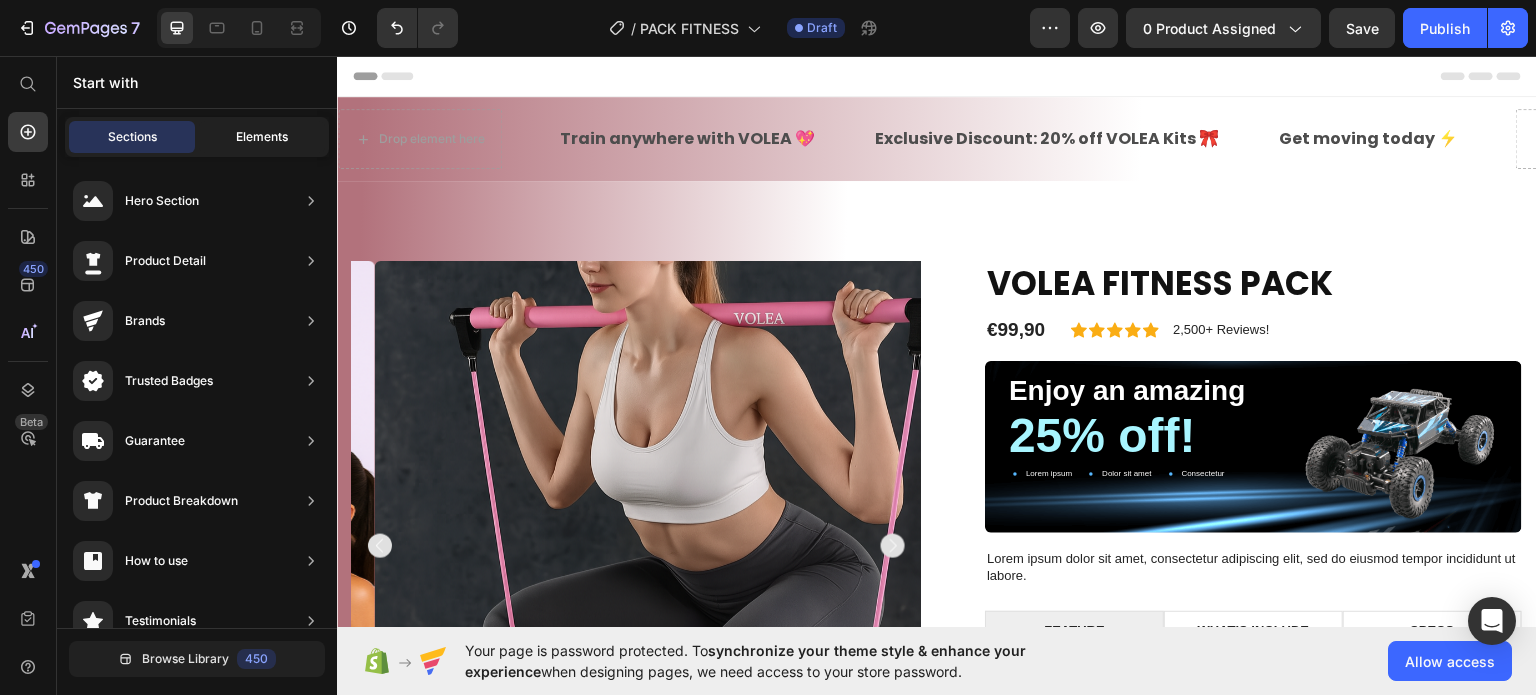 click on "Elements" 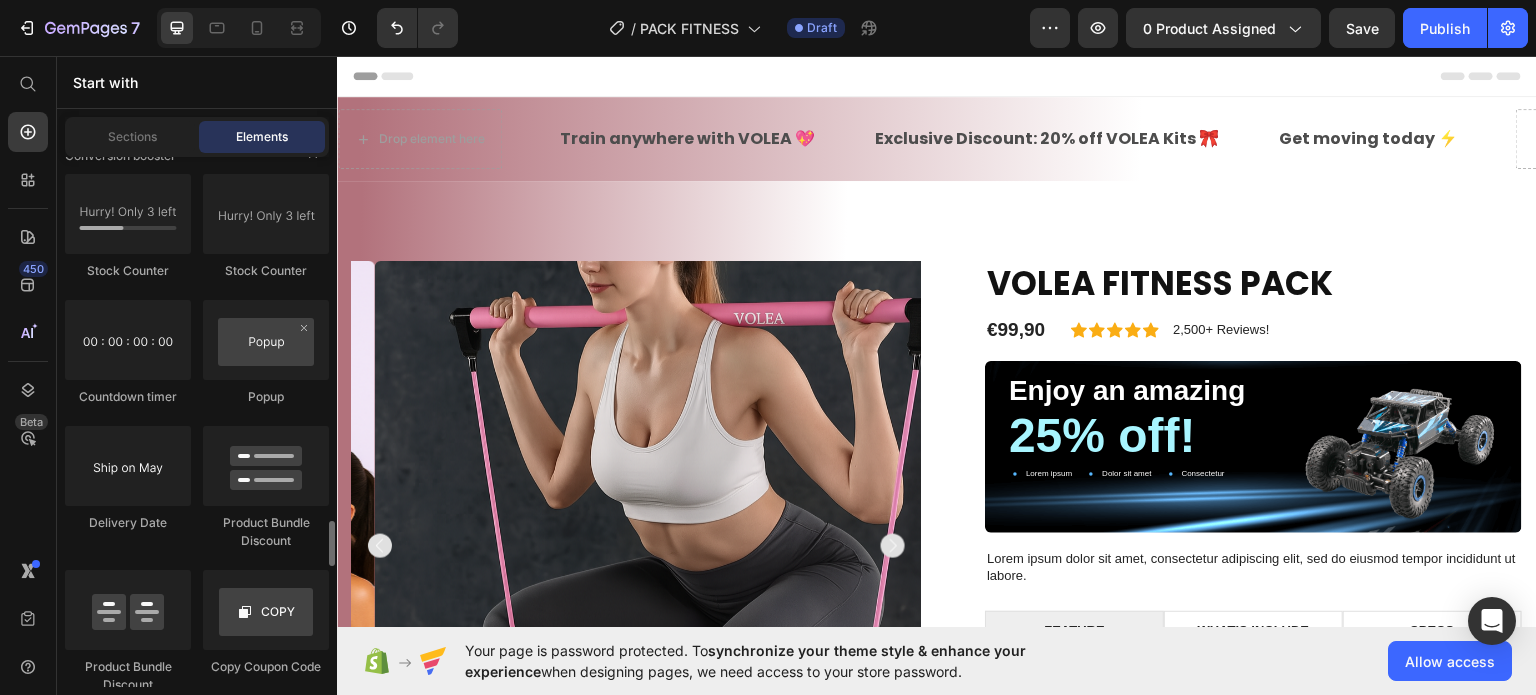 scroll, scrollTop: 4155, scrollLeft: 0, axis: vertical 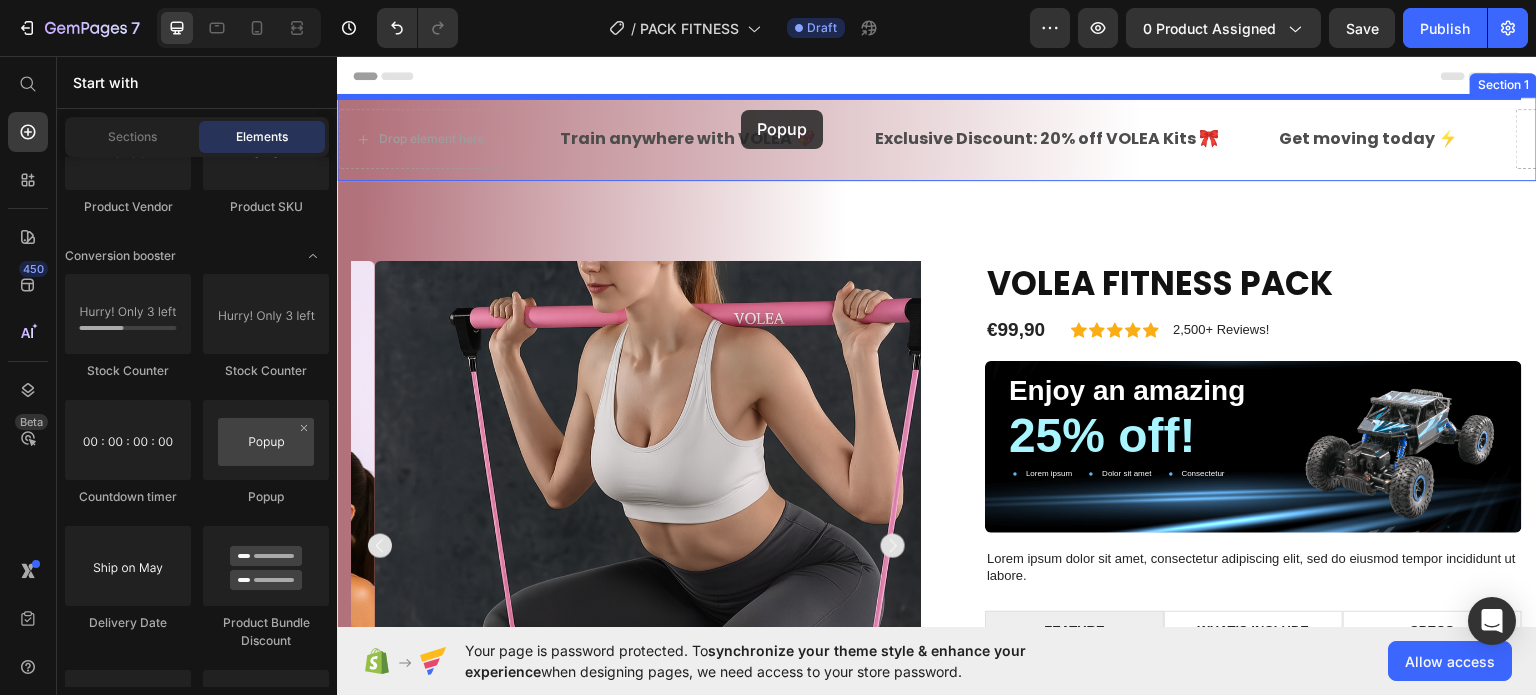 drag, startPoint x: 603, startPoint y: 513, endPoint x: 741, endPoint y: 109, distance: 426.9192 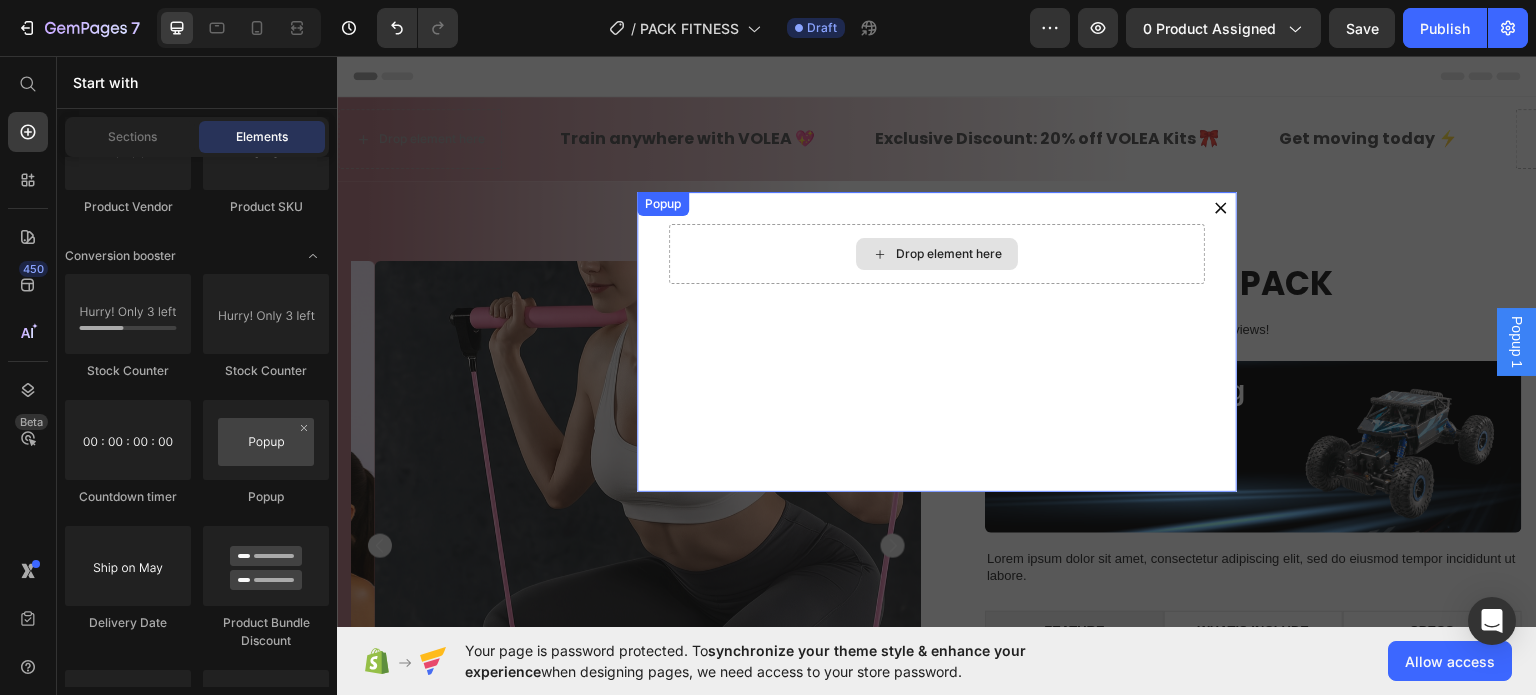 click on "Drop element here" at bounding box center [937, 253] 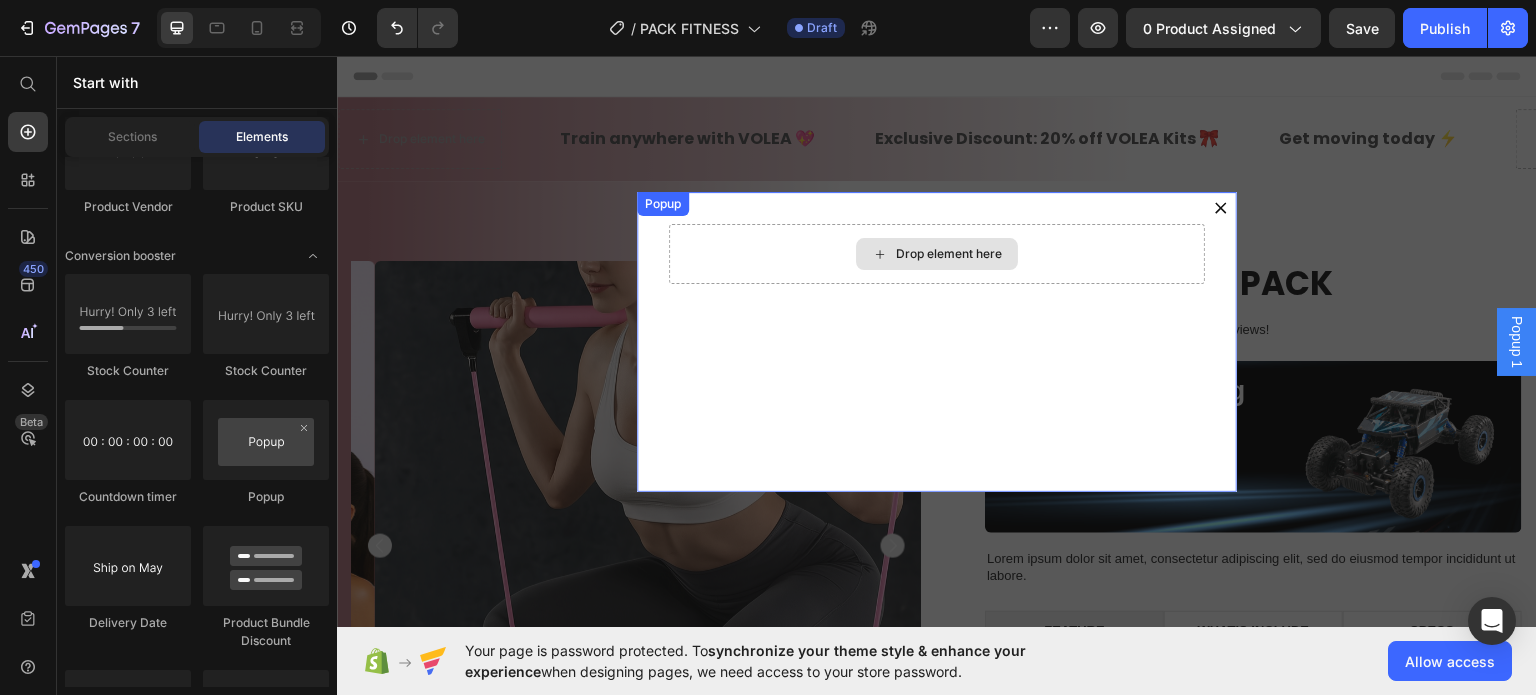 click on "Drop element here" at bounding box center [949, 253] 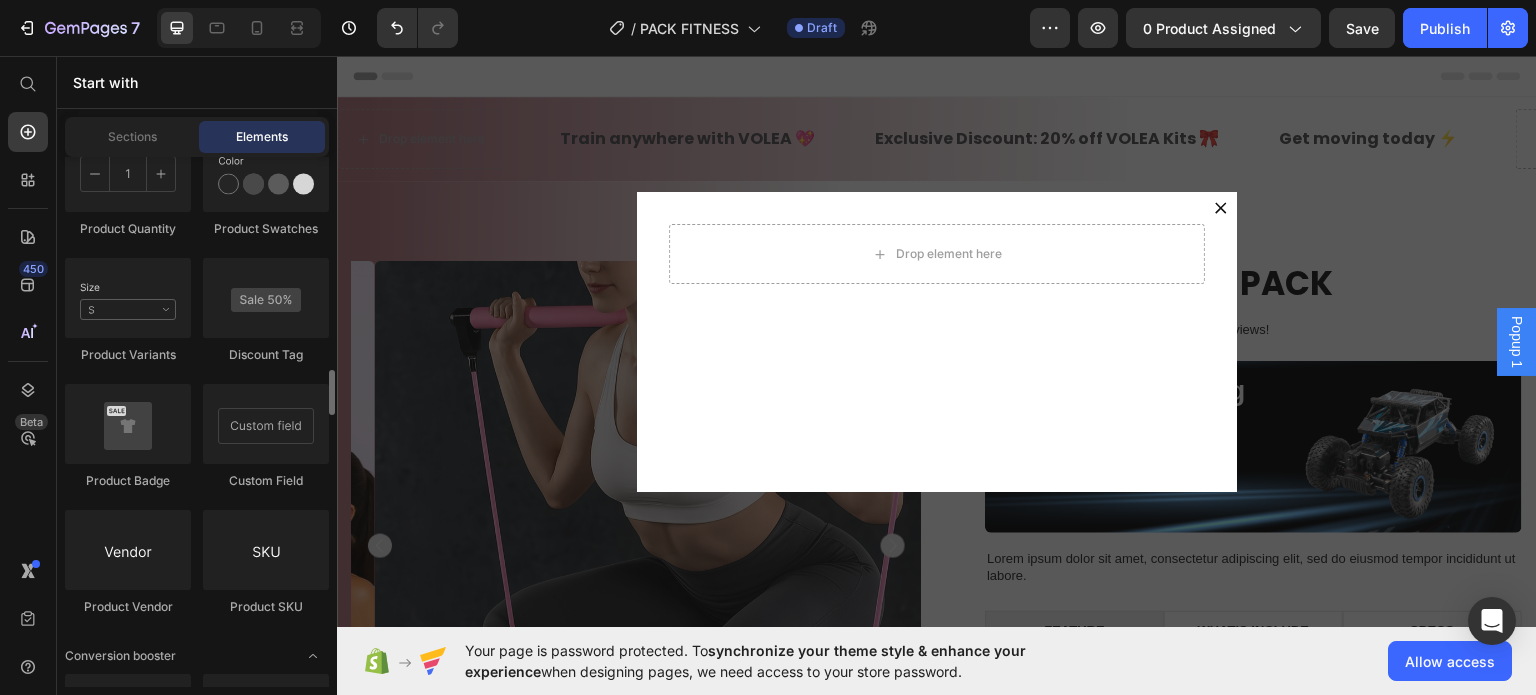 scroll, scrollTop: 3655, scrollLeft: 0, axis: vertical 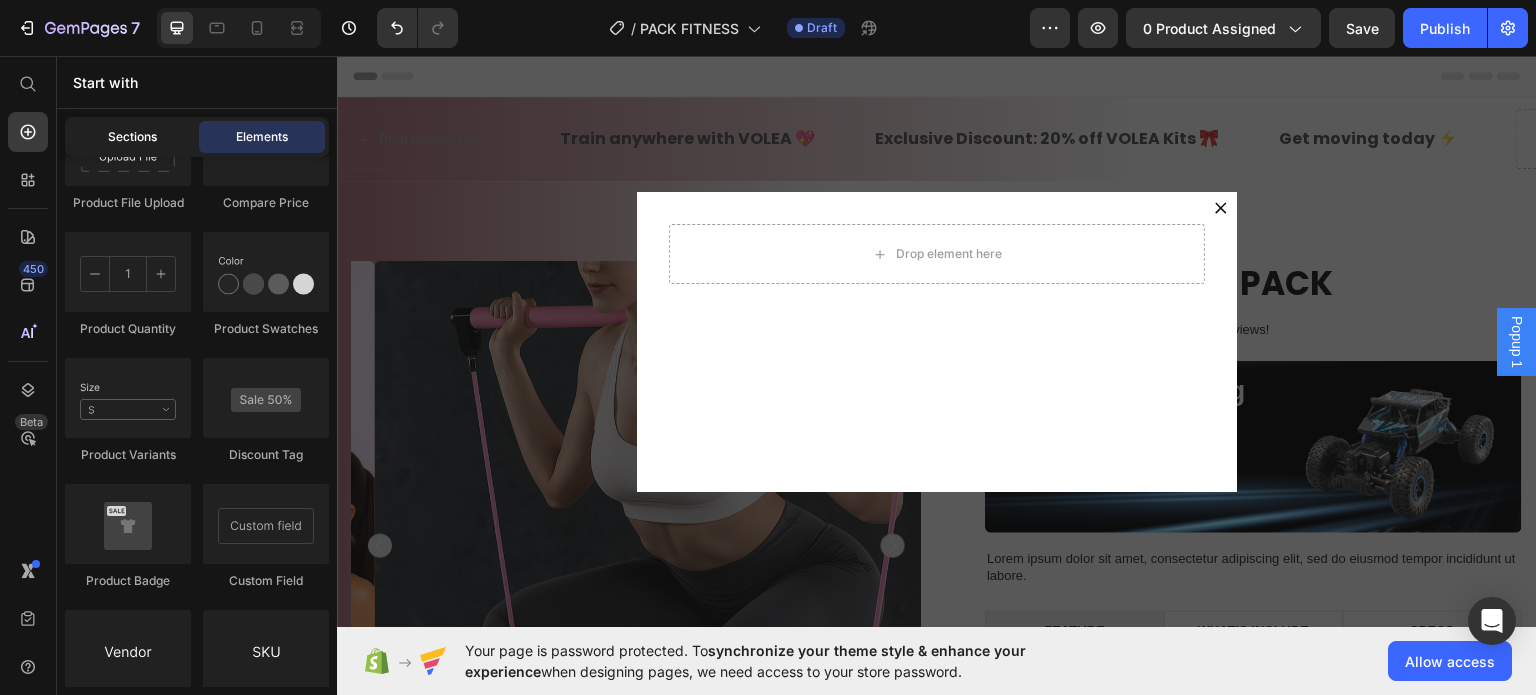 click on "Sections" at bounding box center [132, 137] 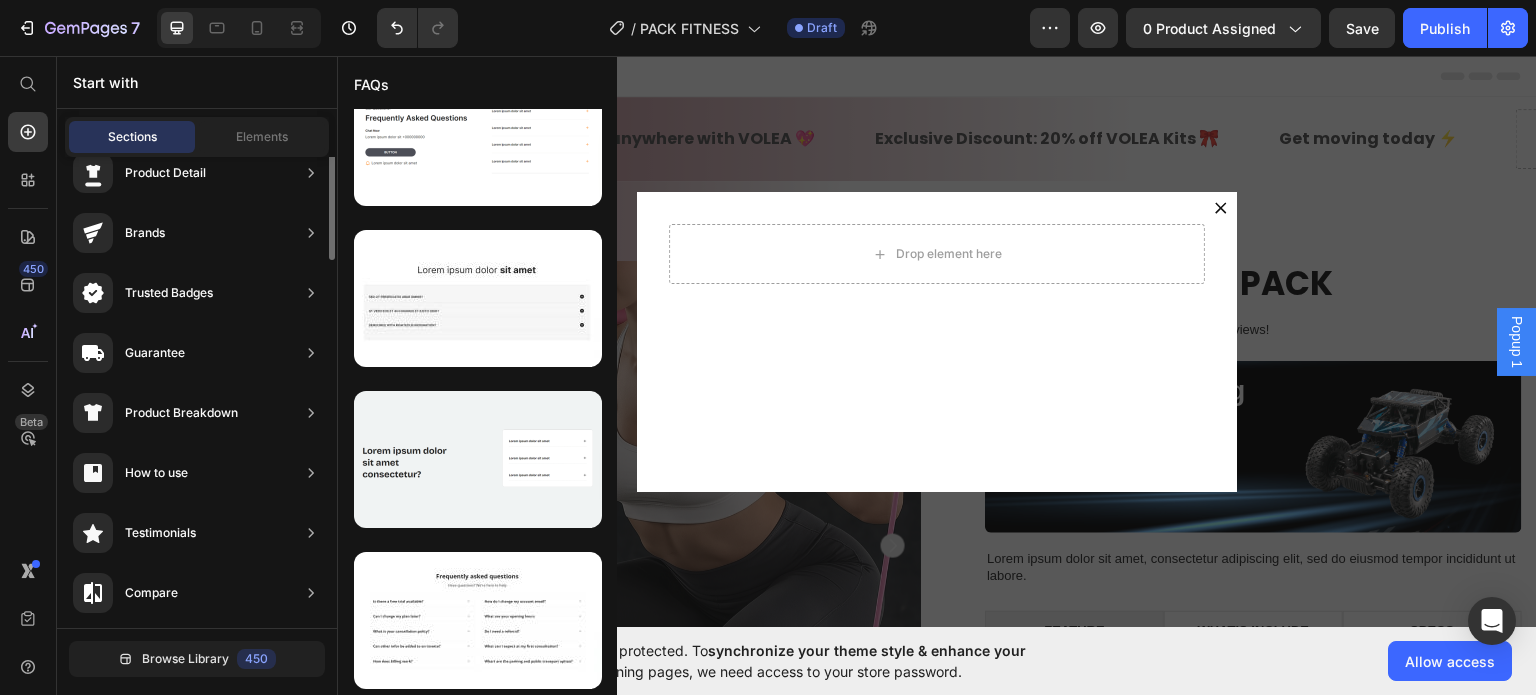 scroll, scrollTop: 0, scrollLeft: 0, axis: both 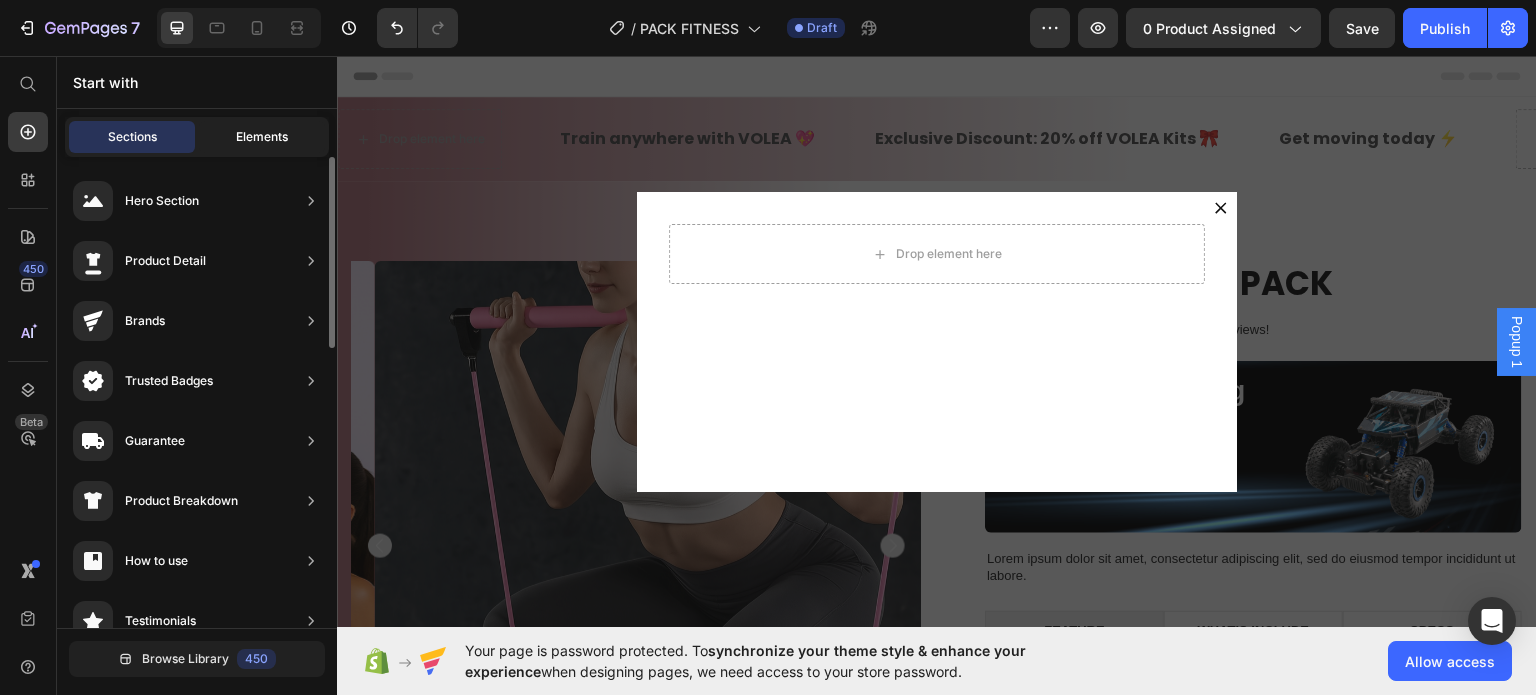 click on "Elements" 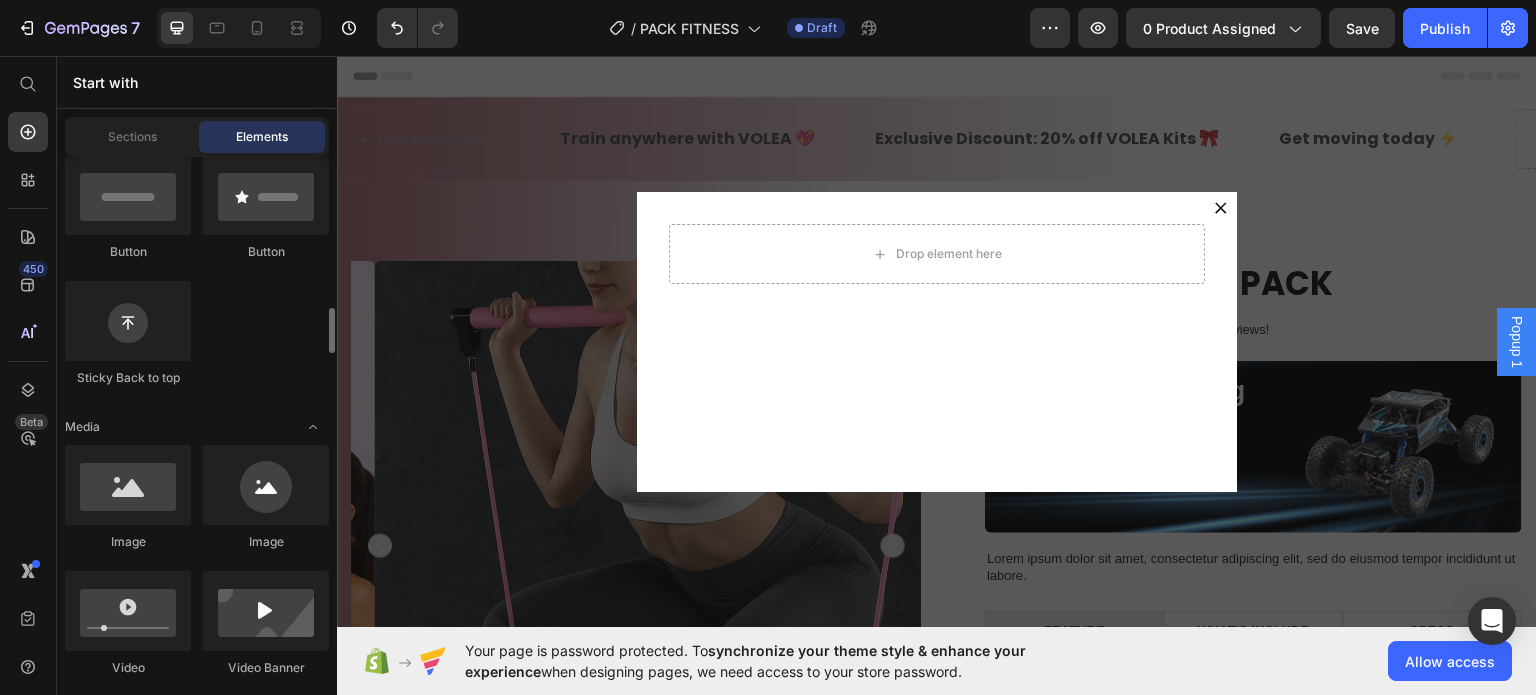 scroll, scrollTop: 600, scrollLeft: 0, axis: vertical 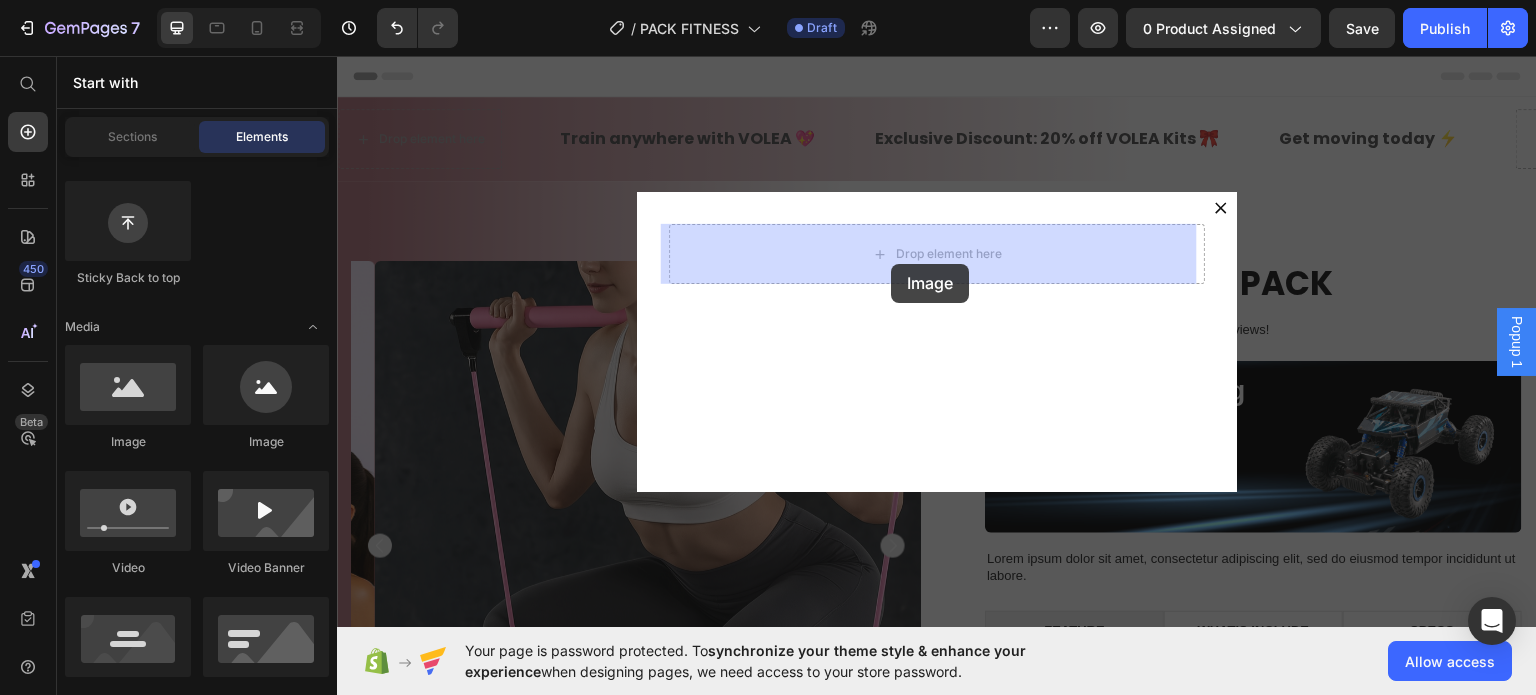 drag, startPoint x: 450, startPoint y: 458, endPoint x: 891, endPoint y: 262, distance: 482.59402 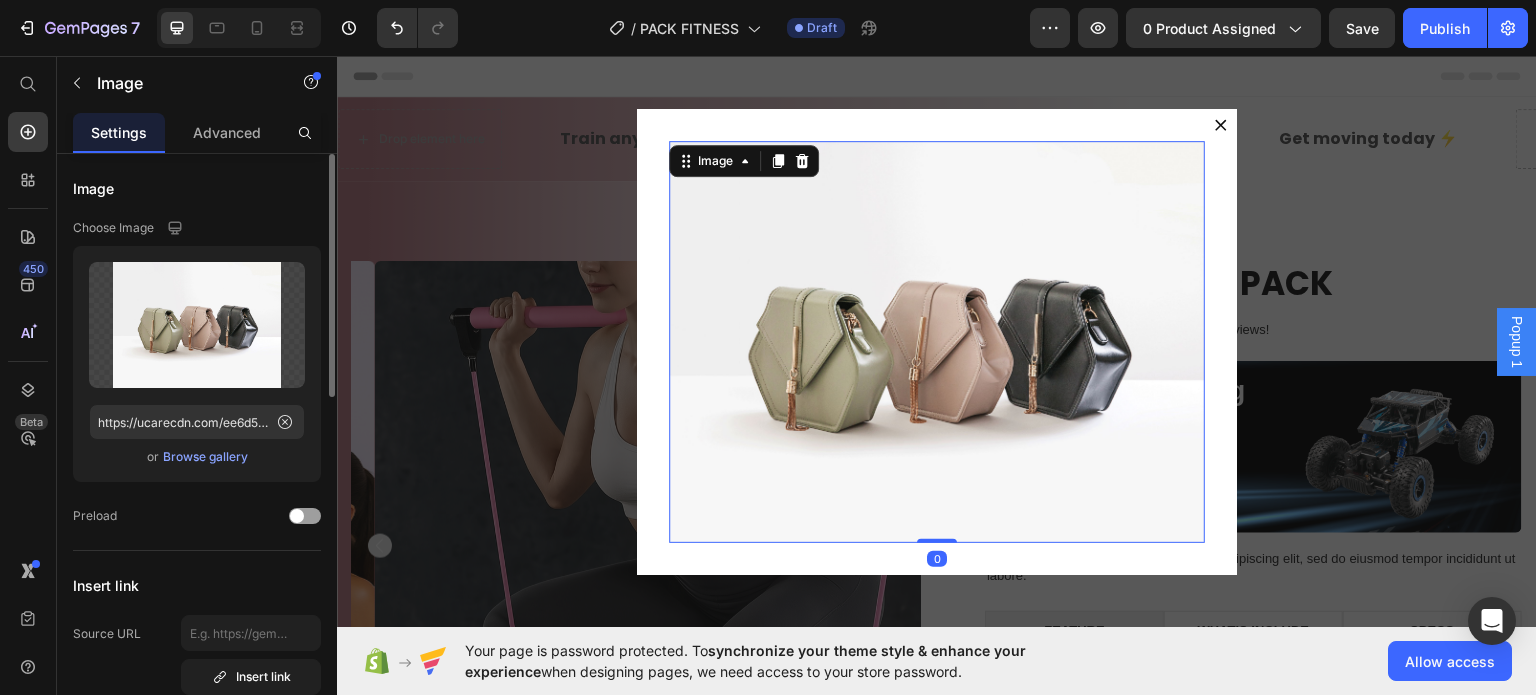 click on "Browse gallery" at bounding box center [205, 457] 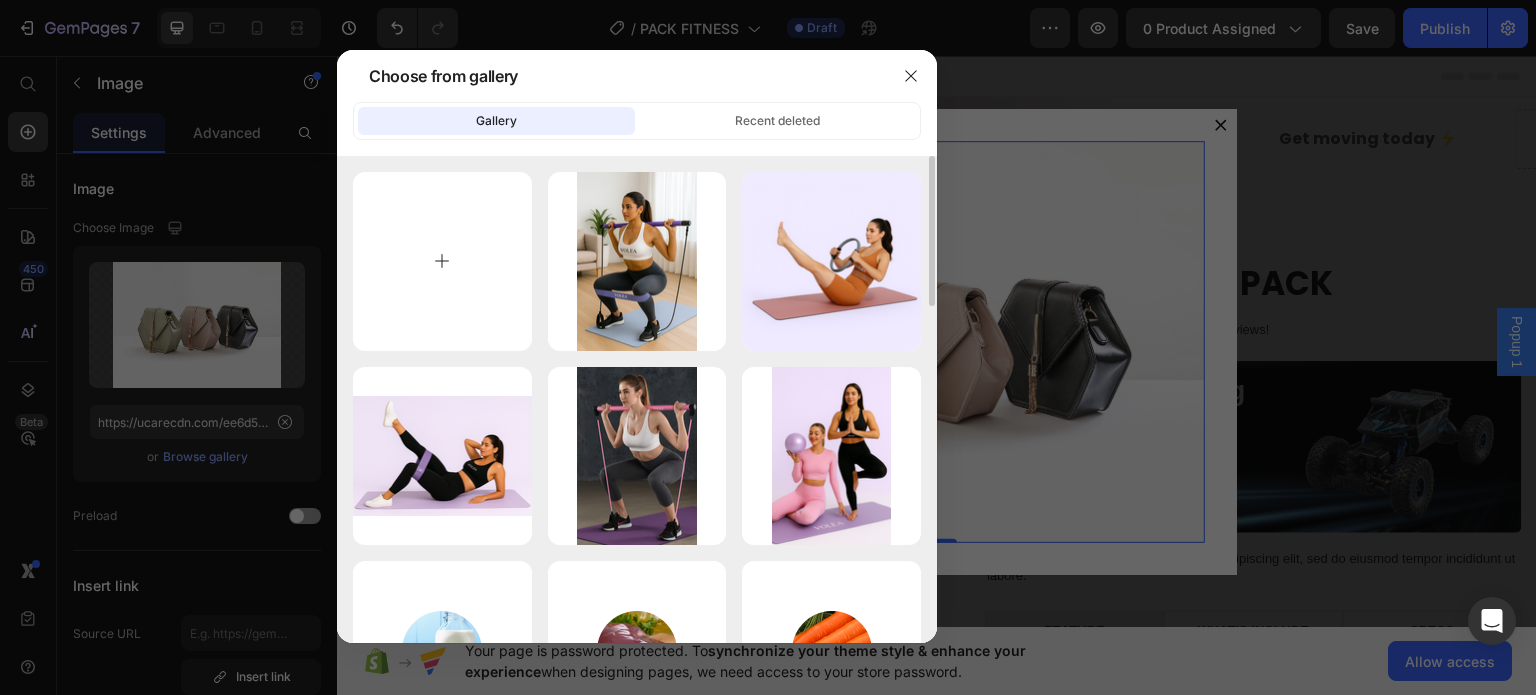 click at bounding box center [442, 261] 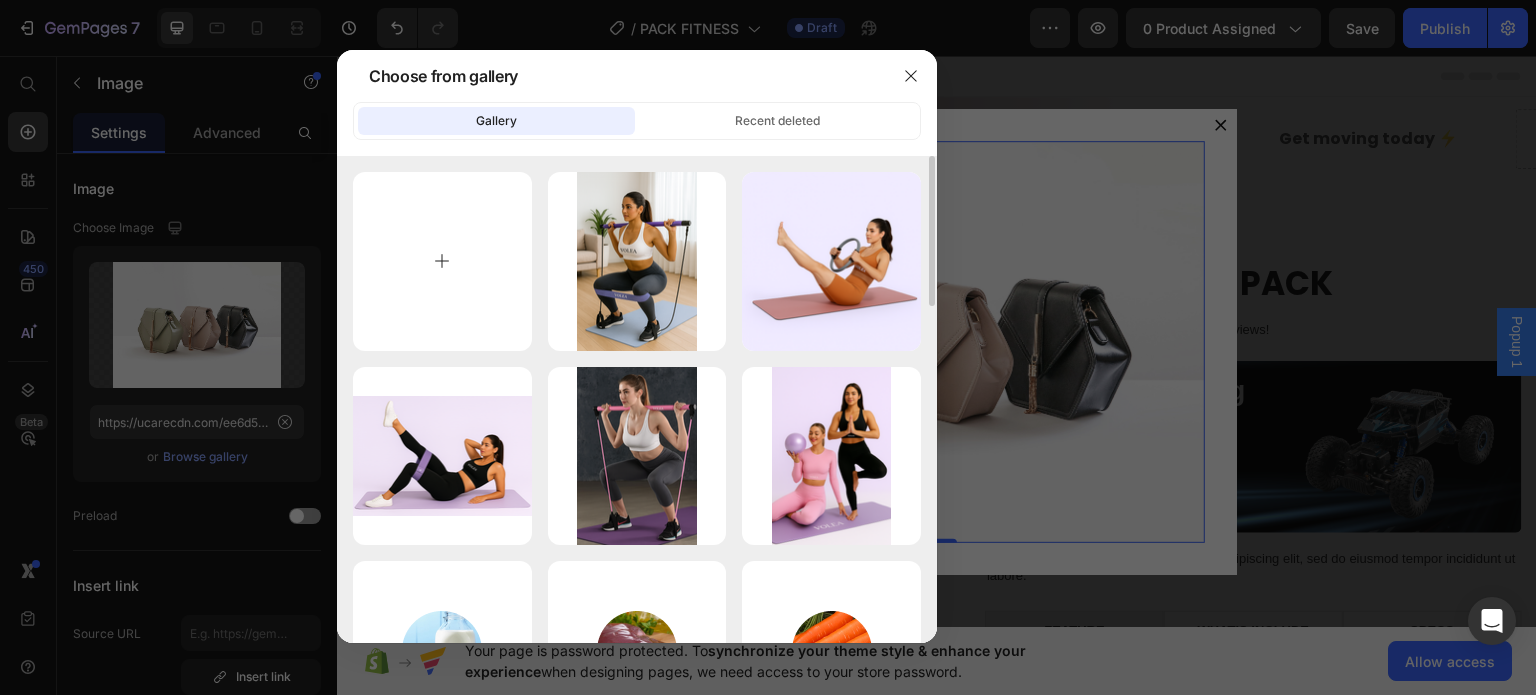 type on "C:\fakepath\Volea (1).png" 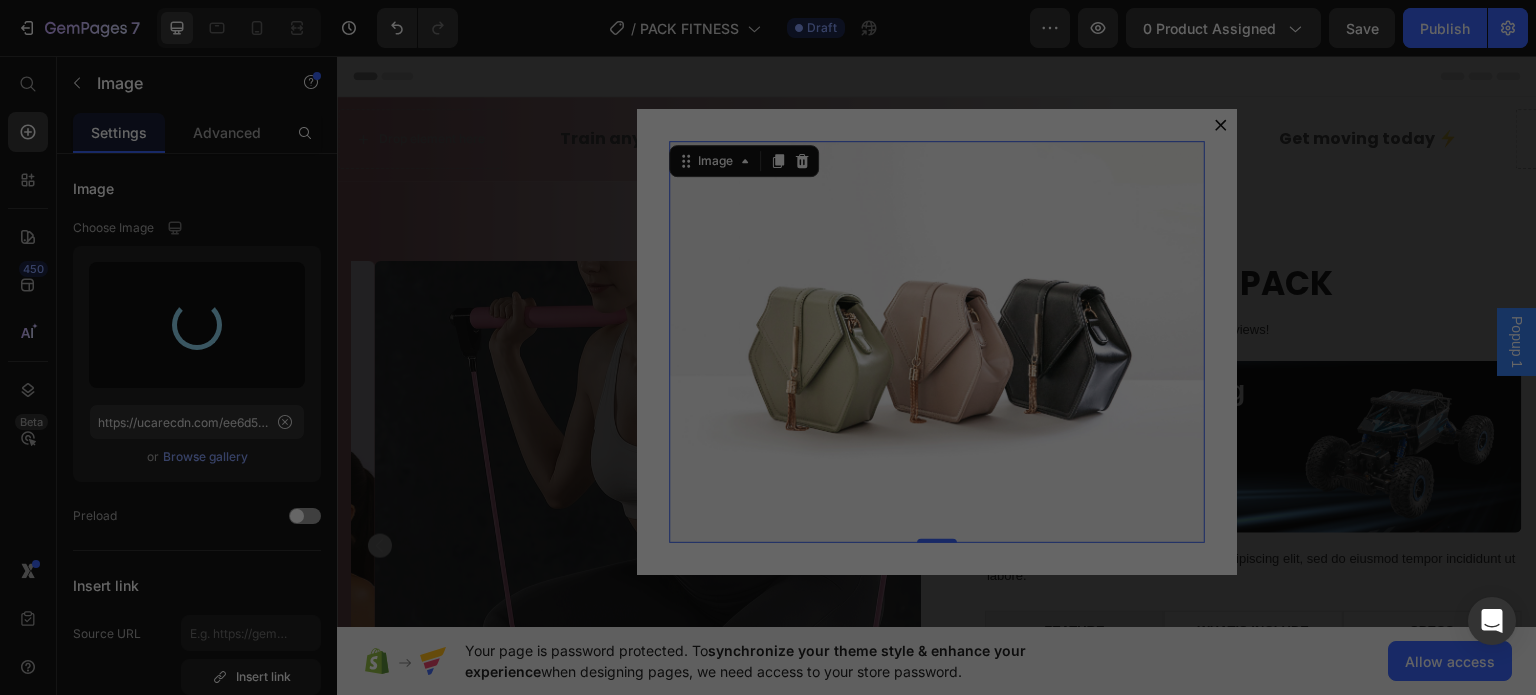 type on "https://cdn.shopify.com/s/files/1/0976/4844/3656/files/gempages_574856437667202277-135a7fdd-6716-4878-af12-7c4ff53a4f41.png" 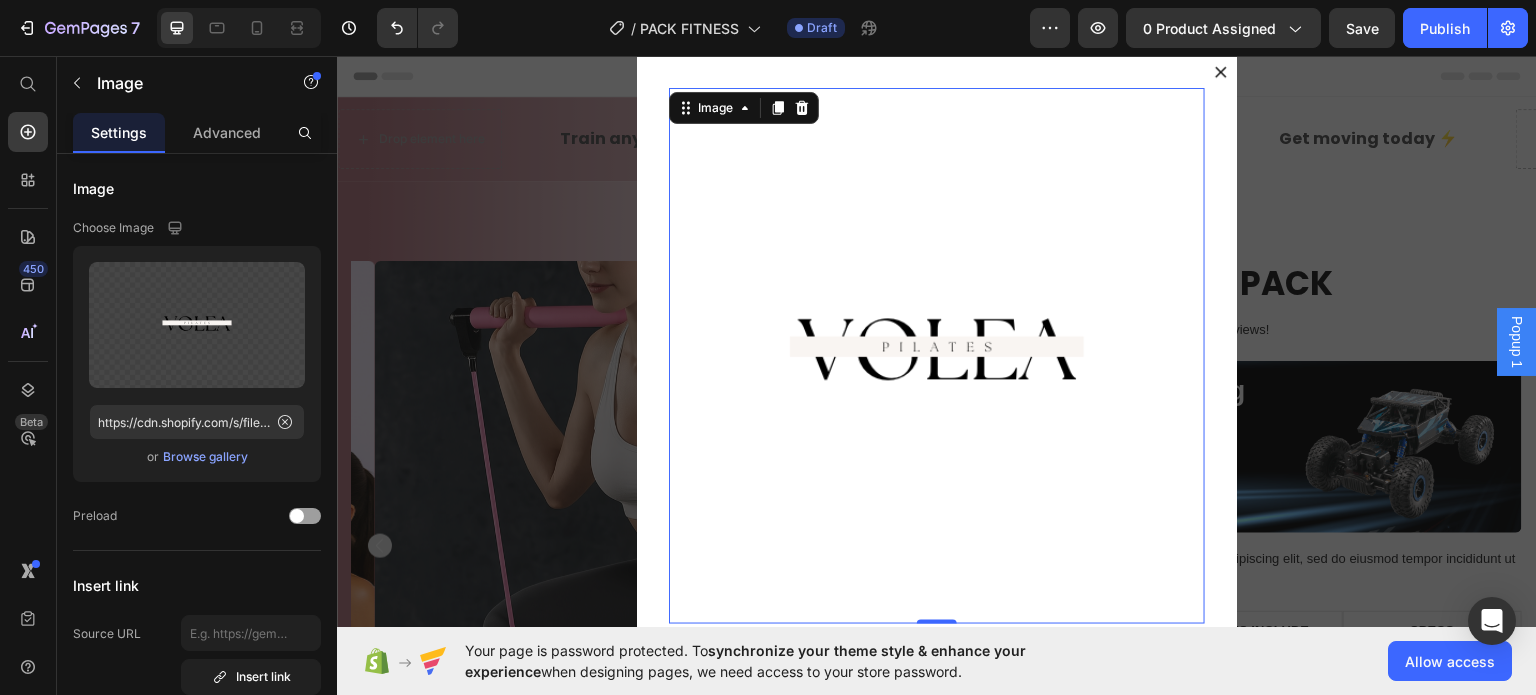 scroll, scrollTop: 13, scrollLeft: 0, axis: vertical 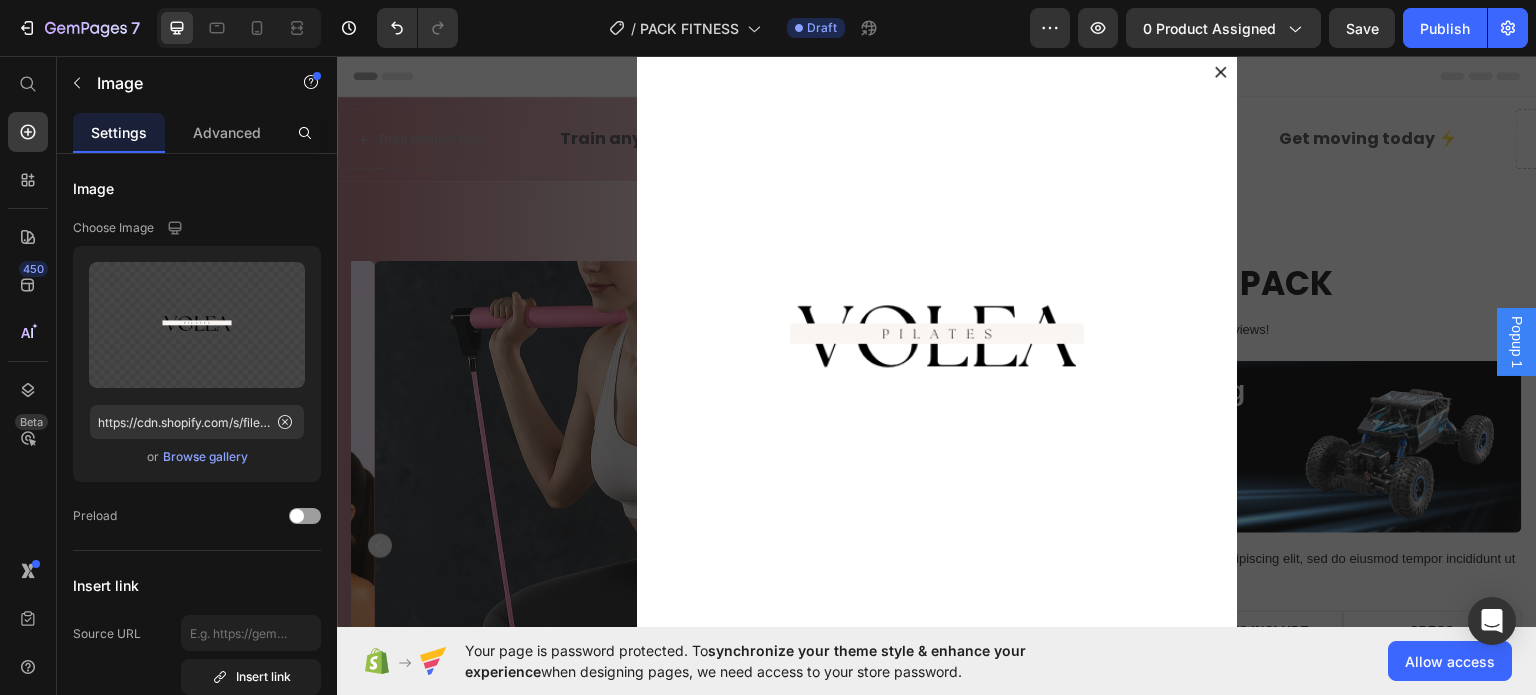 click at bounding box center (937, 341) 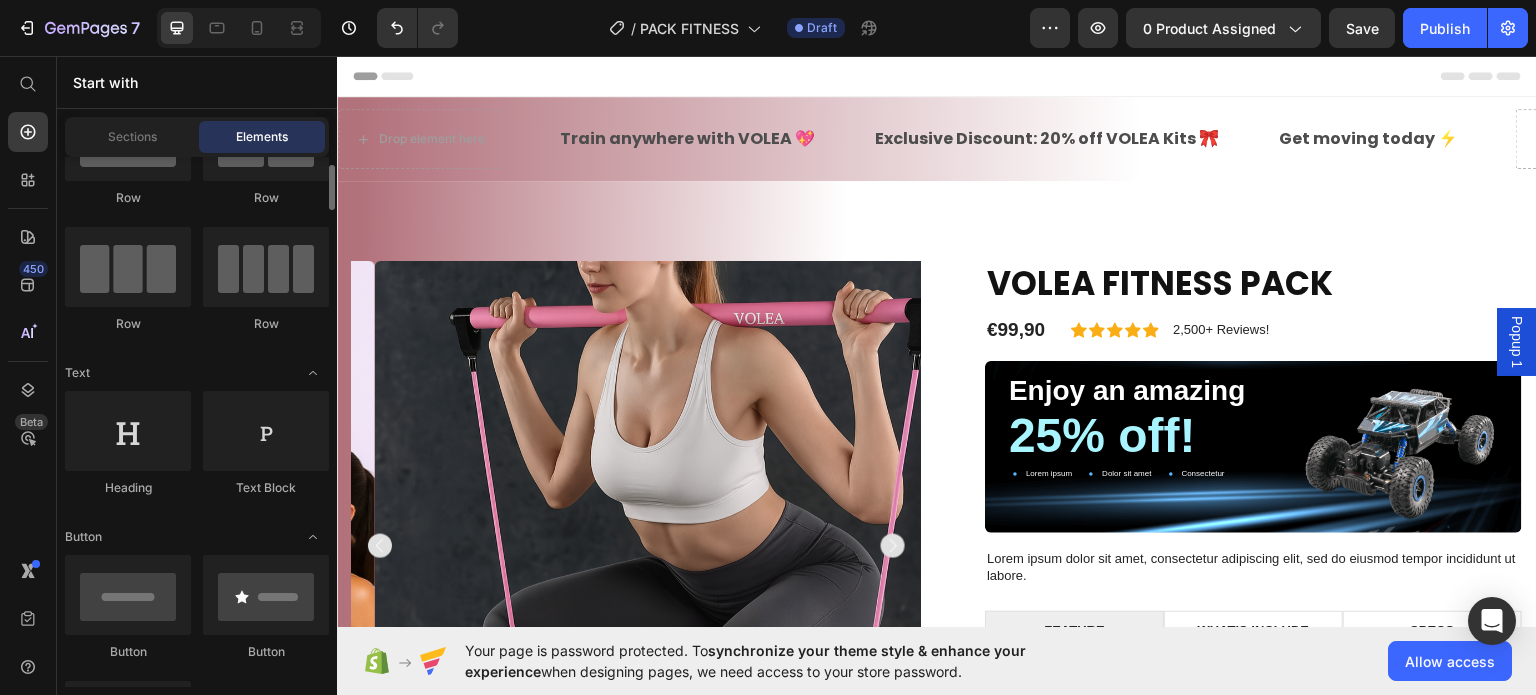 scroll, scrollTop: 0, scrollLeft: 0, axis: both 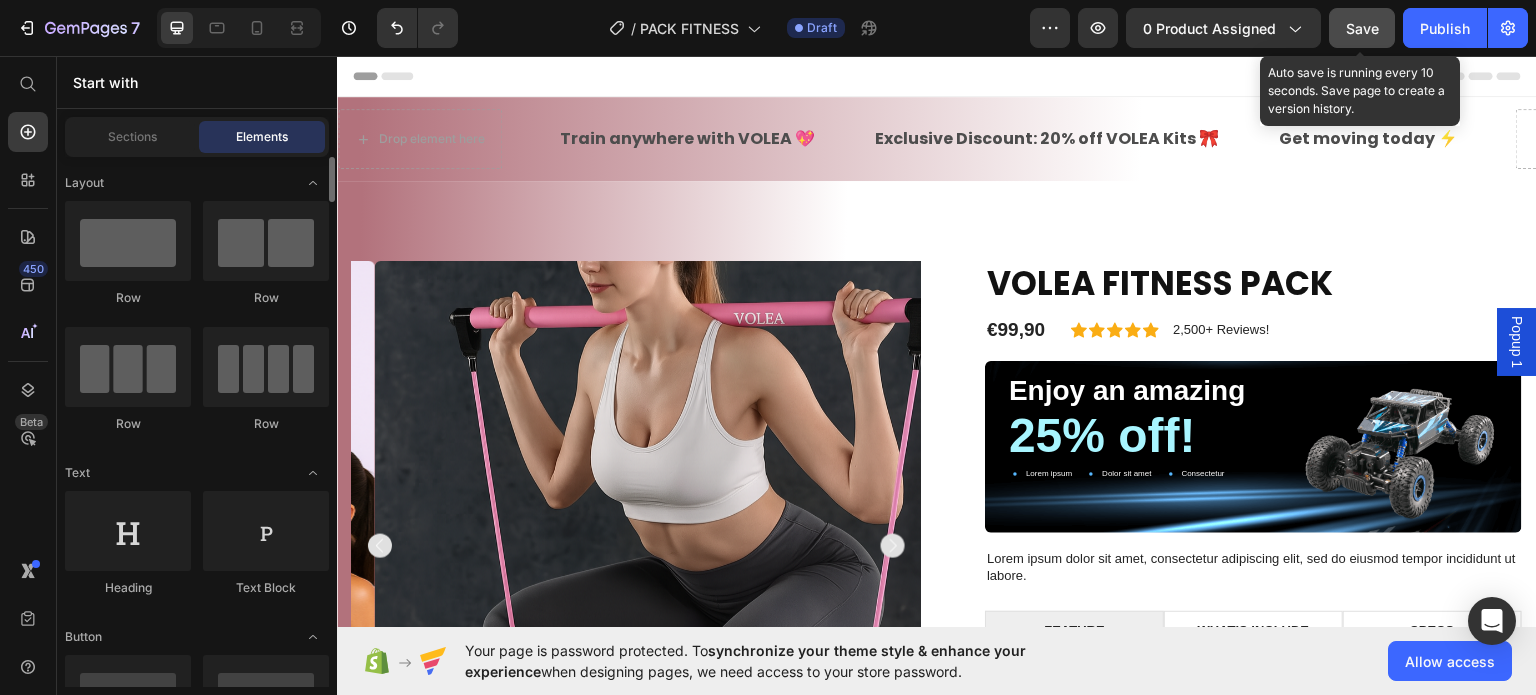click on "Save" 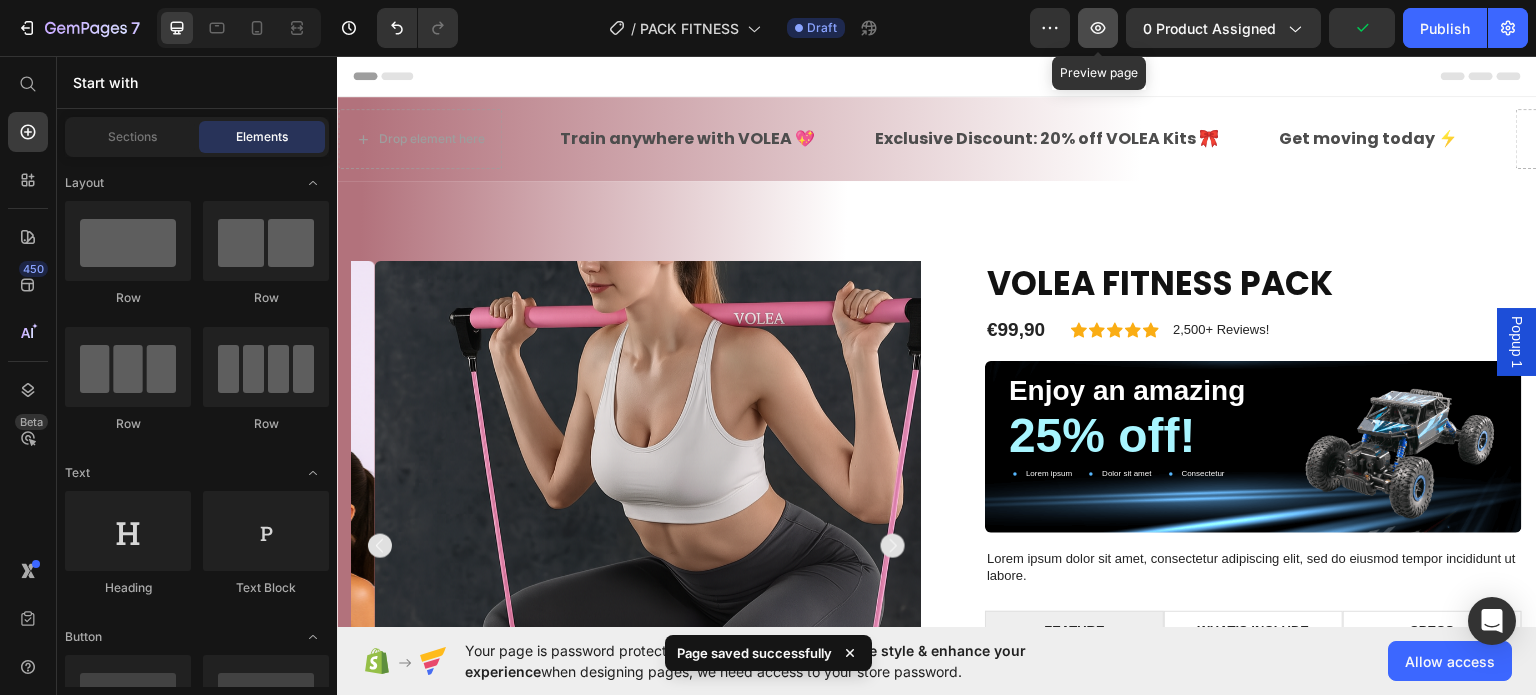 click 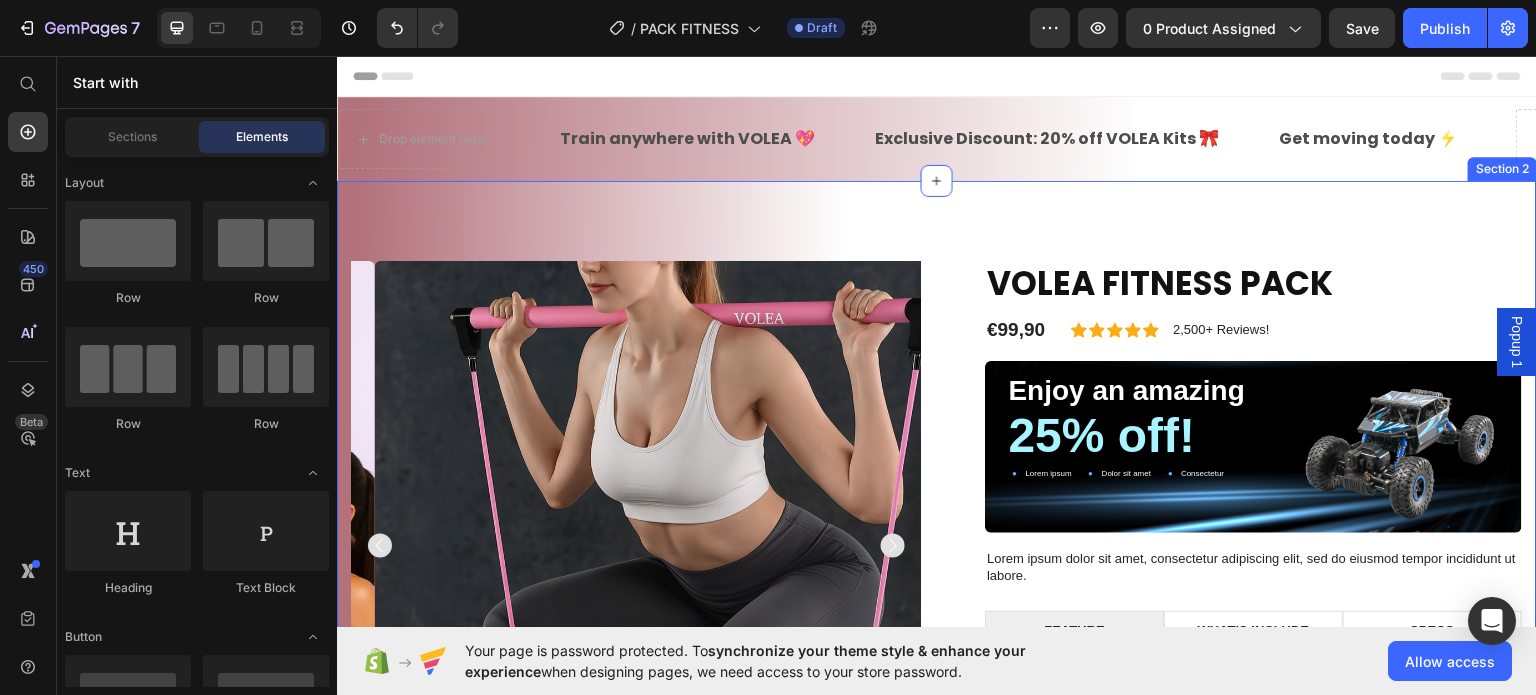 click on "Product Images VOLEA FITNESS PACK Product Title €99,90 Product Price Icon Icon Icon Icon Icon Icon List 2,500+ Reviews! Text Block Row Row Enjoy an amazing Text Block 25% off! Text Block
Lorem ipsum Item List
Dolor sit amet Item List
Consectetur Item List Row Hero Banner Lorem ipsum dolor sit amet, consectetur adipiscing elit, sed do eiusmod tempor incididunt ut labore. Text Block FEATURE WHAT’S INCLUDE SPECS Lorem ipsum dolor sit amet, consectetur adipiscing elit. Ut enim ad minim veniam, quis nostrud exercitation ullamco. Duis aute irure dolor in reprehenderit in voluptate velit. Quis nostrud exercitation ullamco laboris.  Ut labore et dolore magna aliqua. Text Block Row Lorem ipsum dolor sit amet, consectetur adipiscing elit, sed do eiusmod tempor incididunt ut labore et dolore magna aliqua. Ut enim ad minim veniam, quis nostrud exercitation ullamco laboris nisi ut aliquip ex ea commodo consequat. Text Block Text Block Tab" at bounding box center [937, 635] 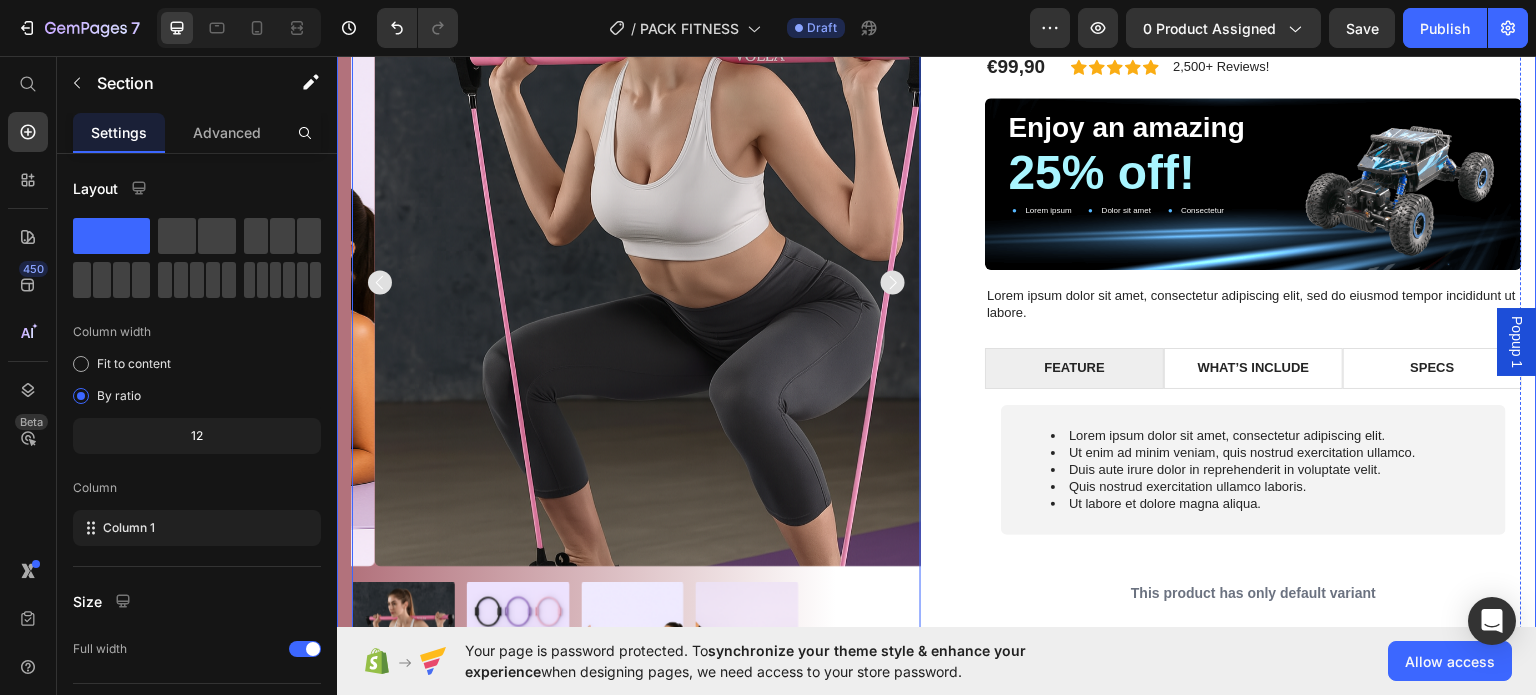 scroll, scrollTop: 400, scrollLeft: 0, axis: vertical 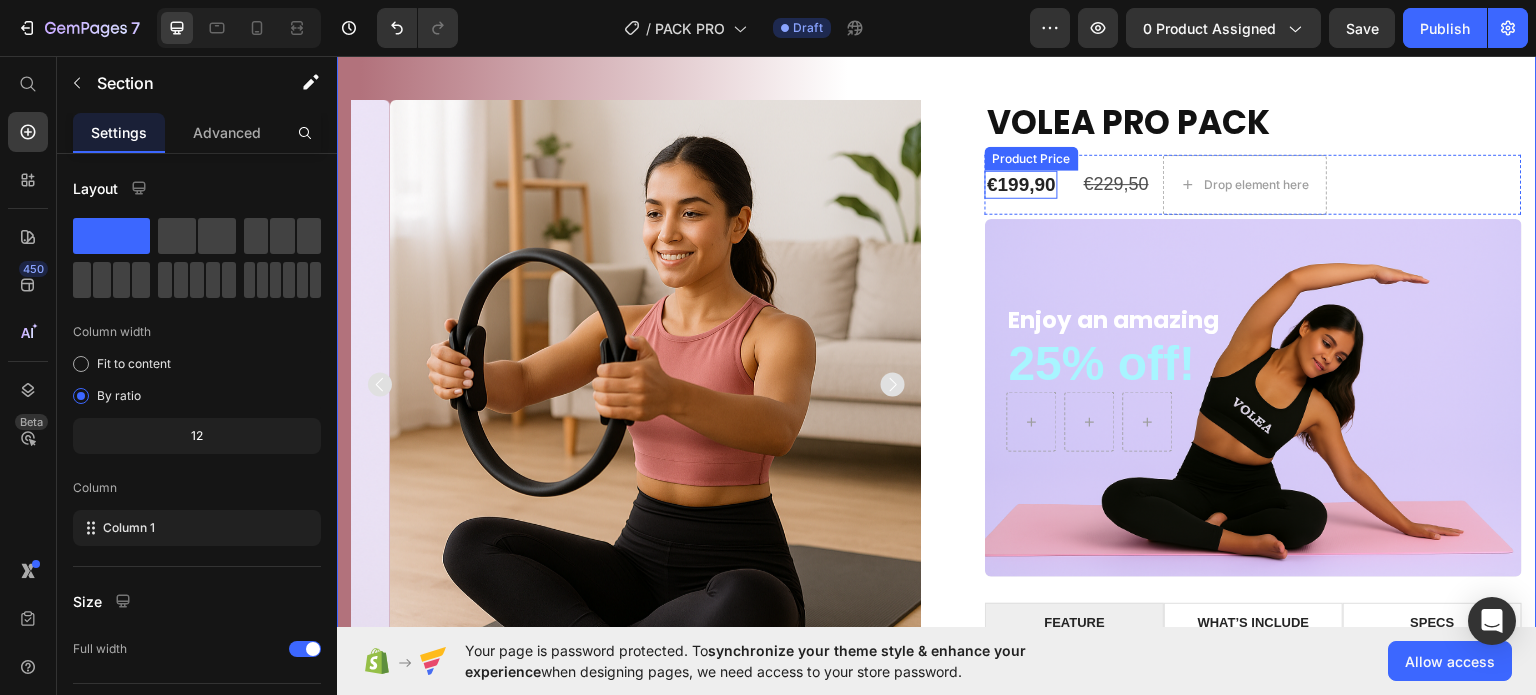 click on "€199,90" at bounding box center [1021, 184] 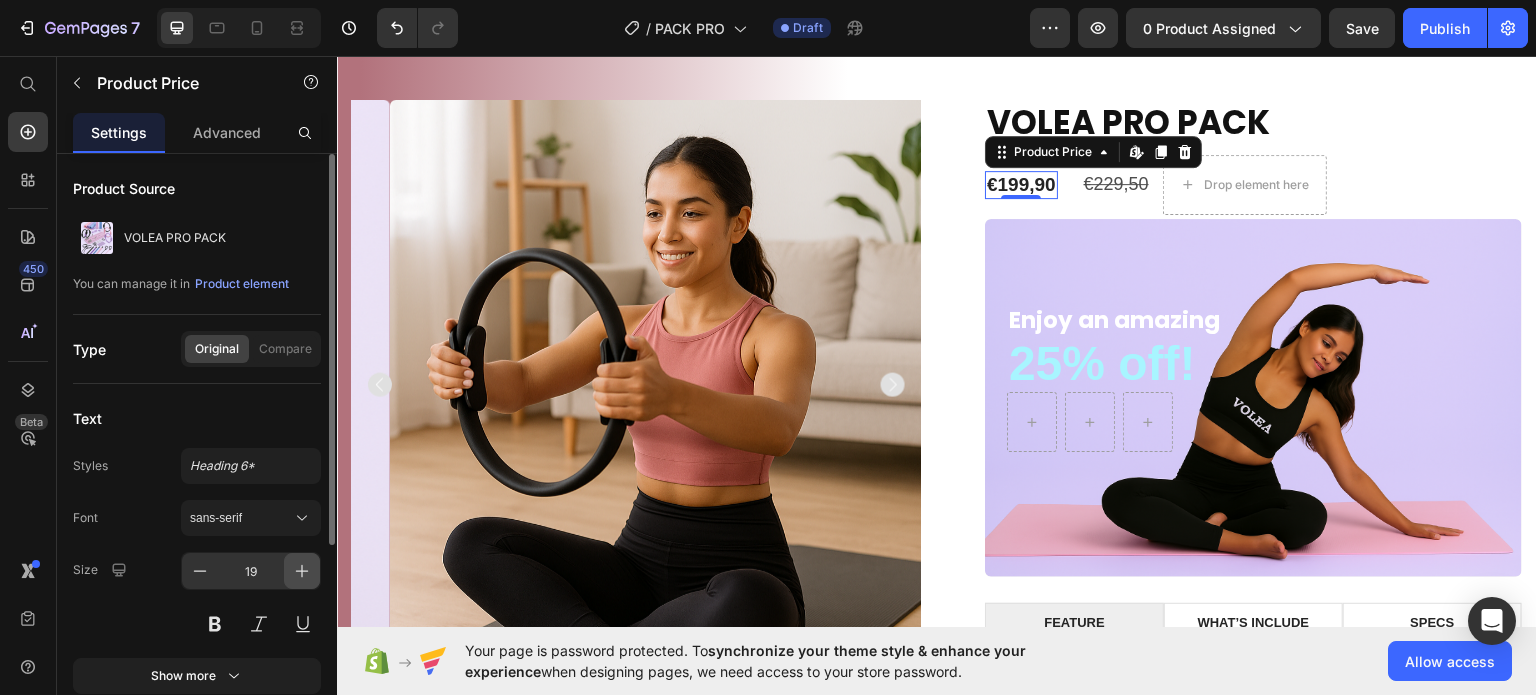 click 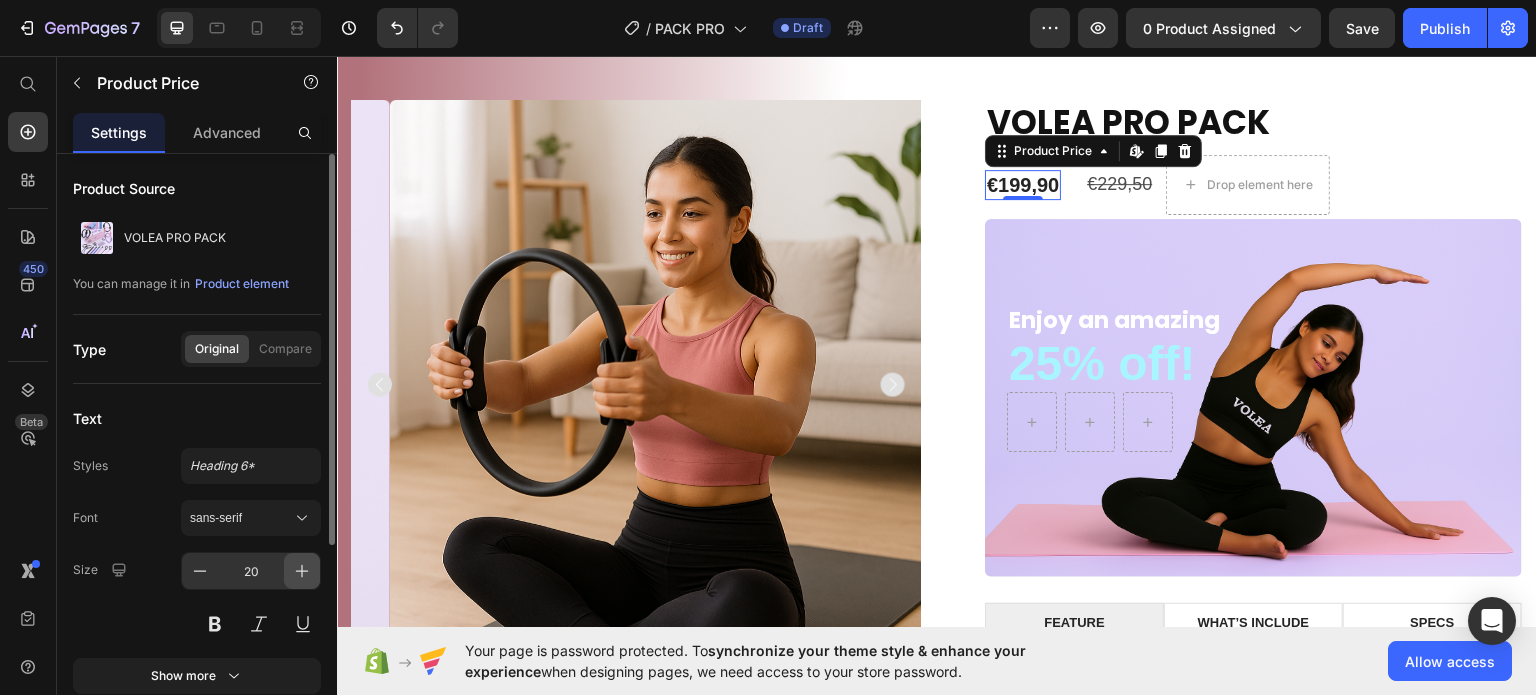 click 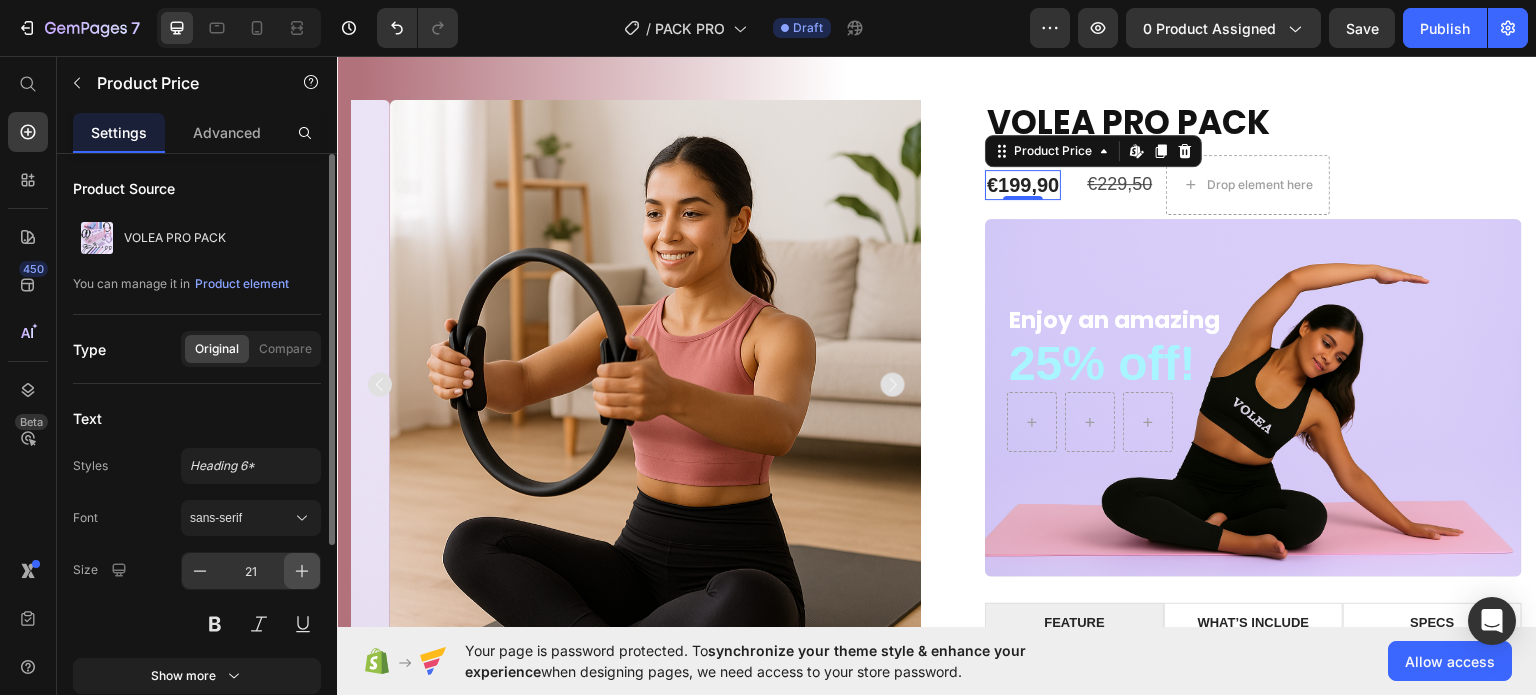 click 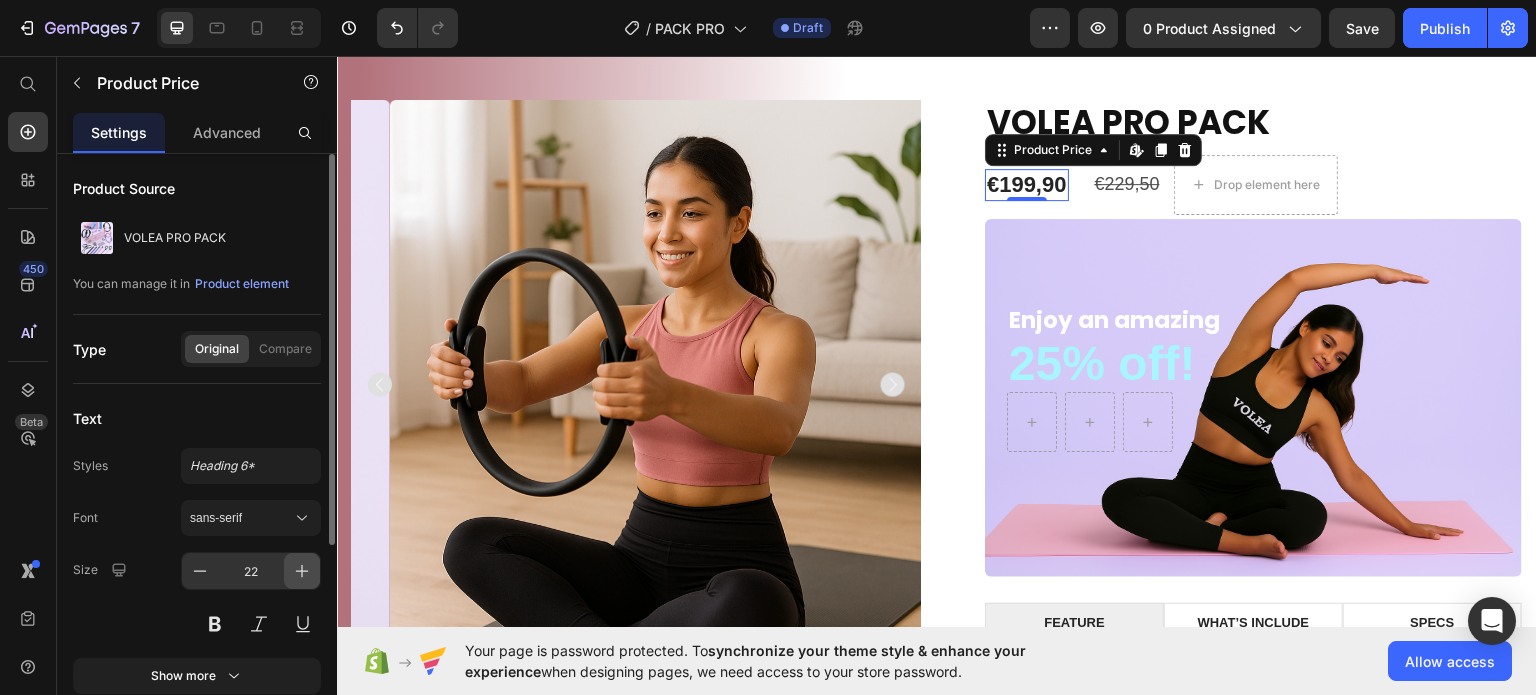 click 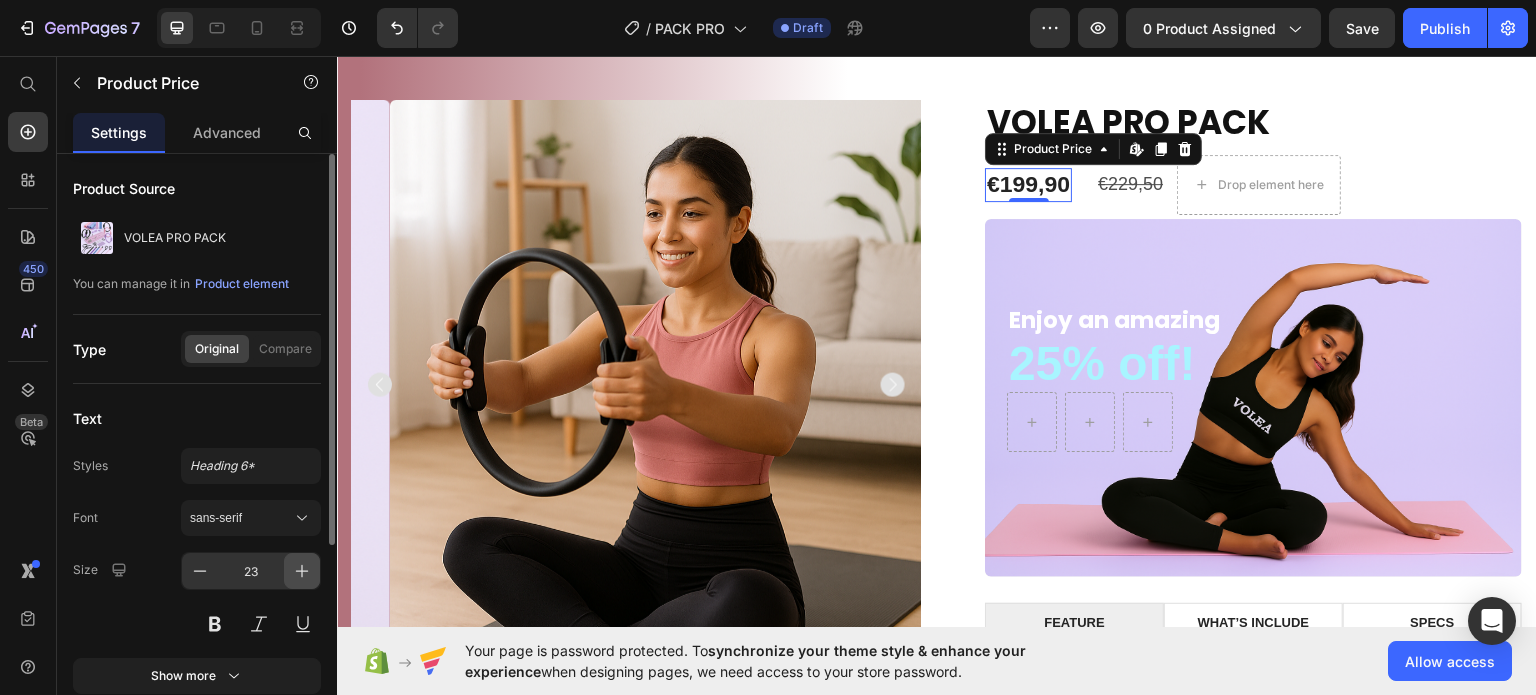 click 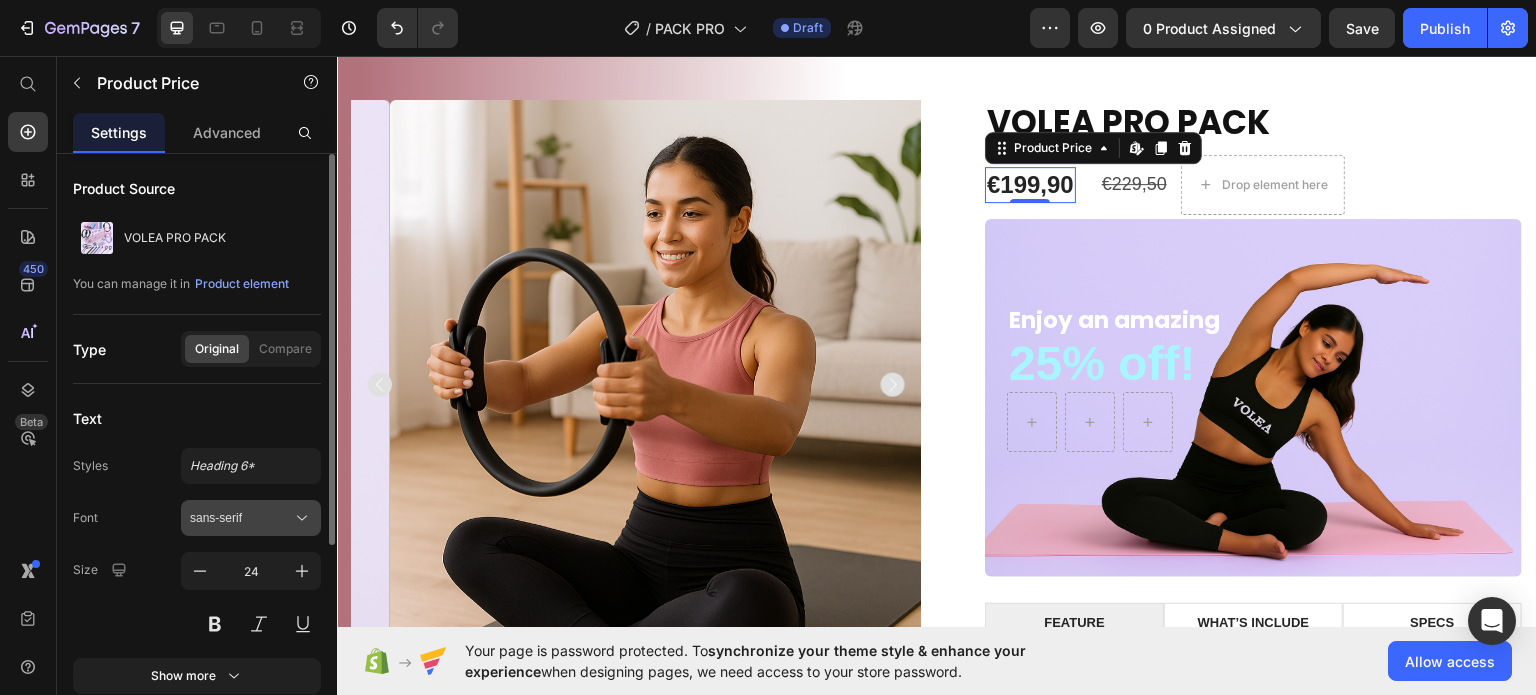click on "sans-serif" at bounding box center (251, 518) 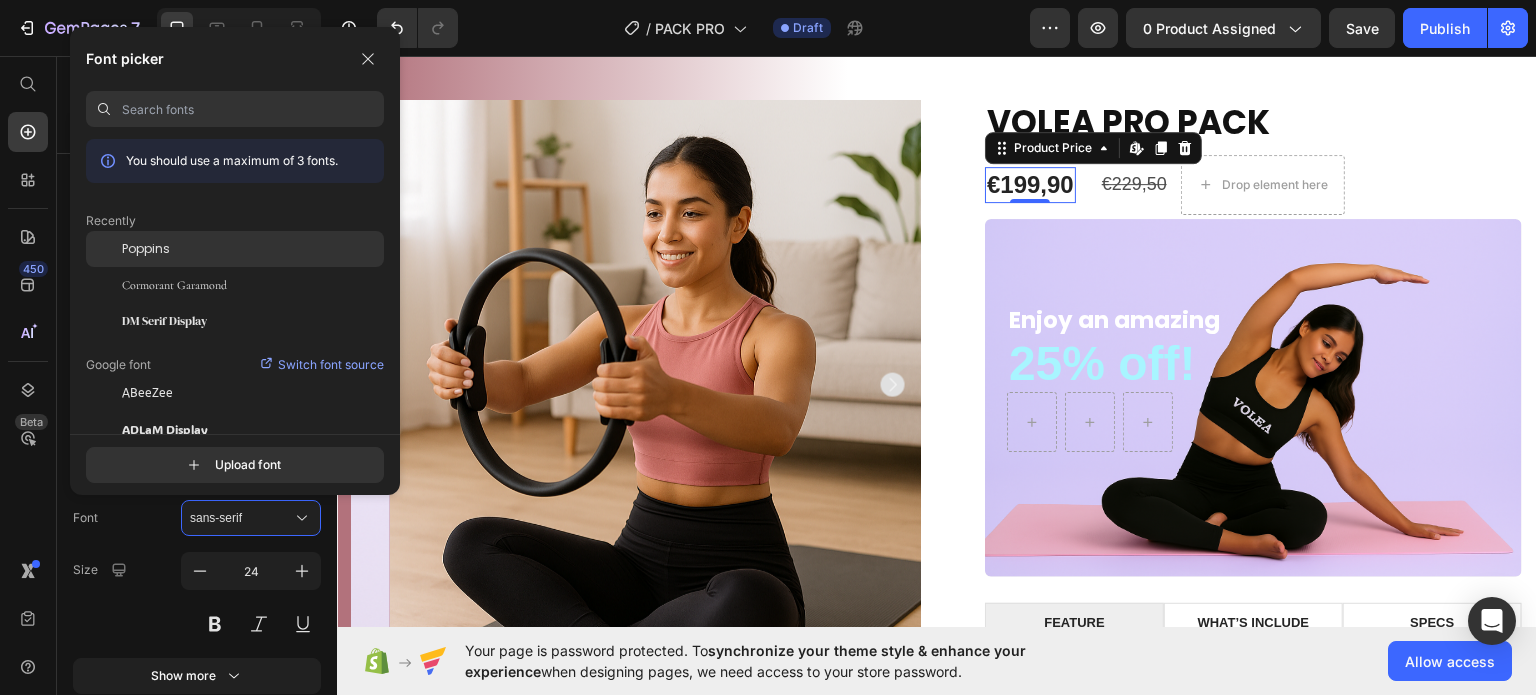 click on "Poppins" at bounding box center (146, 249) 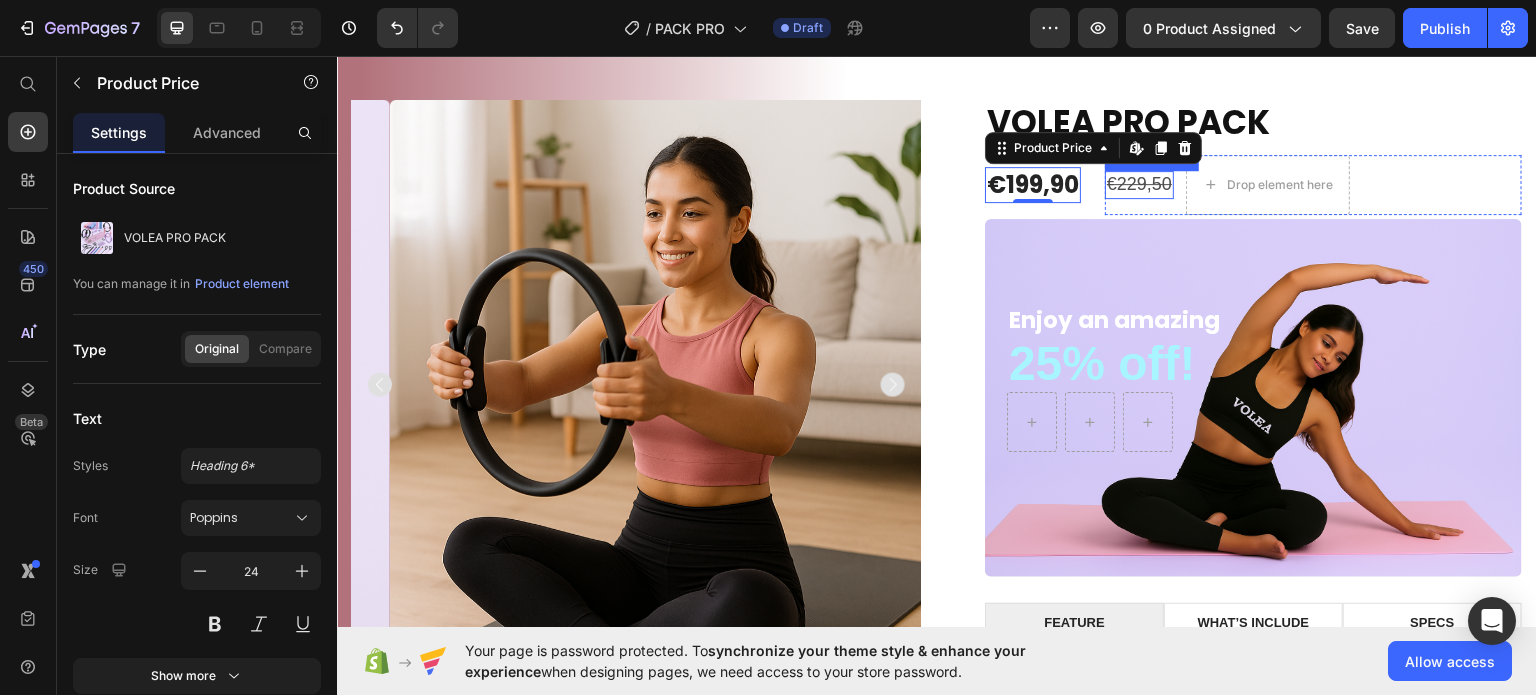 click on "€229,50" at bounding box center [1139, 183] 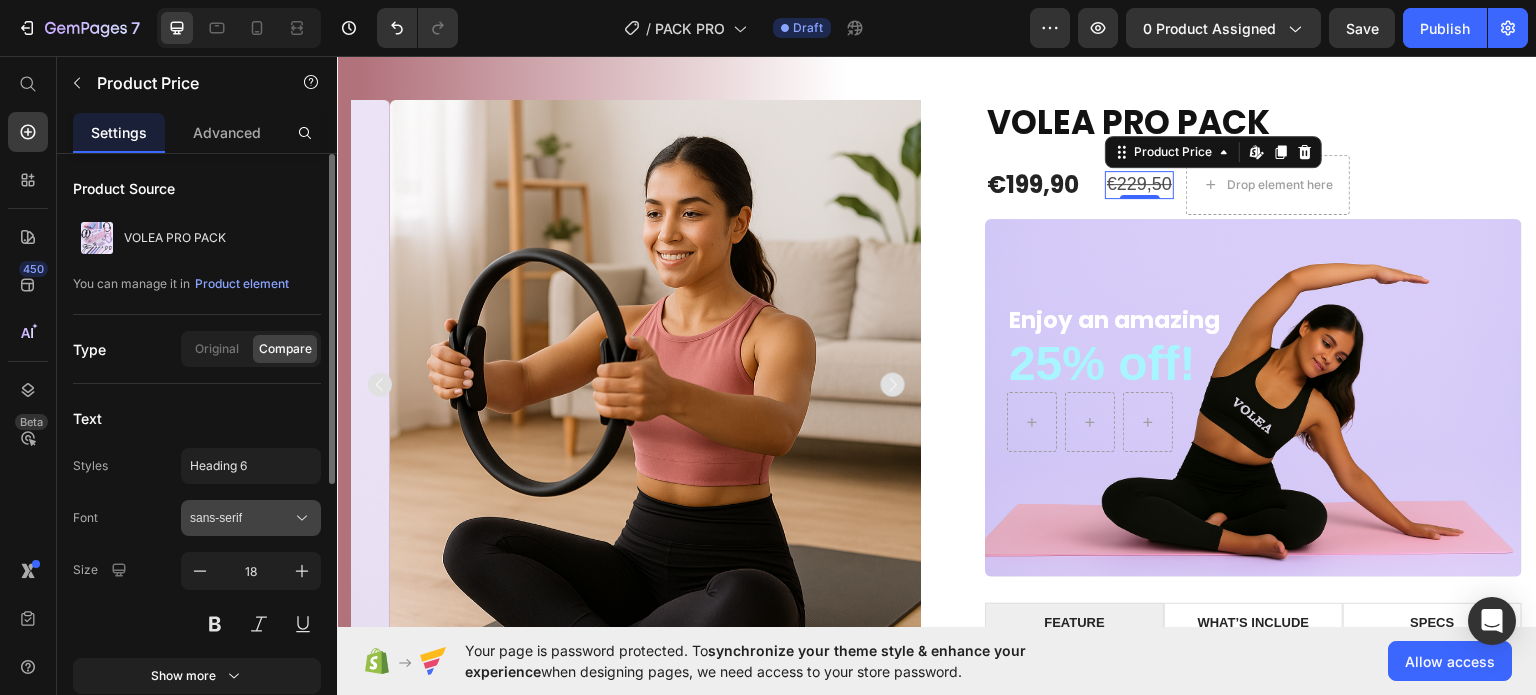 click on "sans-serif" at bounding box center (241, 518) 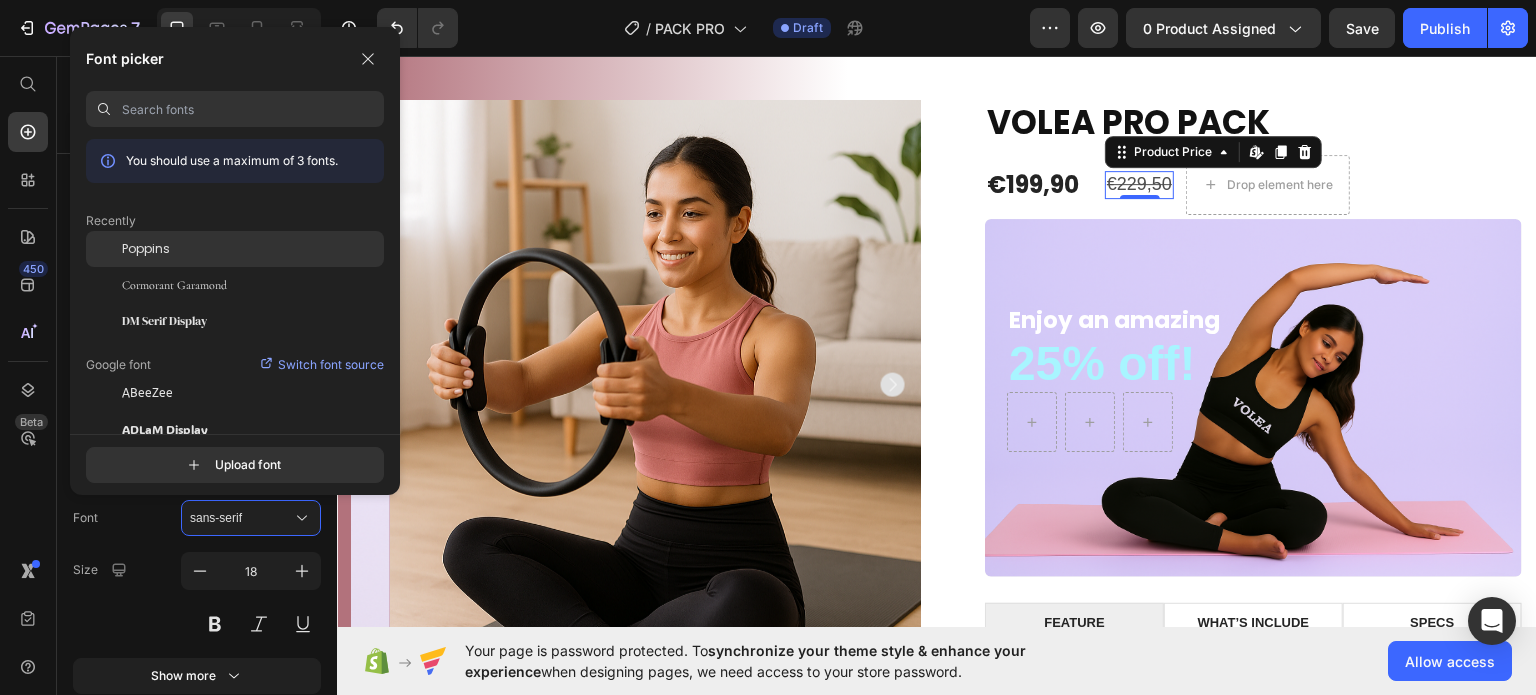 click on "Poppins" 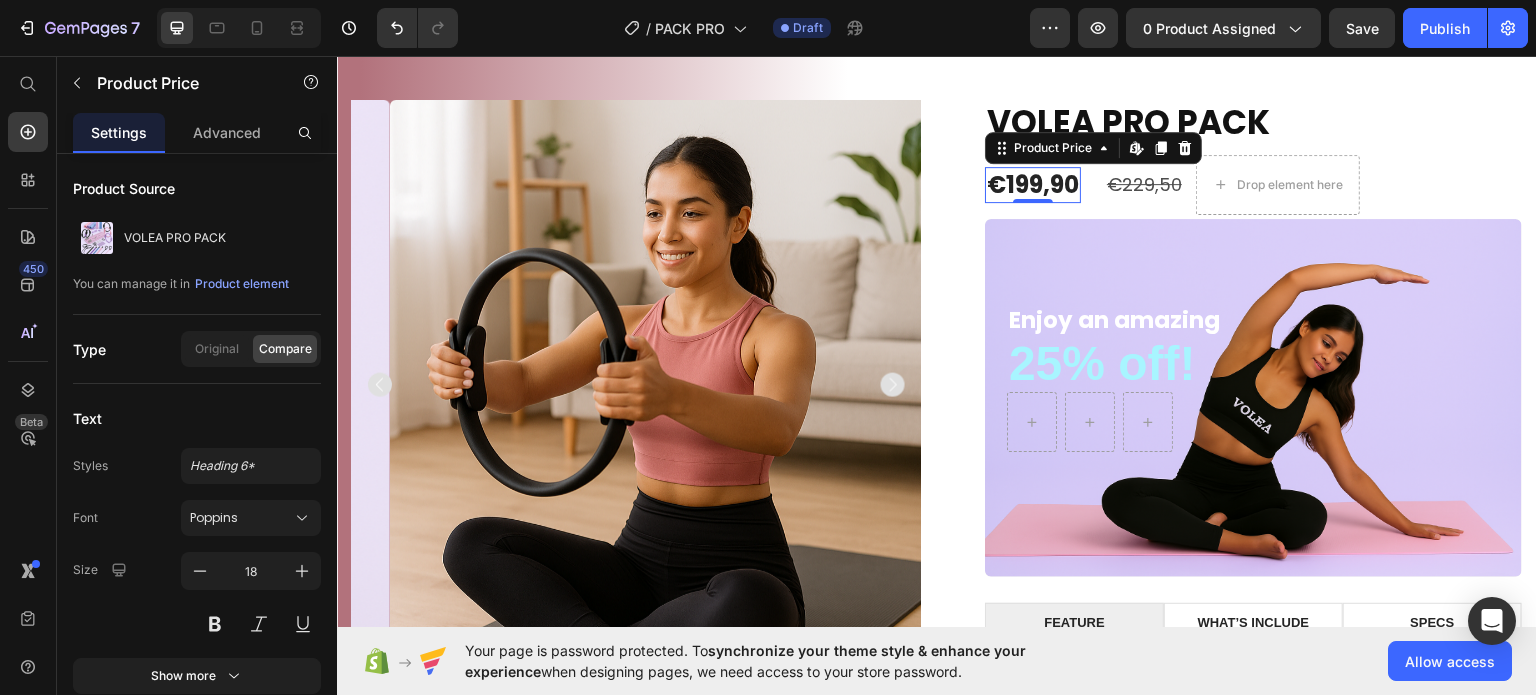 click on "€199,90" at bounding box center [1033, 183] 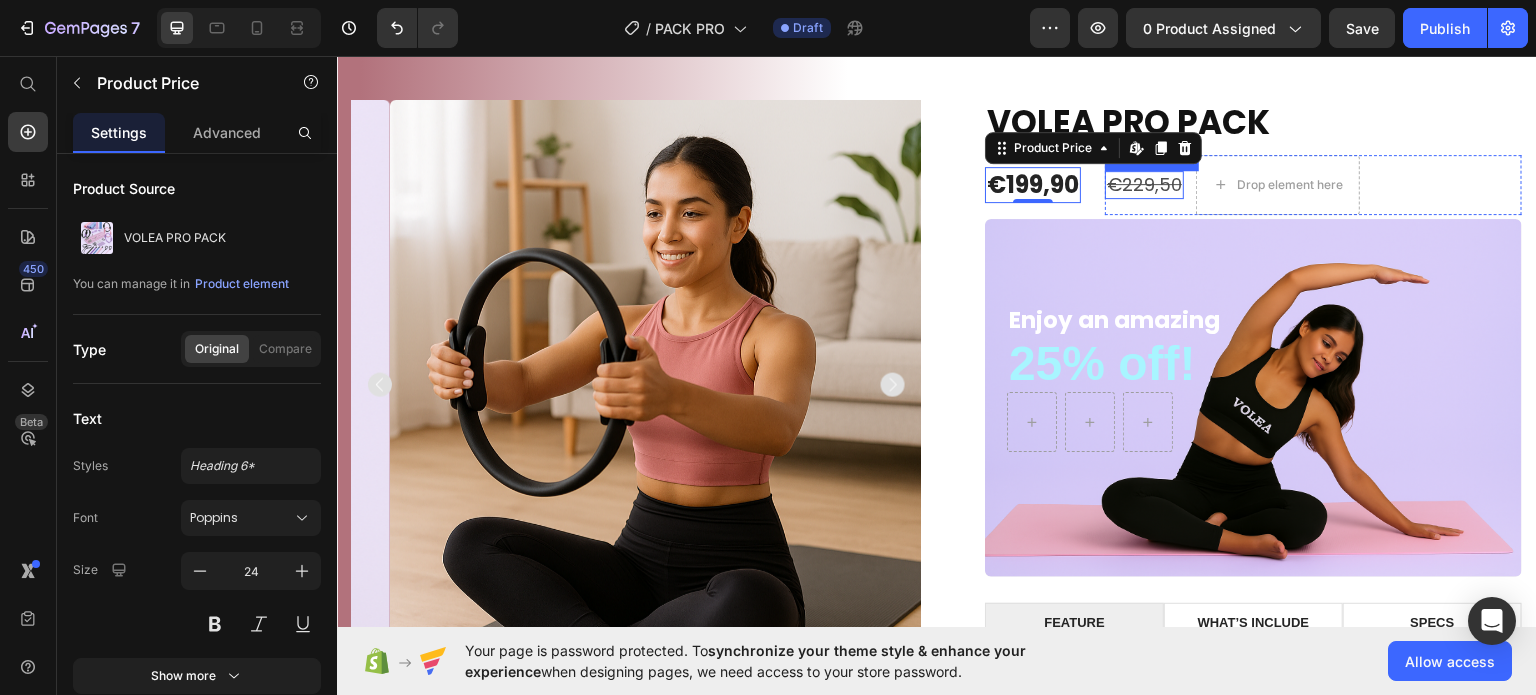 click on "€229,50" at bounding box center [1144, 183] 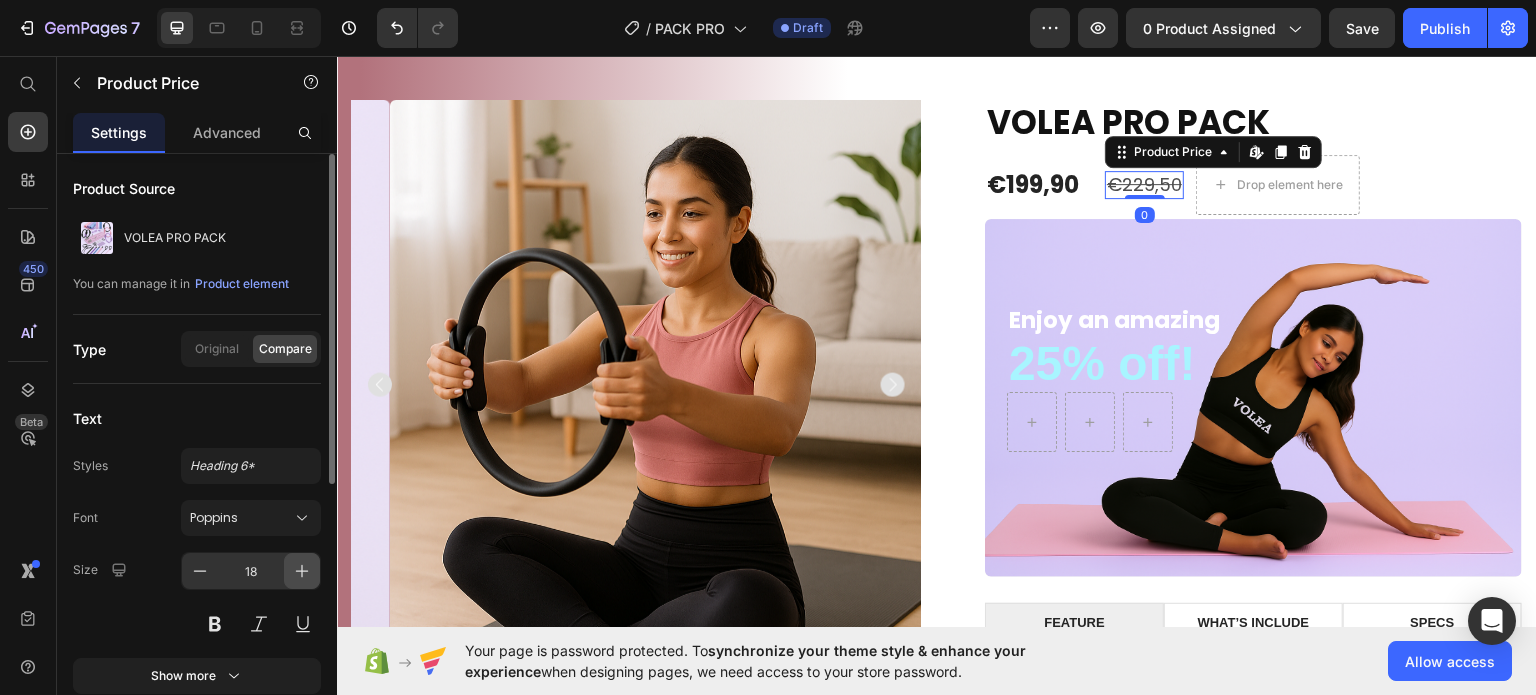 click 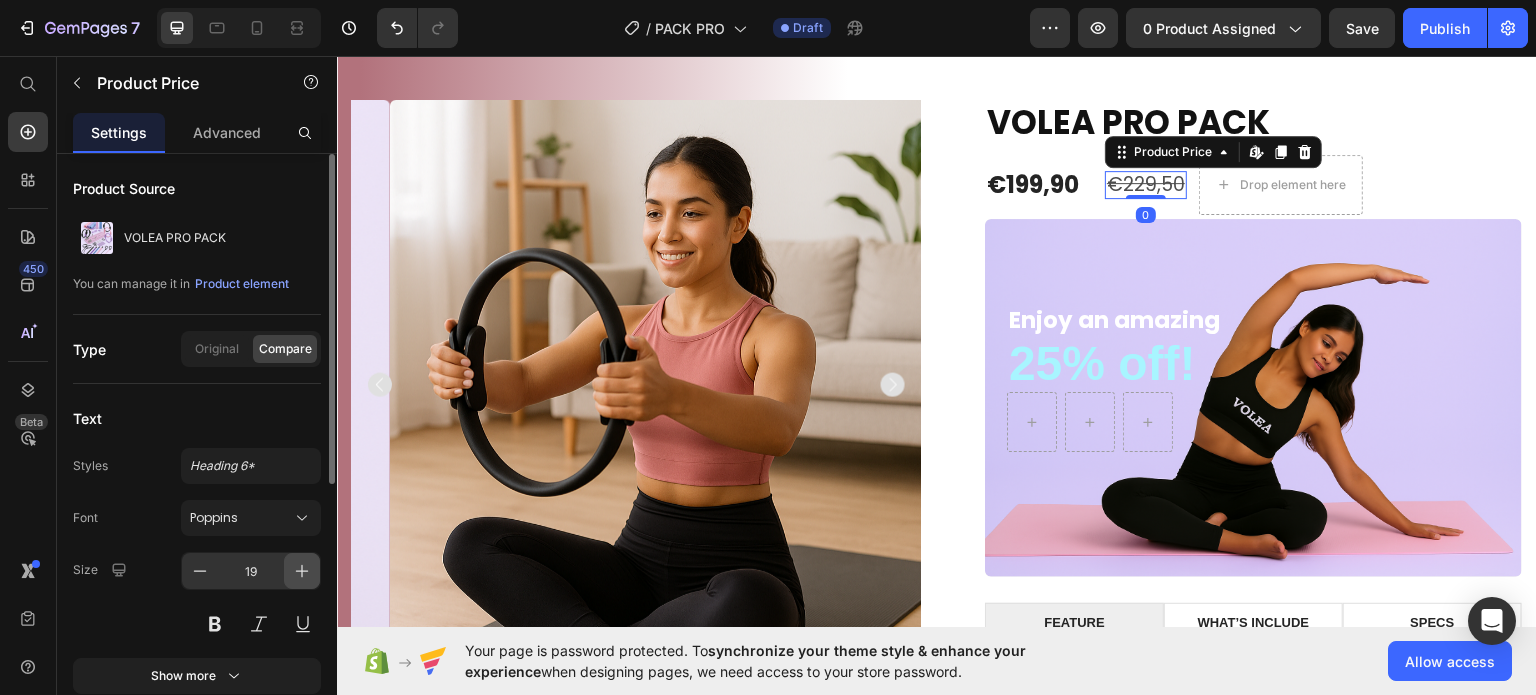 click 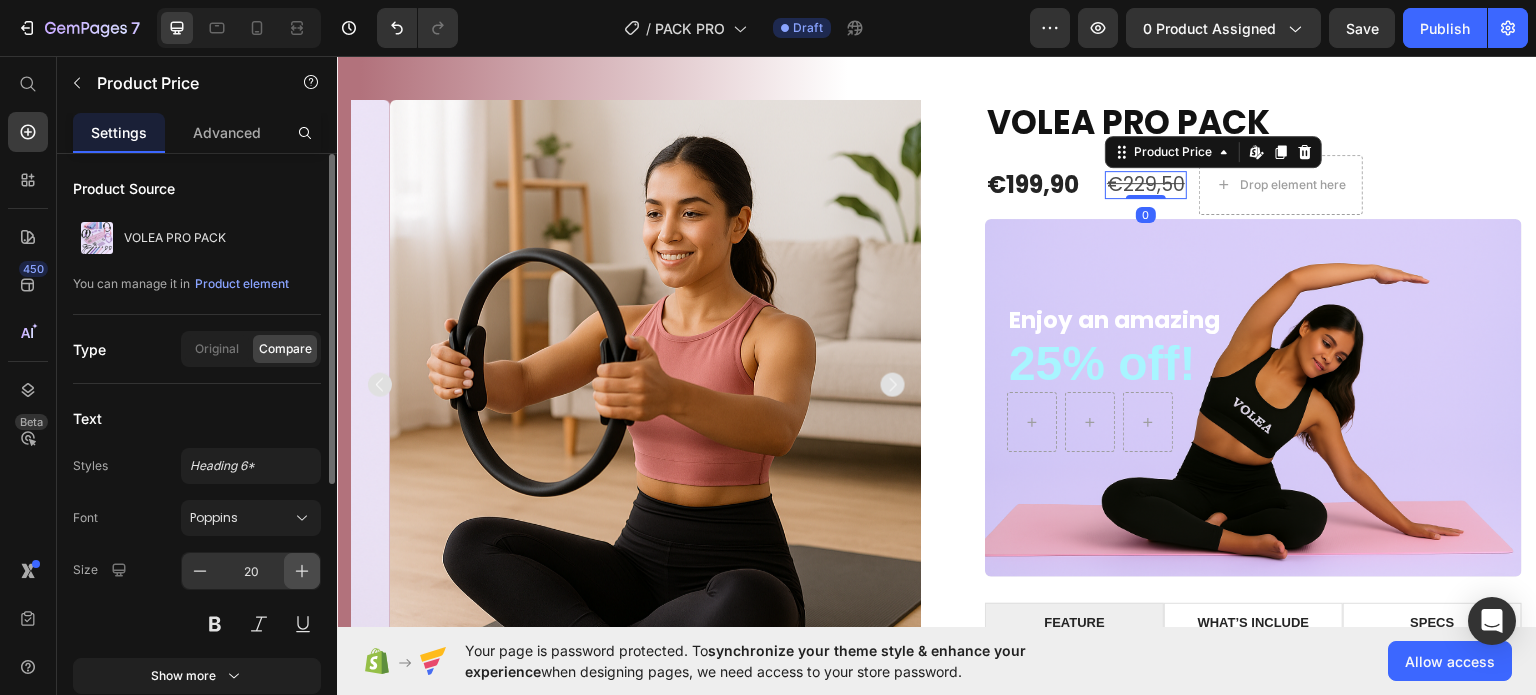 click 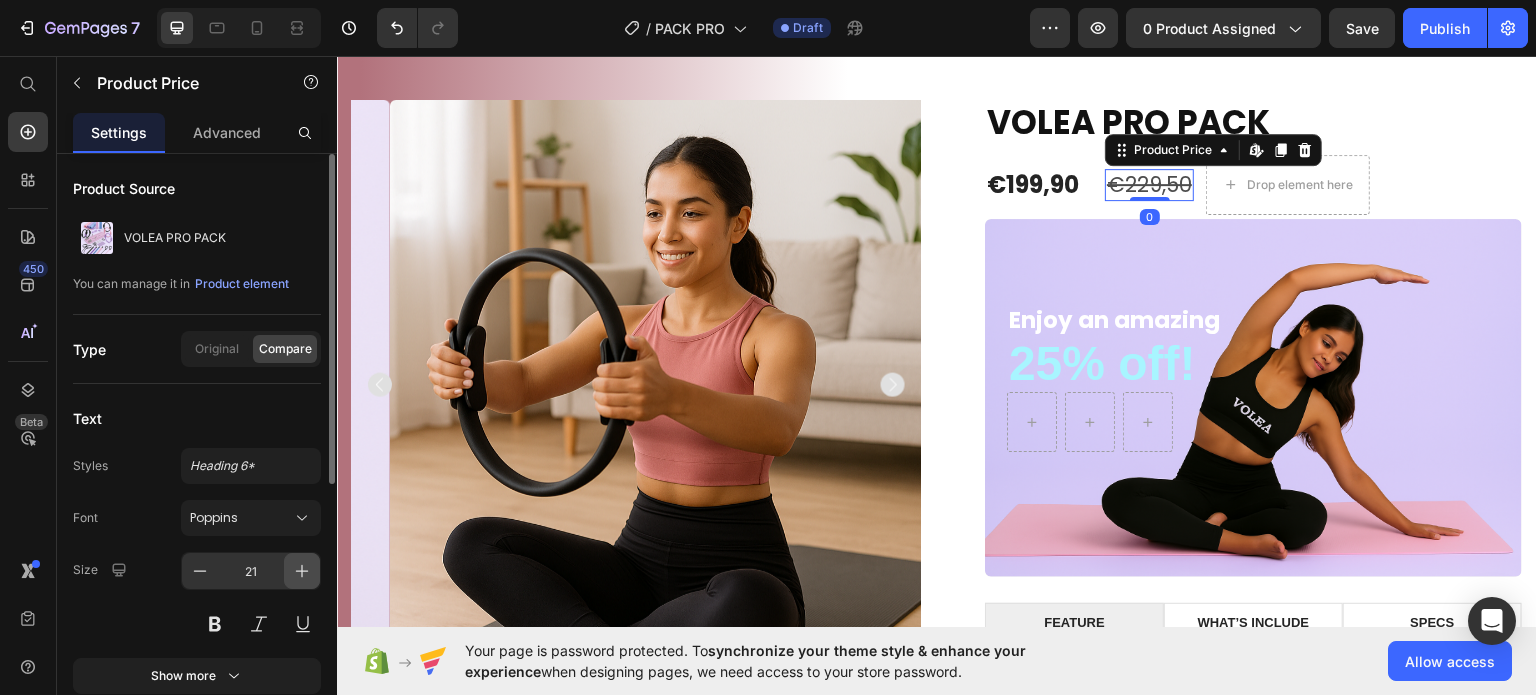 click 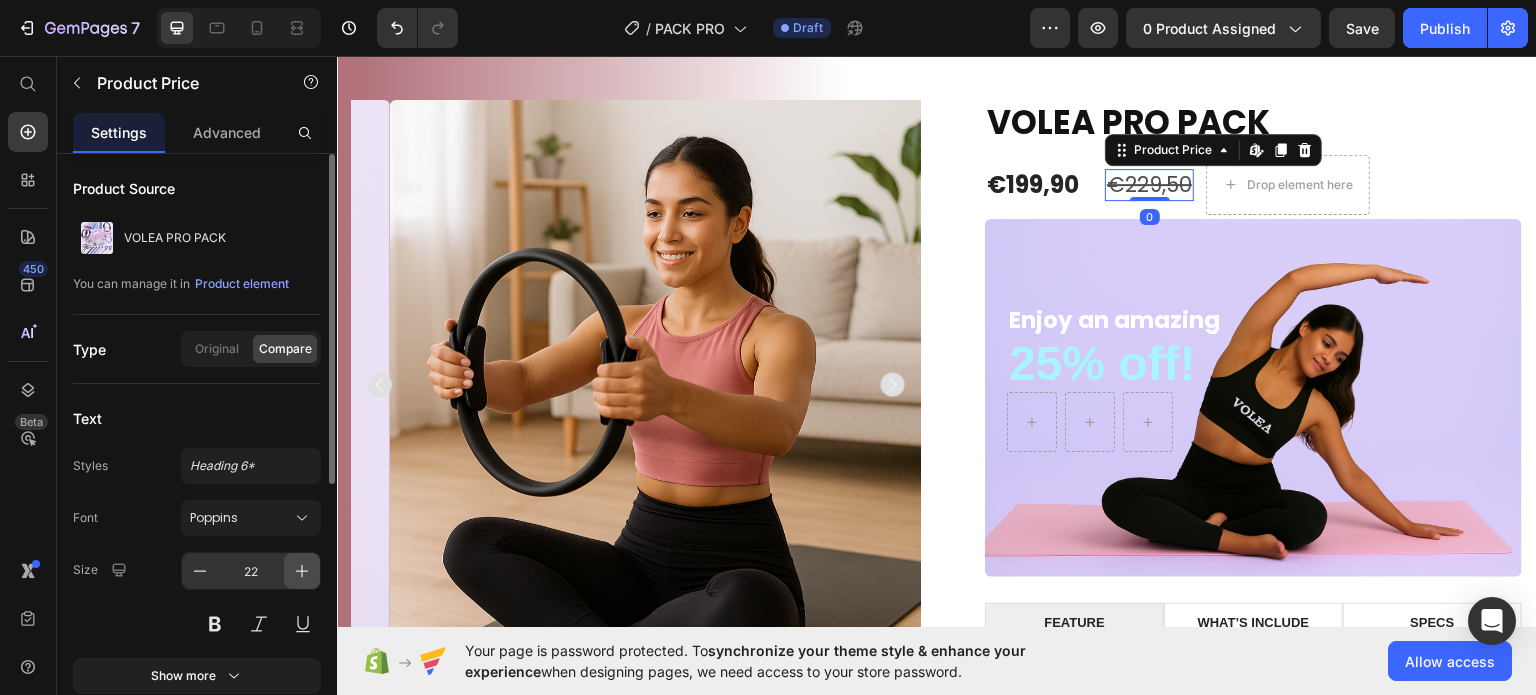 click 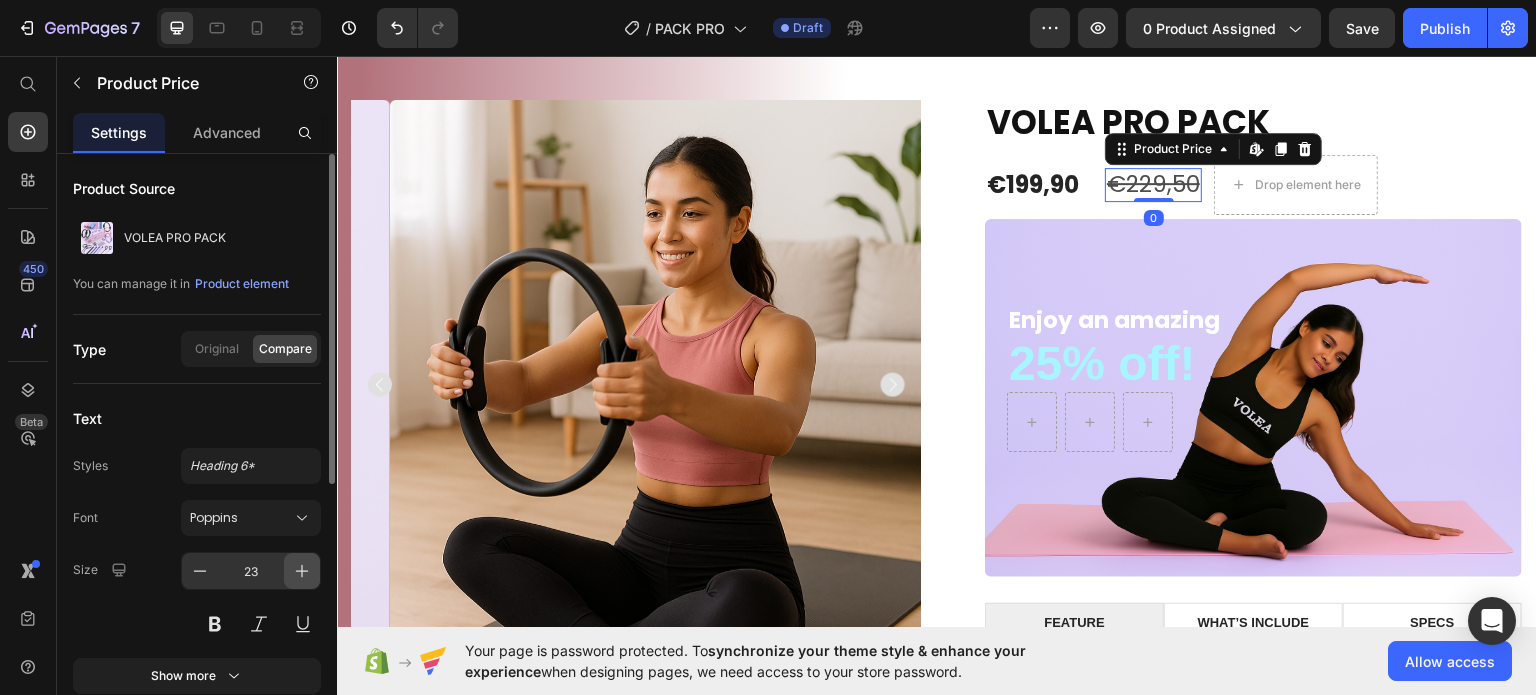 click 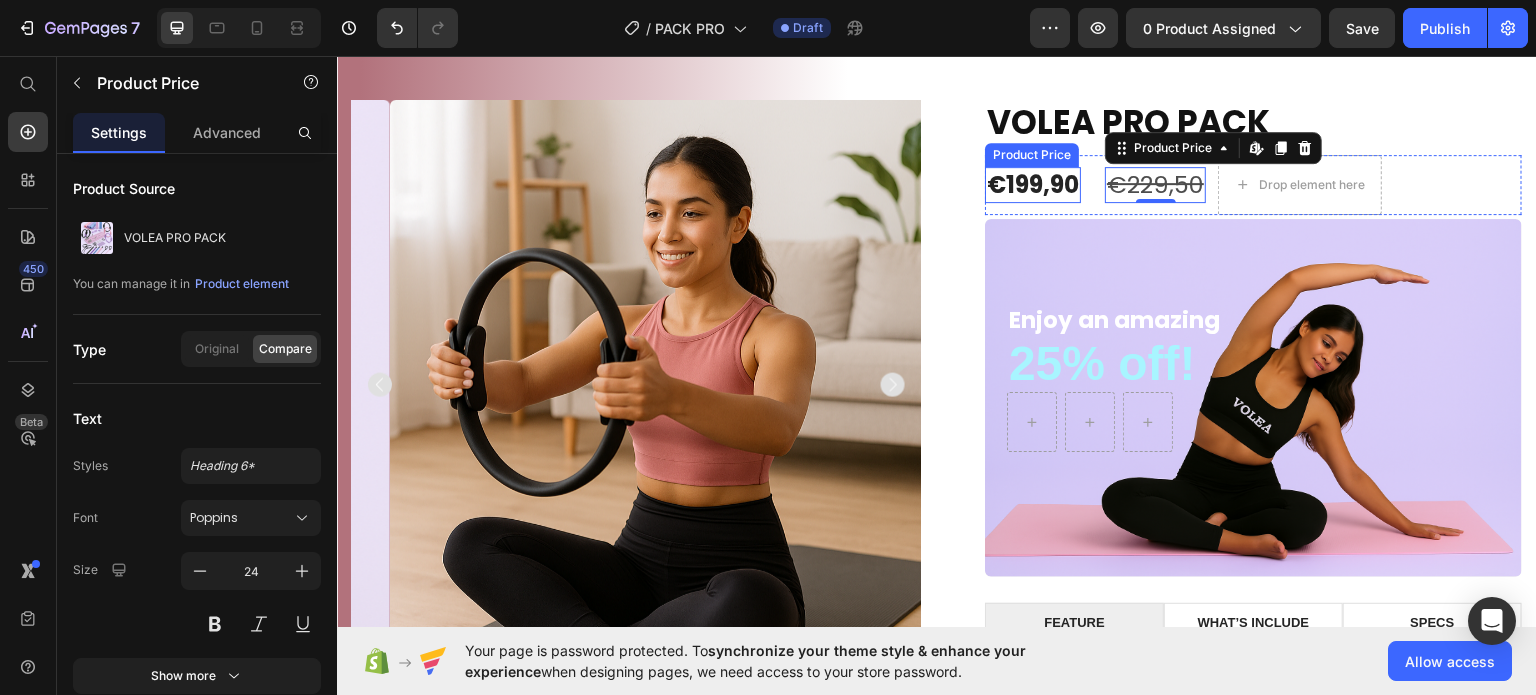 click on "€199,90" at bounding box center (1033, 183) 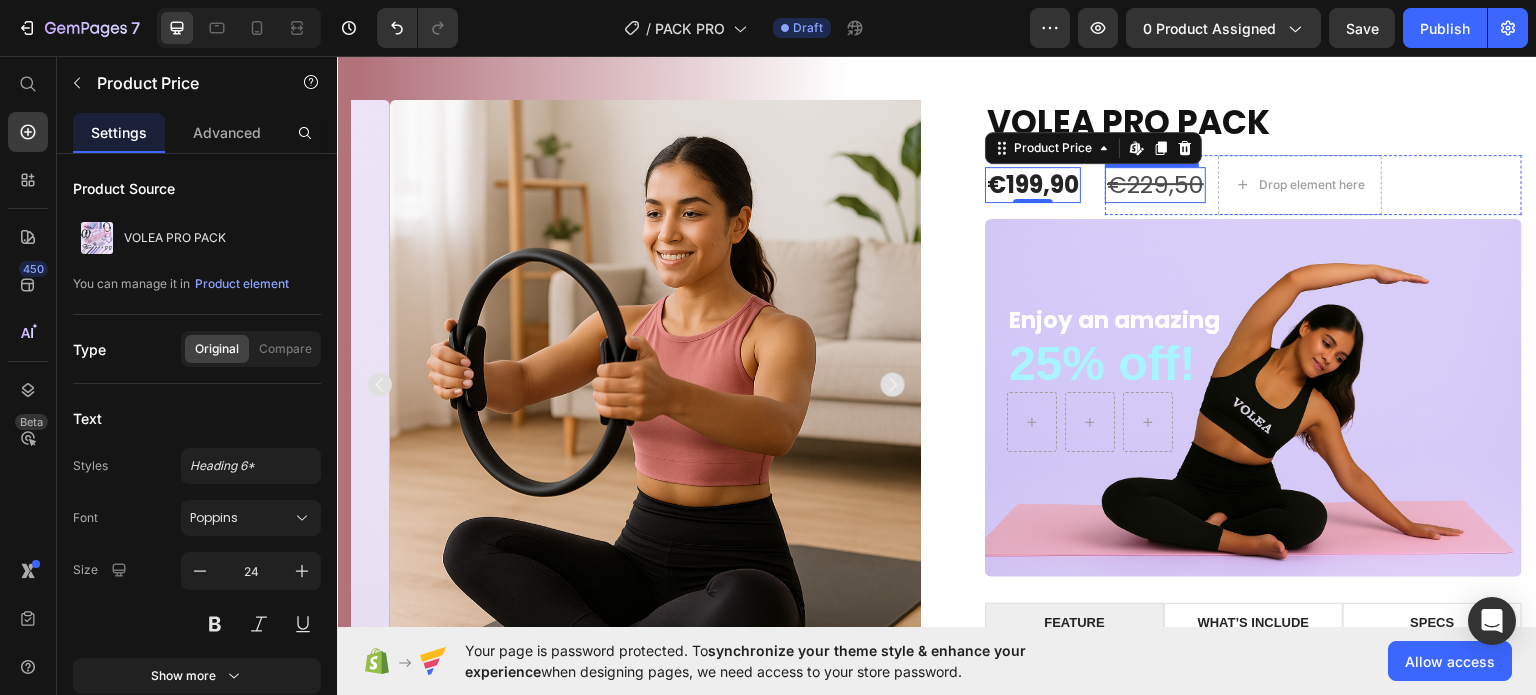 click on "€229,50" at bounding box center (1155, 183) 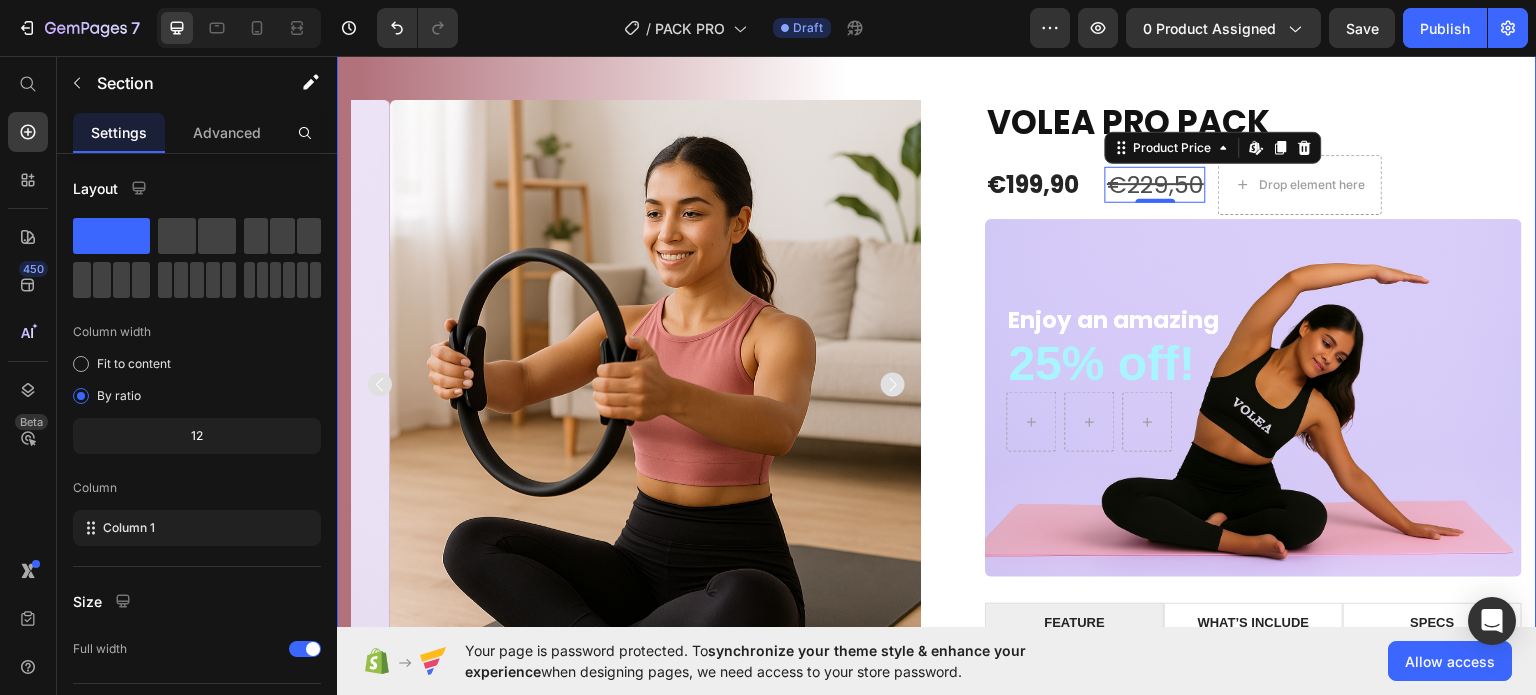 click on "Product Images VOLEA PRO PACK Product Title €199,90 Product Price €229,50 Product Price   Edit content in Shopify 0
Drop element here Row Row Enjoy an amazing Text Block 25% off! Text Block
Row Hero Banner FEATURE WHAT’S INCLUDE SPECS Lorem ipsum dolor sit amet, consectetur adipiscing elit. Ut enim ad minim veniam, quis nostrud exercitation ullamco. Duis aute irure dolor in reprehenderit in voluptate velit. Quis nostrud exercitation ullamco laboris.  Ut labore et dolore magna aliqua. Text Block Row Lorem ipsum dolor sit amet, consectetur adipiscing elit, sed do eiusmod tempor incididunt ut labore et dolore magna aliqua. Ut enim ad minim veniam, quis nostrud exercitation ullamco laboris nisi ut aliquip ex ea commodo consequat. Text Block Text Block Tab This product has only default variant Product Variants & Swatches Seal Subscriptions Seal Subscriptions 1 Product Quantity Out of stock Add to Cart Row" at bounding box center (937, 551) 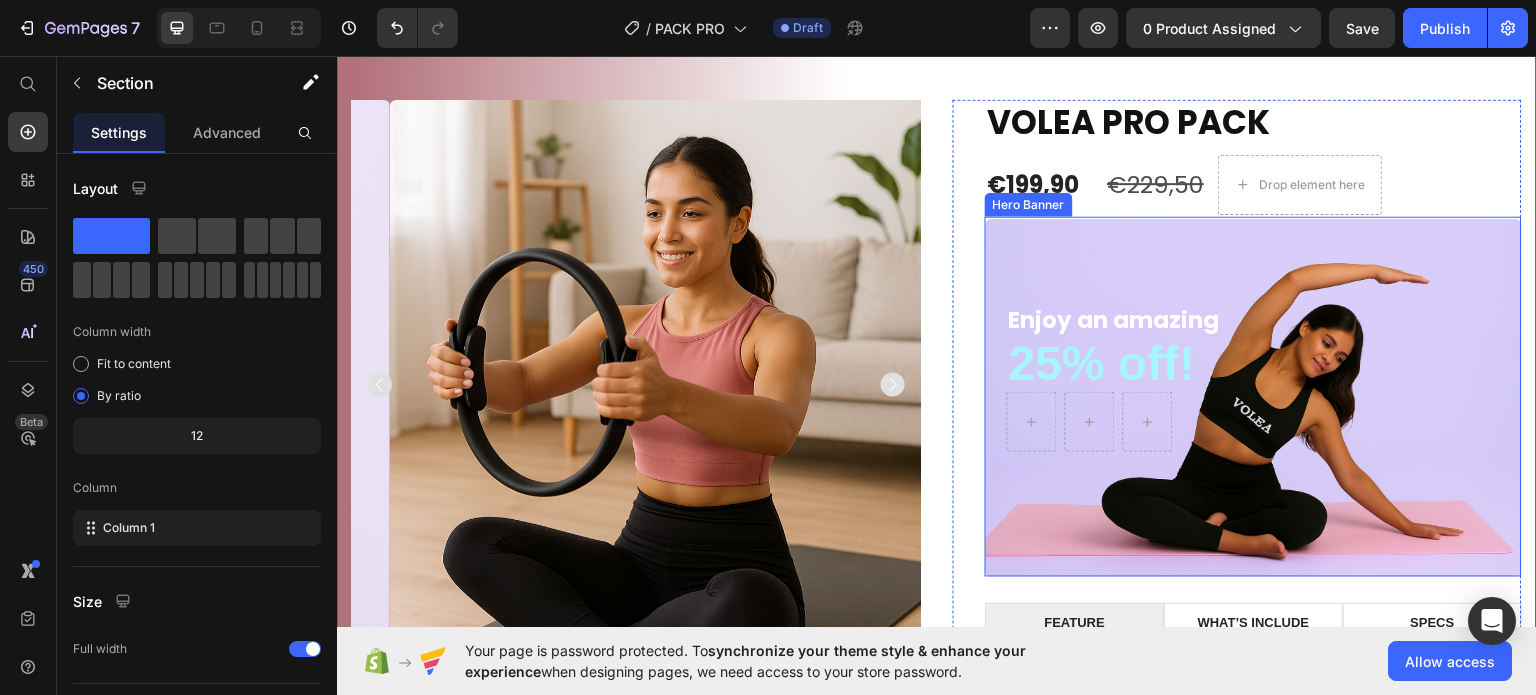 click at bounding box center [1253, 397] 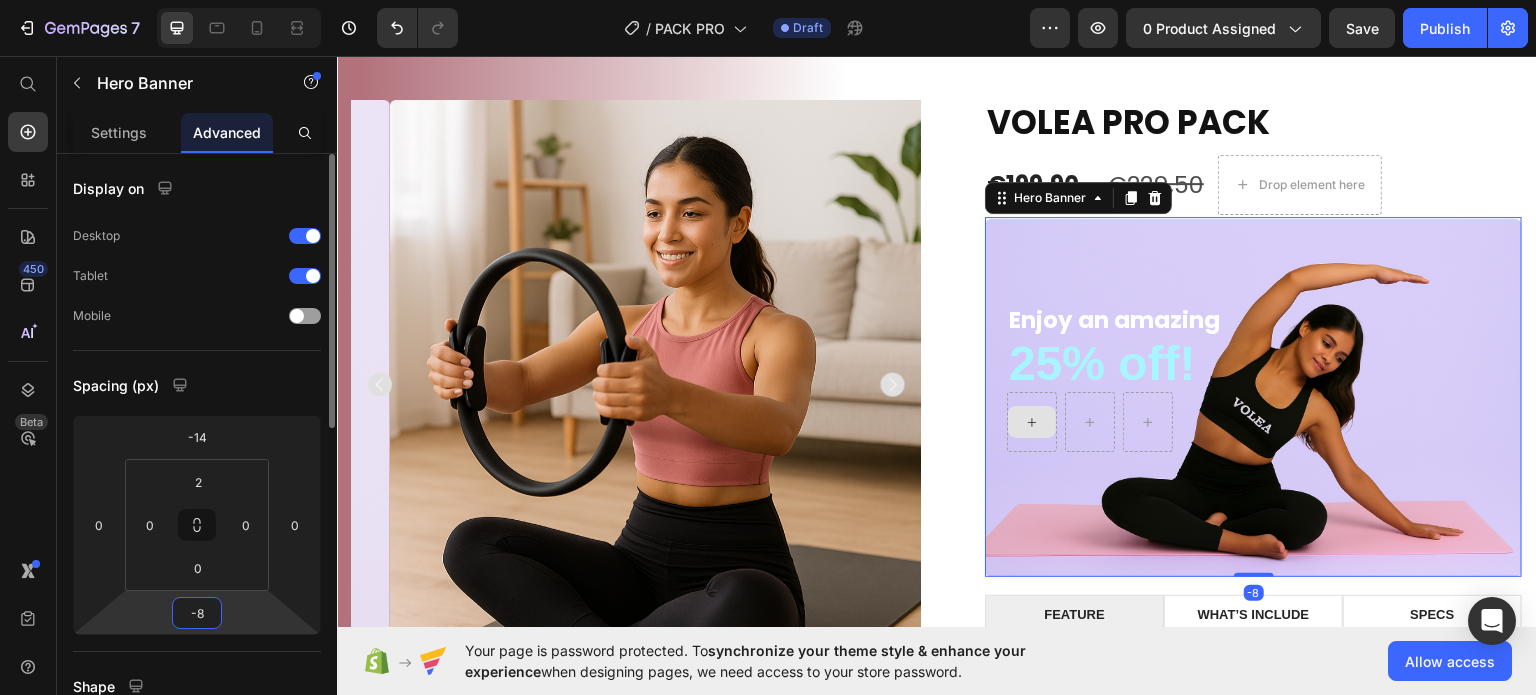 drag, startPoint x: 204, startPoint y: 592, endPoint x: 212, endPoint y: 599, distance: 10.630146 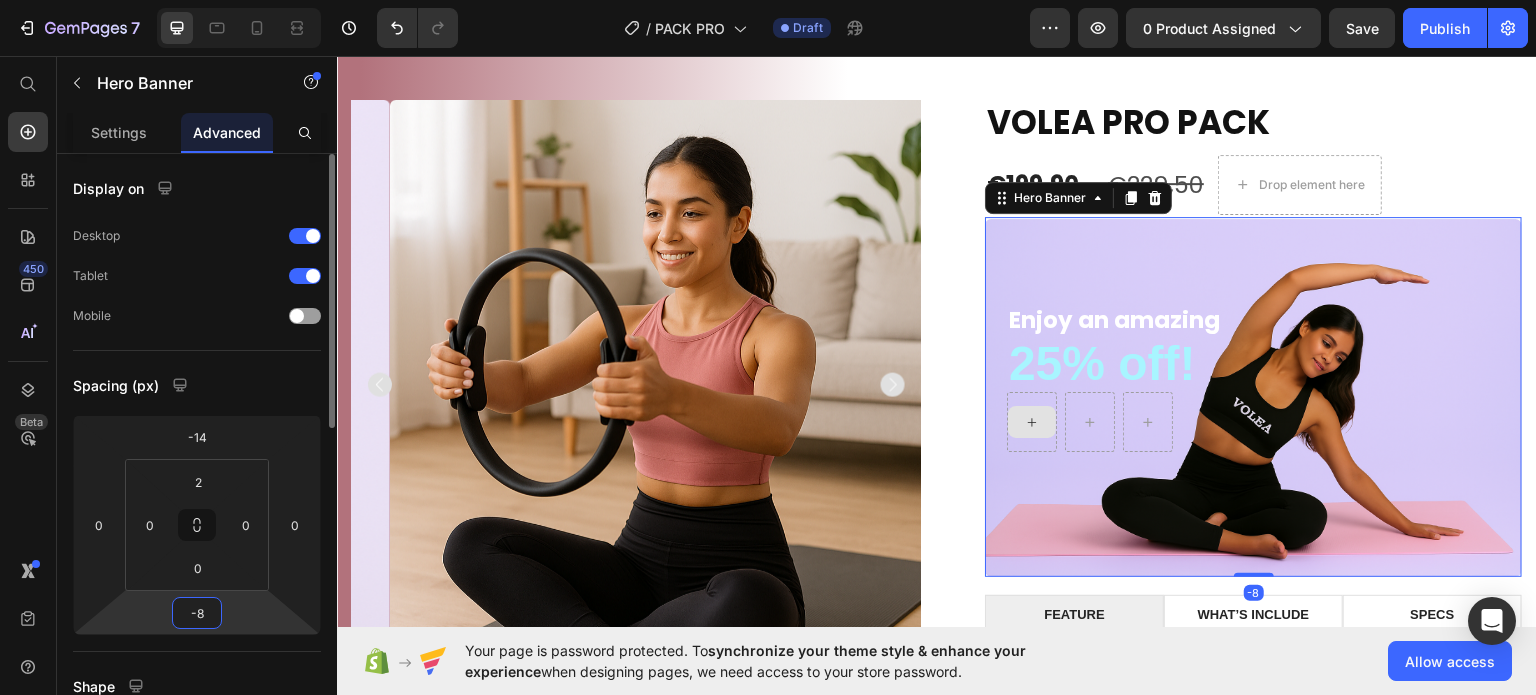 click on "7   /  PACK PRO Draft Preview 0 product assigned  Save   Publish  450 Beta Start with Sections Elements Hero Section Product Detail Brands Trusted Badges Guarantee Product Breakdown How to use Testimonials Compare Bundle FAQs Social Proof Brand Story Product List Collection Blog List Contact Sticky Add to Cart Custom Footer Browse Library 450 Layout
Row
Row
Row
Row Text
Heading
Text Block Button
Button
Button
Sticky Back to top Media
Image
Image" at bounding box center (768, 0) 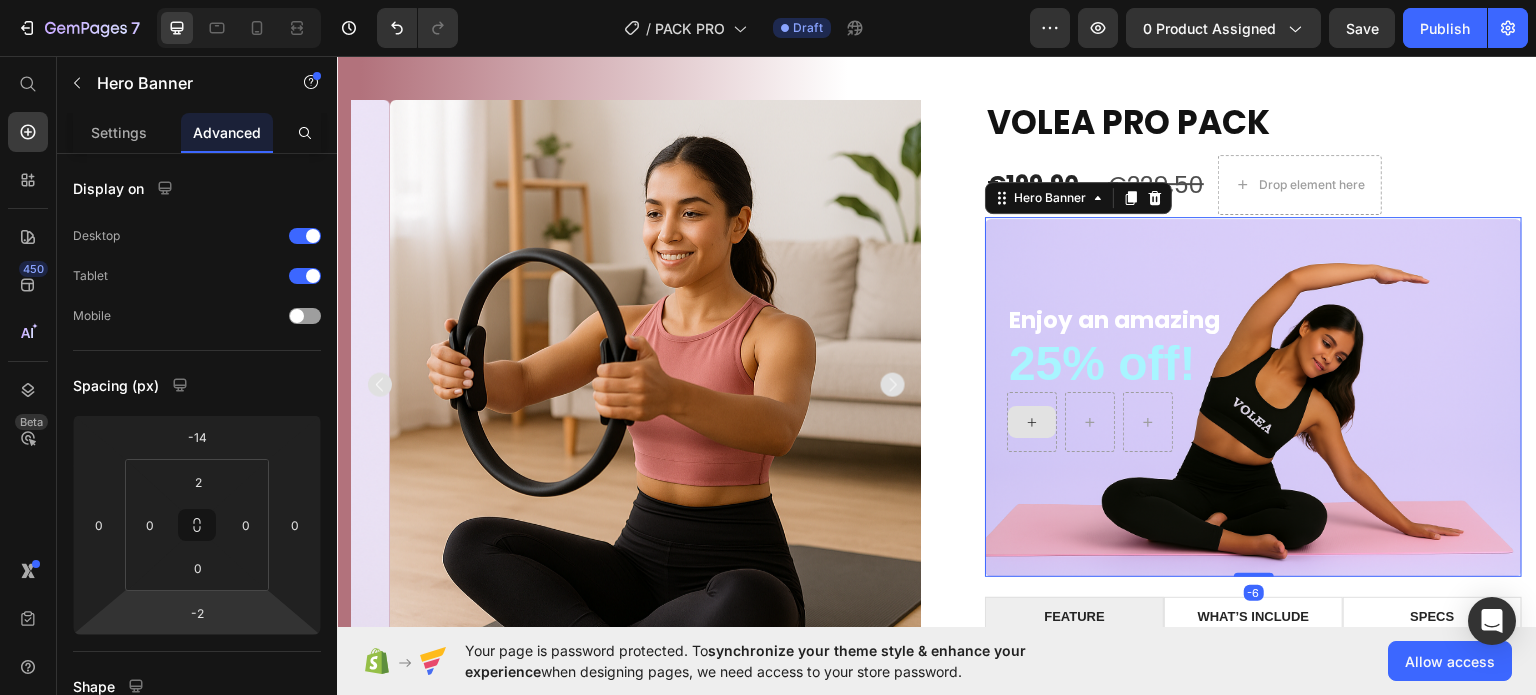 type on "0" 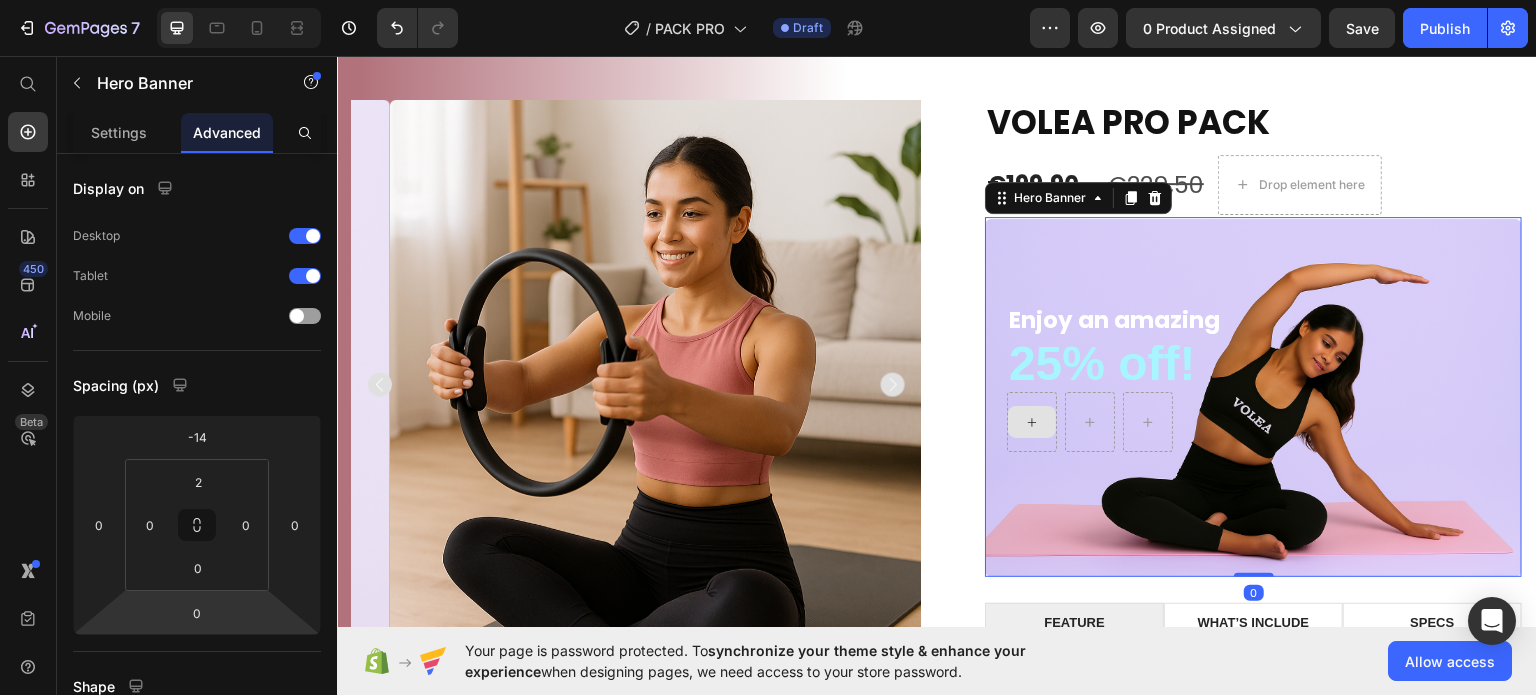 click on "7   /  PACK PRO Draft Preview 0 product assigned  Save   Publish  450 Beta Start with Sections Elements Hero Section Product Detail Brands Trusted Badges Guarantee Product Breakdown How to use Testimonials Compare Bundle FAQs Social Proof Brand Story Product List Collection Blog List Contact Sticky Add to Cart Custom Footer Browse Library 450 Layout
Row
Row
Row
Row Text
Heading
Text Block Button
Button
Button
Sticky Back to top Media
Image
Image" at bounding box center (768, 0) 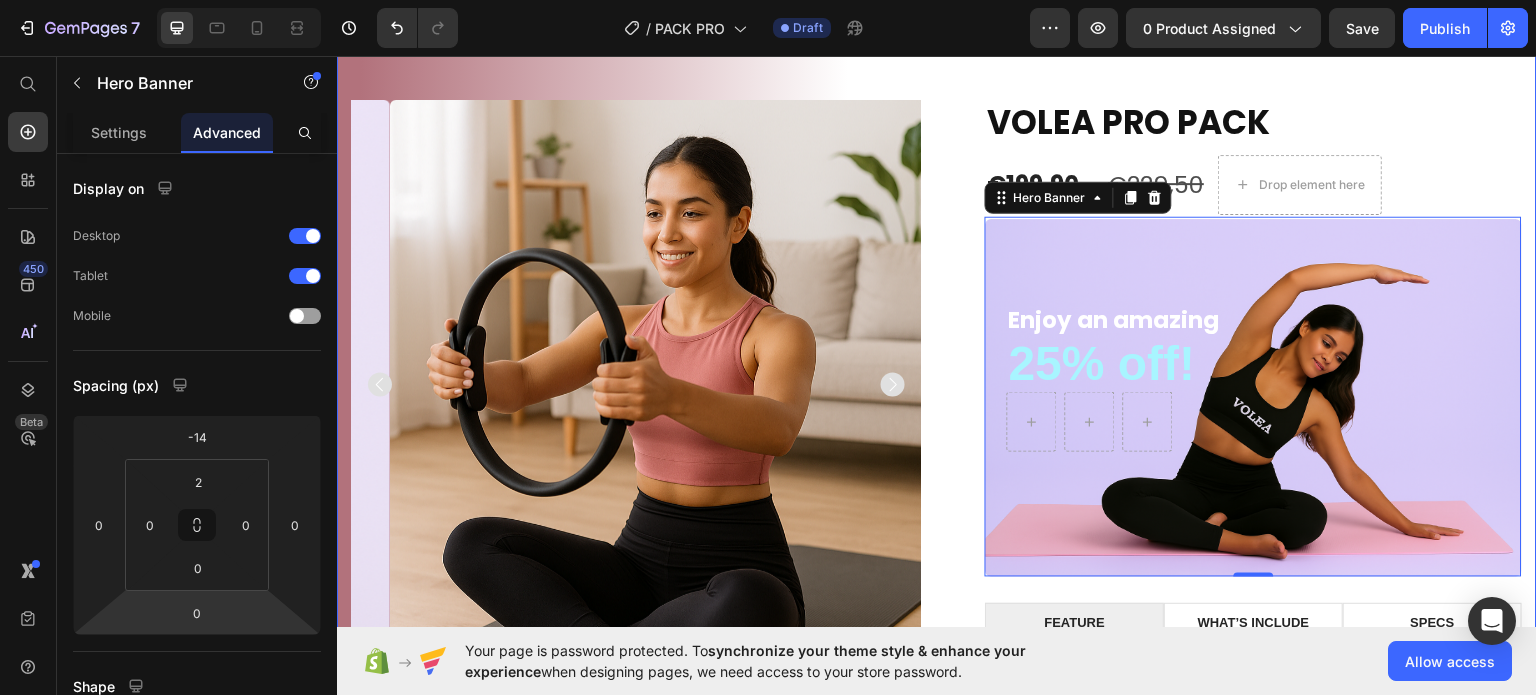 click on "Product Images VOLEA PRO PACK Product Title €199,90 Product Price €229,50 Product Price
Drop element here Row Row Enjoy an amazing Text Block 25% off! Text Block
Row Hero Banner   0 FEATURE WHAT’S INCLUDE SPECS Lorem ipsum dolor sit amet, consectetur adipiscing elit. Ut enim ad minim veniam, quis nostrud exercitation ullamco. Duis aute irure dolor in reprehenderit in voluptate velit. Quis nostrud exercitation ullamco laboris.  Ut labore et dolore magna aliqua. Text Block Row Lorem ipsum dolor sit amet, consectetur adipiscing elit, sed do eiusmod tempor incididunt ut labore et dolore magna aliqua. Ut enim ad minim veniam, quis nostrud exercitation ullamco laboris nisi ut aliquip ex ea commodo consequat. Text Block Text Block Tab This product has only default variant Product Variants & Swatches Seal Subscriptions Seal Subscriptions 1 Product Quantity Out of stock Add to Cart Row Row Product Section 2" at bounding box center [937, 551] 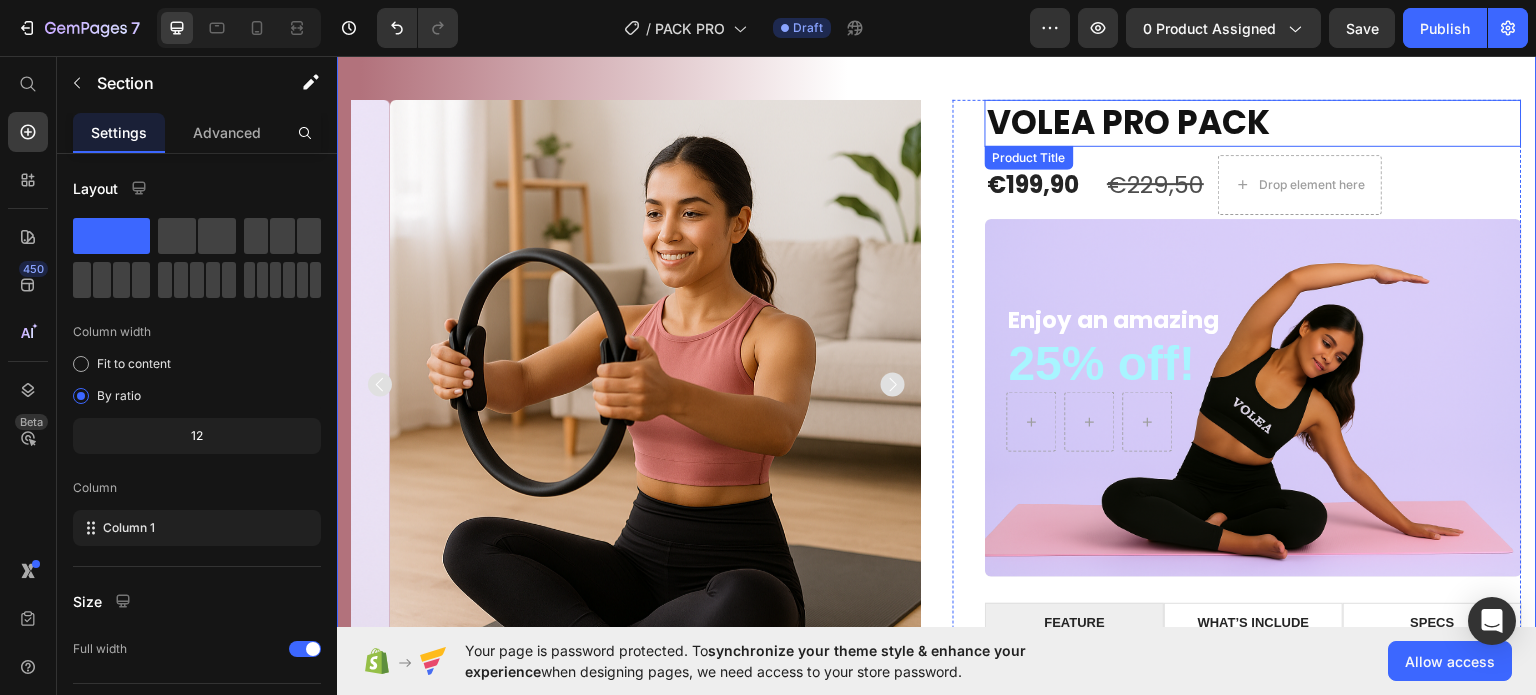 click on "VOLEA PRO PACK" at bounding box center (1253, 122) 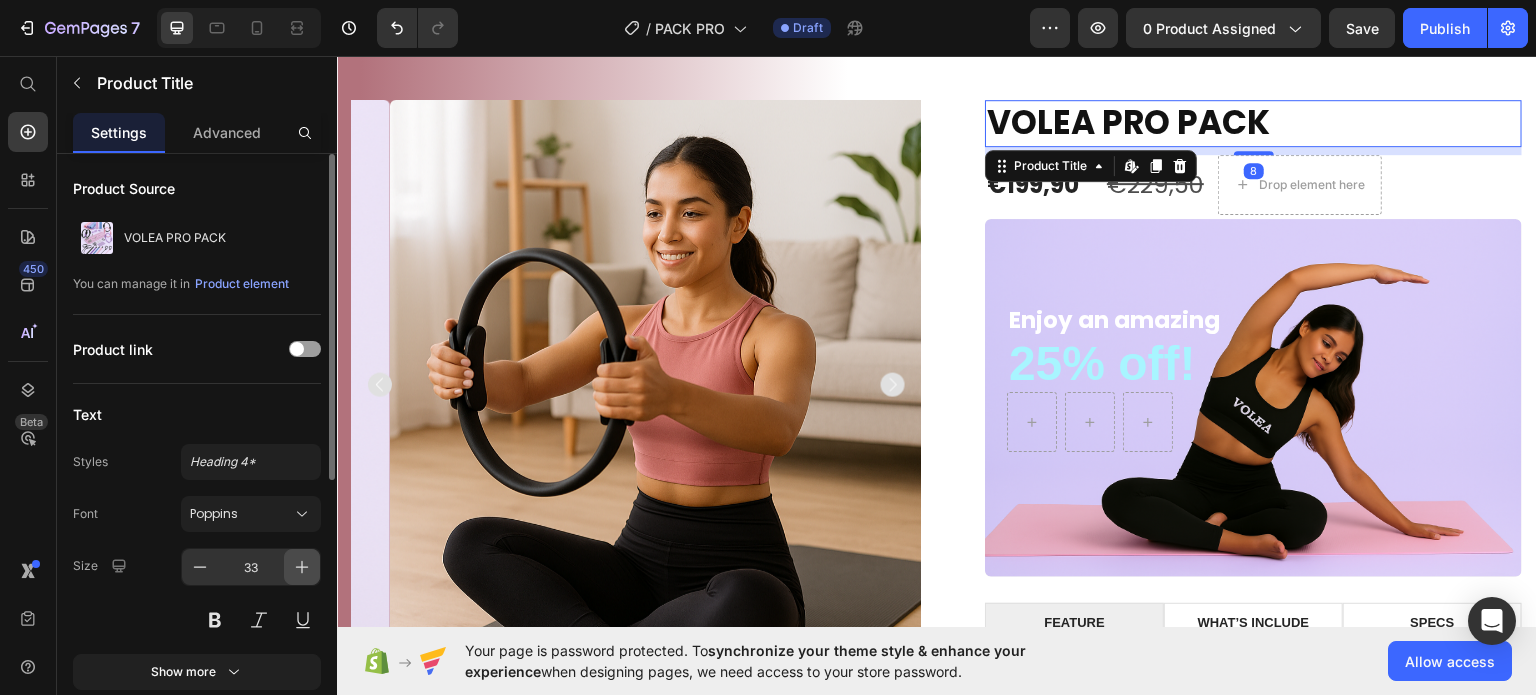 click 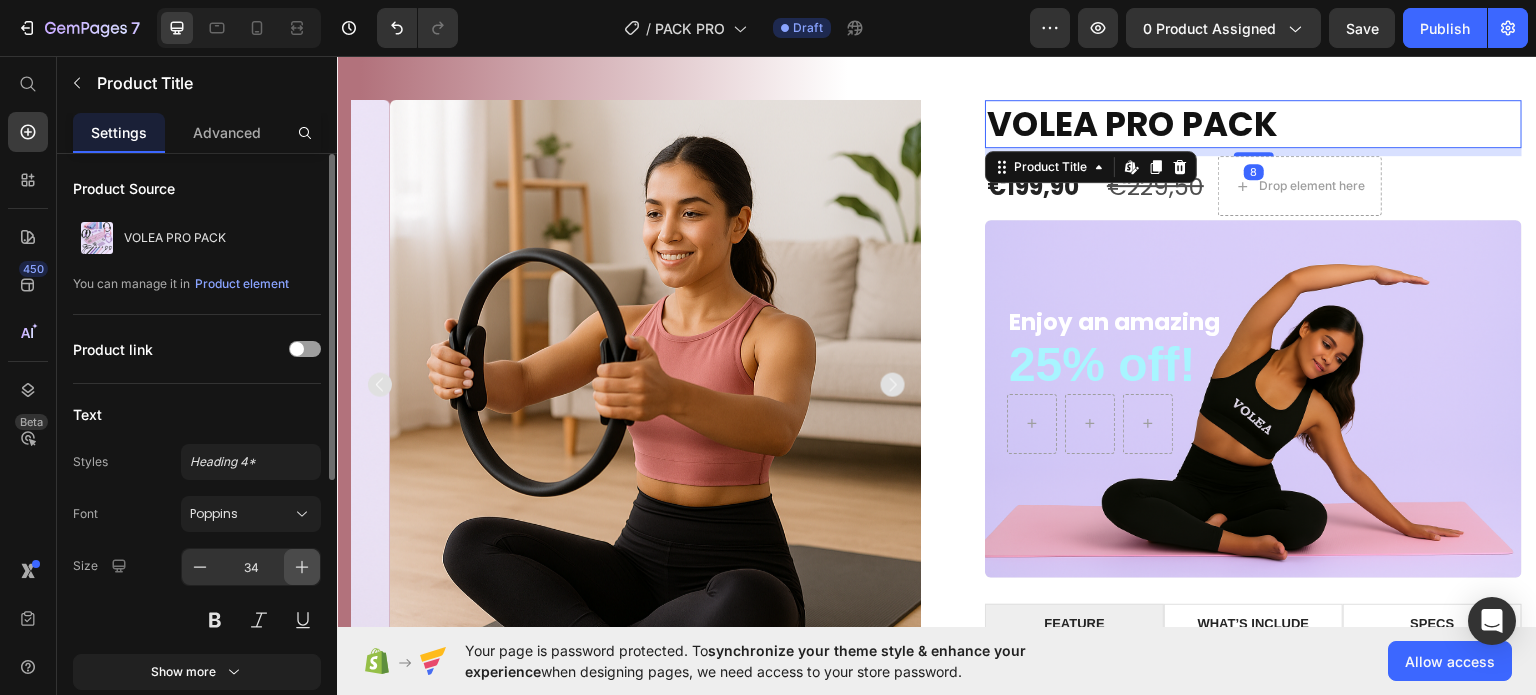 click 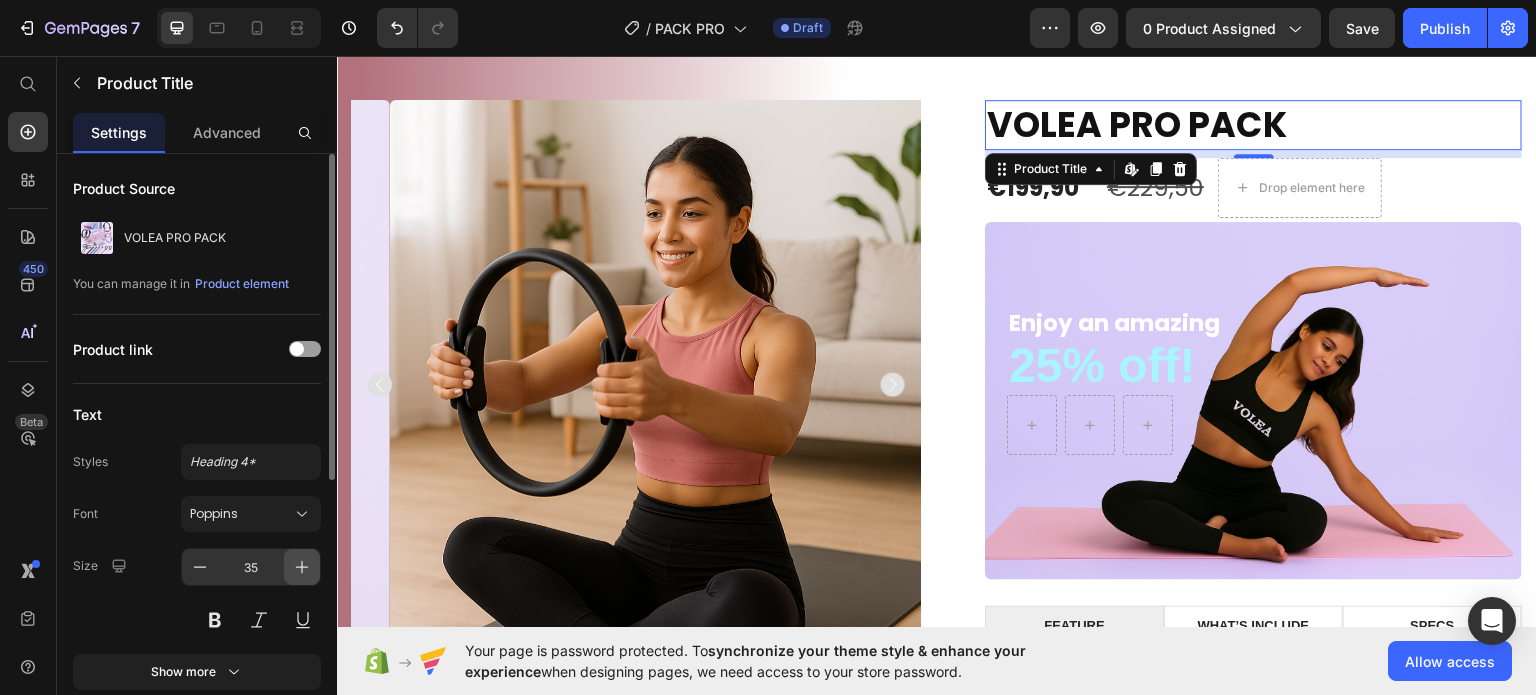 click 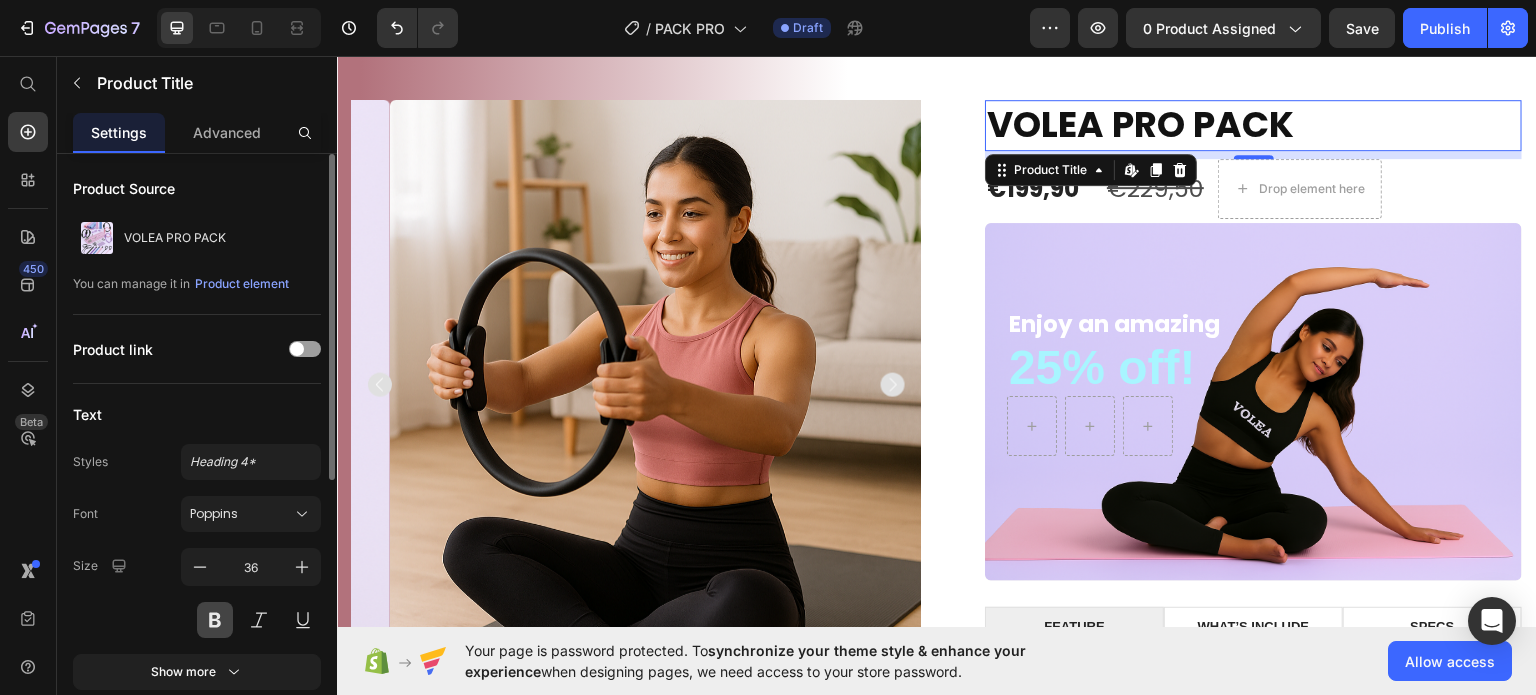 click at bounding box center [215, 620] 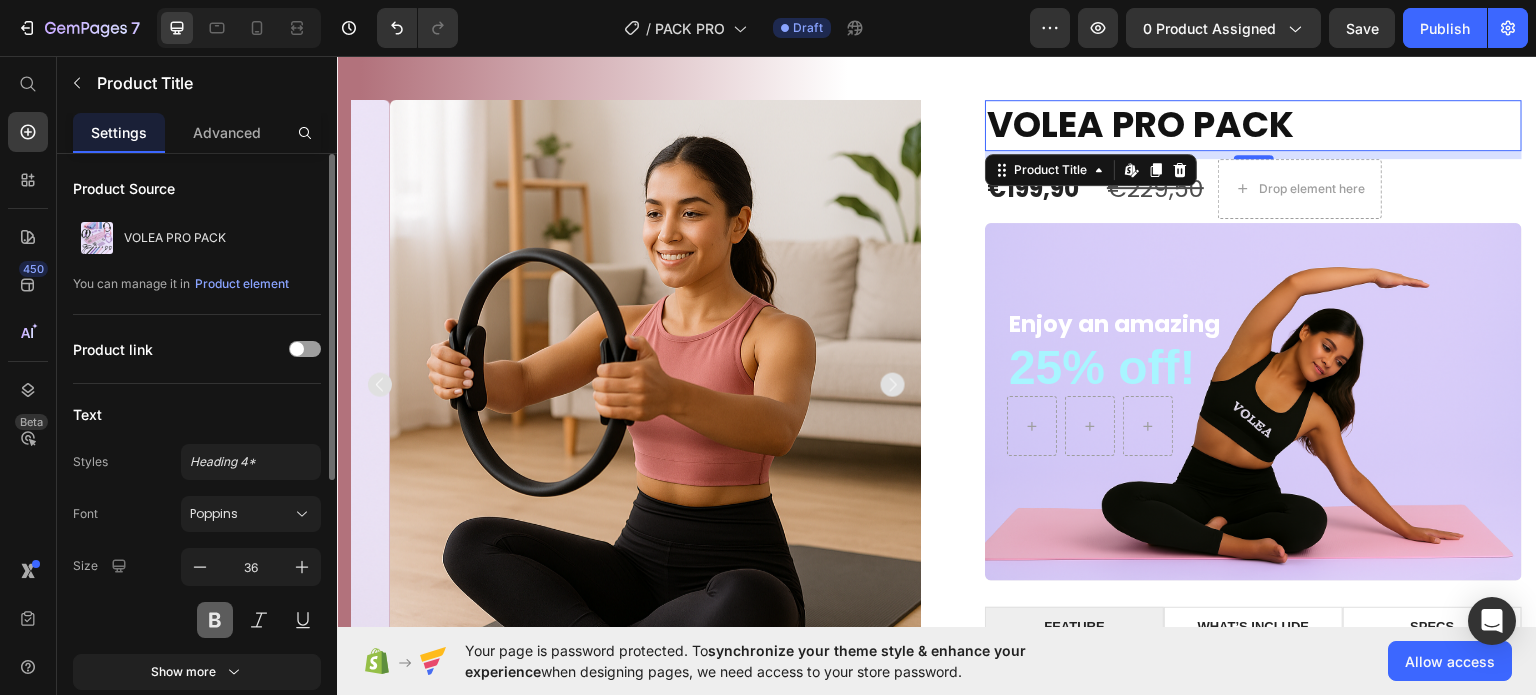 click at bounding box center (215, 620) 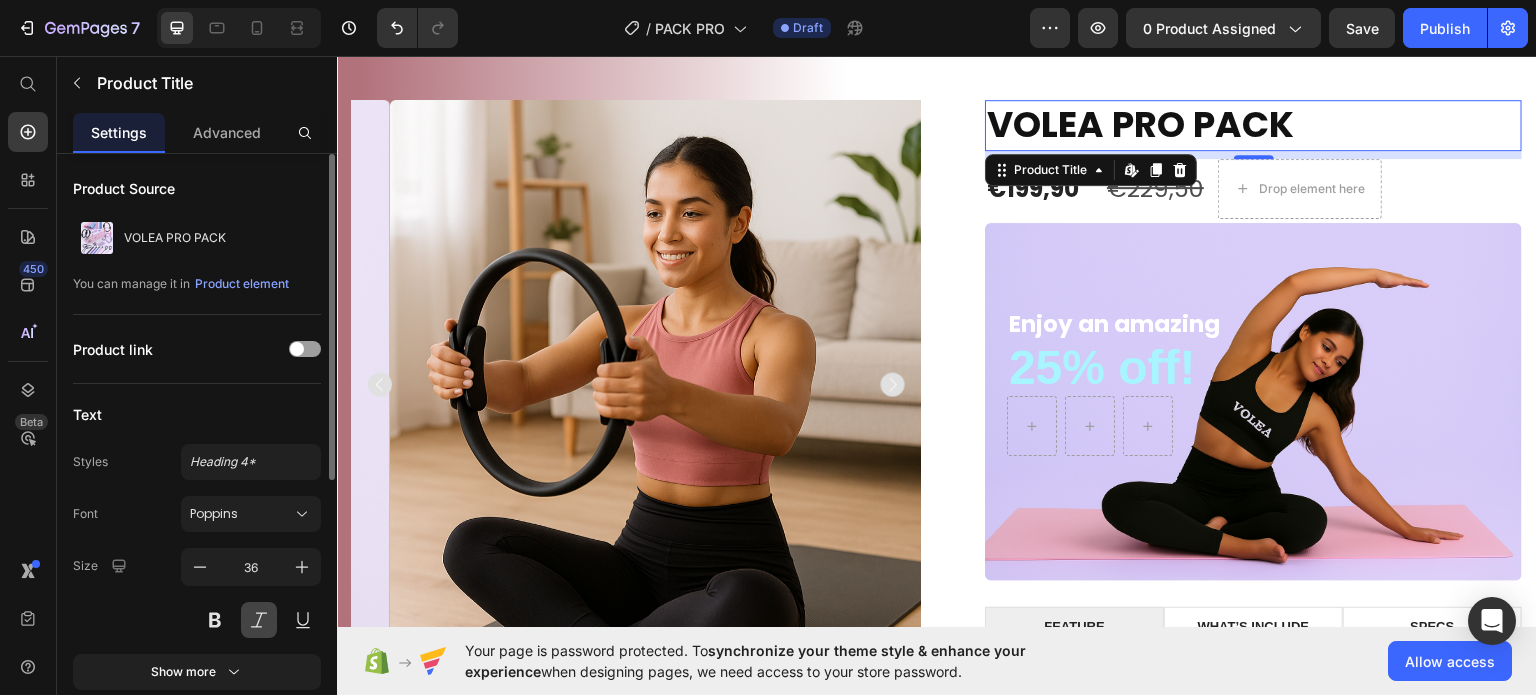 click at bounding box center [259, 620] 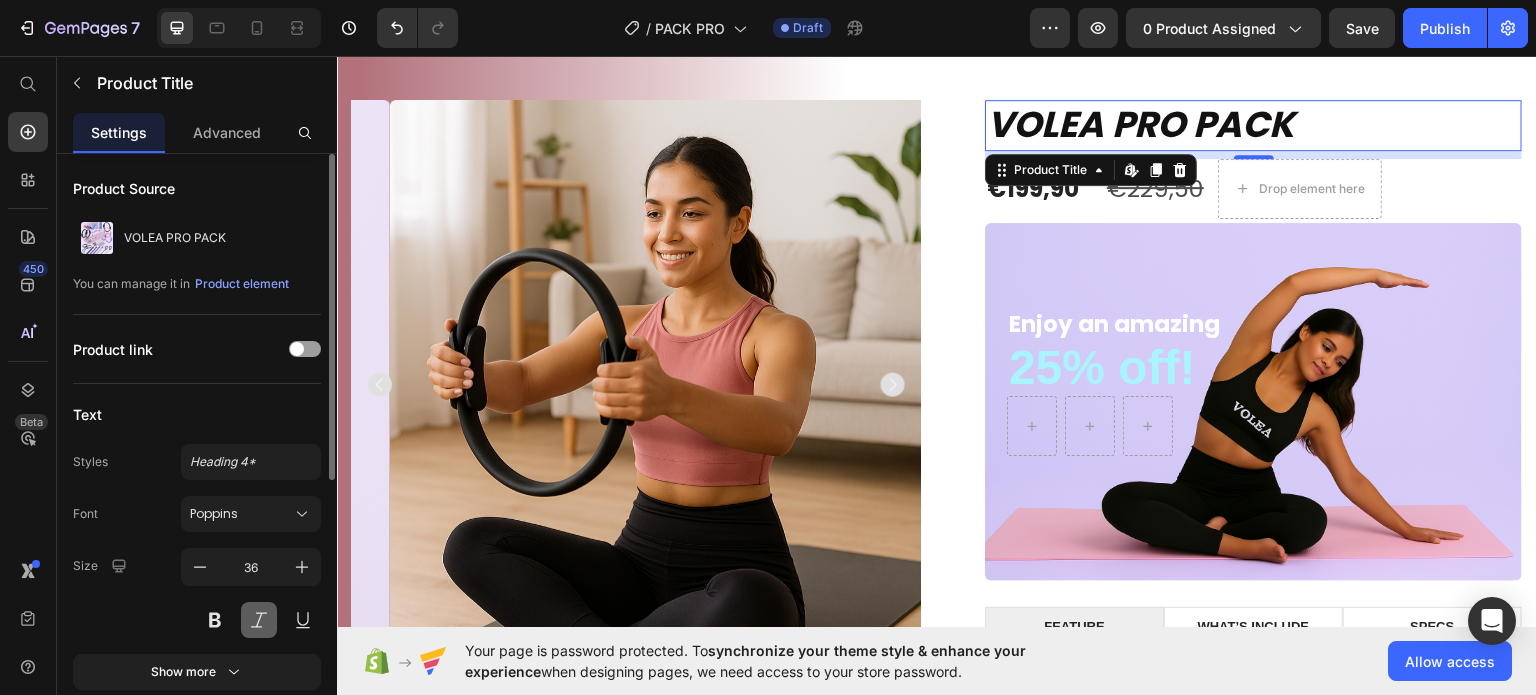 click at bounding box center (259, 620) 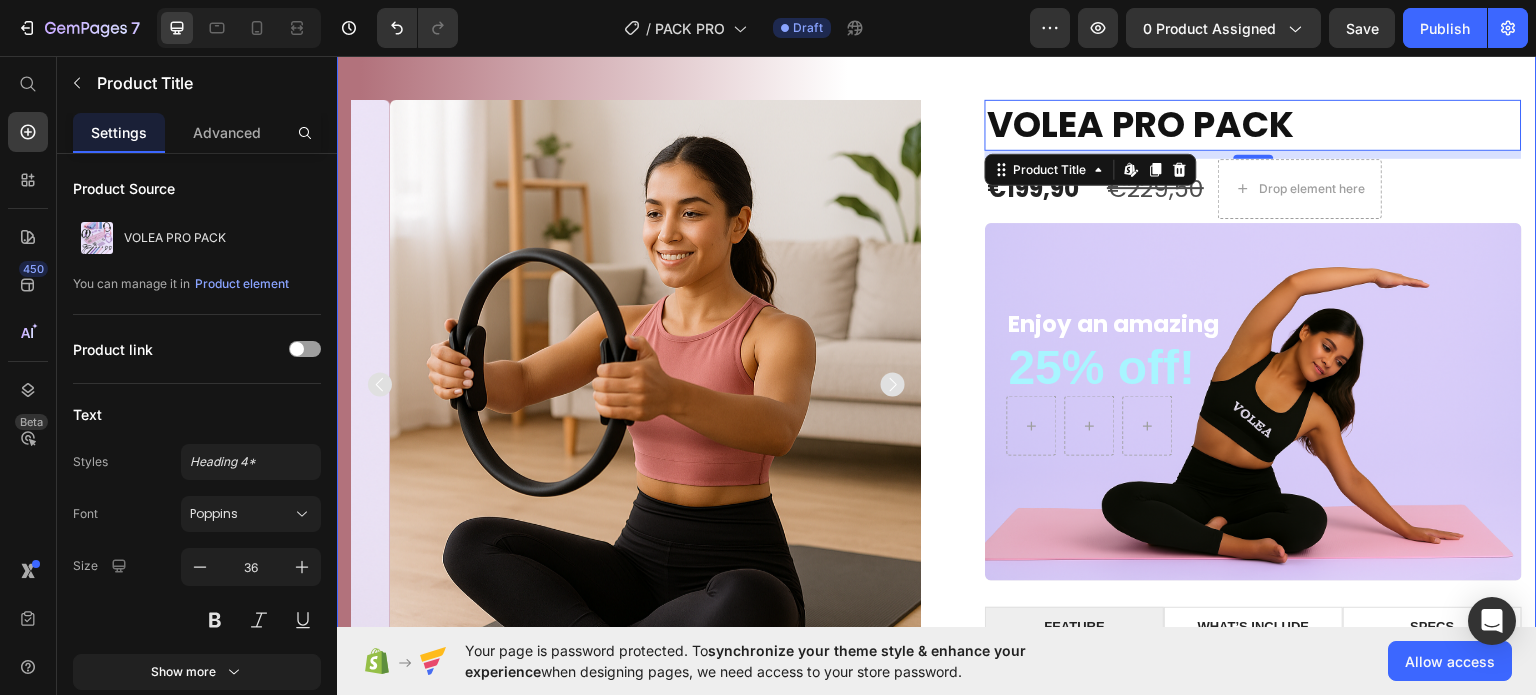 click on "Product Images VOLEA PRO PACK Product Title   Edit content in Shopify 8 €199,90 Product Price €229,50 Product Price
Drop element here Row Row Enjoy an amazing Text Block 25% off! Text Block
Row Hero Banner FEATURE WHAT’S INCLUDE SPECS Lorem ipsum dolor sit amet, consectetur adipiscing elit. Ut enim ad minim veniam, quis nostrud exercitation ullamco. Duis aute irure dolor in reprehenderit in voluptate velit. Quis nostrud exercitation ullamco laboris.  Ut labore et dolore magna aliqua. Text Block Row Lorem ipsum dolor sit amet, consectetur adipiscing elit, sed do eiusmod tempor incididunt ut labore et dolore magna aliqua. Ut enim ad minim veniam, quis nostrud exercitation ullamco laboris nisi ut aliquip ex ea commodo consequat. Text Block Text Block Tab This product has only default variant Product Variants & Swatches Seal Subscriptions Seal Subscriptions 1 Product Quantity Out of stock Add to Cart Row" at bounding box center (937, 553) 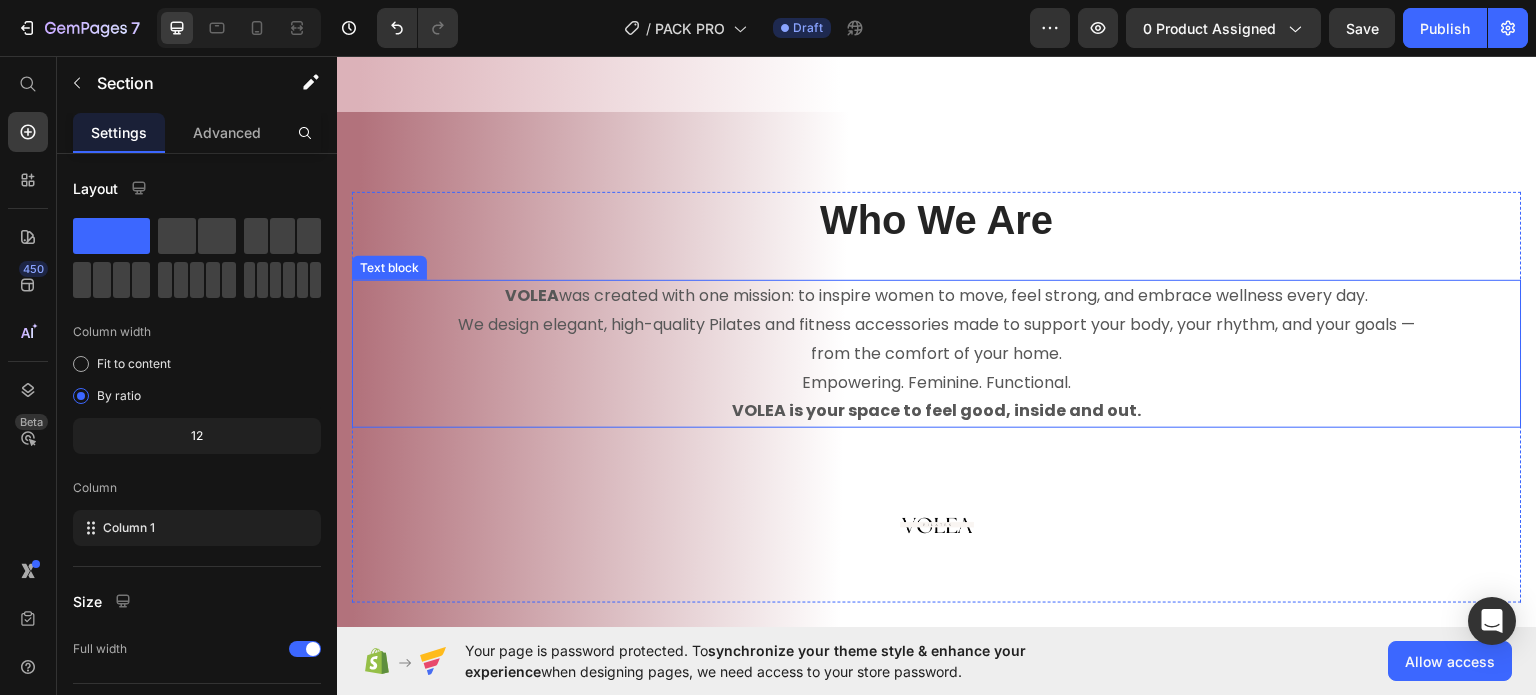 scroll, scrollTop: 1261, scrollLeft: 0, axis: vertical 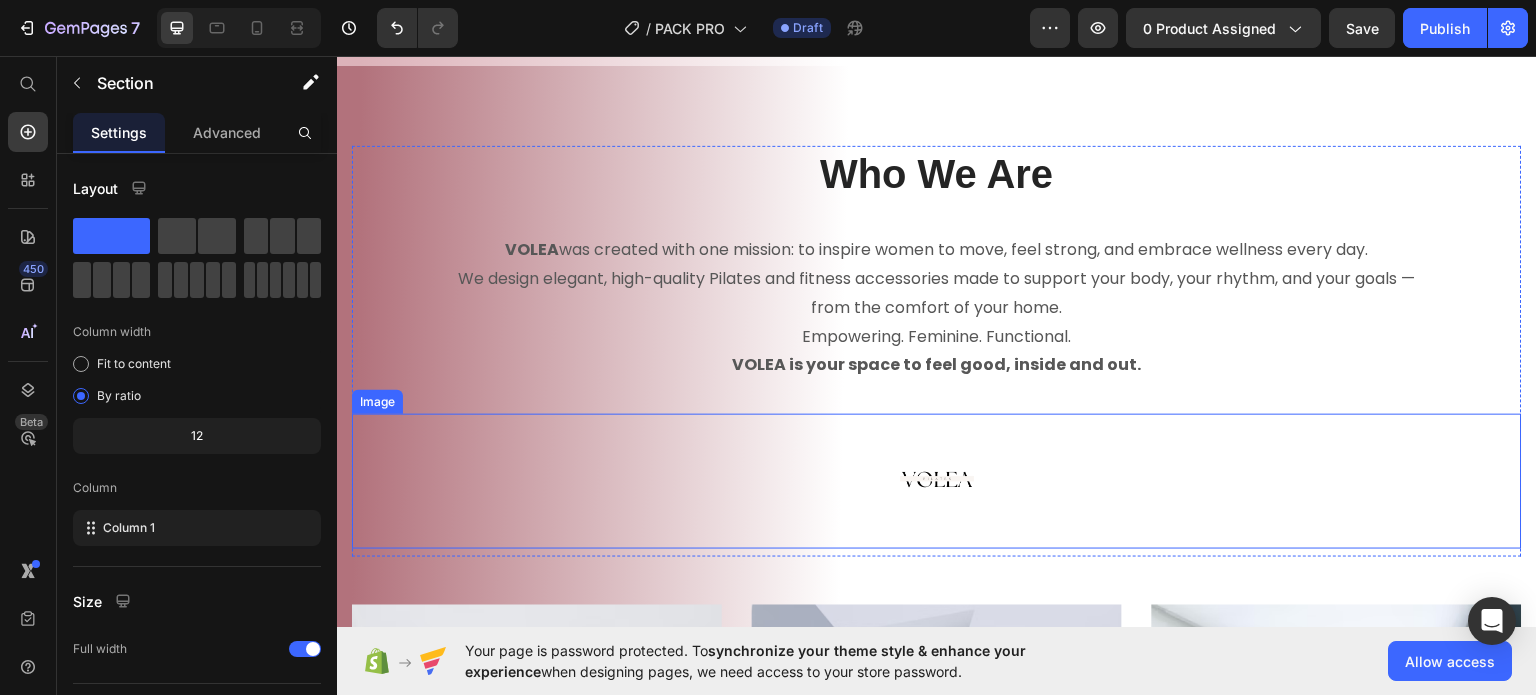 click at bounding box center (937, 480) 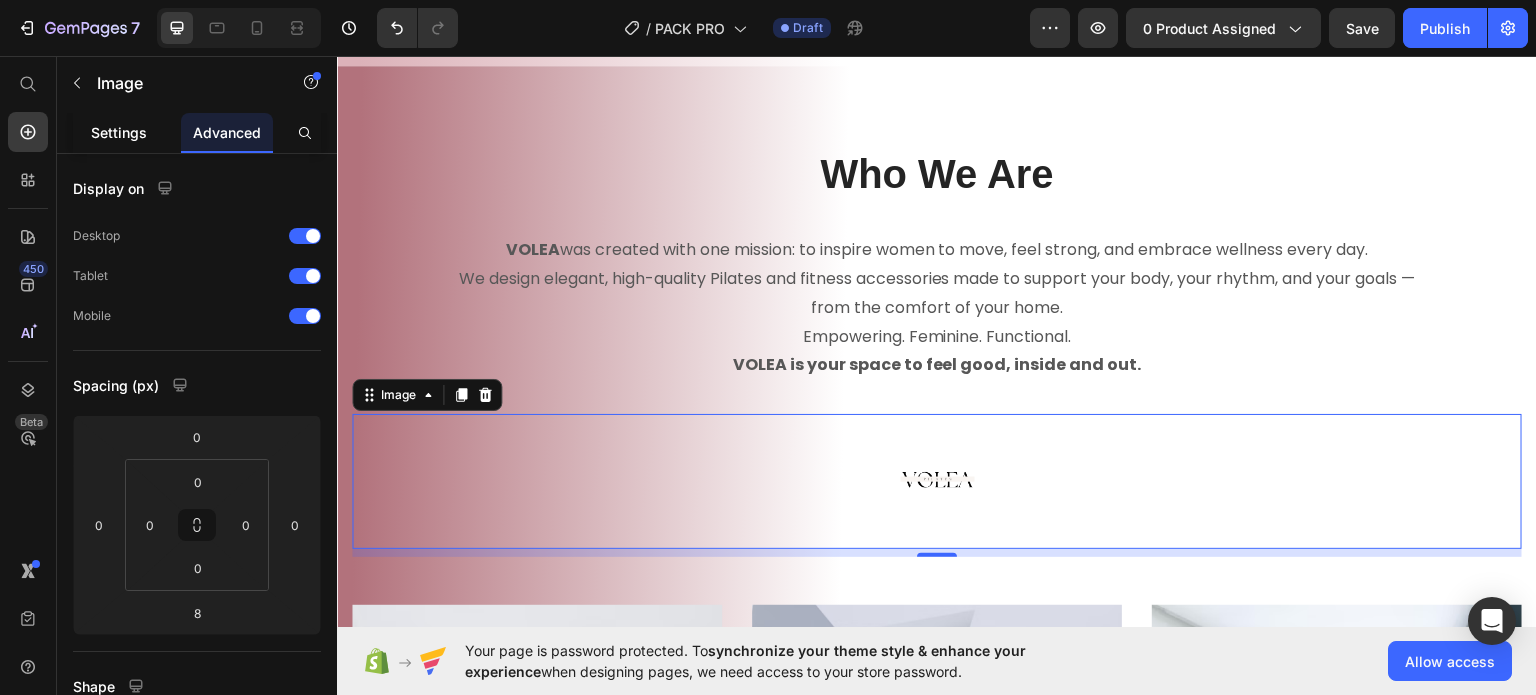 click on "Settings" at bounding box center [119, 132] 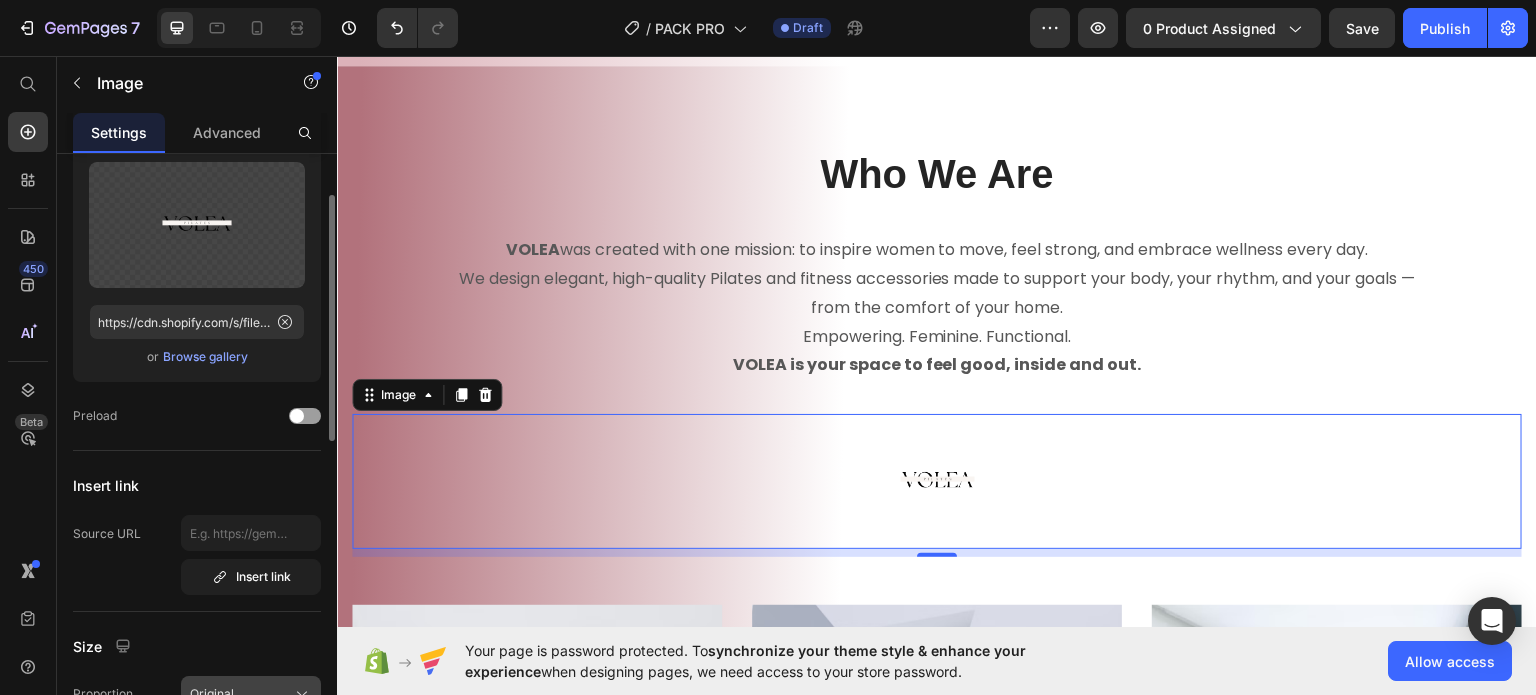 scroll, scrollTop: 300, scrollLeft: 0, axis: vertical 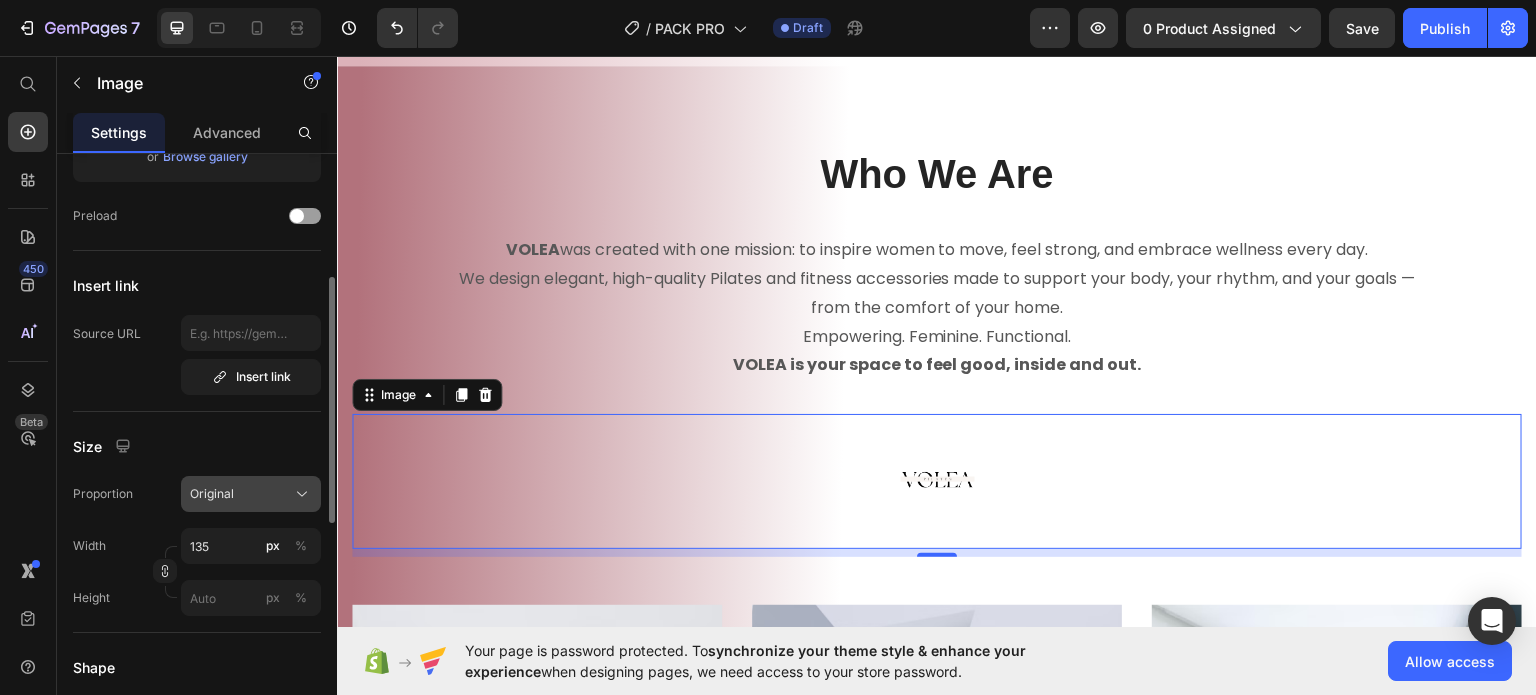 click on "Original" 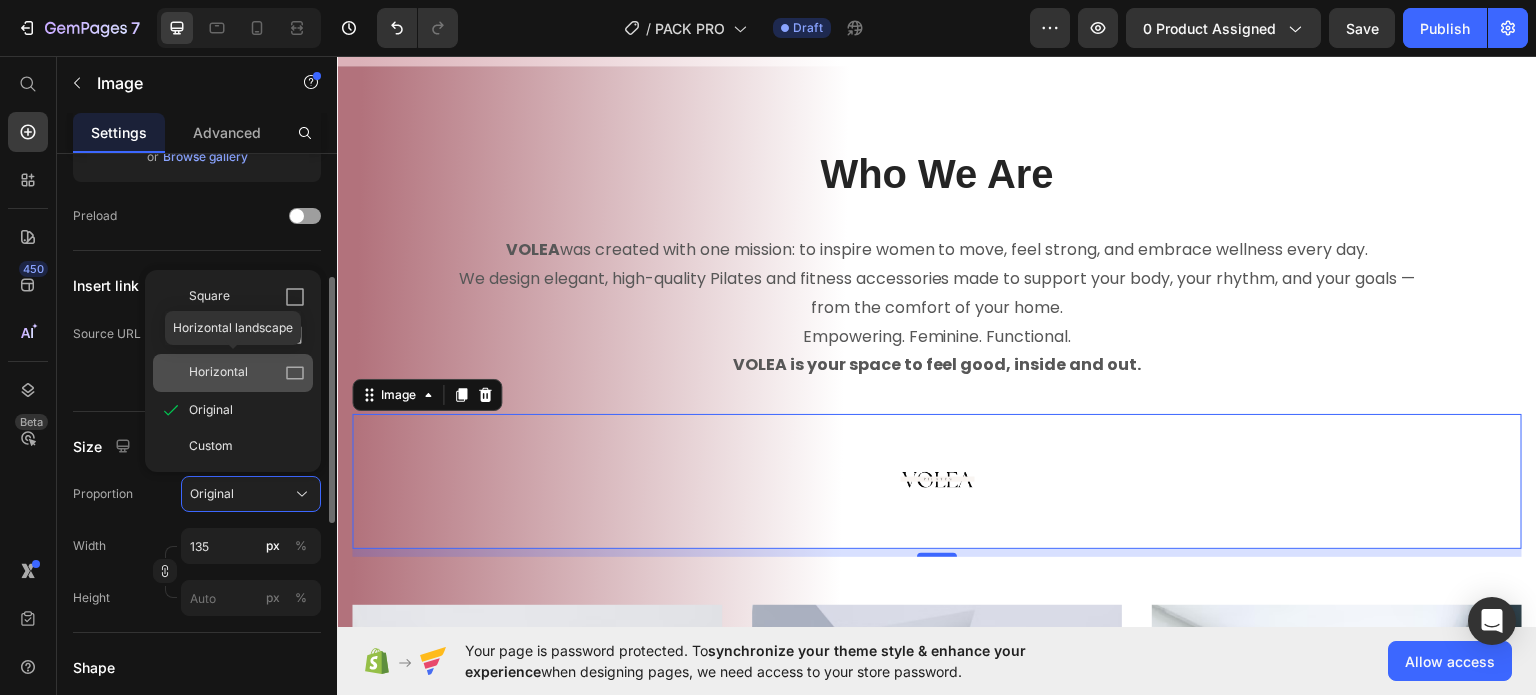 click on "Horizontal" at bounding box center (218, 373) 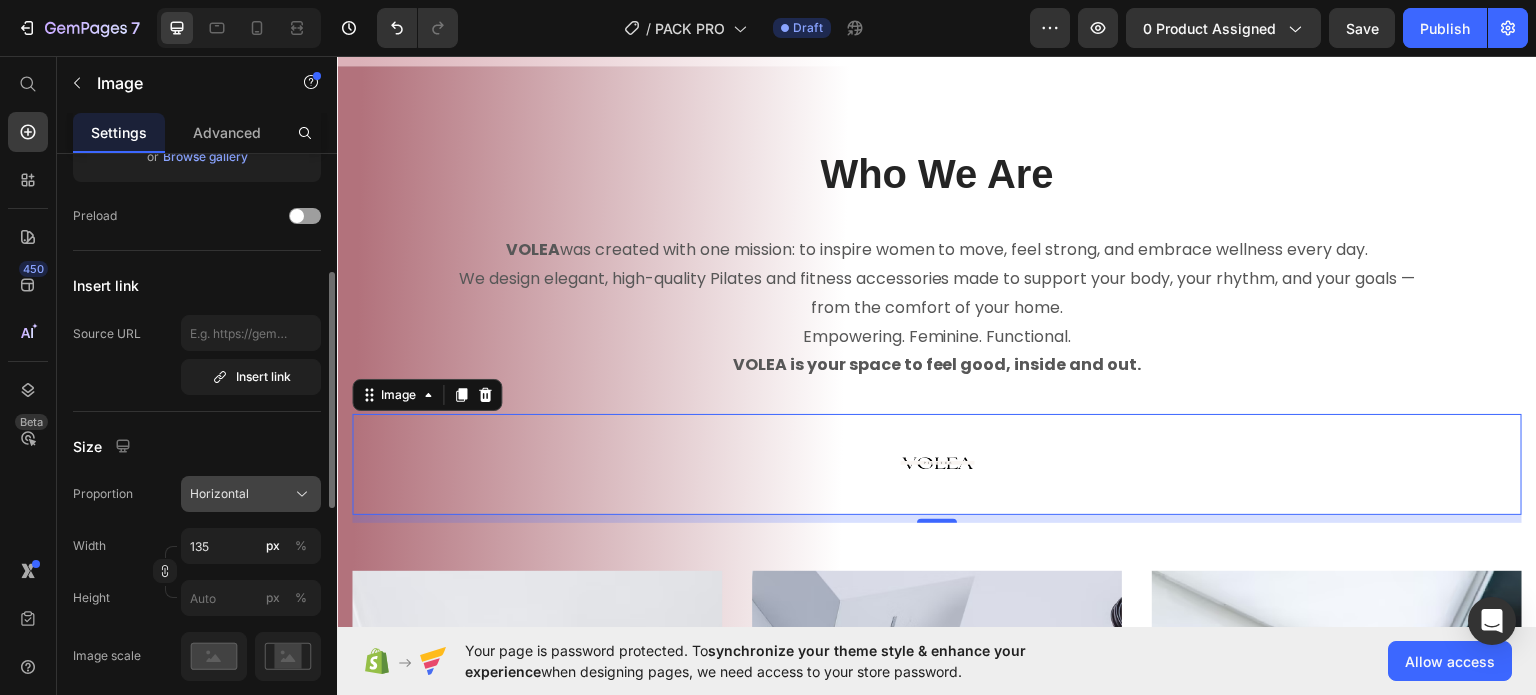 click on "Horizontal" 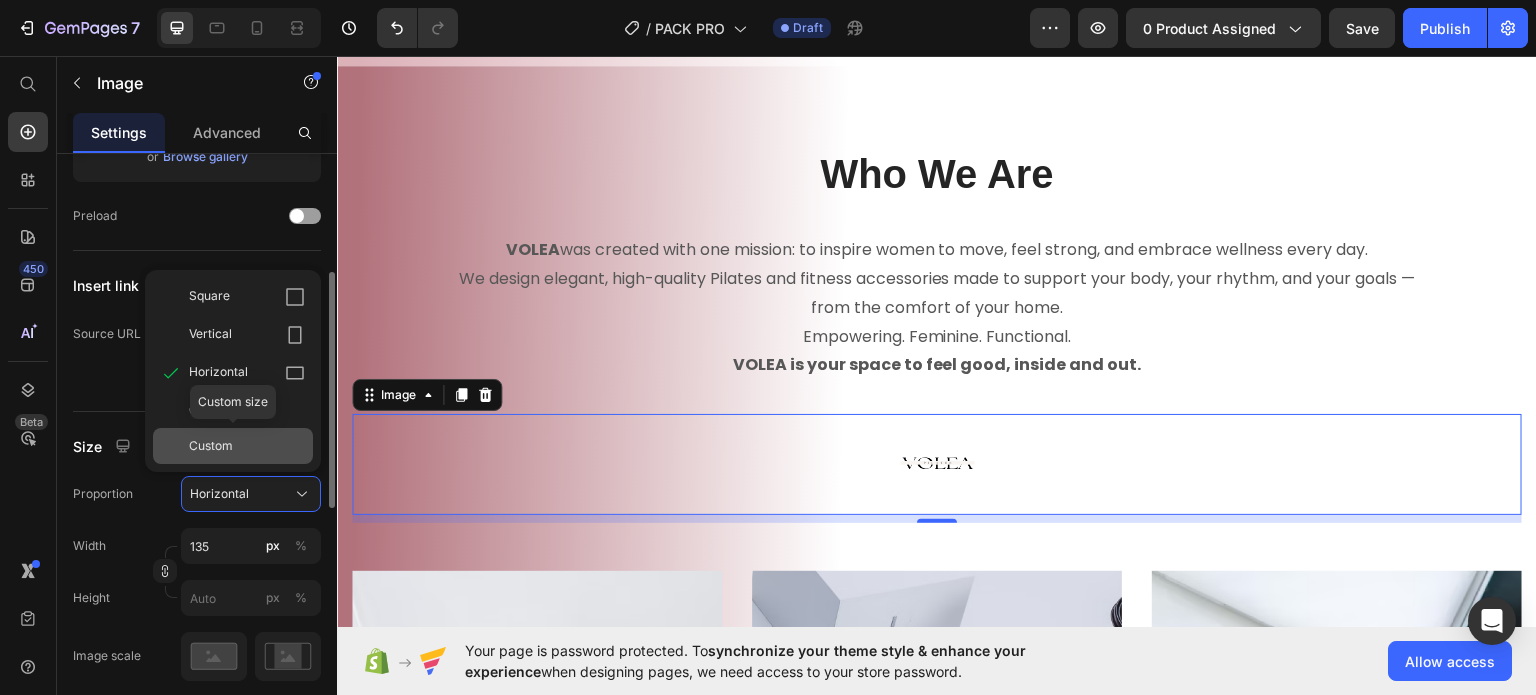 click on "Custom" at bounding box center (211, 446) 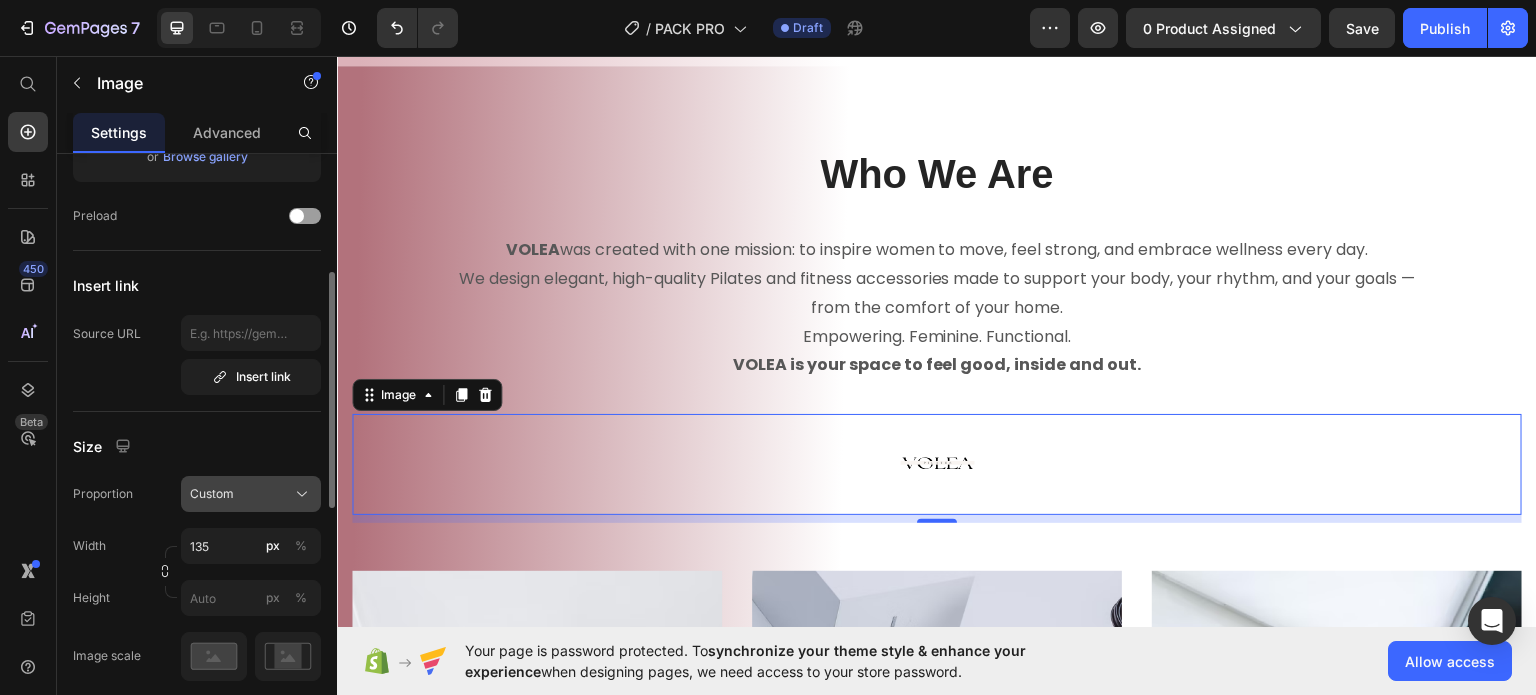 click on "Custom" 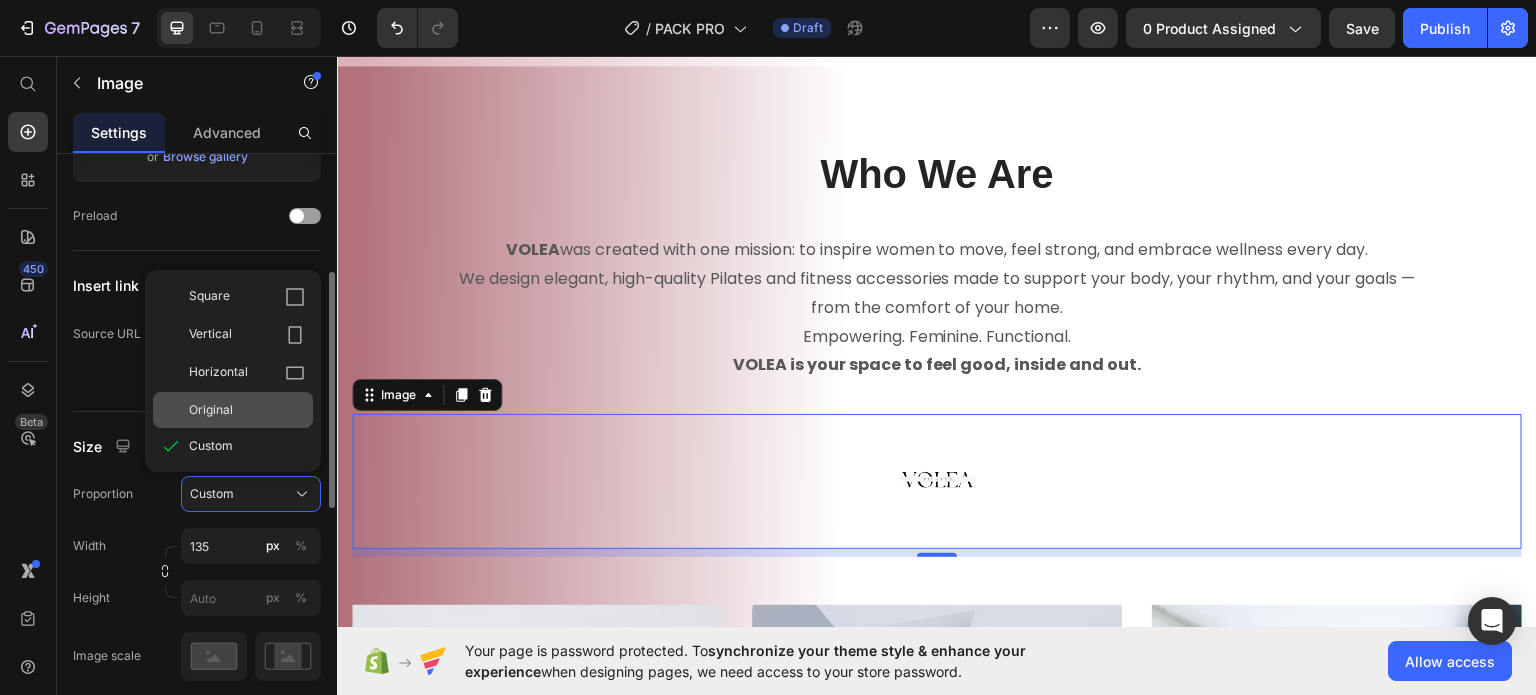 click on "Original" at bounding box center [211, 410] 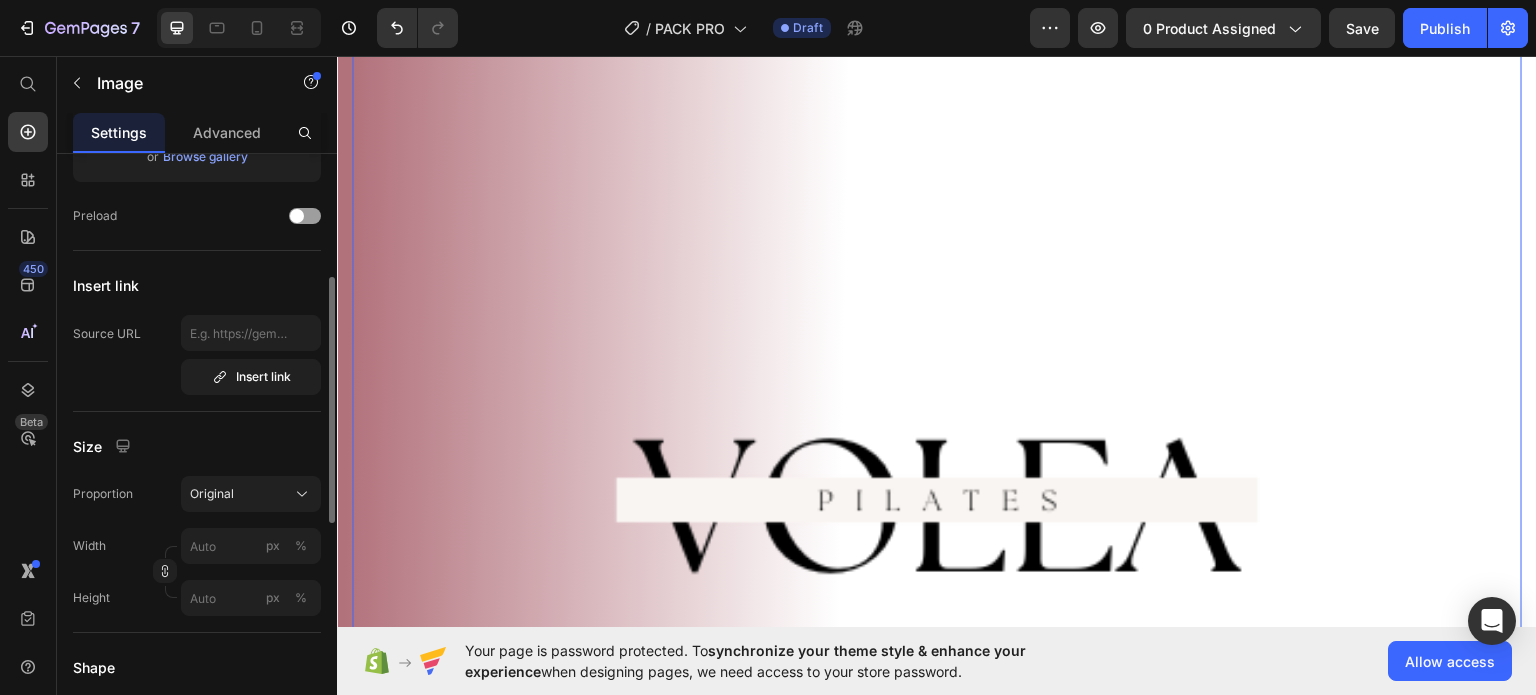 scroll, scrollTop: 1561, scrollLeft: 0, axis: vertical 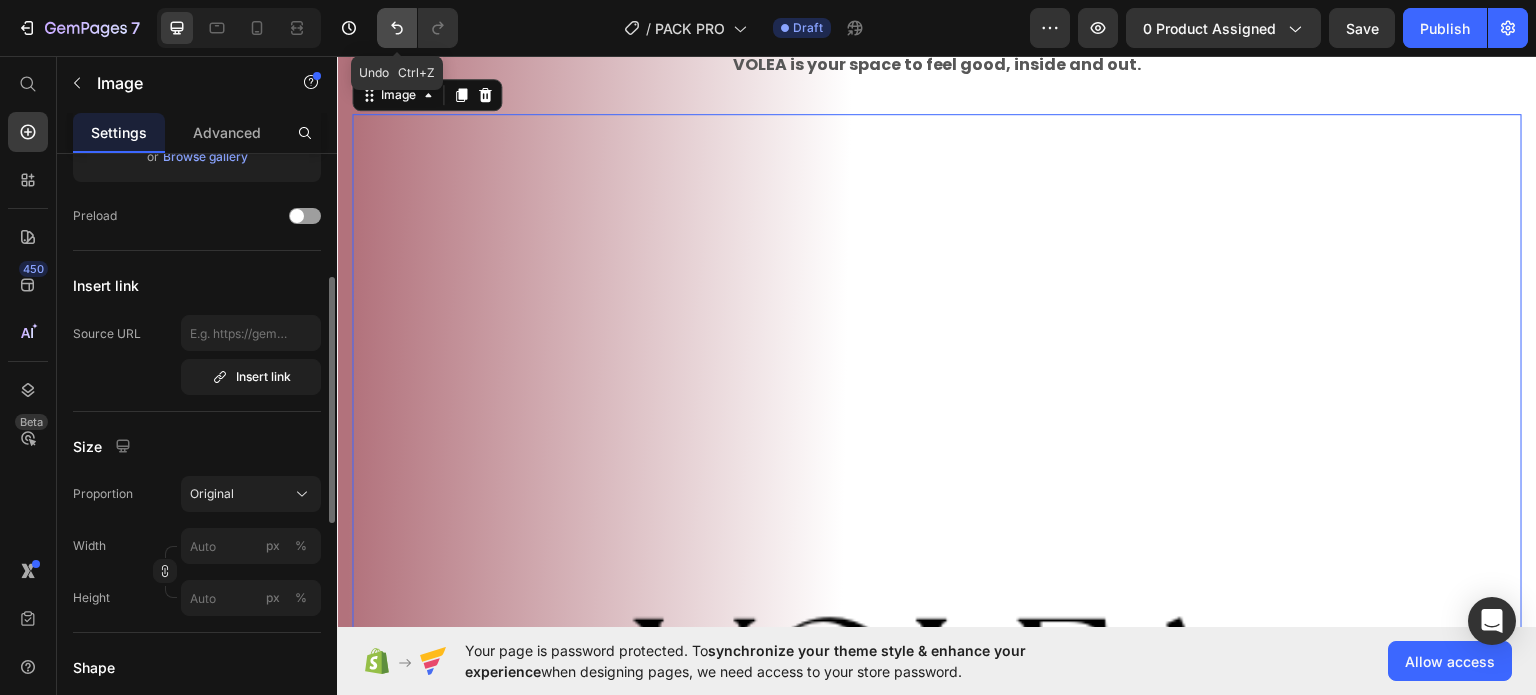 click 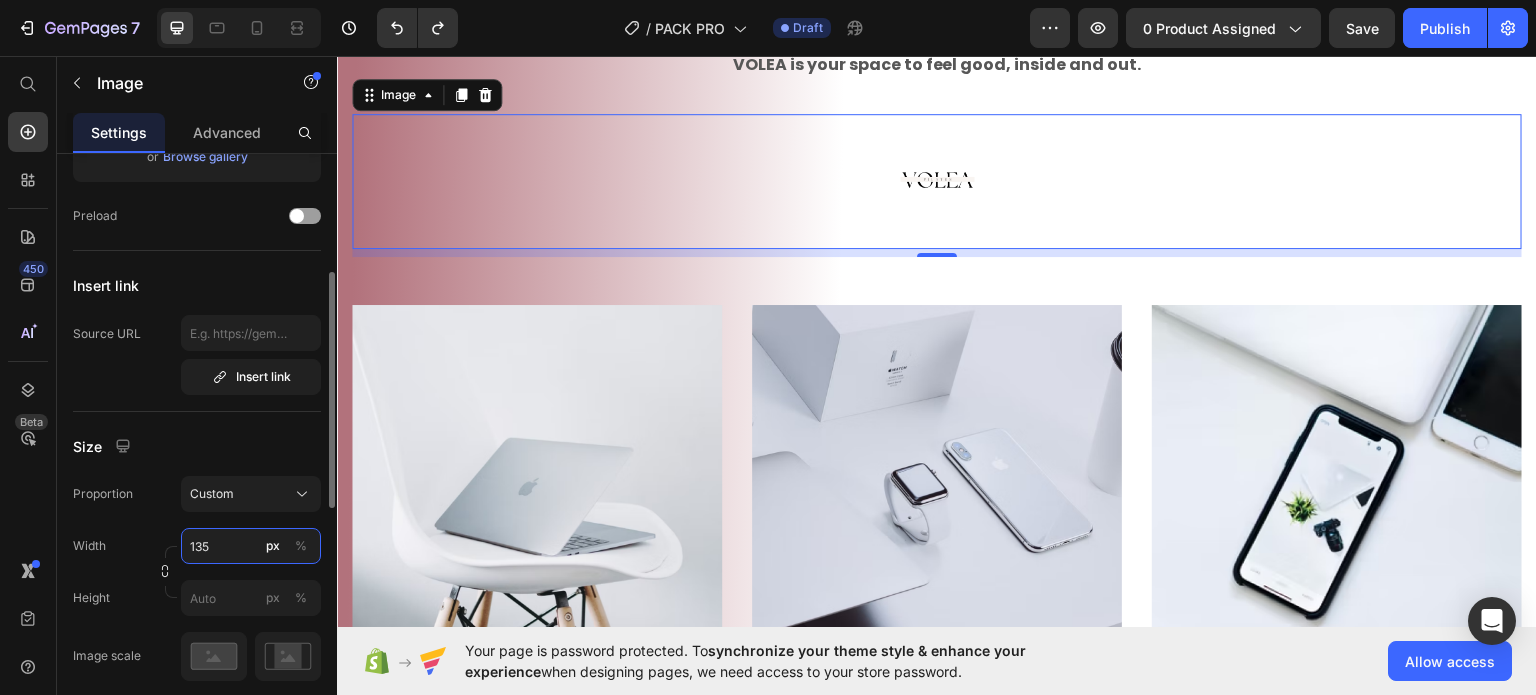 click on "135" at bounding box center (251, 546) 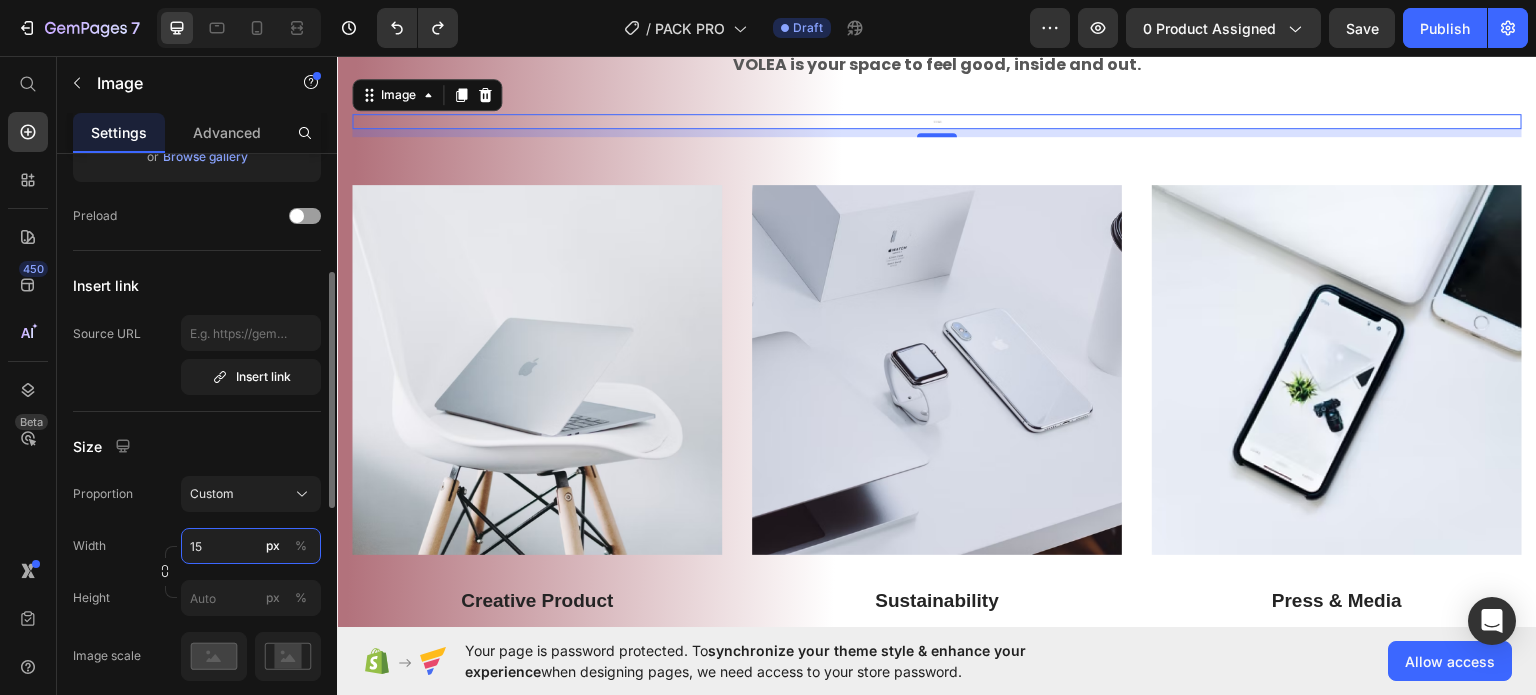 type on "1" 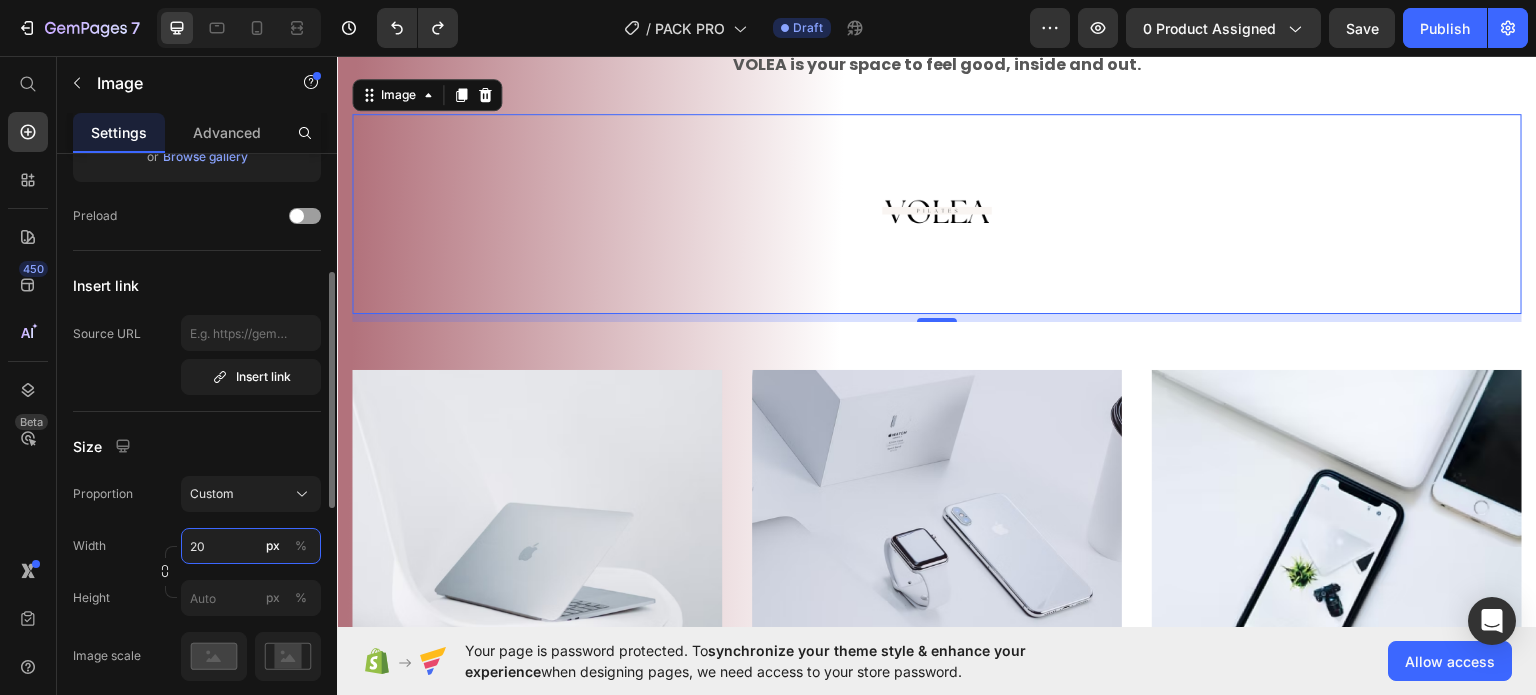 type on "2" 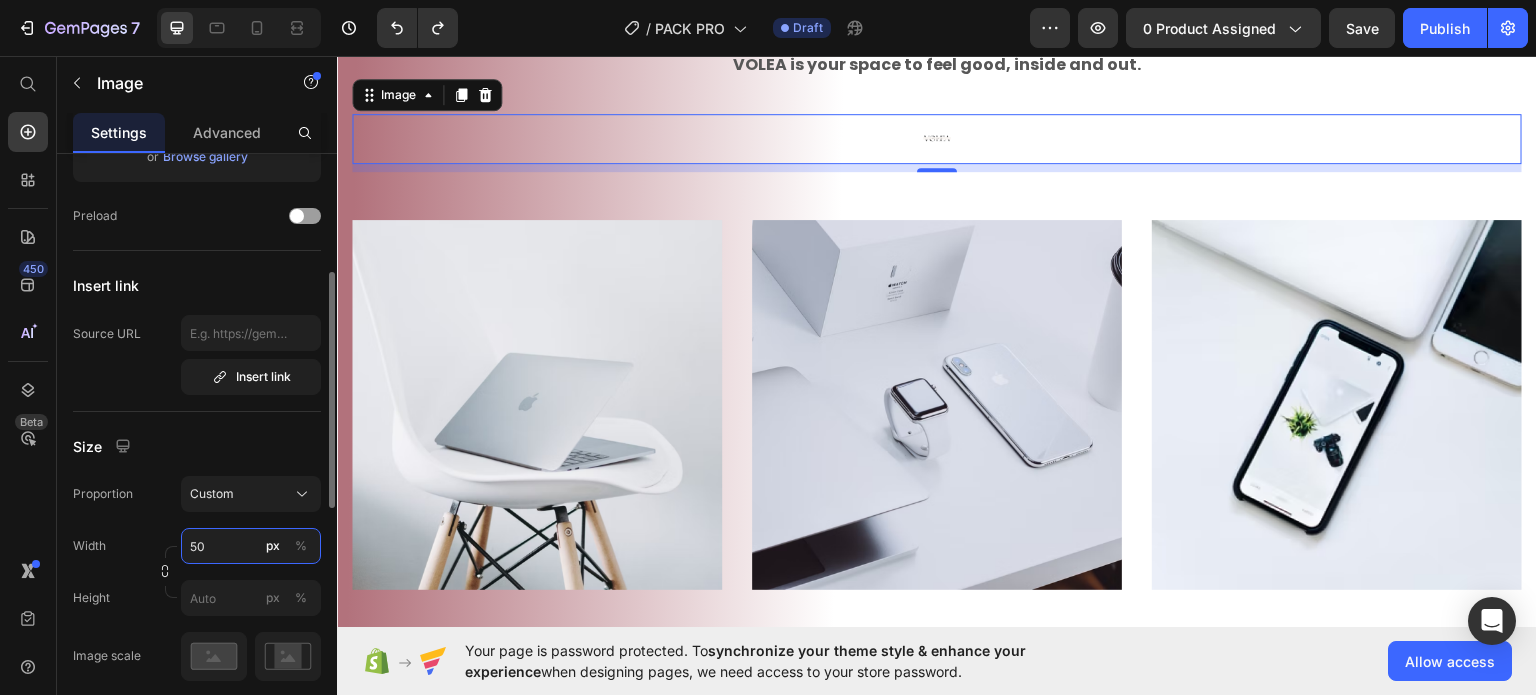 type on "5" 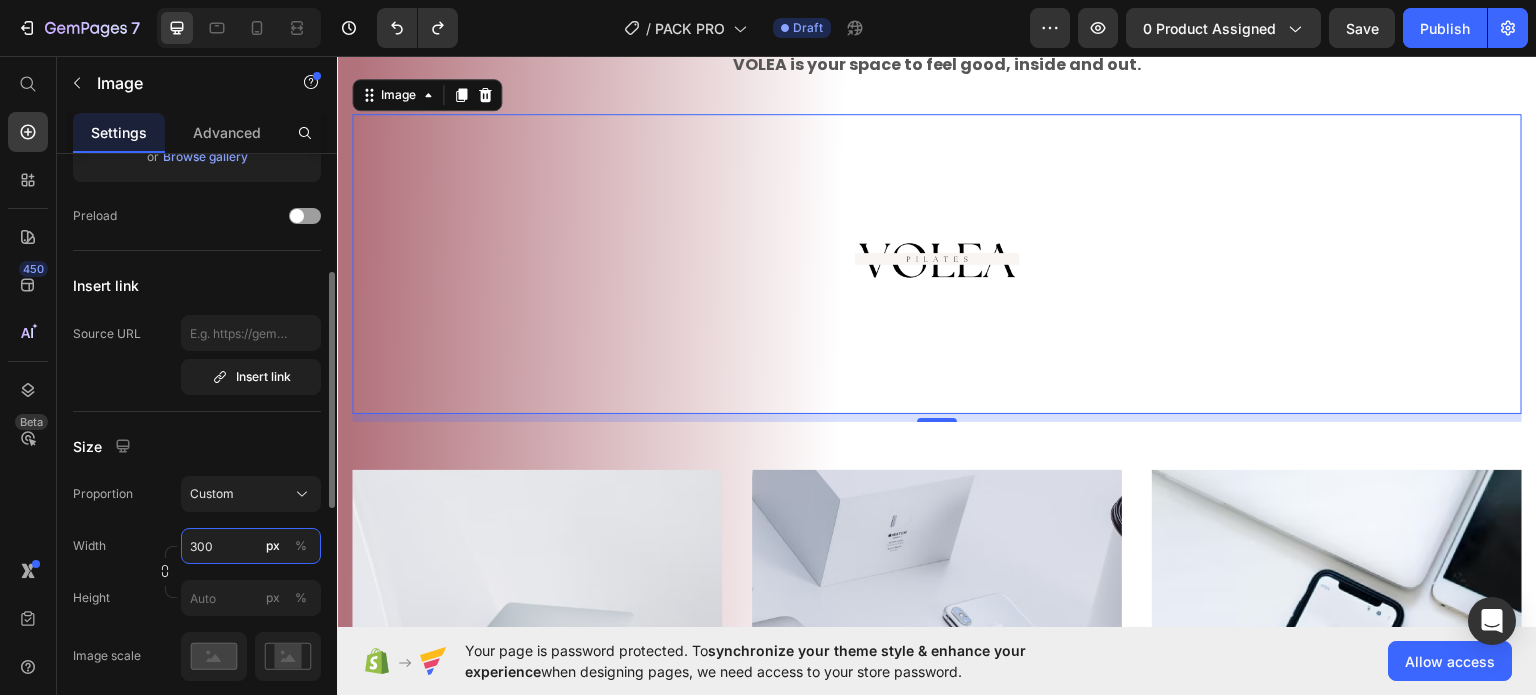 type on "300" 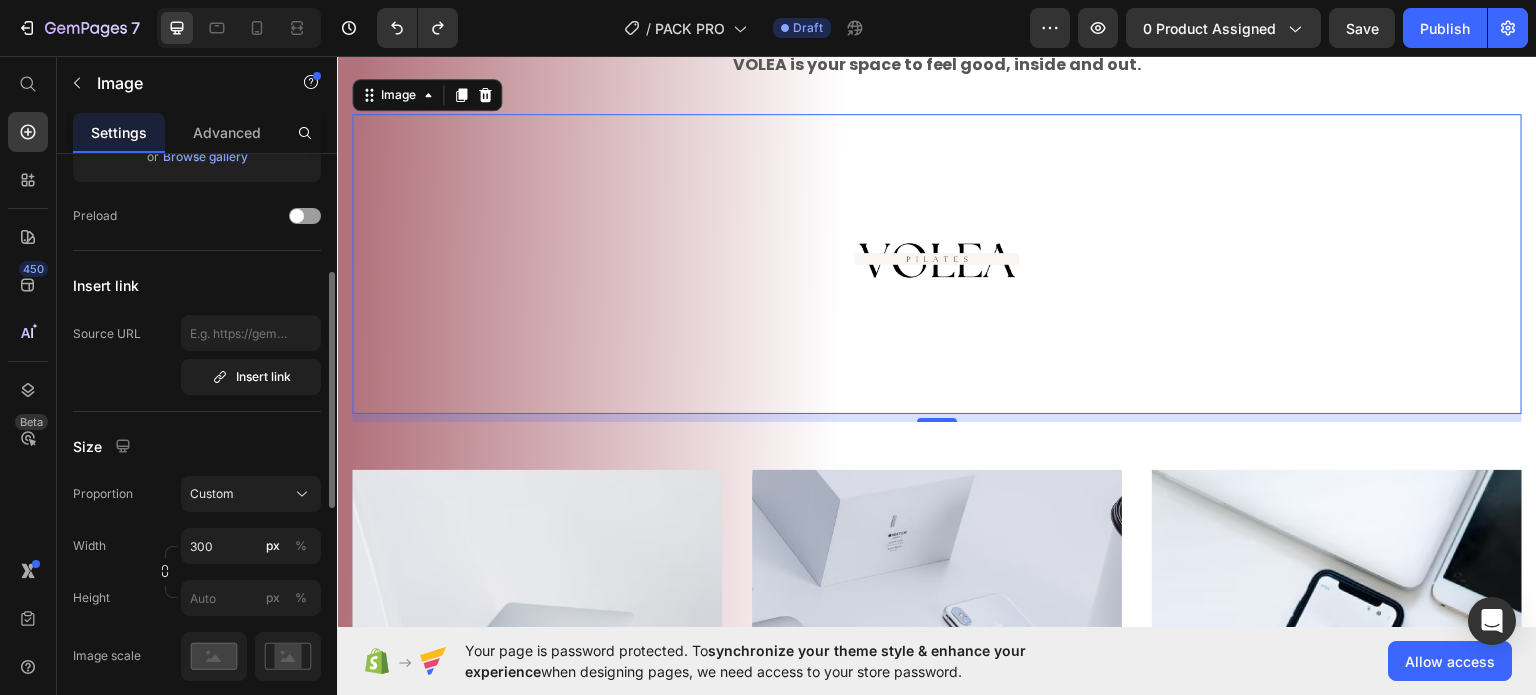 click on "Size" at bounding box center [197, 446] 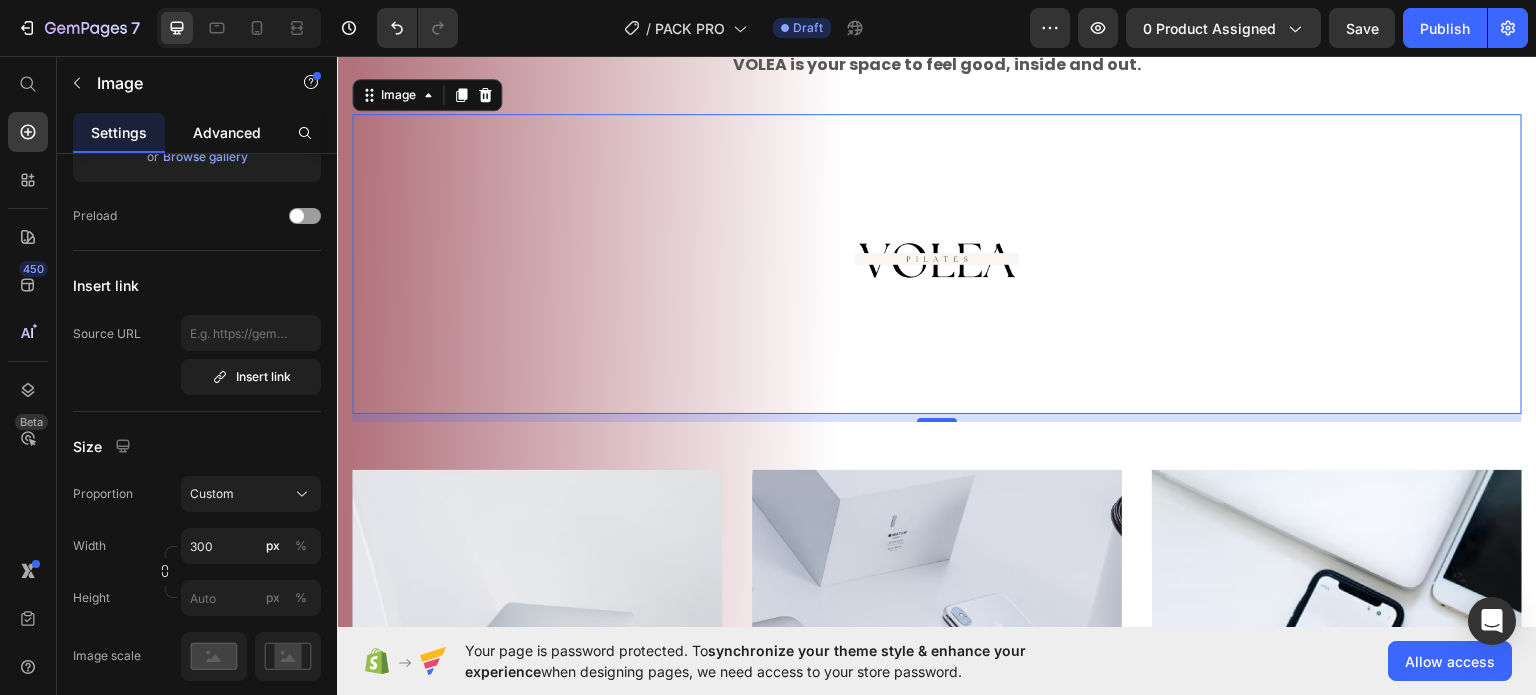 click on "Advanced" at bounding box center [227, 132] 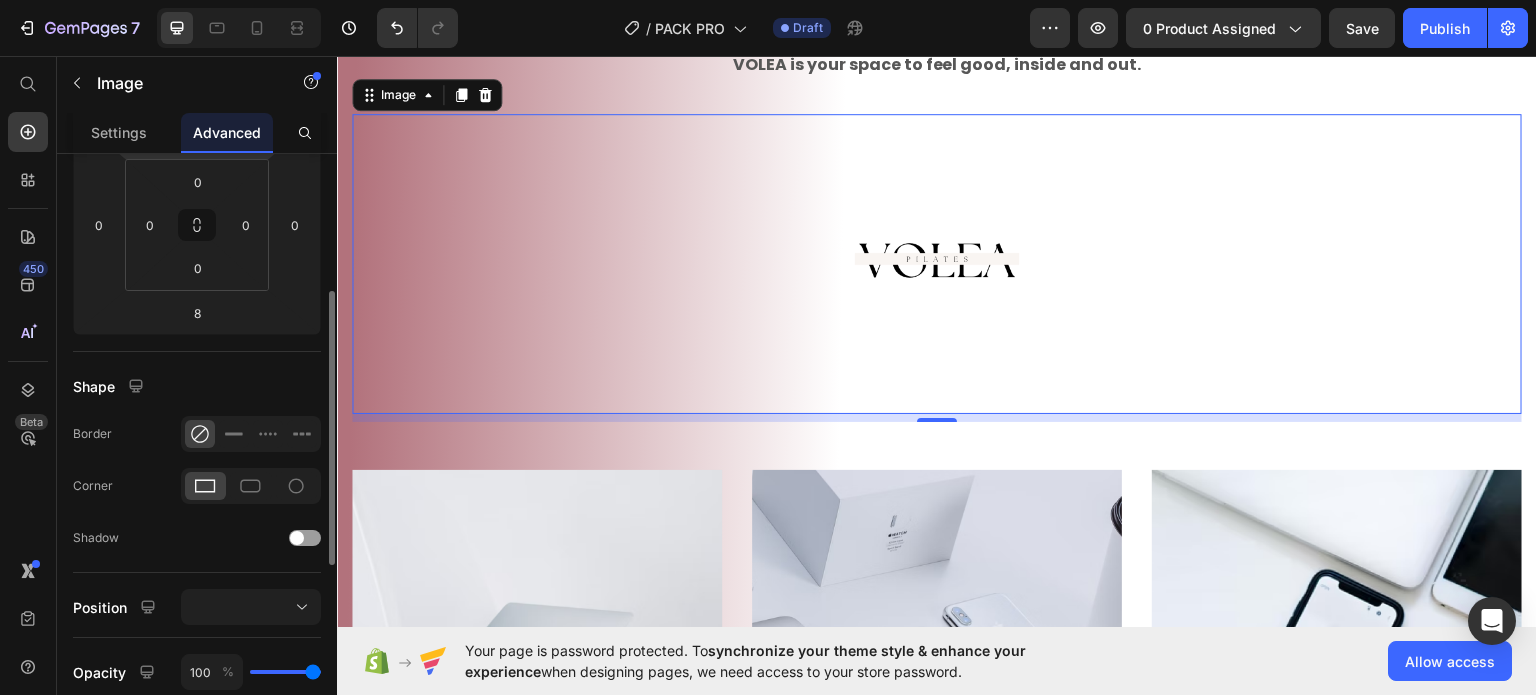 scroll, scrollTop: 0, scrollLeft: 0, axis: both 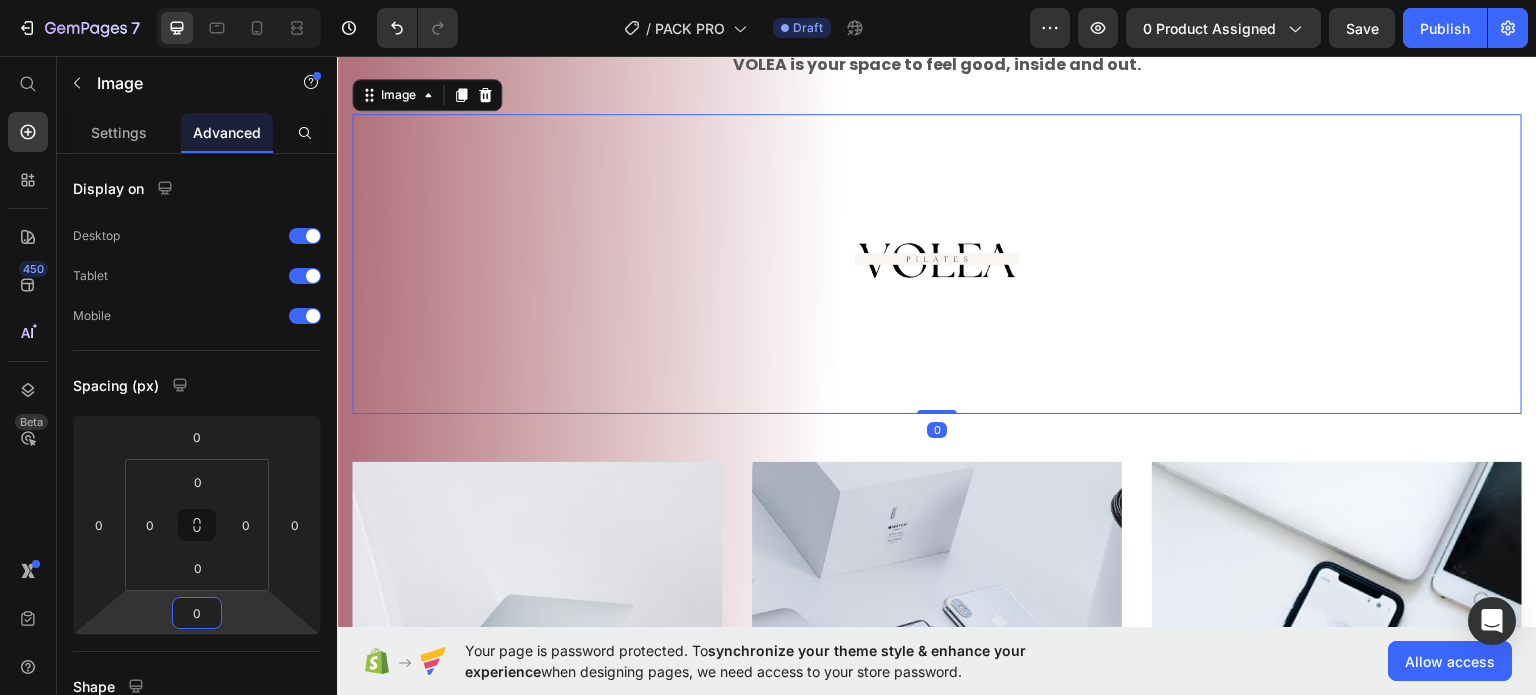 type on "2" 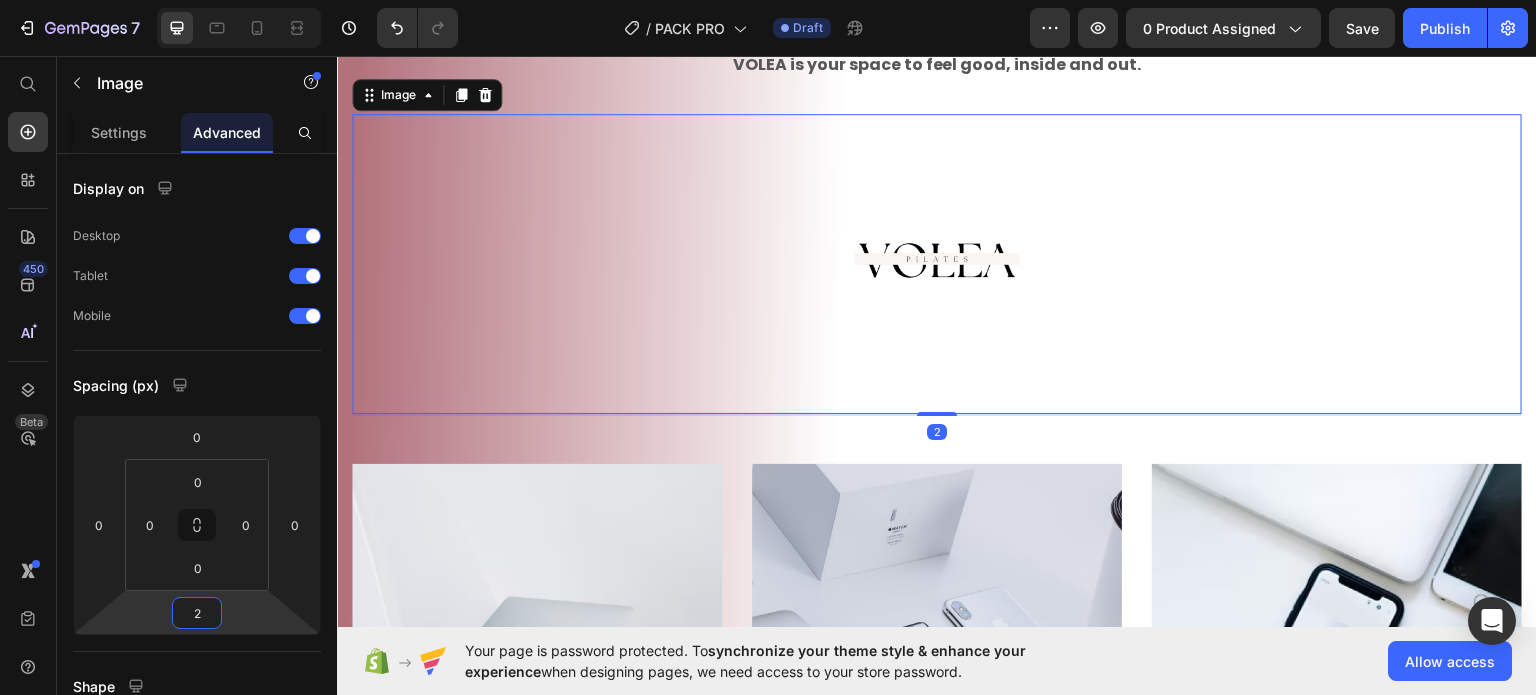 click on "7   /  PACK PRO Draft Preview 0 product assigned  Save   Publish  450 Beta Start with Sections Elements Hero Section Product Detail Brands Trusted Badges Guarantee Product Breakdown How to use Testimonials Compare Bundle FAQs Social Proof Brand Story Product List Collection Blog List Contact Sticky Add to Cart Custom Footer Browse Library 450 Layout
Row
Row
Row
Row Text
Heading
Text Block Button
Button
Button
Sticky Back to top Media
Image
Image" at bounding box center [768, 0] 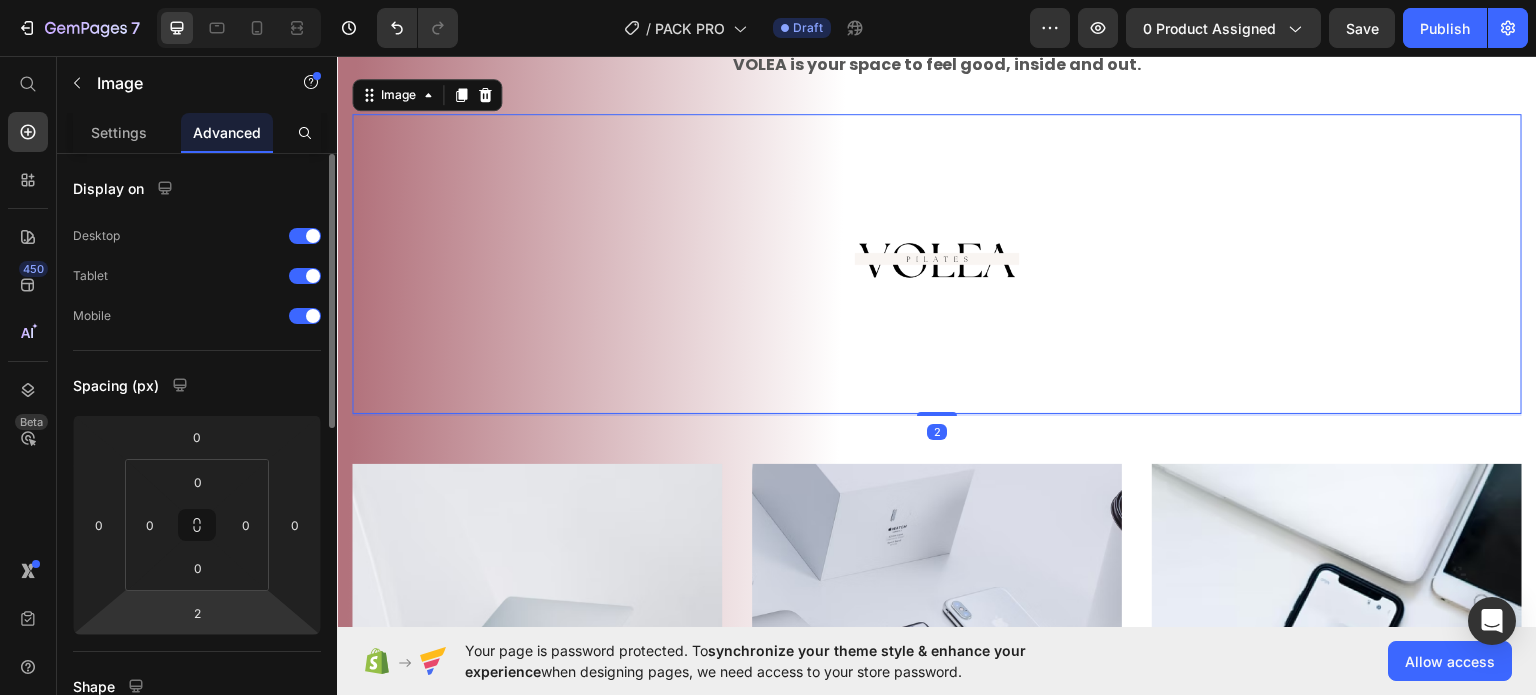 click 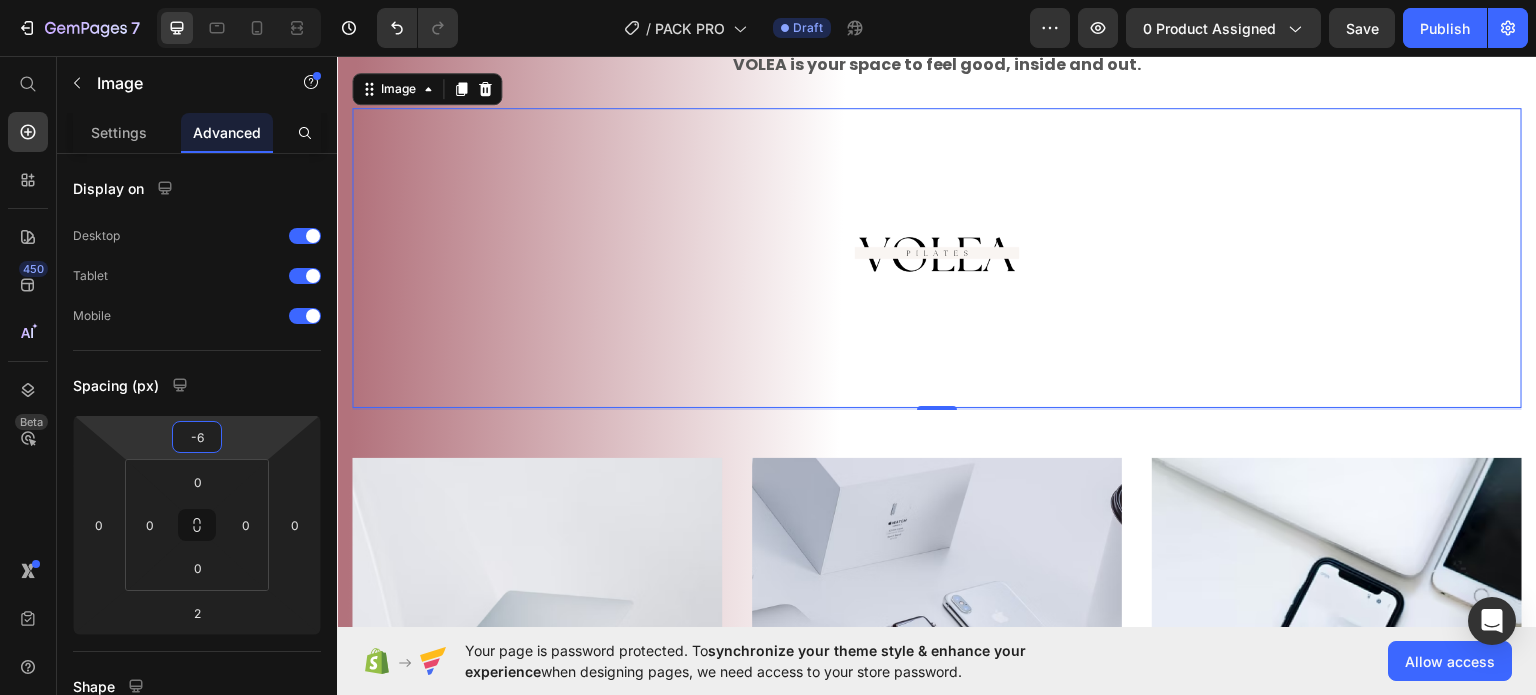 type on "-10" 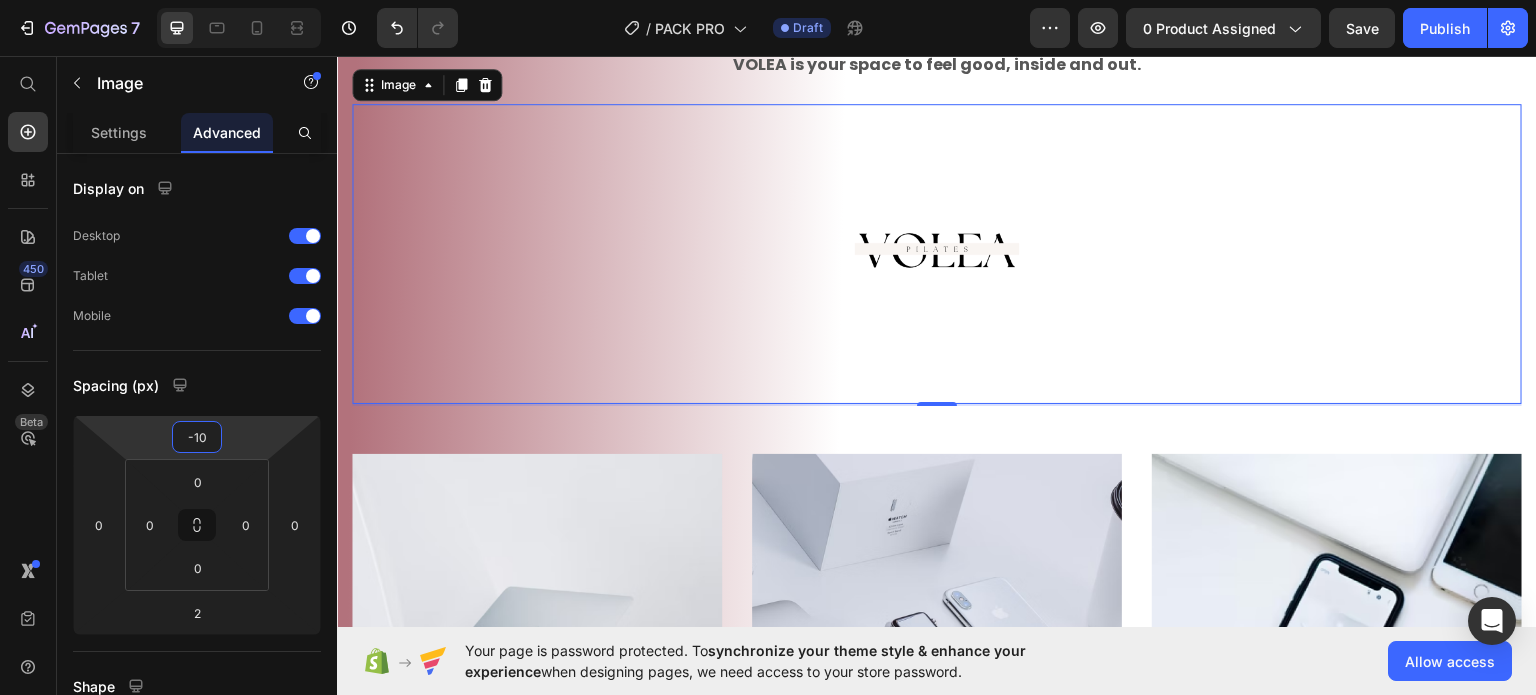 click on "7   /  PACK PRO Draft Preview 0 product assigned  Save   Publish  450 Beta Start with Sections Elements Hero Section Product Detail Brands Trusted Badges Guarantee Product Breakdown How to use Testimonials Compare Bundle FAQs Social Proof Brand Story Product List Collection Blog List Contact Sticky Add to Cart Custom Footer Browse Library 450 Layout
Row
Row
Row
Row Text
Heading
Text Block Button
Button
Button
Sticky Back to top Media
Image
Image" at bounding box center (768, 0) 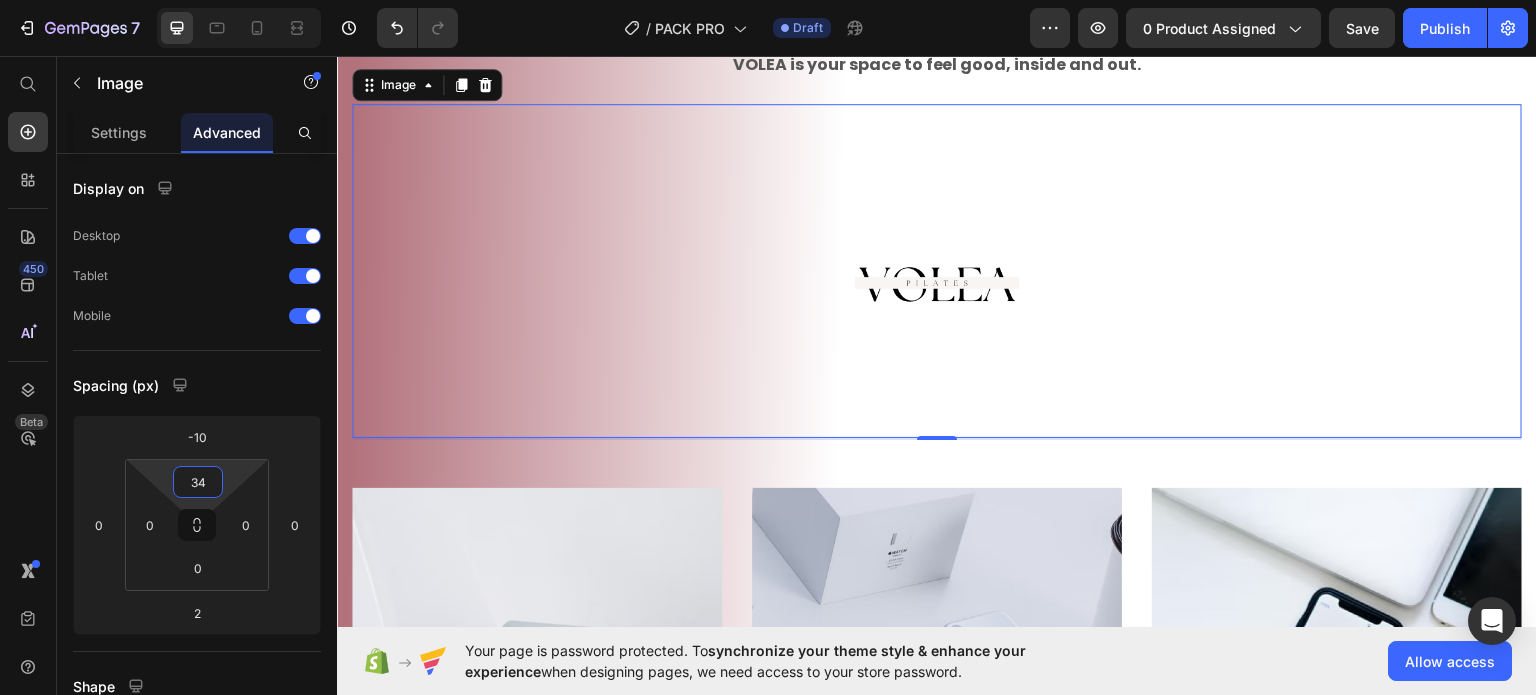 type on "0" 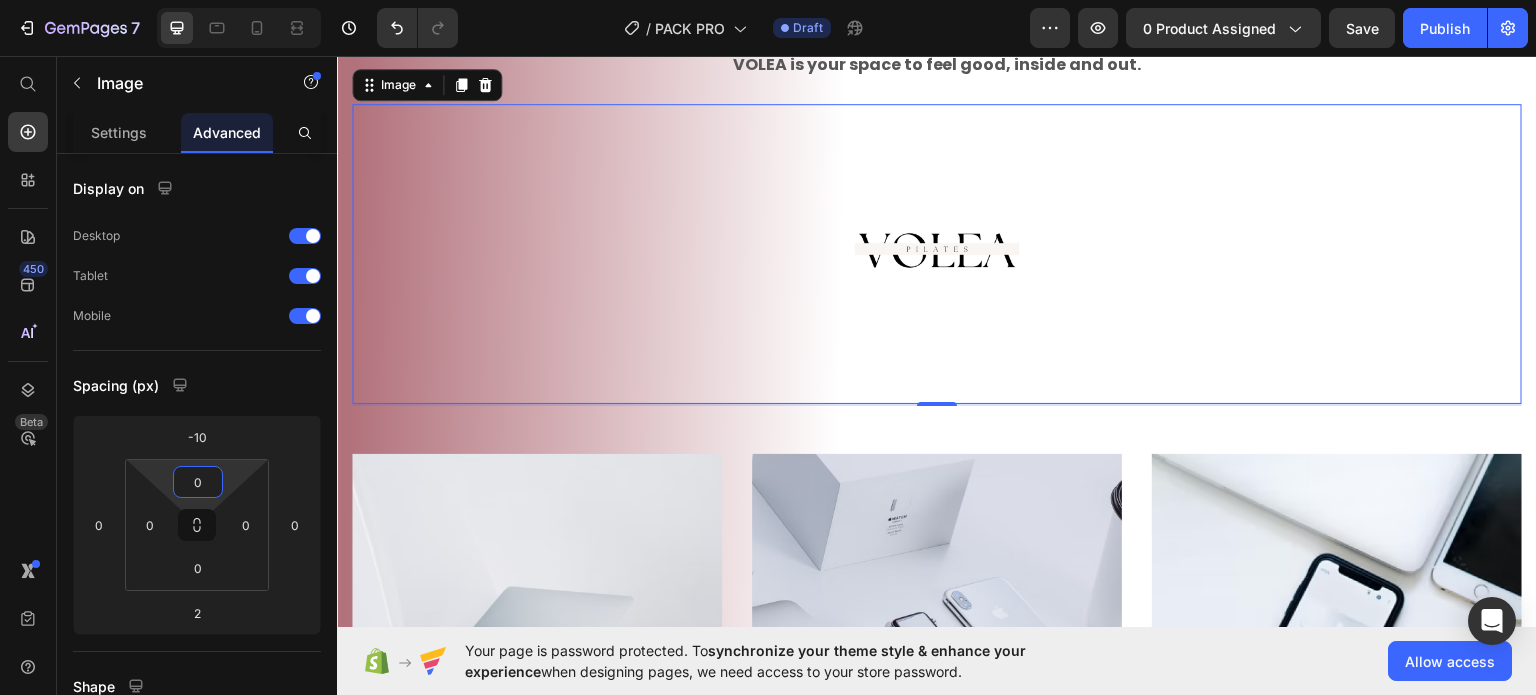 drag, startPoint x: 200, startPoint y: 504, endPoint x: 202, endPoint y: 569, distance: 65.03076 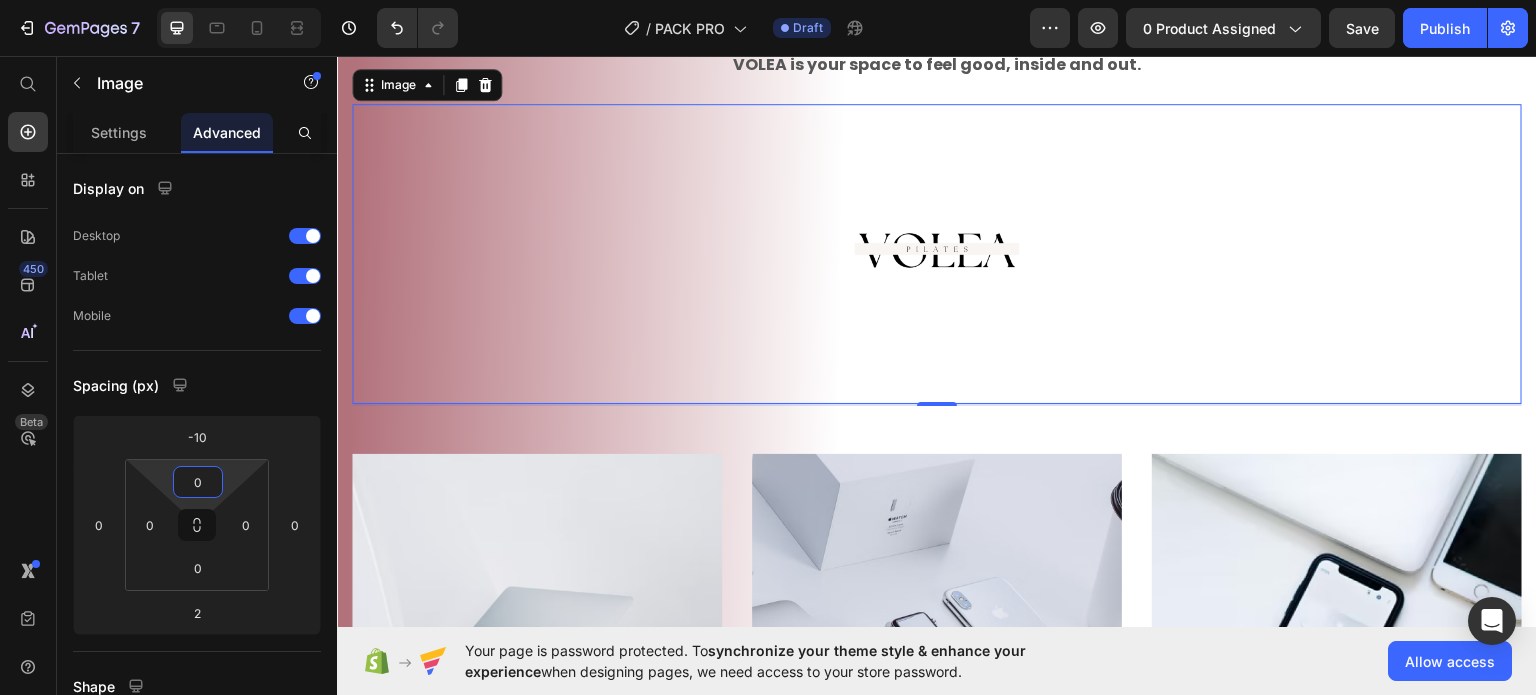 click on "7   /  PACK PRO Draft Preview 0 product assigned  Save   Publish  450 Beta Start with Sections Elements Hero Section Product Detail Brands Trusted Badges Guarantee Product Breakdown How to use Testimonials Compare Bundle FAQs Social Proof Brand Story Product List Collection Blog List Contact Sticky Add to Cart Custom Footer Browse Library 450 Layout
Row
Row
Row
Row Text
Heading
Text Block Button
Button
Button
Sticky Back to top Media
Image
Image" at bounding box center [768, 0] 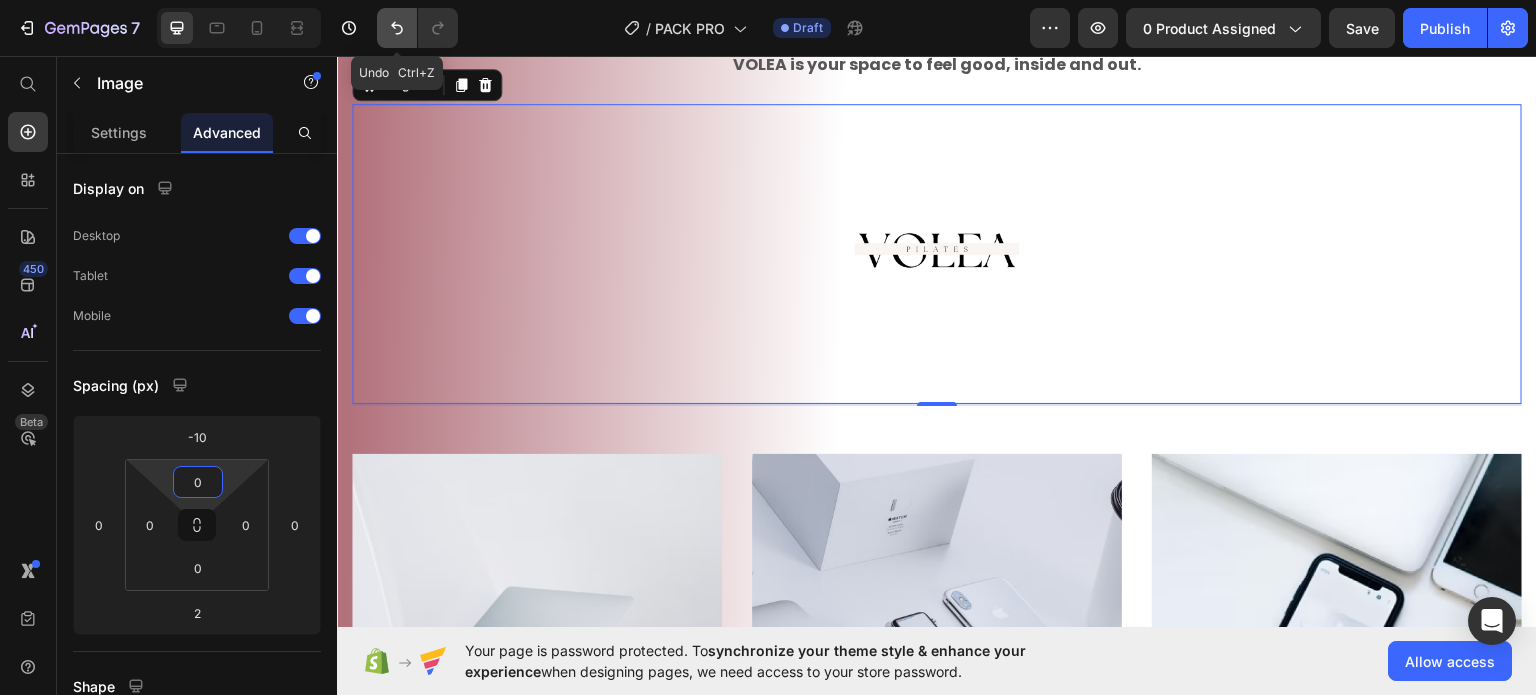 click 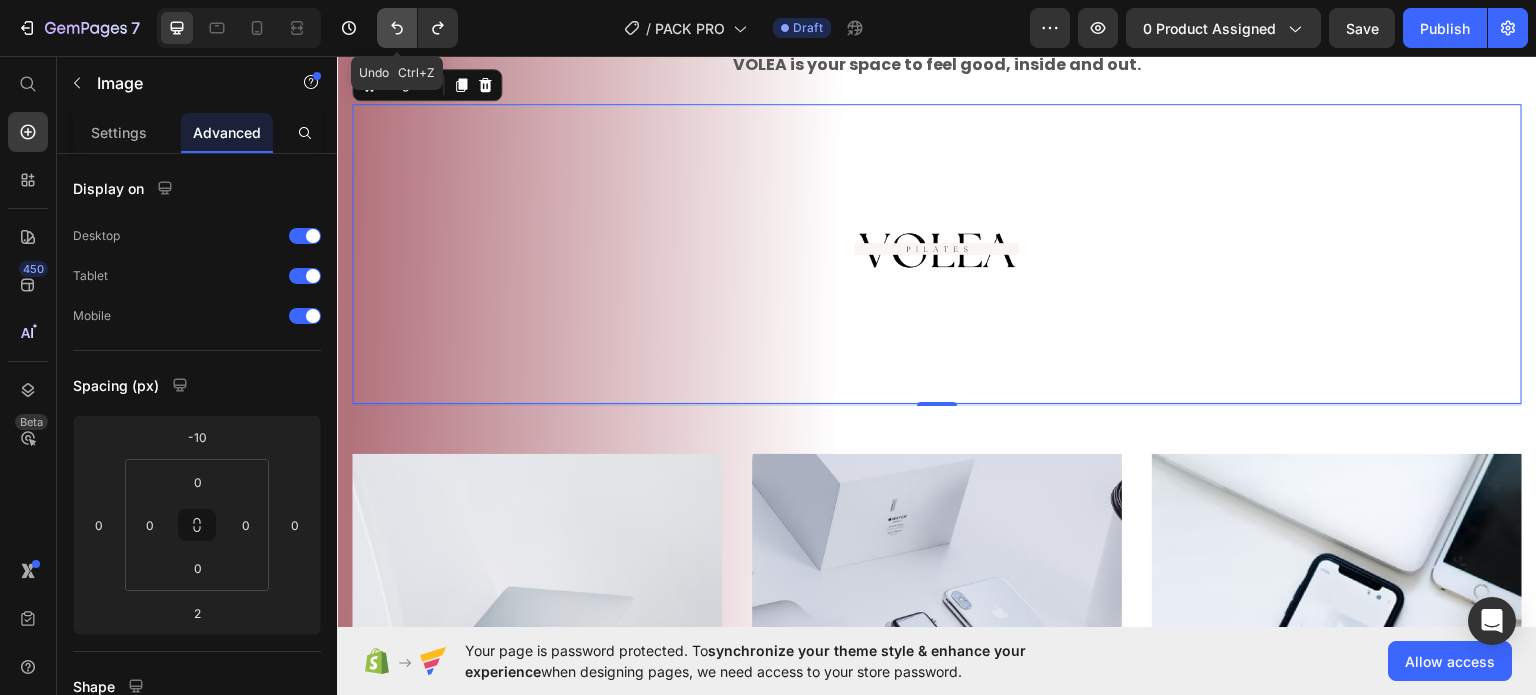 click 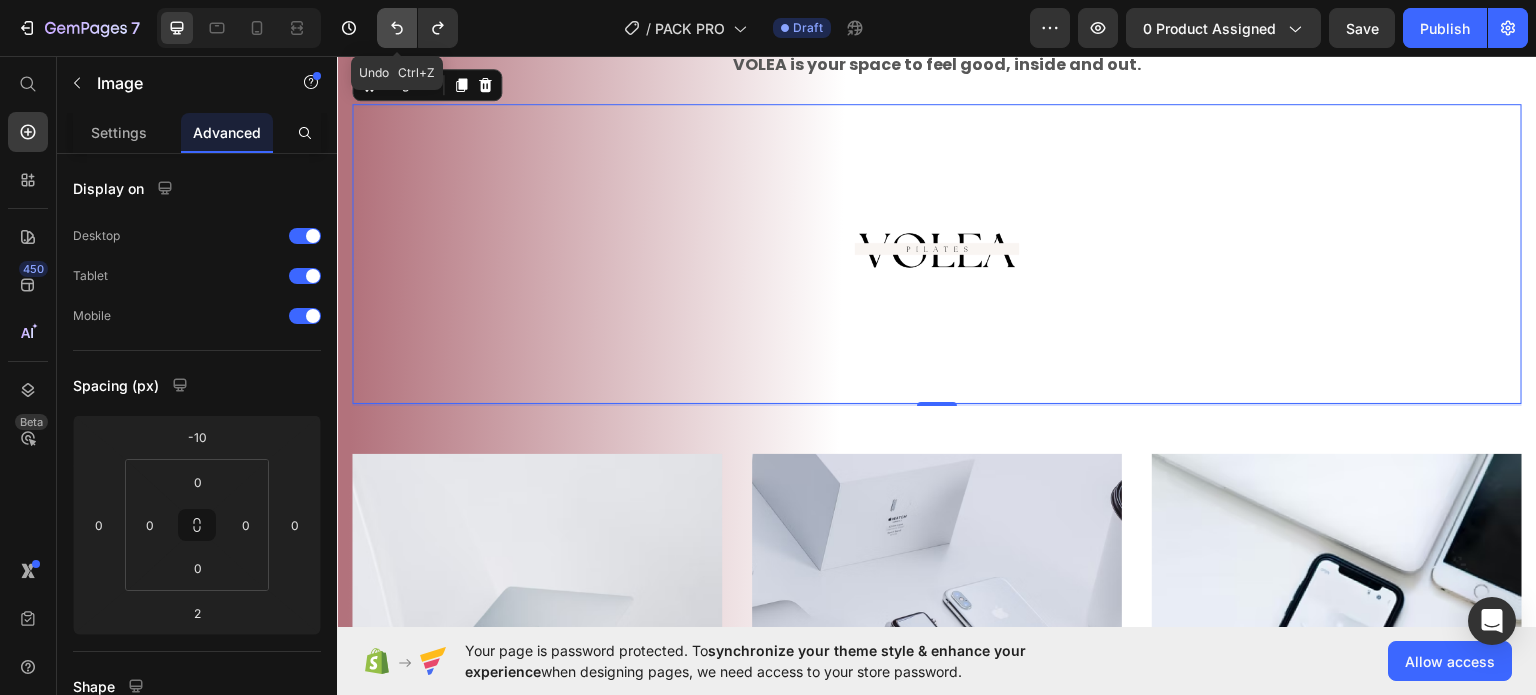 click 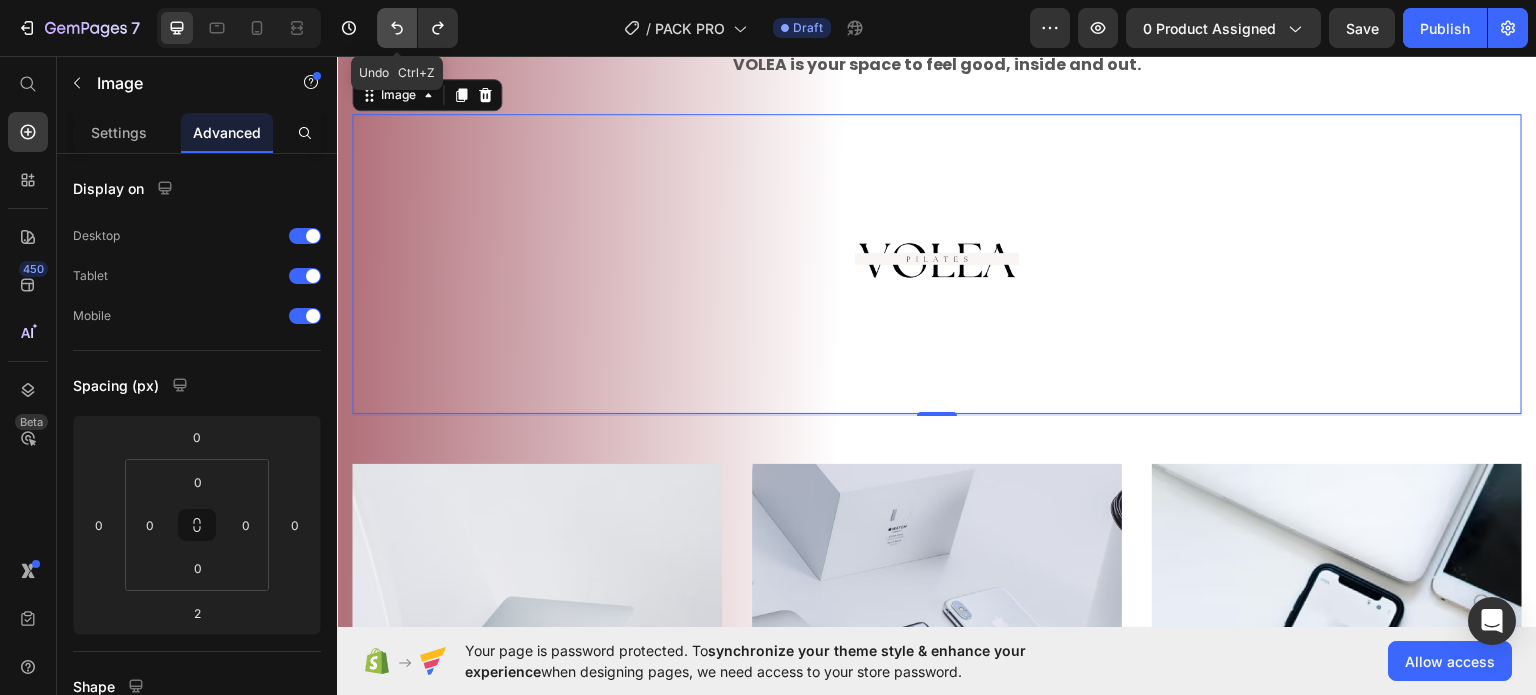 click 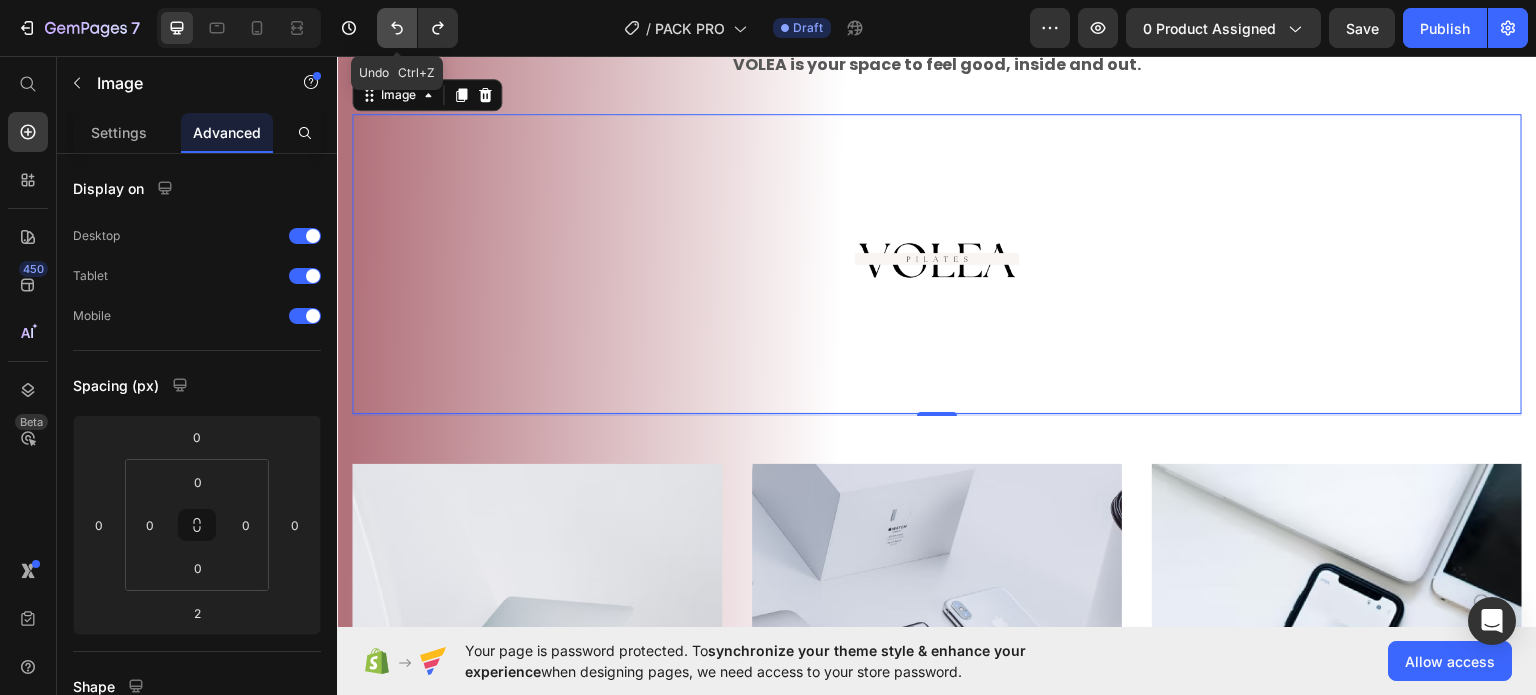 click 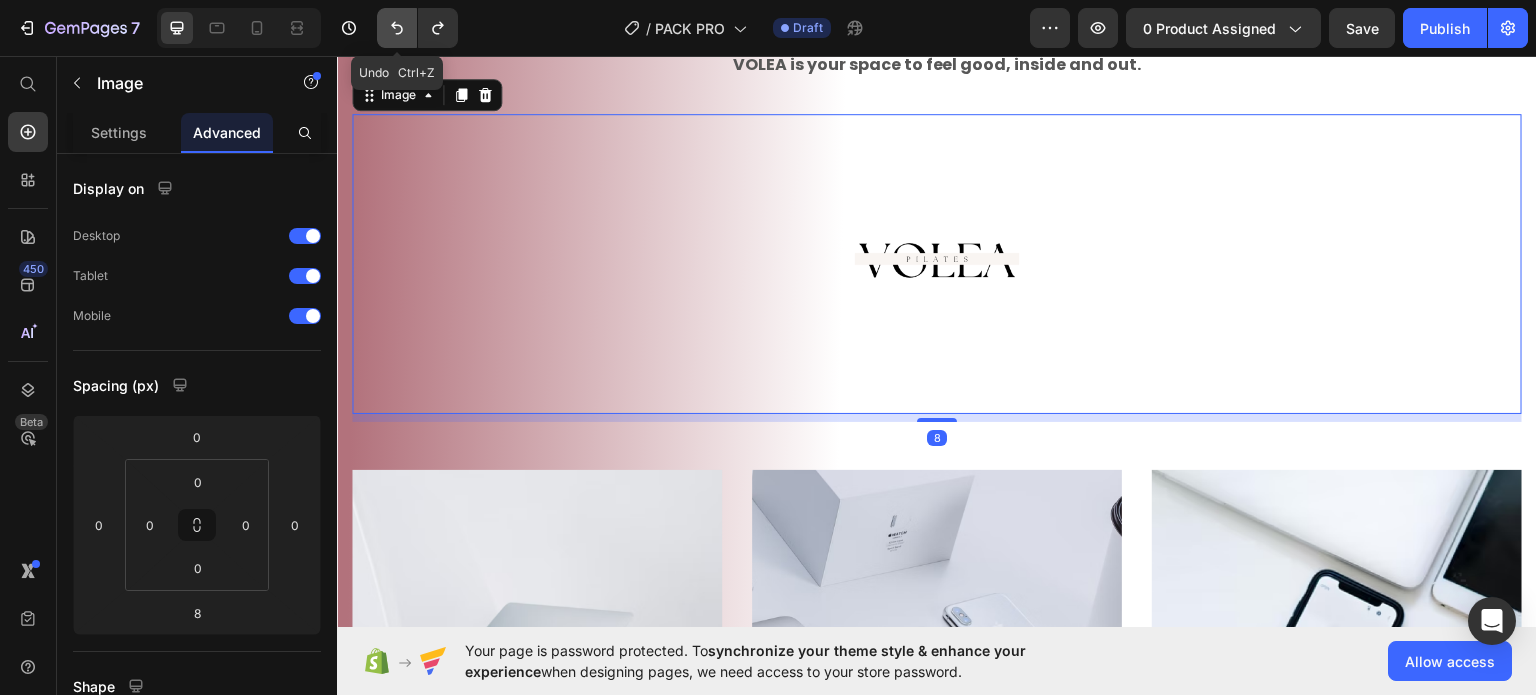 click 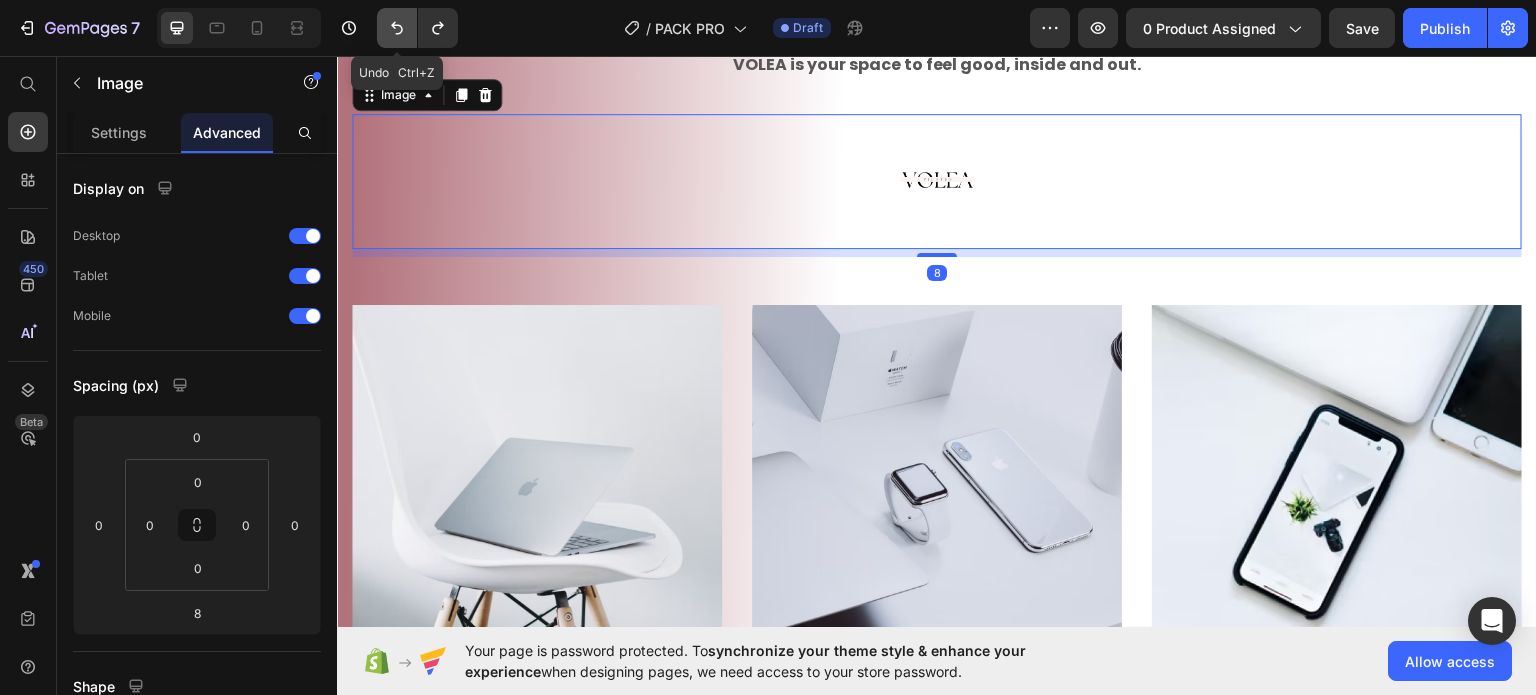 click 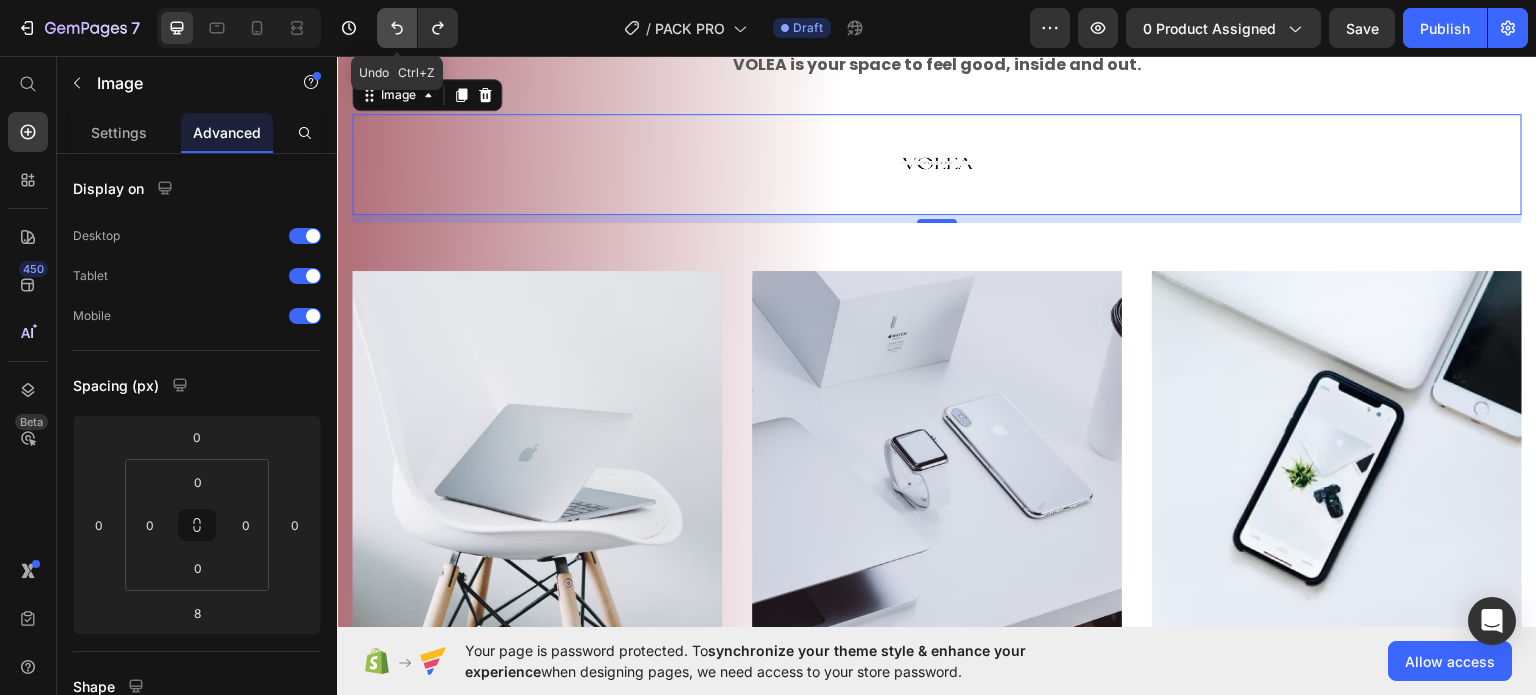 click 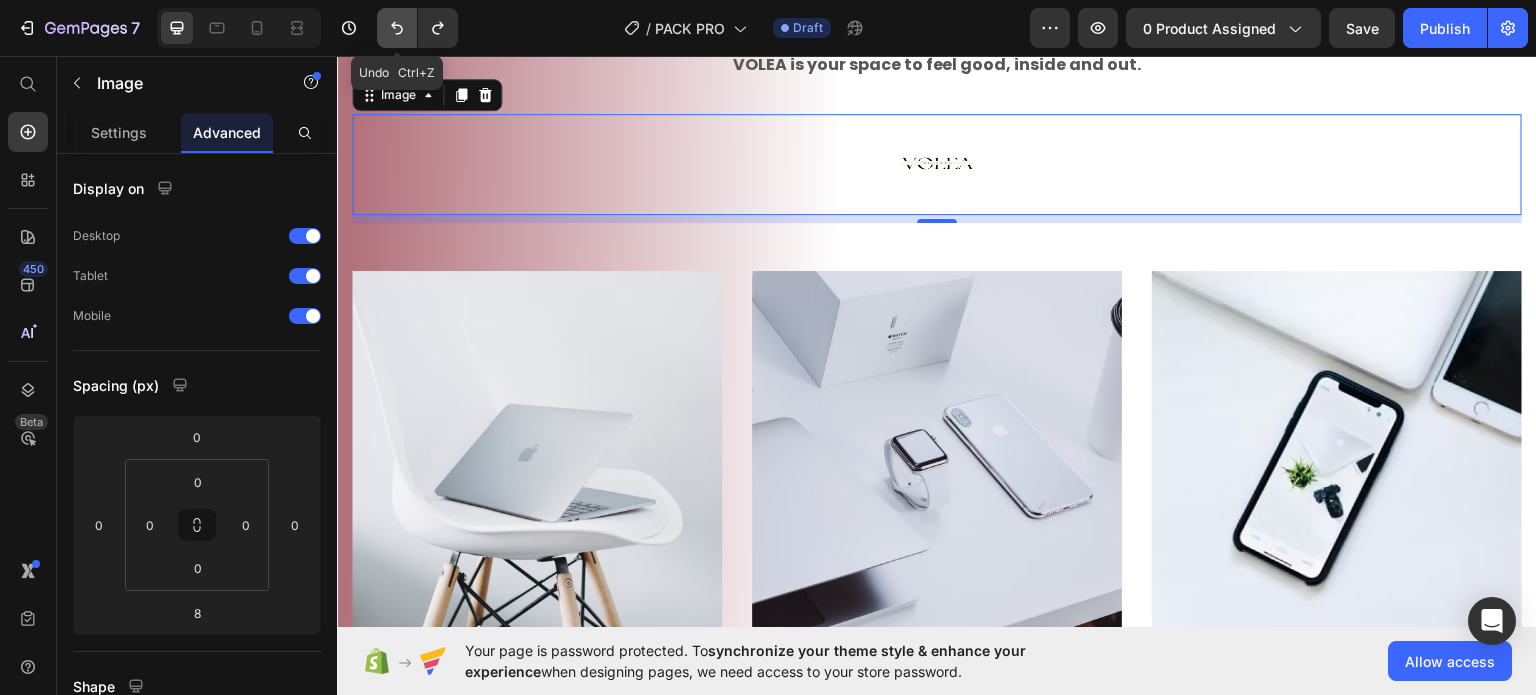 click 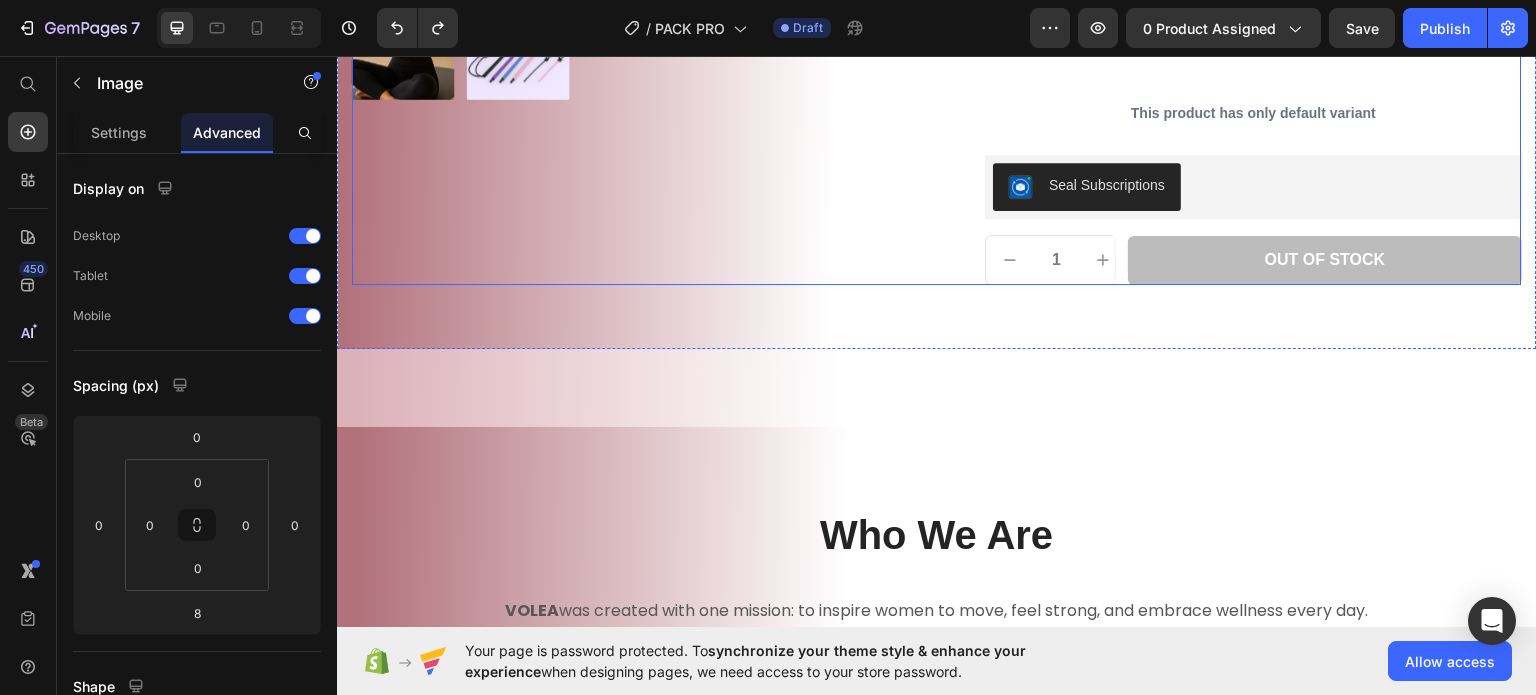 scroll, scrollTop: 1300, scrollLeft: 0, axis: vertical 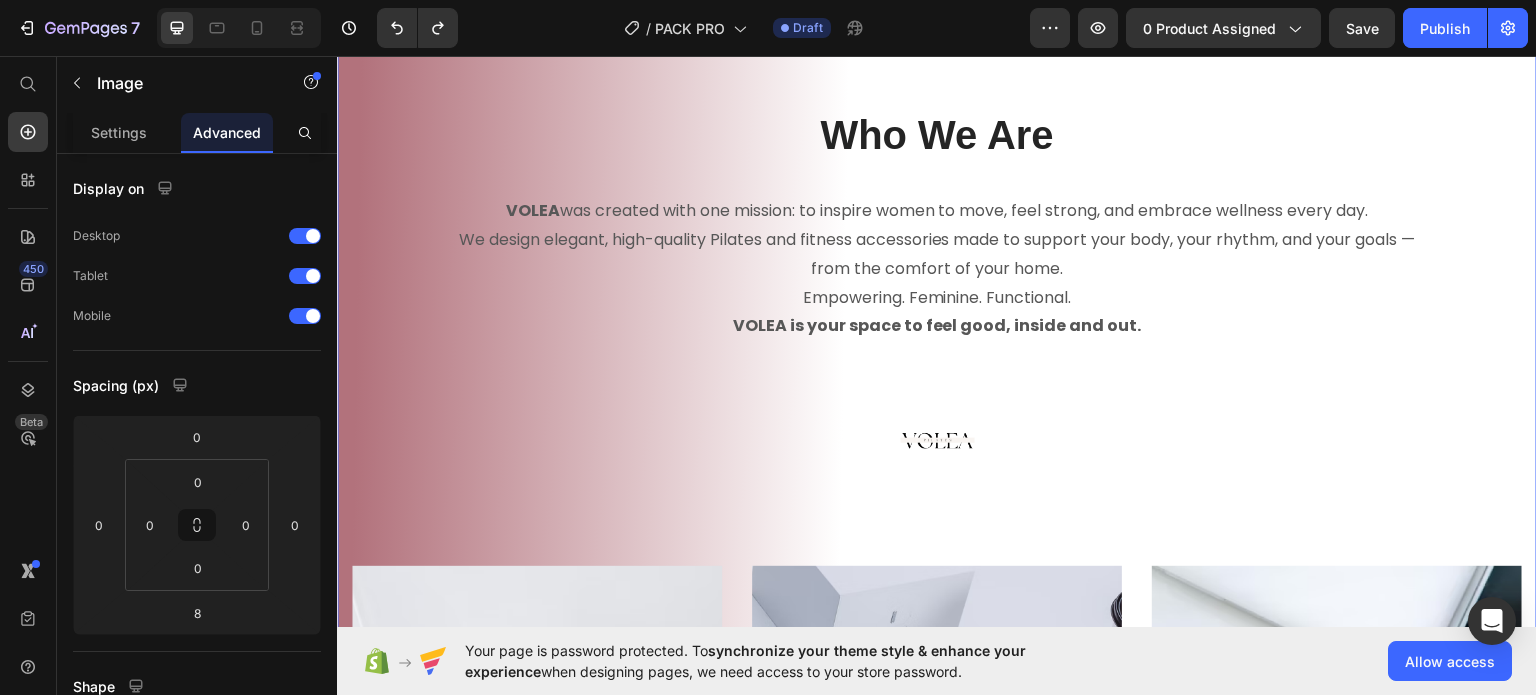 click on "Who We Are Heading VOLEA  was created with one mission: to inspire women to move, feel strong, and embrace wellness every day. We design elegant, high-quality Pilates and fitness accessories made to support your body, your rhythm, and your goals — from the comfort of your home. Empowering. Feminine. Functional. VOLEA is your space to feel good, inside and out. Text block Image Row Image Creative Product Text block We’ve always aimed to do things a little differently at Buffer. Since the early days, we’ve had a focus on building one of the most unique and fulfilling workplaces. Text block Image Sustainability Text block We’ve always aimed to do things a little differently at Buffer. Since the early days, we’ve had a focus on building one of the most unique and fulfilling workplaces. Text block Image Press & Media Text block We’ve always aimed to do things a little differently at Buffer. Since the early days, we’ve had a focus on building one of the most unique and fulfilling workplaces. Row" at bounding box center (937, 618) 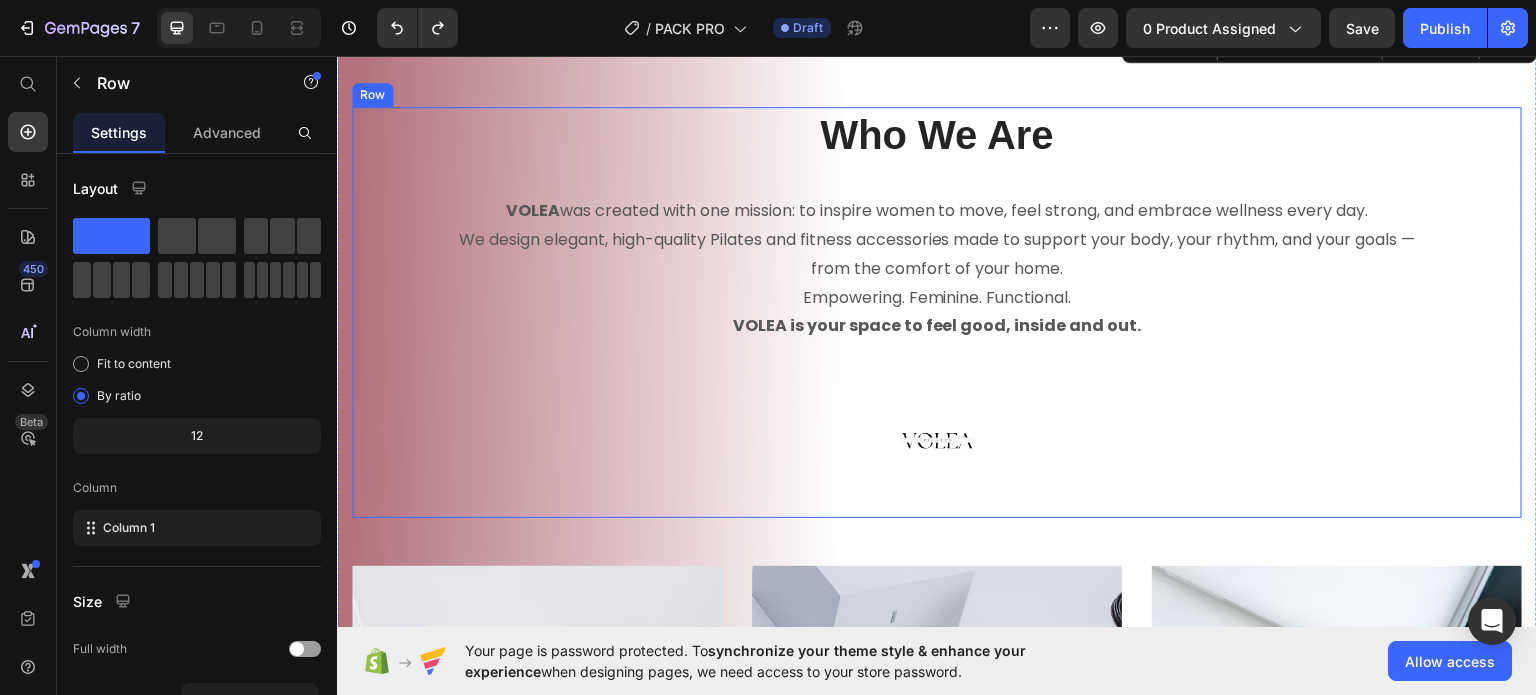 click on "Who We Are Heading VOLEA  was created with one mission: to inspire women to move, feel strong, and embrace wellness every day. We design elegant, high-quality Pilates and fitness accessories made to support your body, your rhythm, and your goals — from the comfort of your home. Empowering. Feminine. Functional. VOLEA is your space to feel good, inside and out. Text block Image" at bounding box center [937, 311] 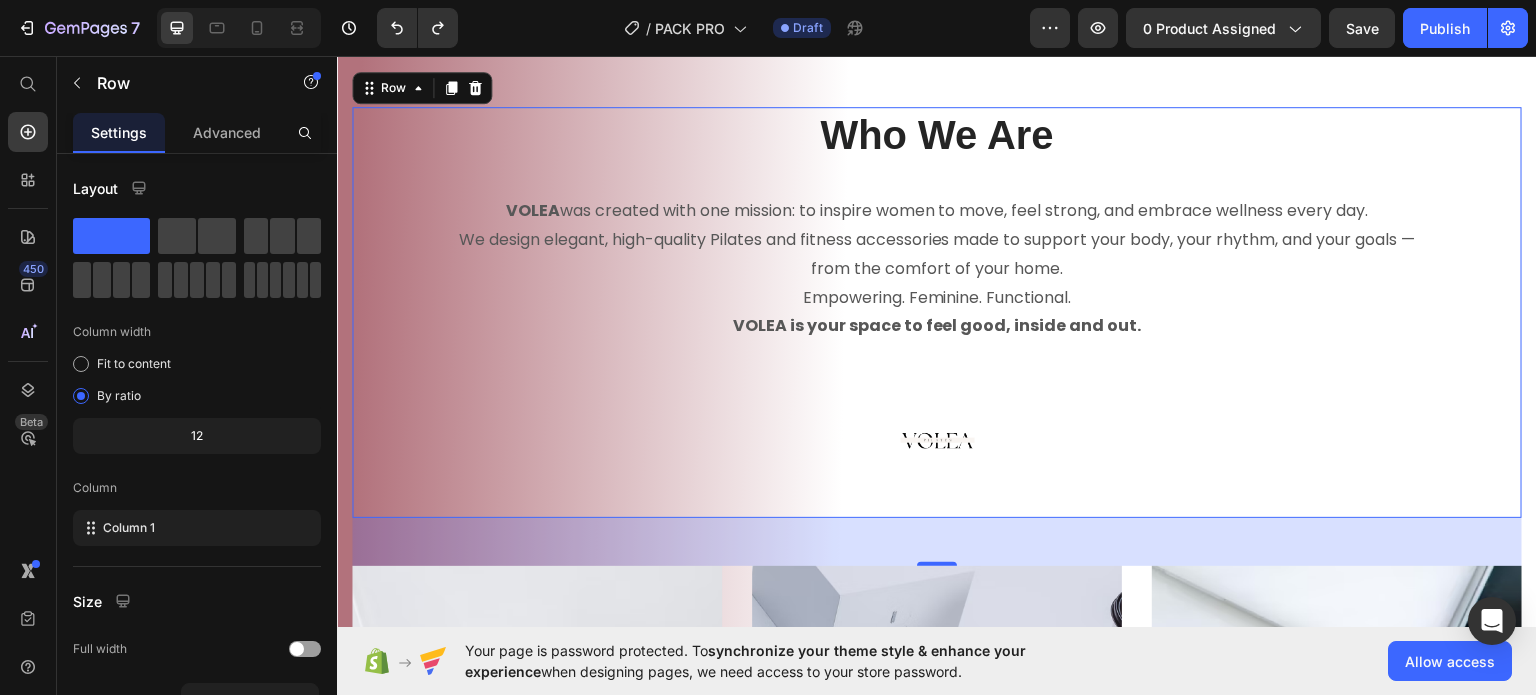 click on "Who We Are Heading VOLEA  was created with one mission: to inspire women to move, feel strong, and embrace wellness every day. We design elegant, high-quality Pilates and fitness accessories made to support your body, your rhythm, and your goals — from the comfort of your home. Empowering. Feminine. Functional. VOLEA is your space to feel good, inside and out. Text block Image" at bounding box center [937, 311] 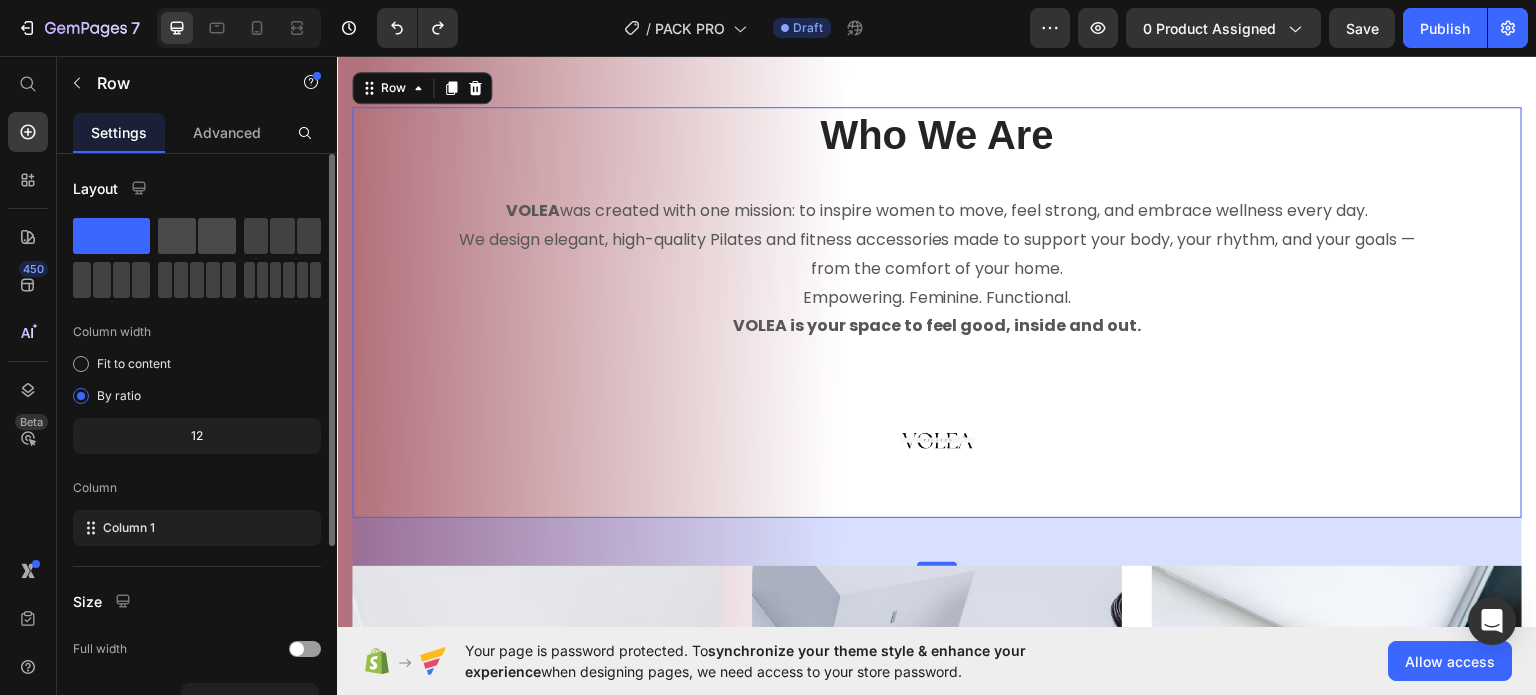 click 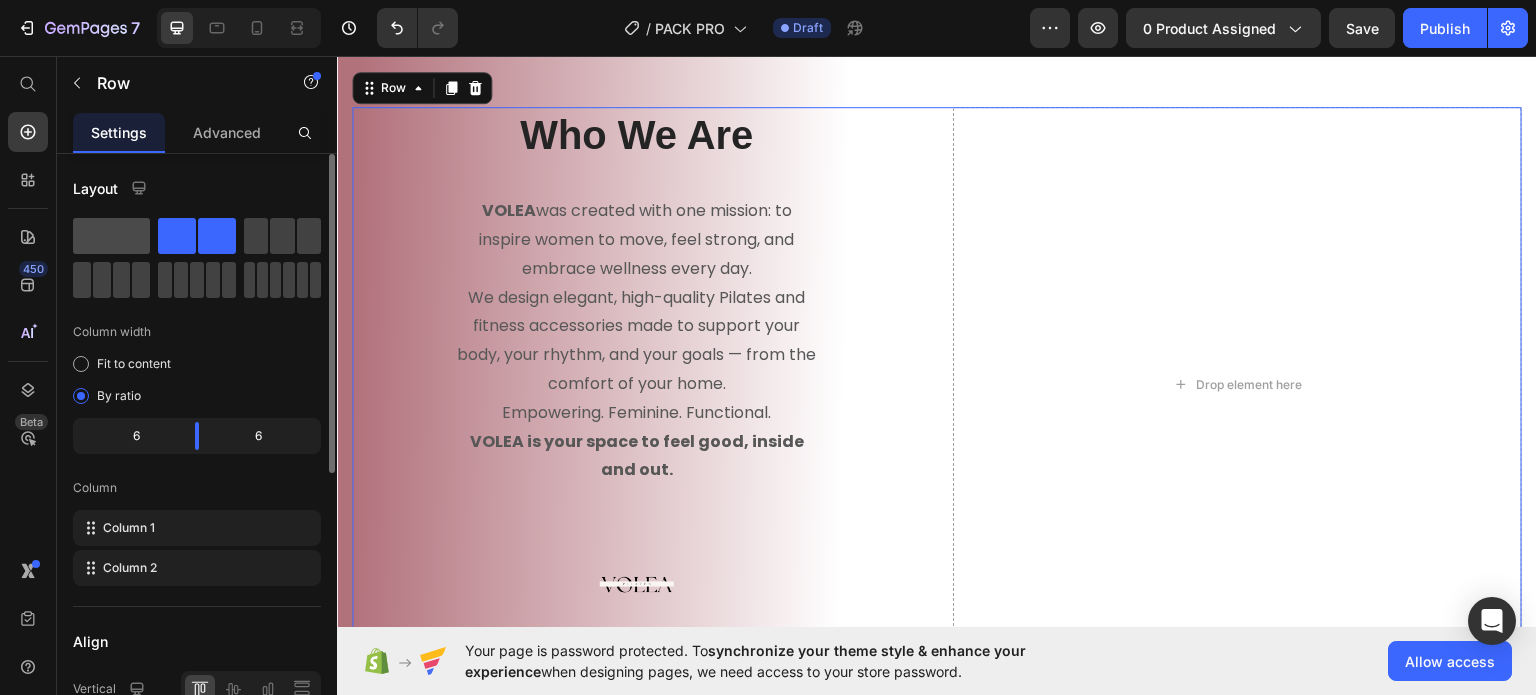 click 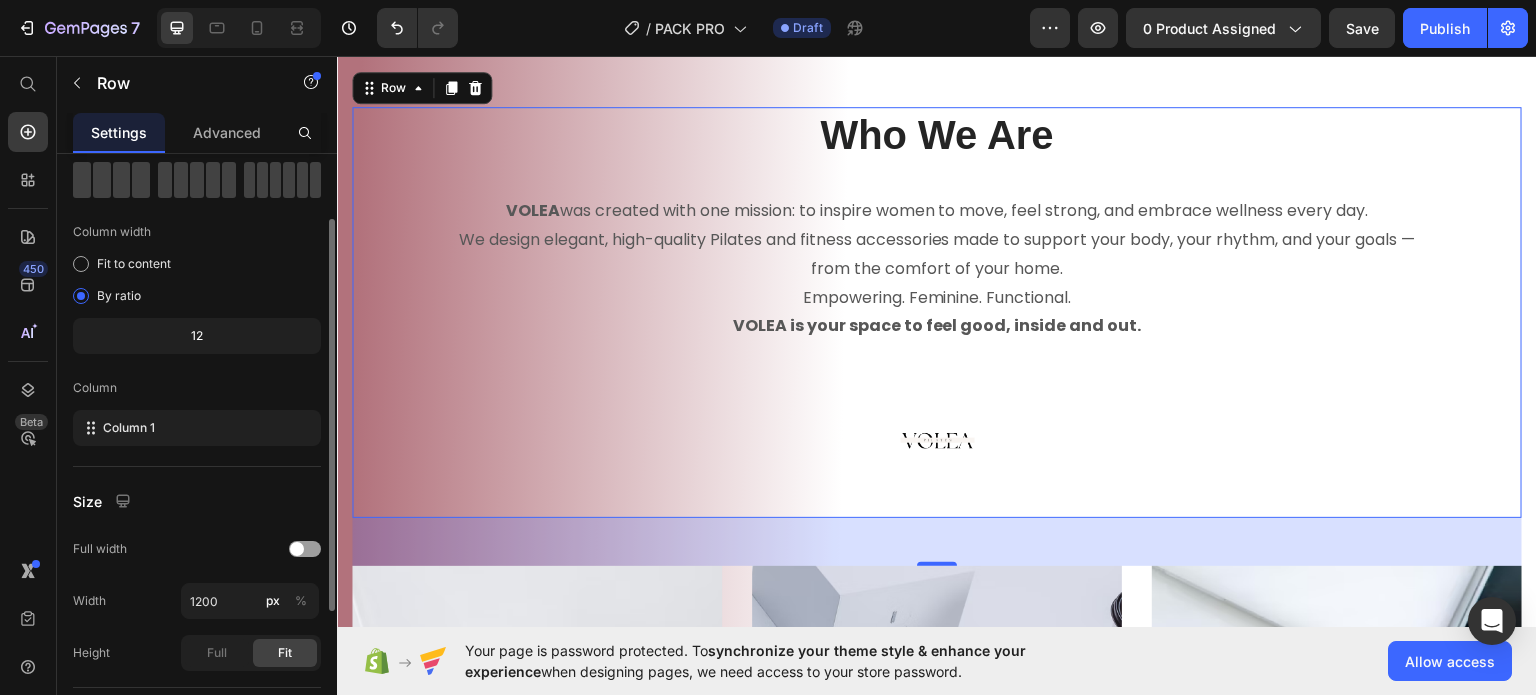 scroll, scrollTop: 300, scrollLeft: 0, axis: vertical 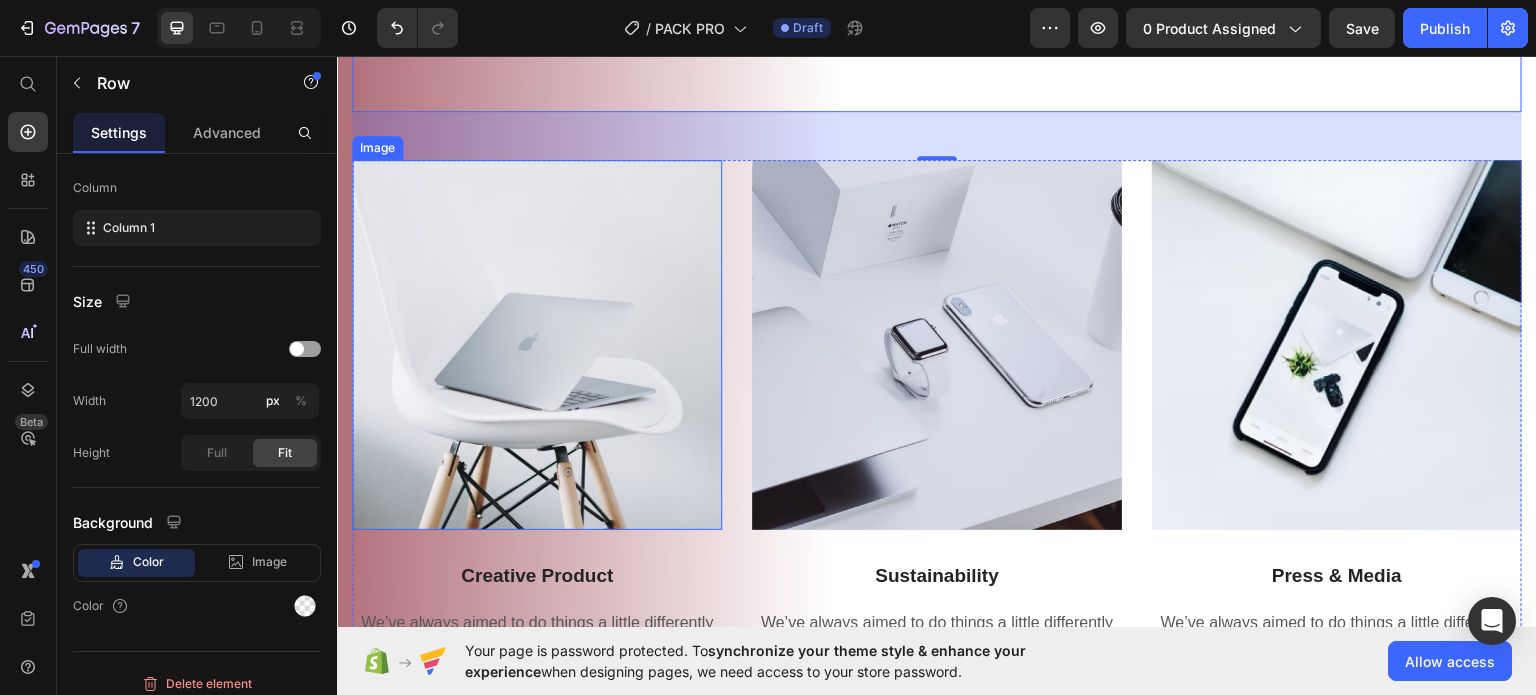 click at bounding box center [537, 344] 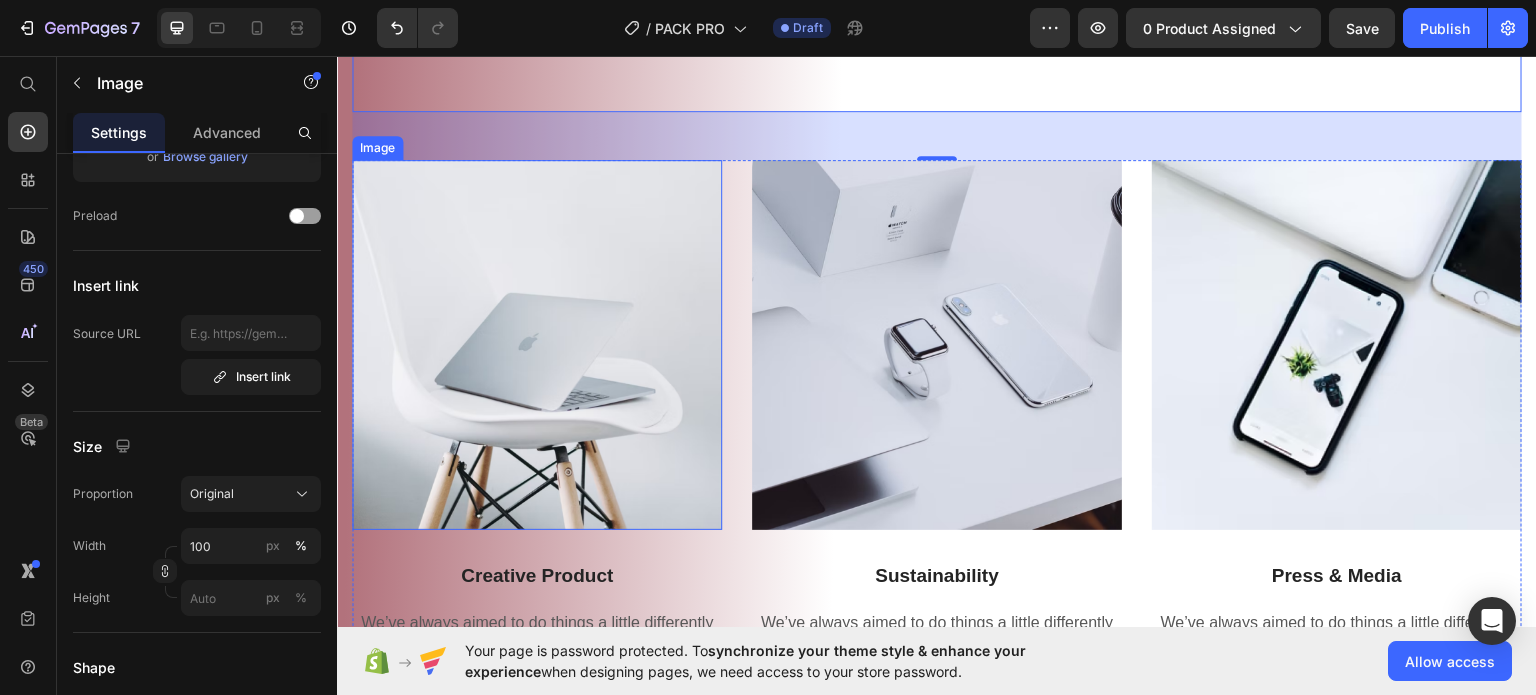 scroll, scrollTop: 0, scrollLeft: 0, axis: both 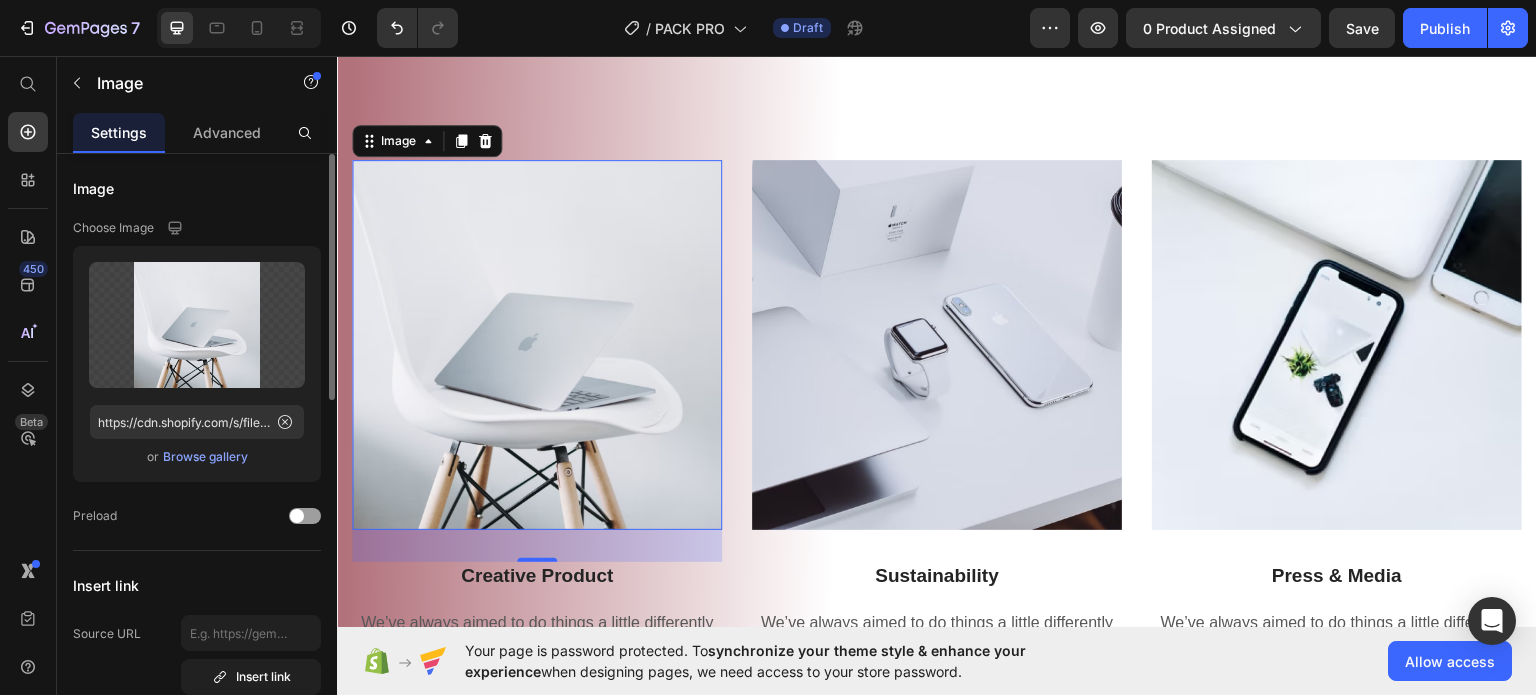 click on "Browse gallery" at bounding box center [205, 457] 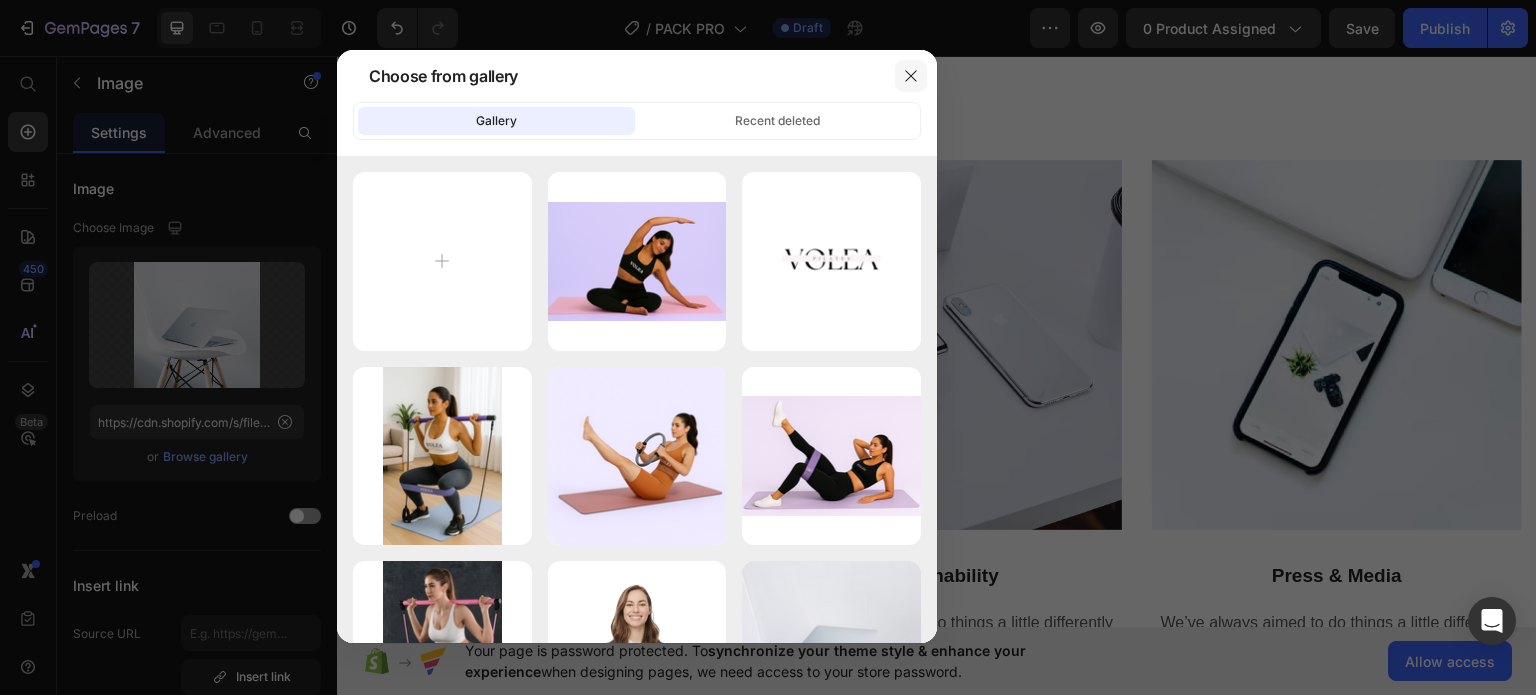 click at bounding box center [911, 76] 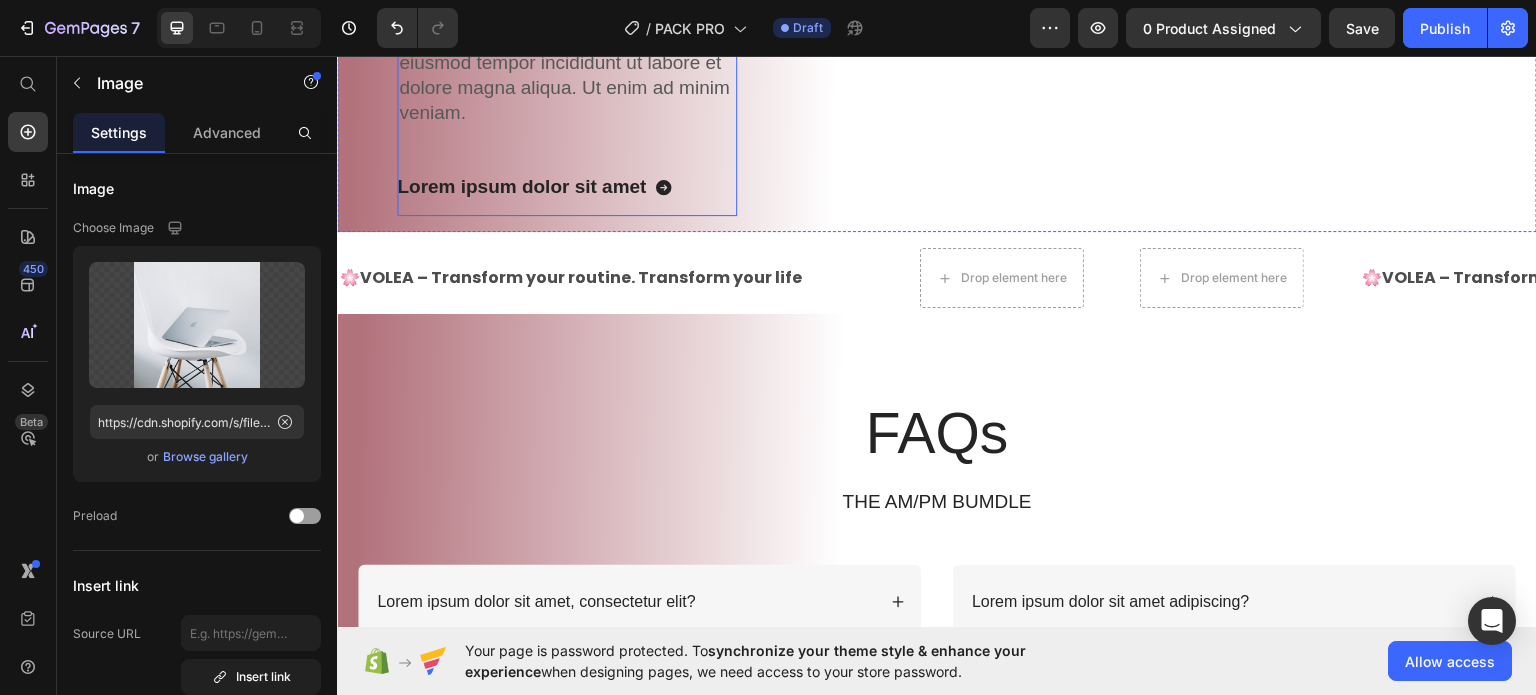 scroll, scrollTop: 3000, scrollLeft: 0, axis: vertical 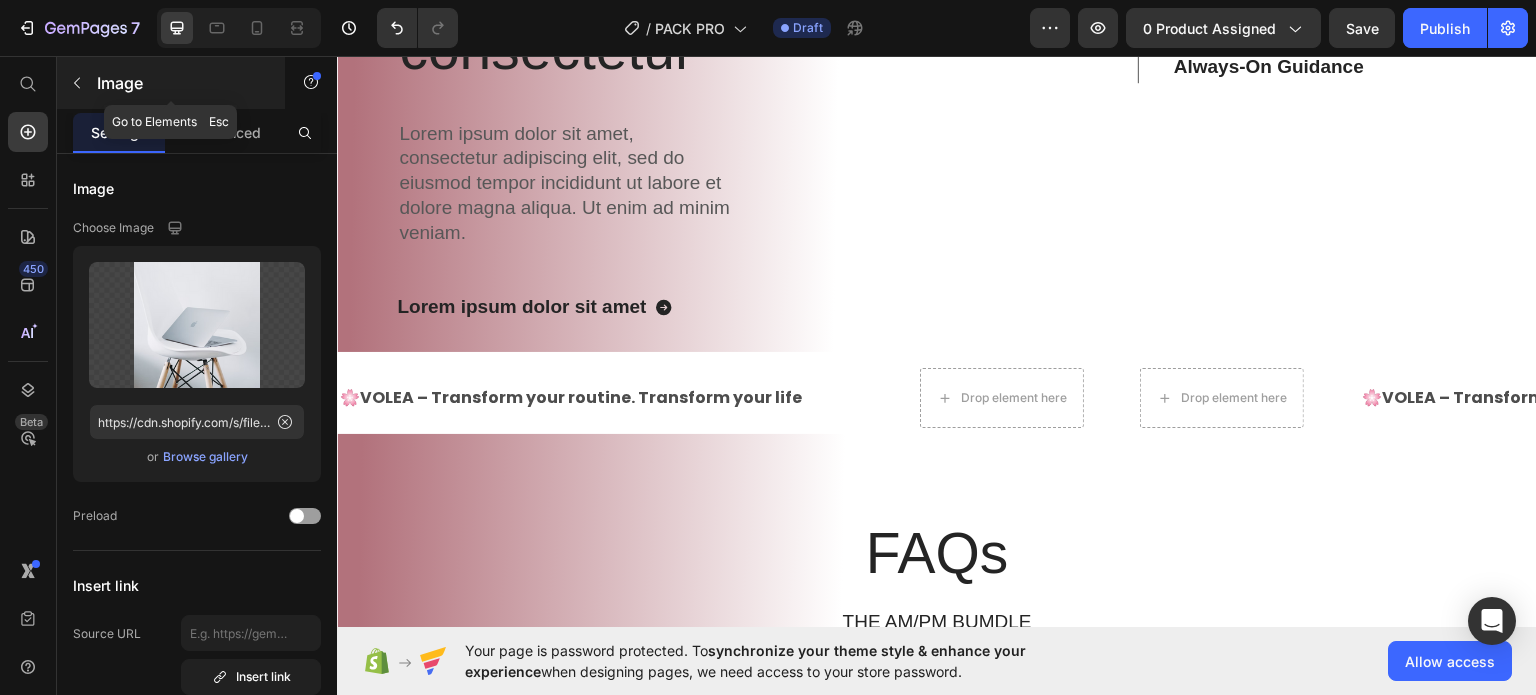click 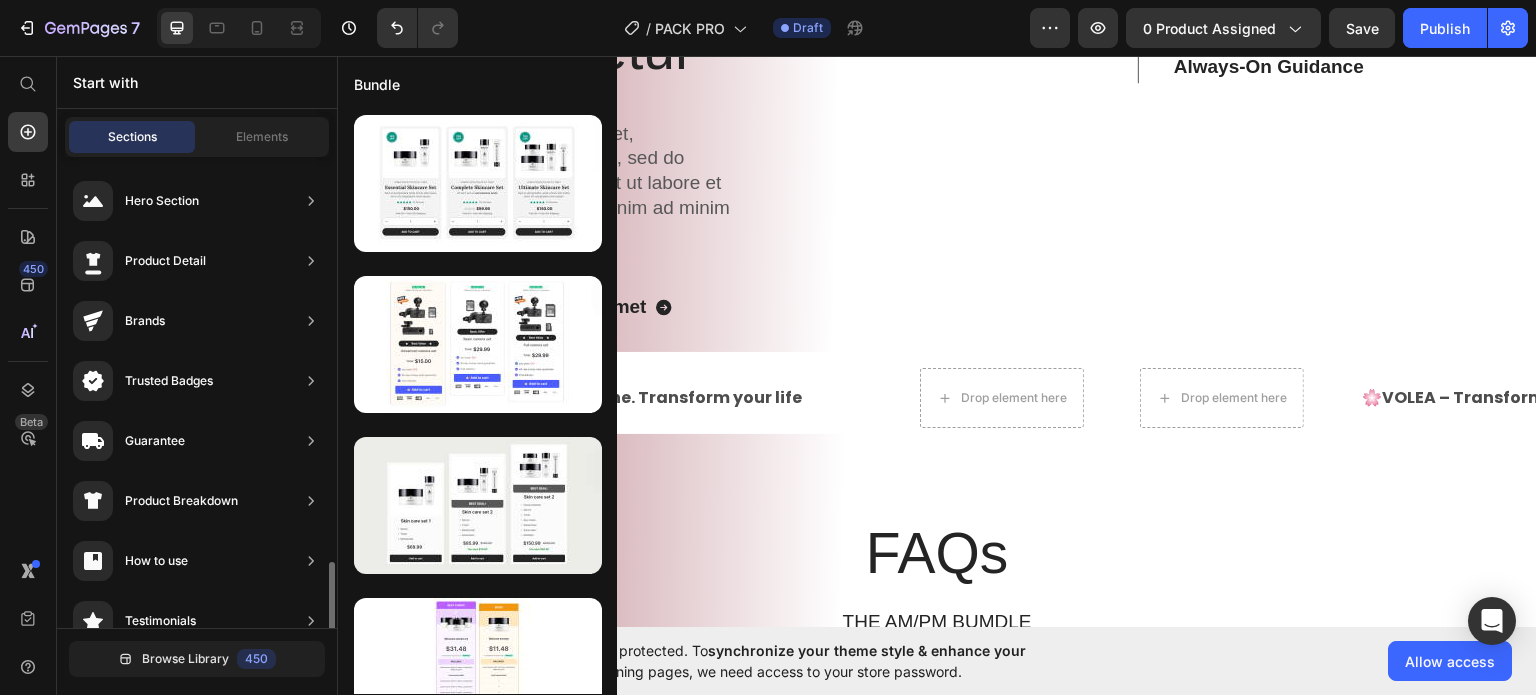 scroll, scrollTop: 588, scrollLeft: 0, axis: vertical 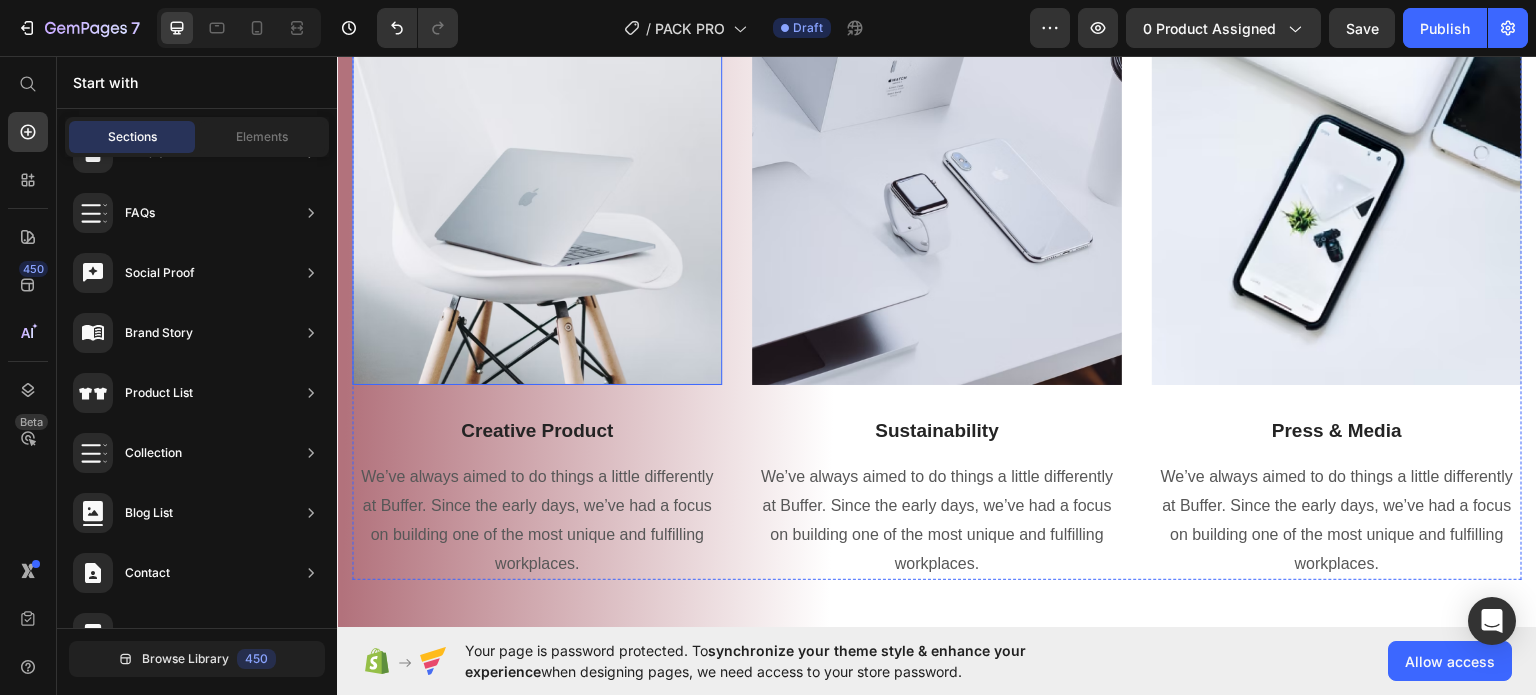 click at bounding box center (537, 199) 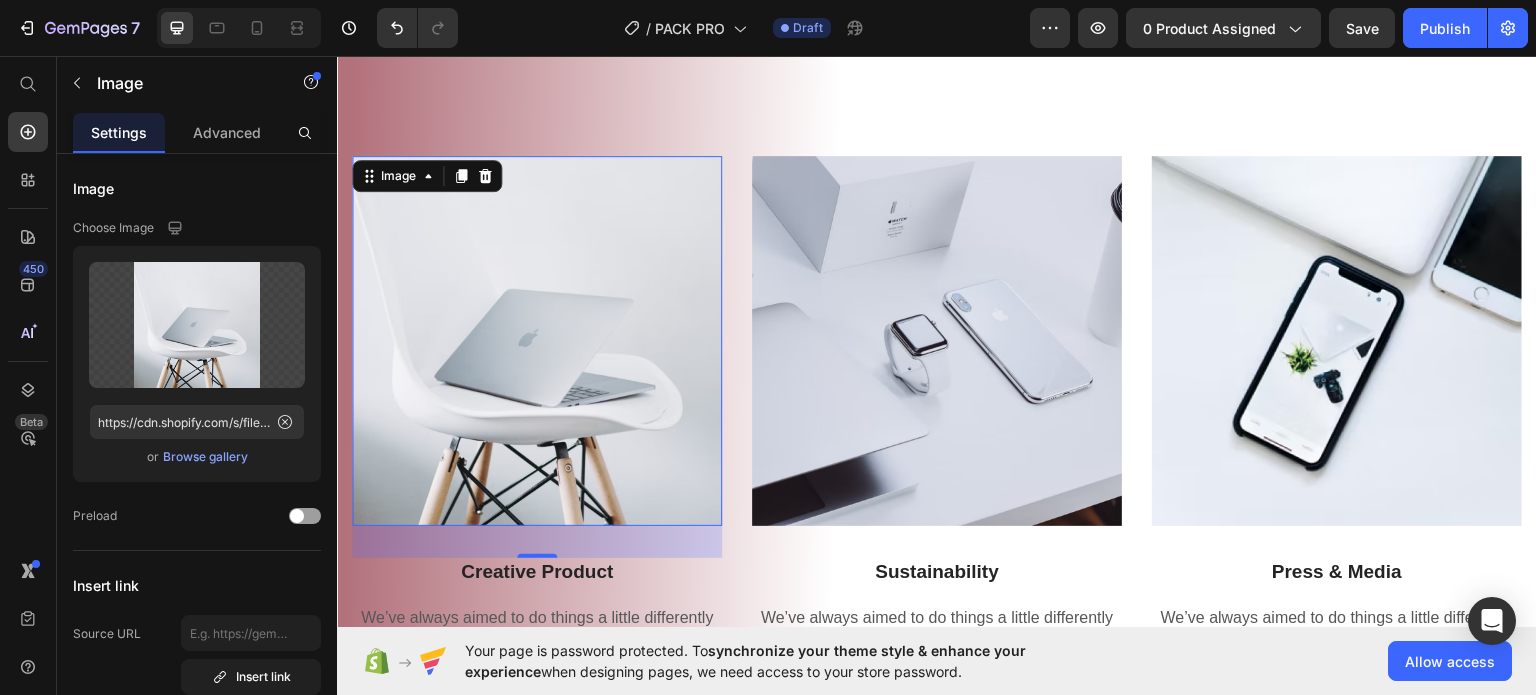 scroll, scrollTop: 1700, scrollLeft: 0, axis: vertical 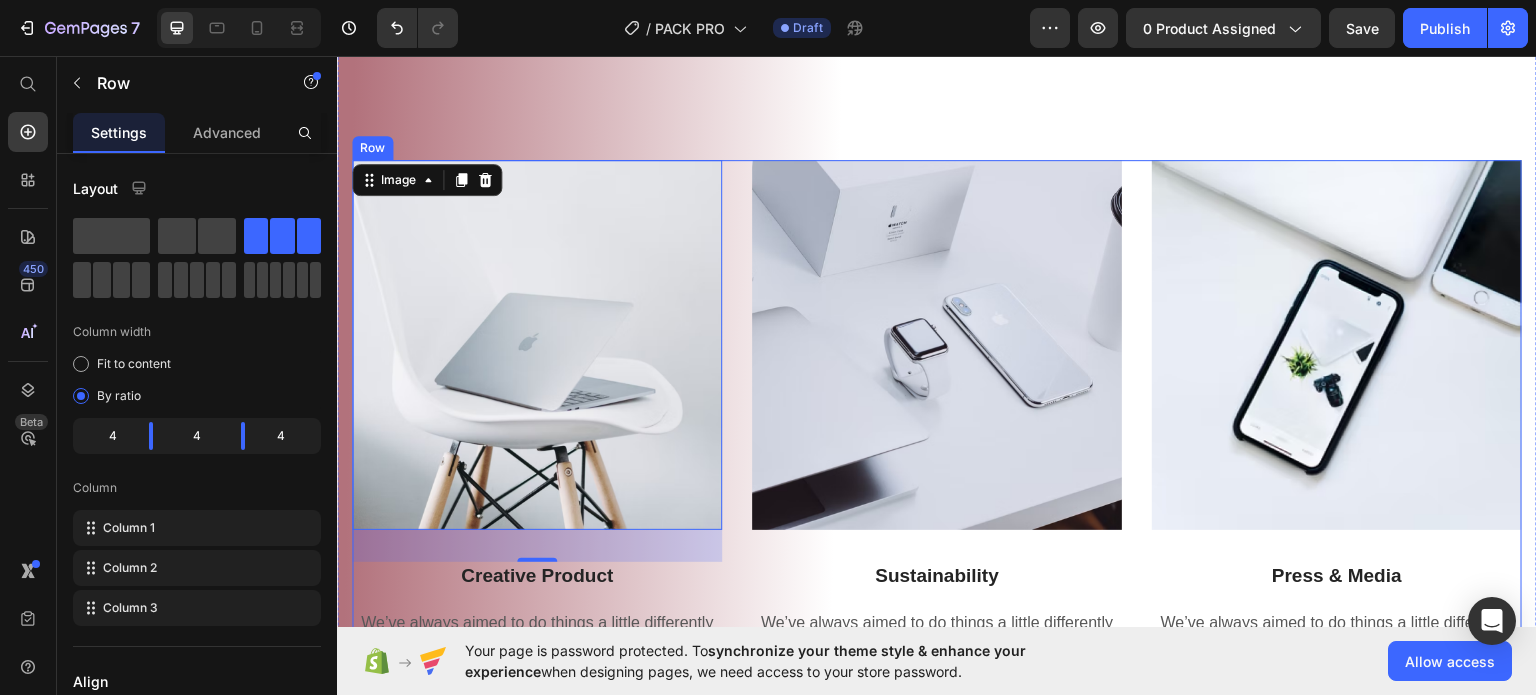 click on "Image   32 Creative Product Text block We’ve always aimed to do things a little differently at Buffer. Since the early days, we’ve had a focus on building one of the most unique and fulfilling workplaces. Text block Image Sustainability Text block We’ve always aimed to do things a little differently at Buffer. Since the early days, we’ve had a focus on building one of the most unique and fulfilling workplaces. Text block Image Press & Media Text block We’ve always aimed to do things a little differently at Buffer. Since the early days, we’ve had a focus on building one of the most unique and fulfilling workplaces. Text block Row" at bounding box center (937, 442) 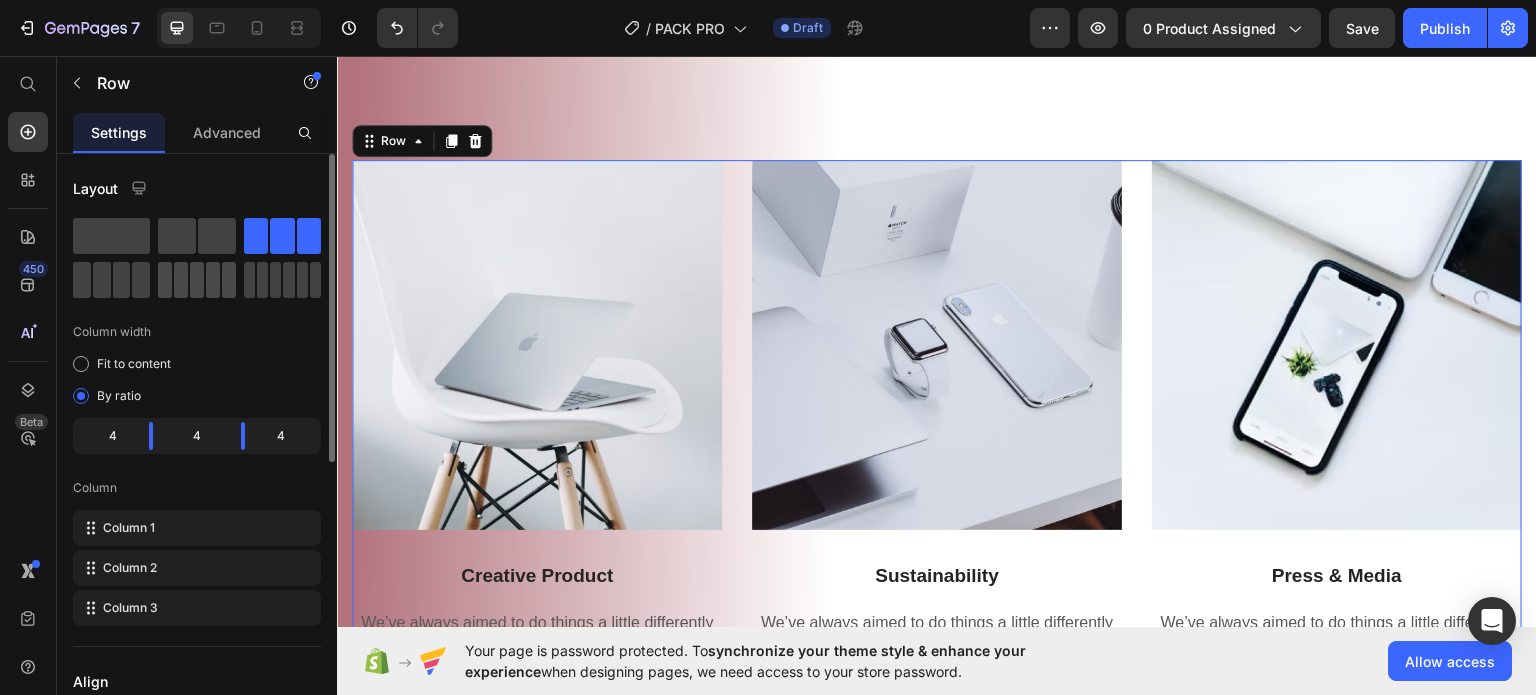 click 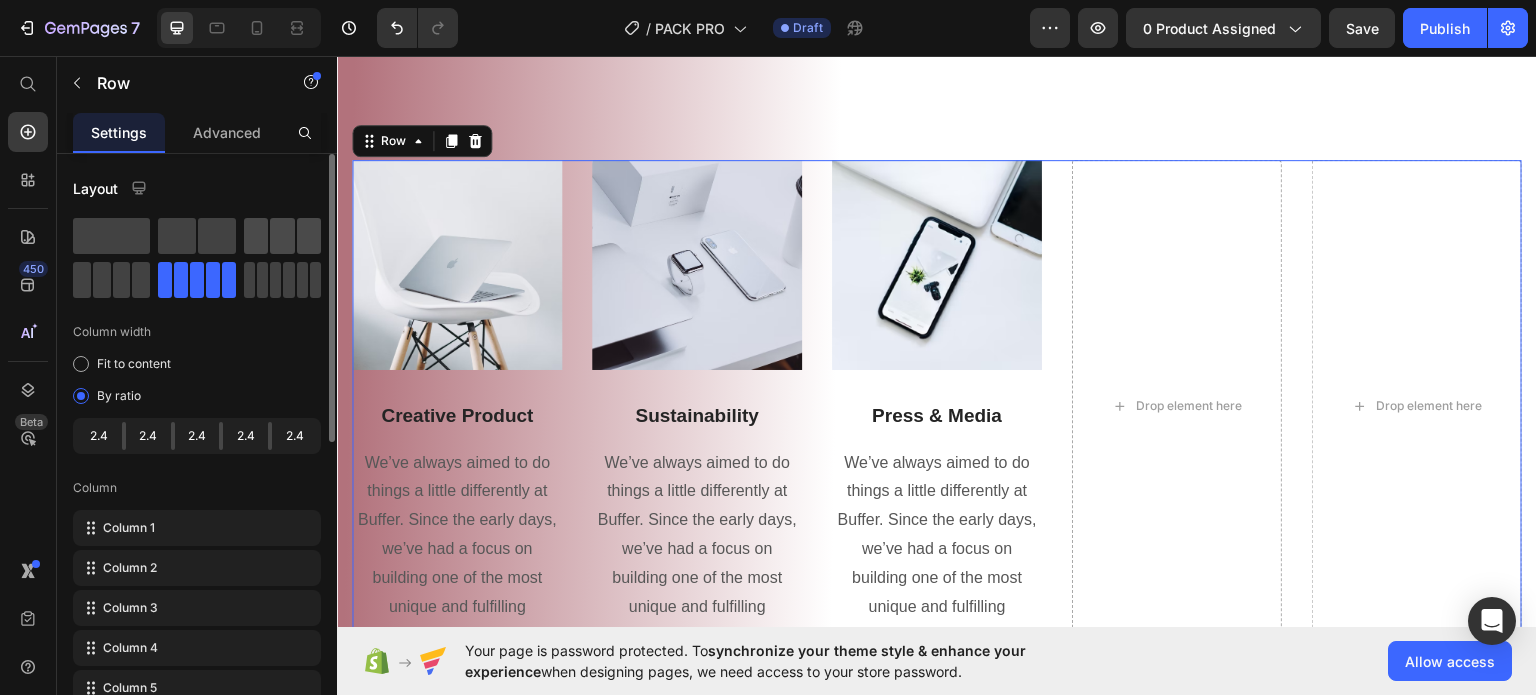 click 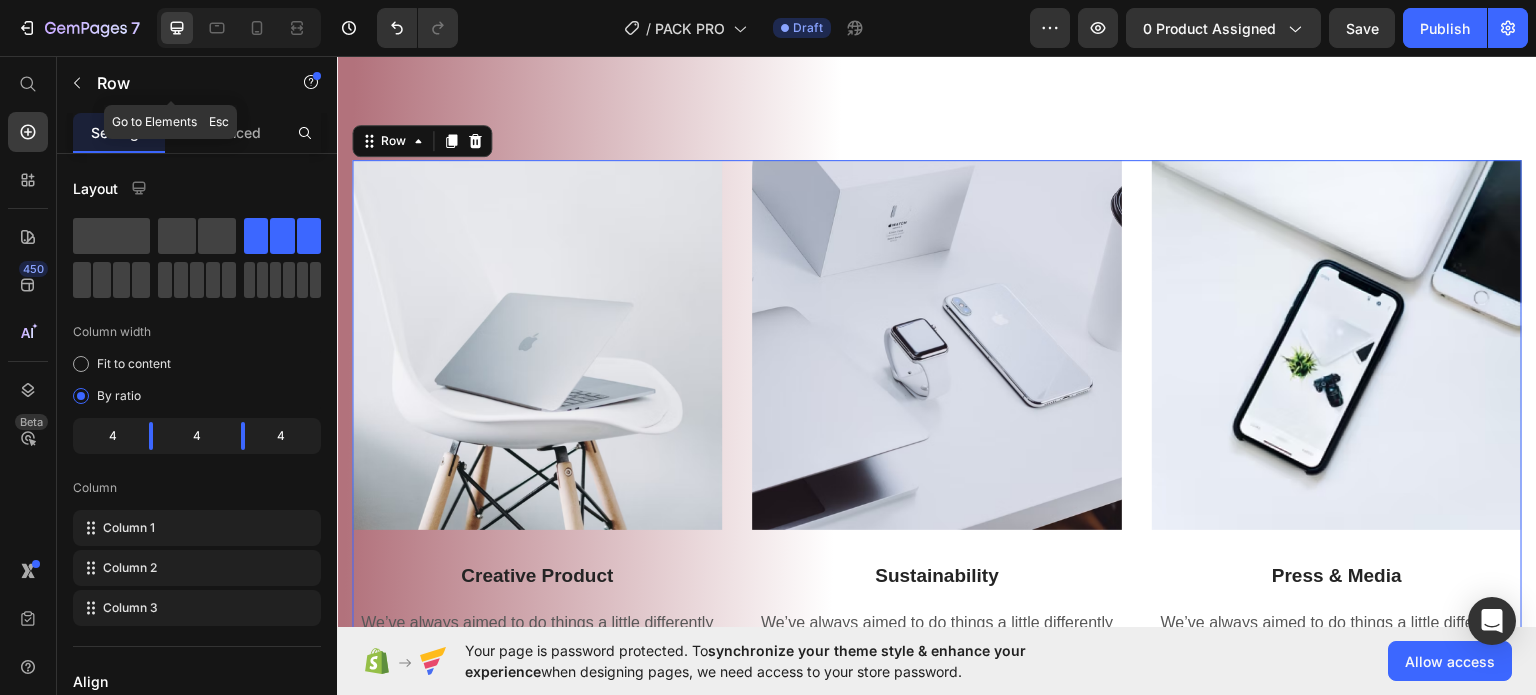 click 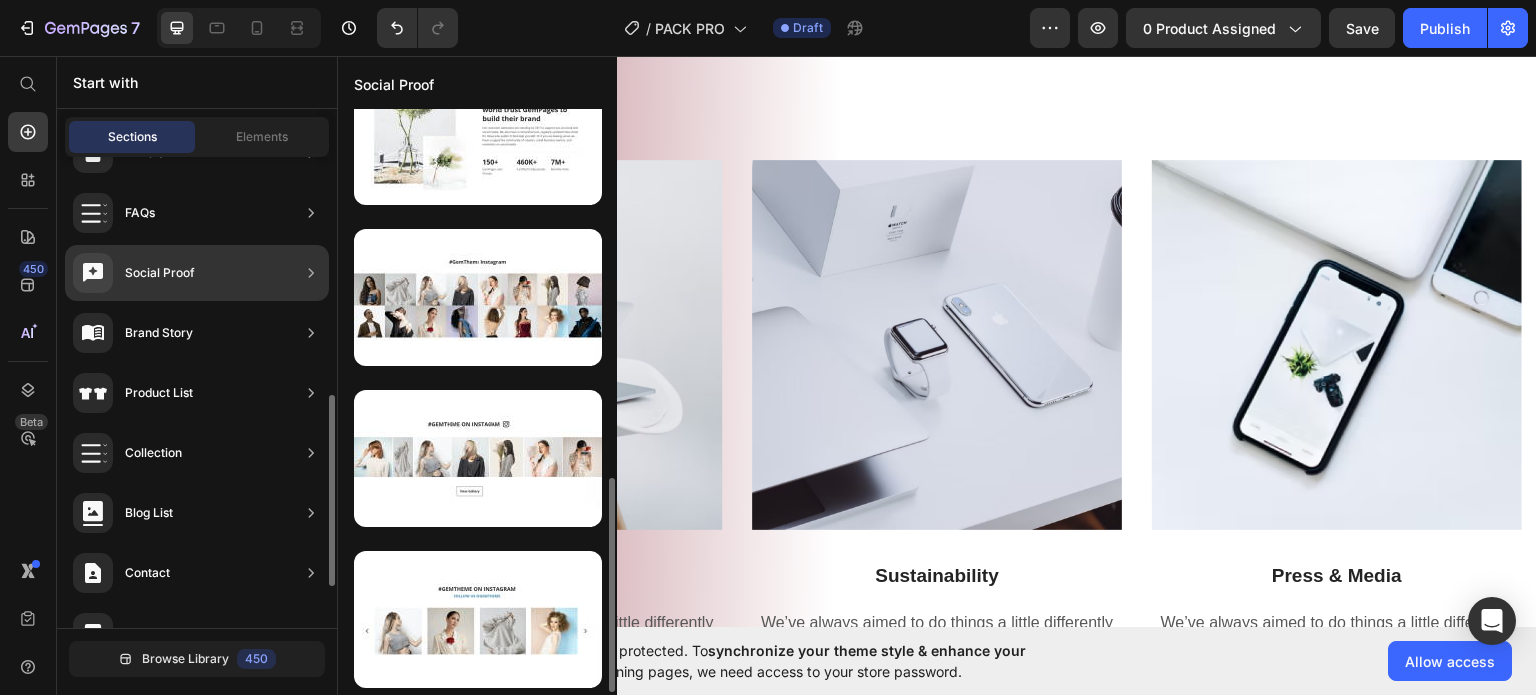 scroll, scrollTop: 1012, scrollLeft: 0, axis: vertical 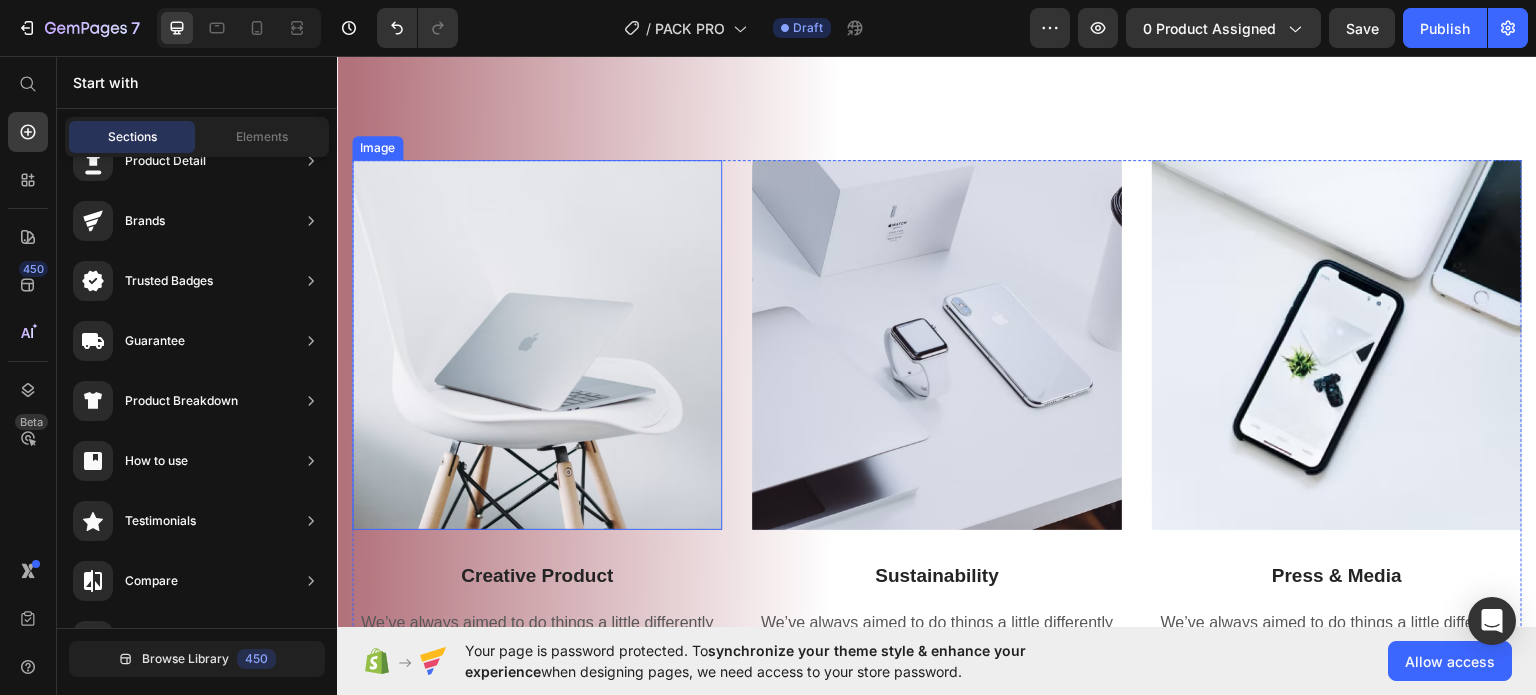 click at bounding box center (537, 344) 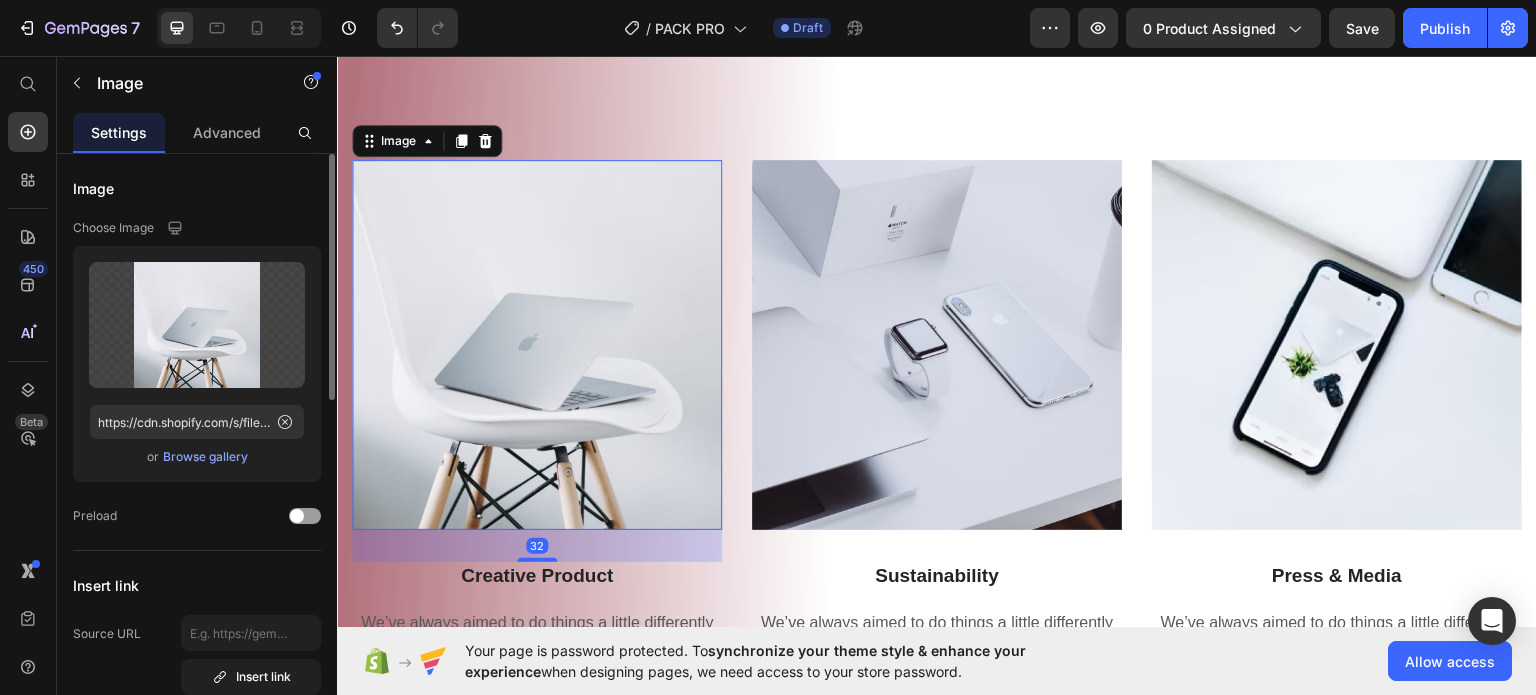 click on "Browse gallery" at bounding box center [205, 457] 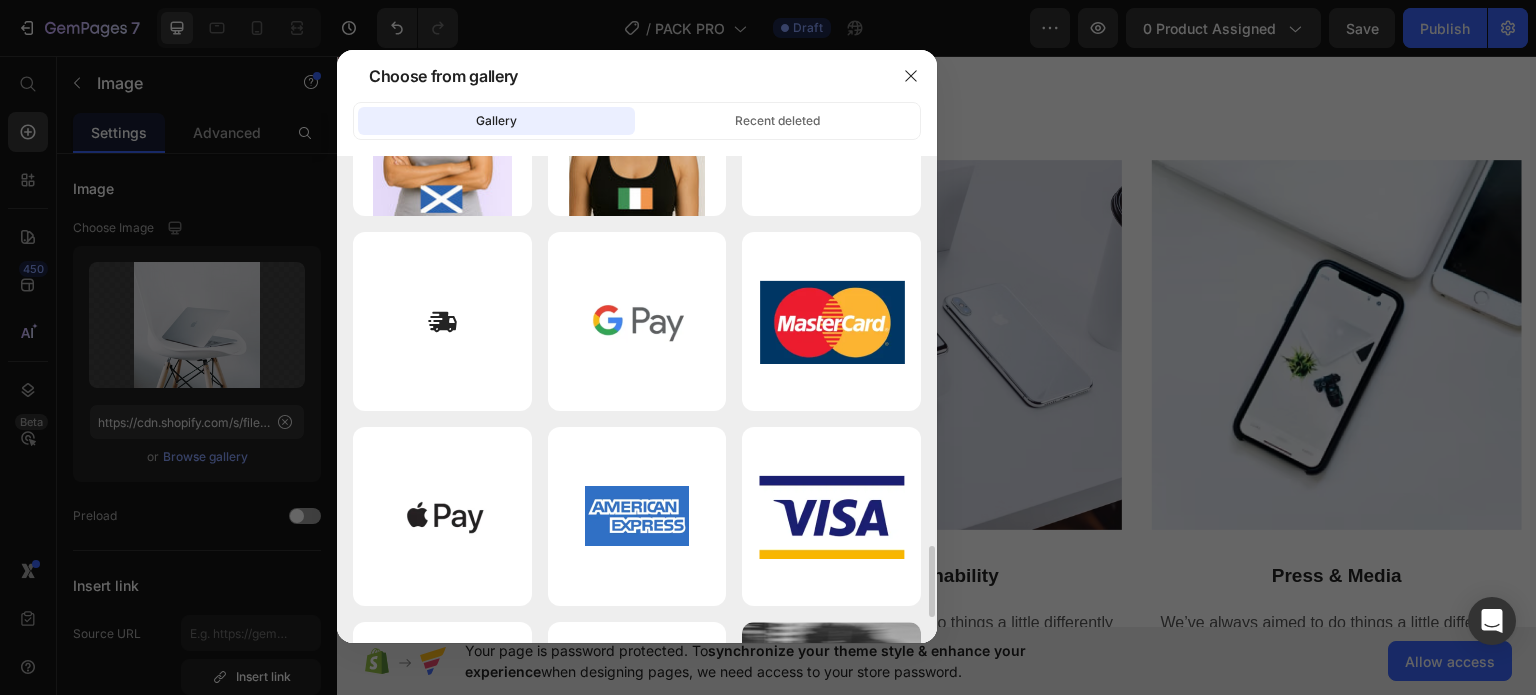 scroll, scrollTop: 2765, scrollLeft: 0, axis: vertical 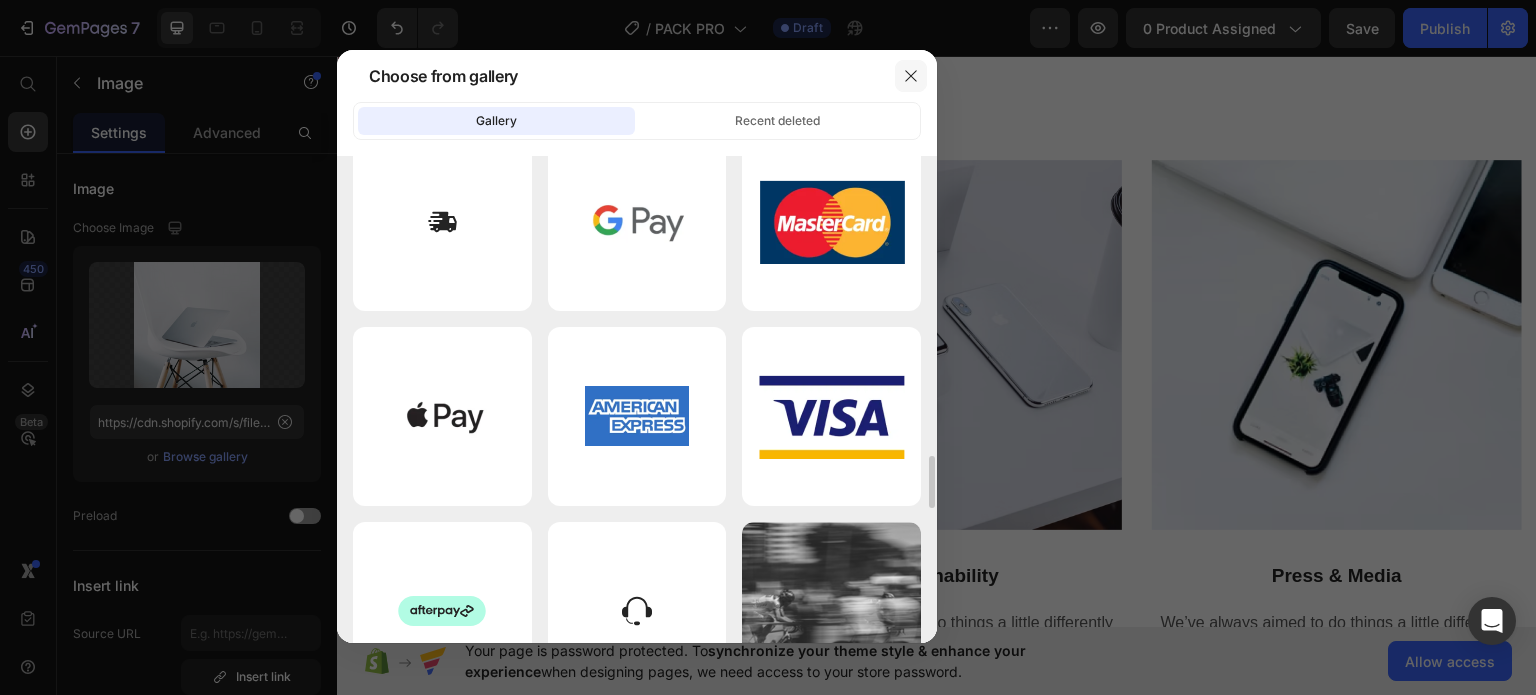 click 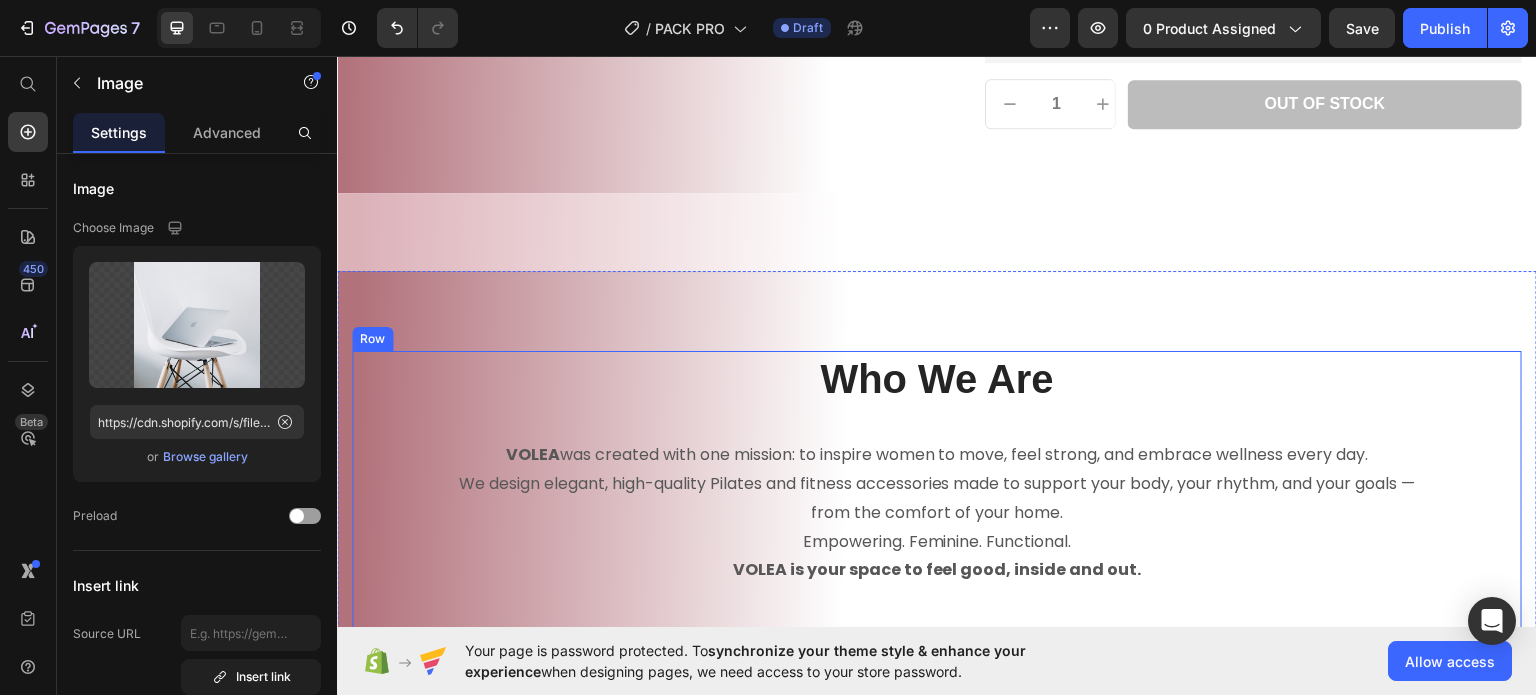 scroll, scrollTop: 1000, scrollLeft: 0, axis: vertical 